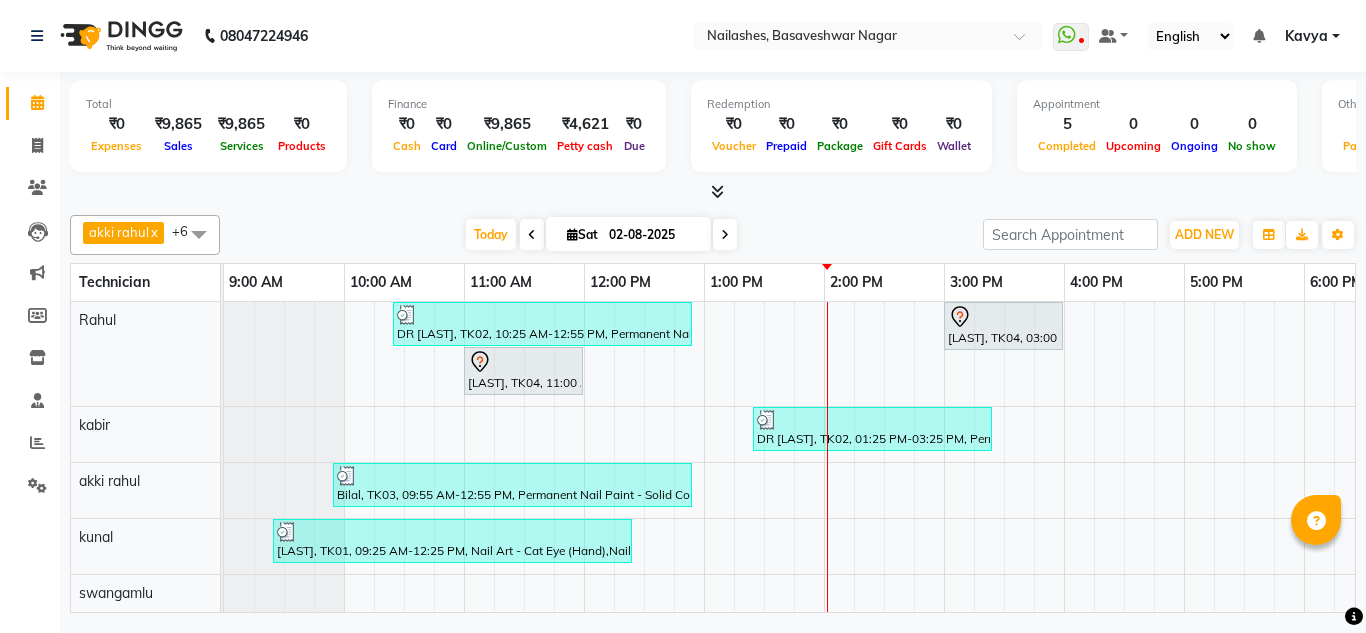 scroll, scrollTop: 0, scrollLeft: 0, axis: both 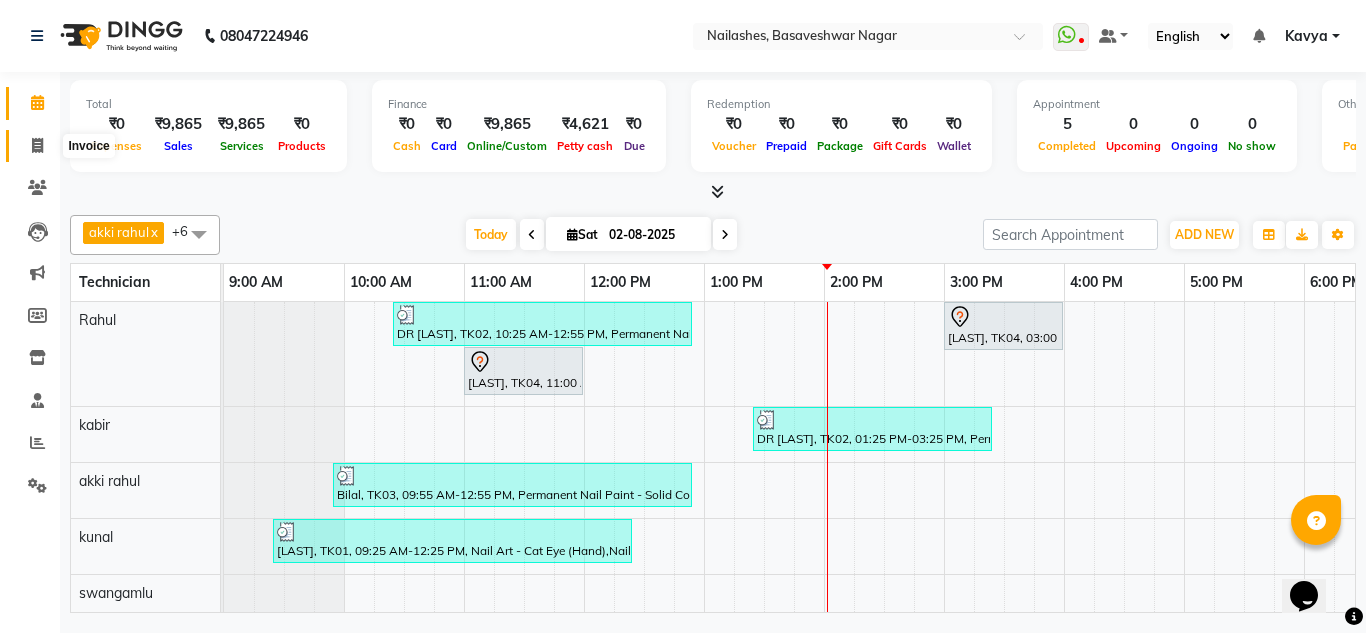 click 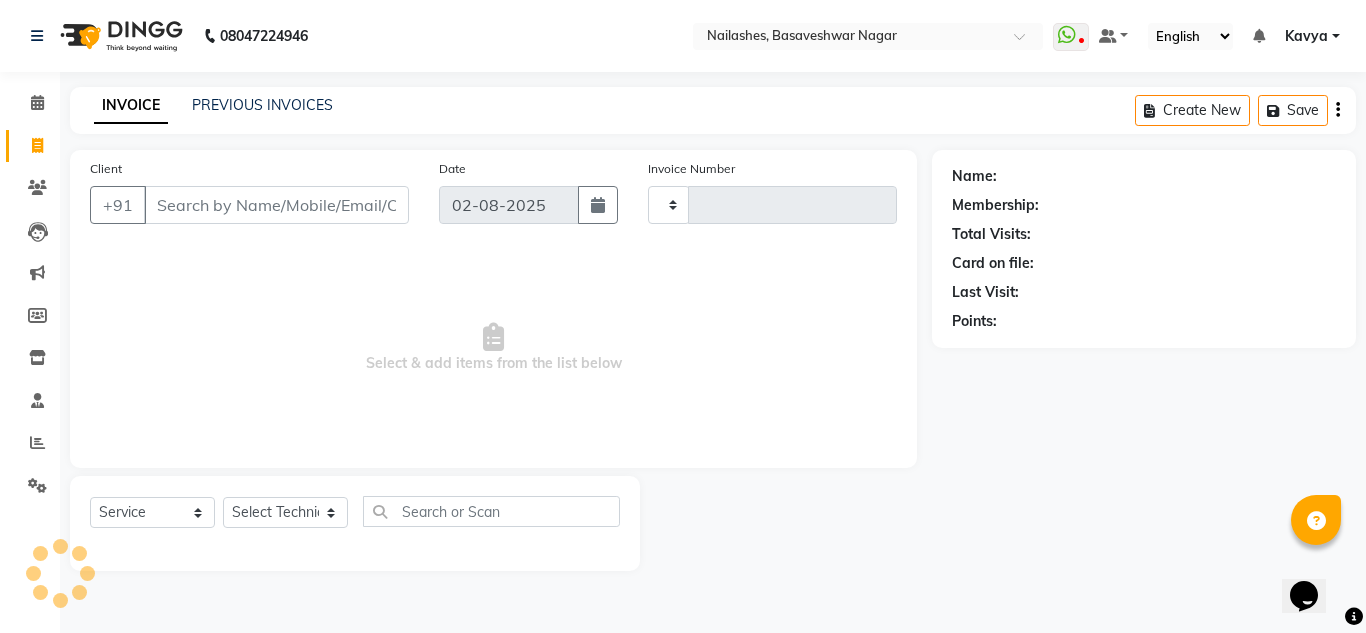 type on "1098" 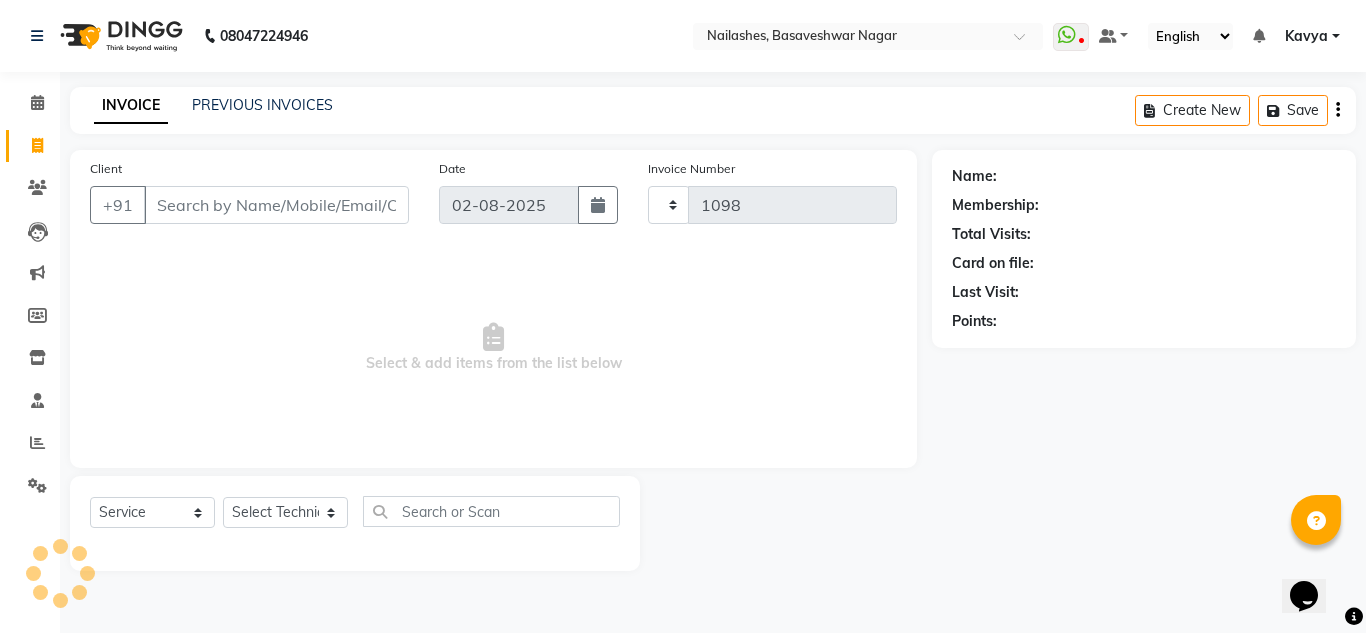 select on "7686" 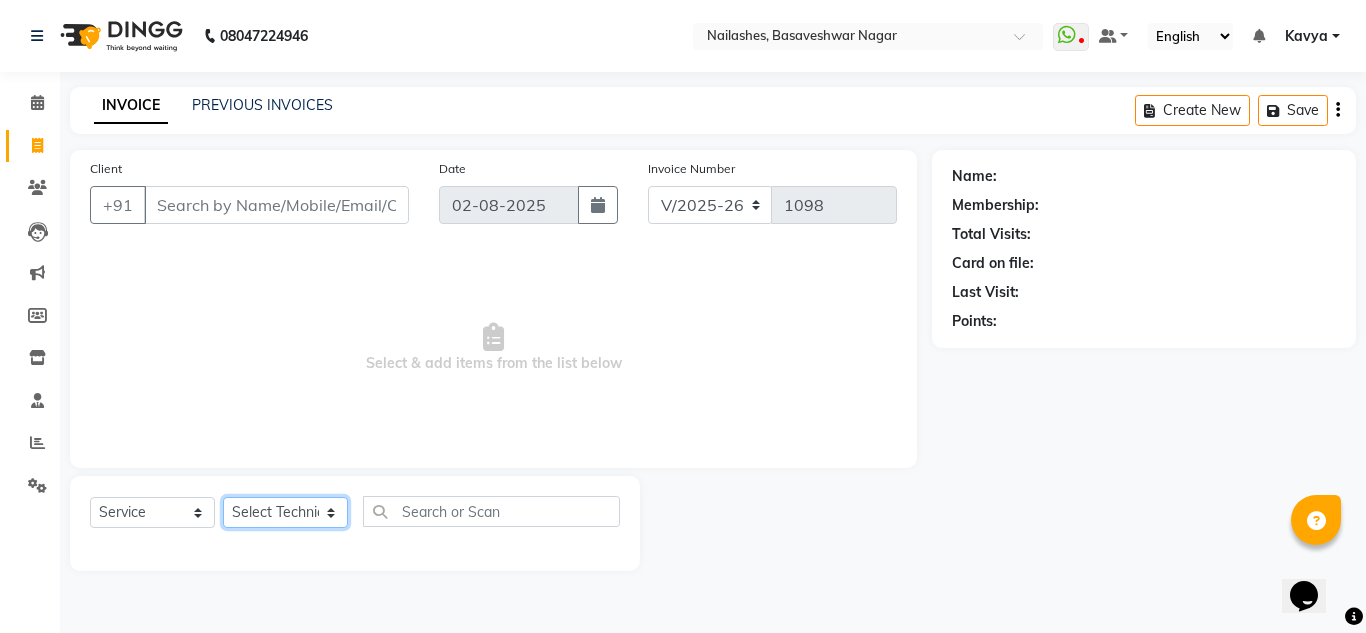 click on "Select Technician akki rahul Basiya Sultha Bilal jin kabir Kavya Kiruba  kunal Manager Rahul swangamlu" 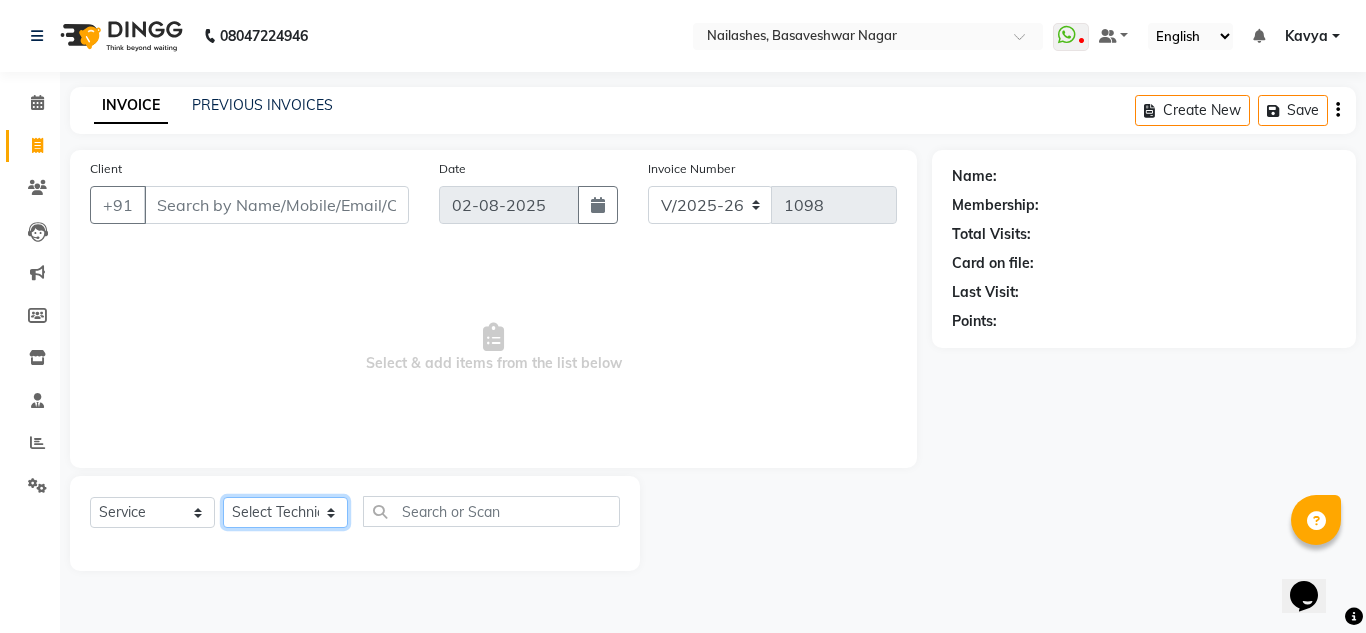 select on "68294" 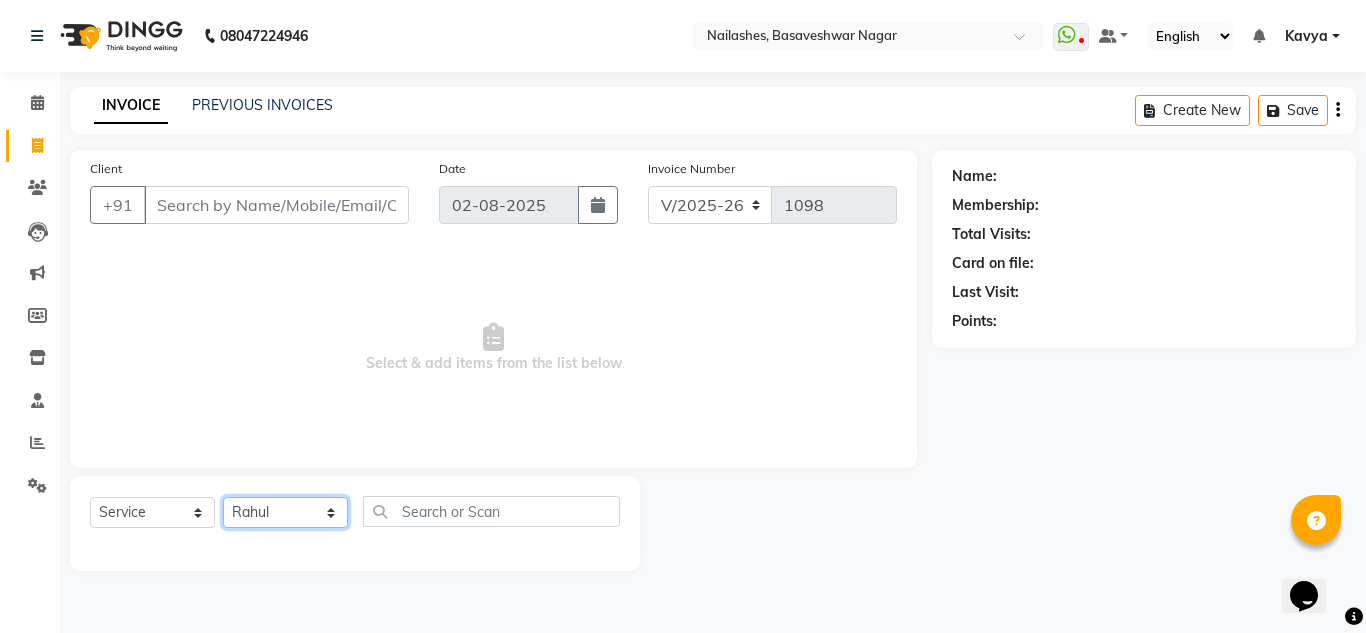 click on "Select Technician akki rahul Basiya Sultha Bilal jin kabir Kavya Kiruba  kunal Manager Rahul swangamlu" 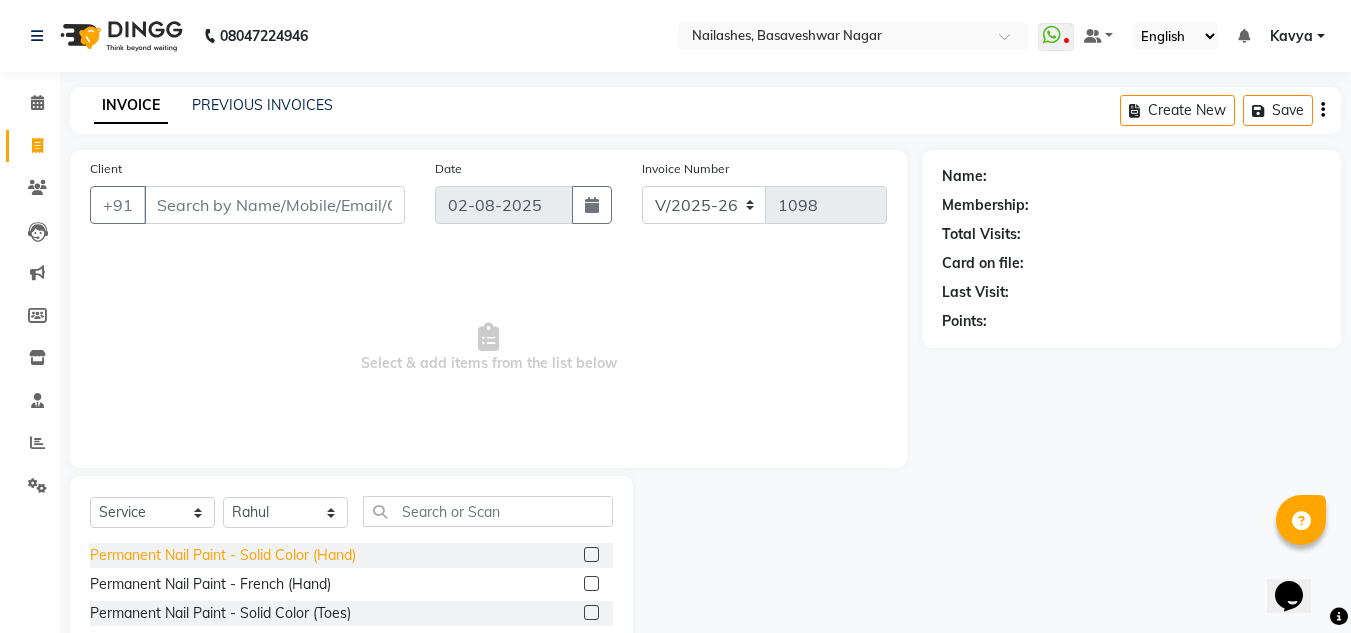 click on "Permanent Nail Paint - Solid Color (Hand)" 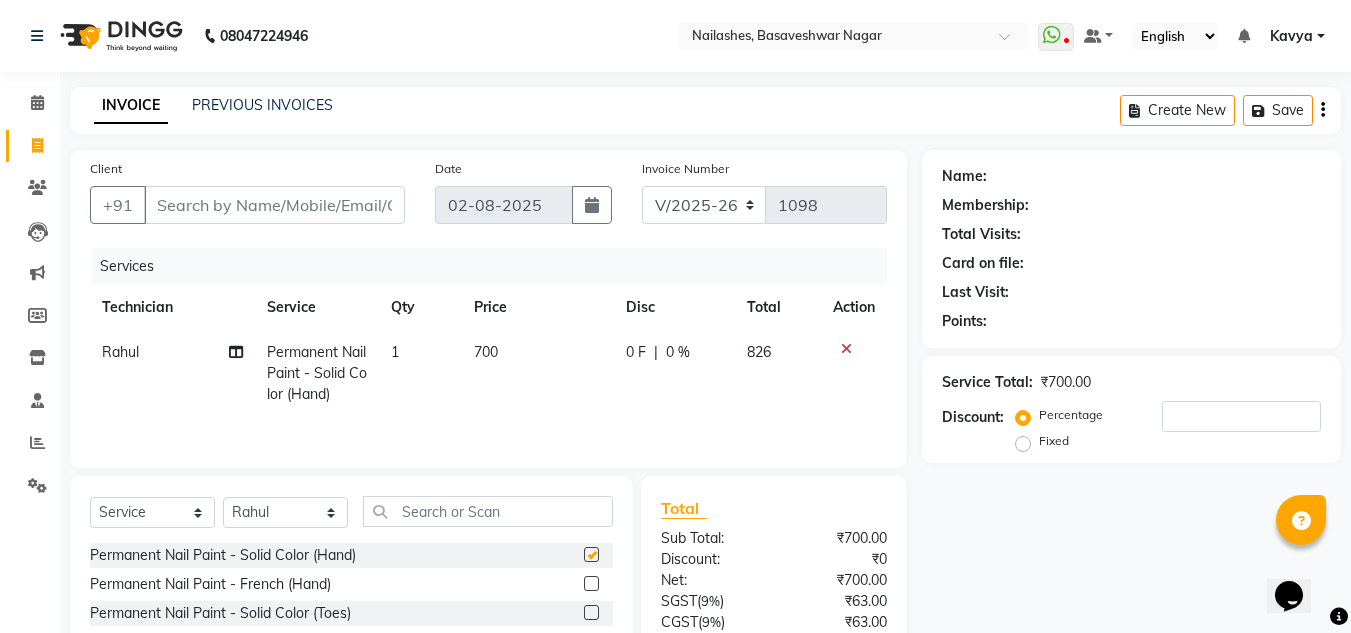 checkbox on "false" 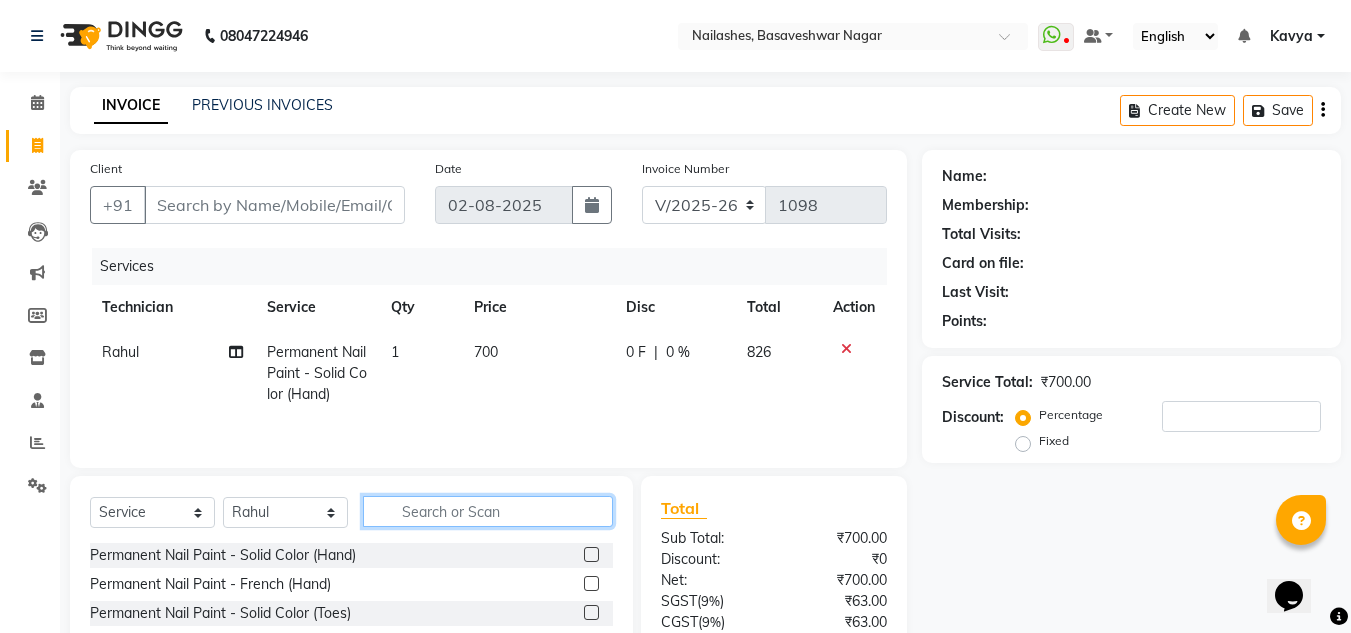 click 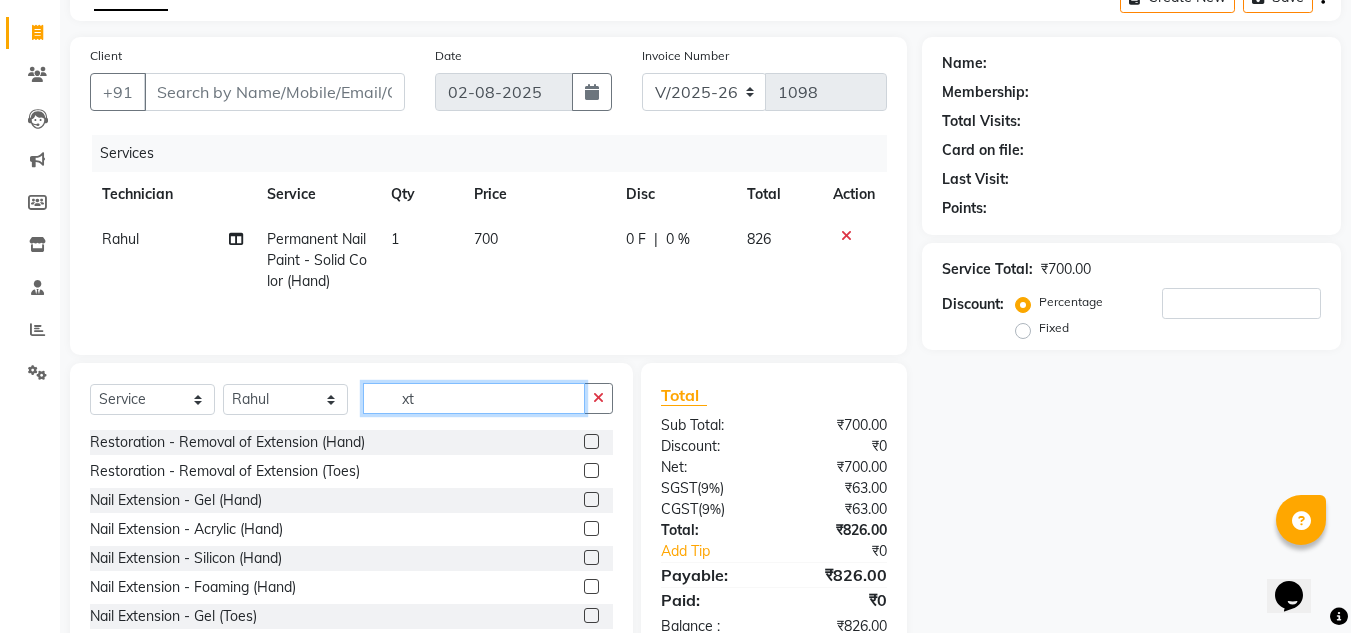 scroll, scrollTop: 114, scrollLeft: 0, axis: vertical 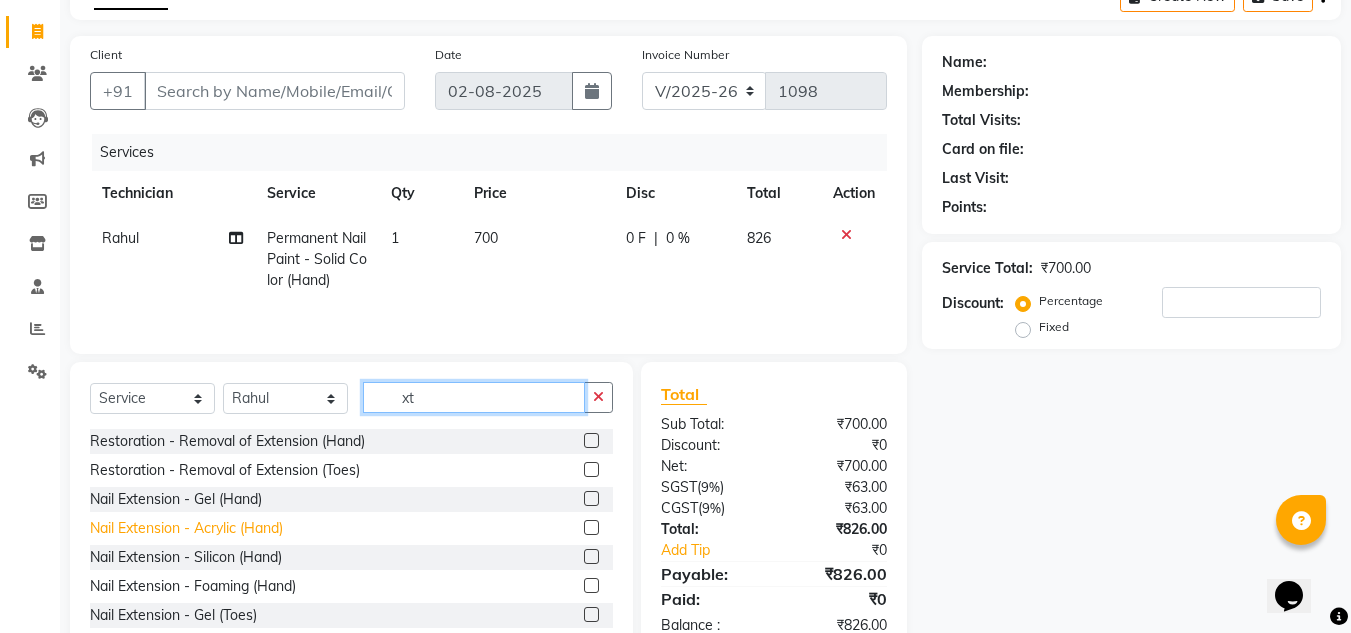 type on "xt" 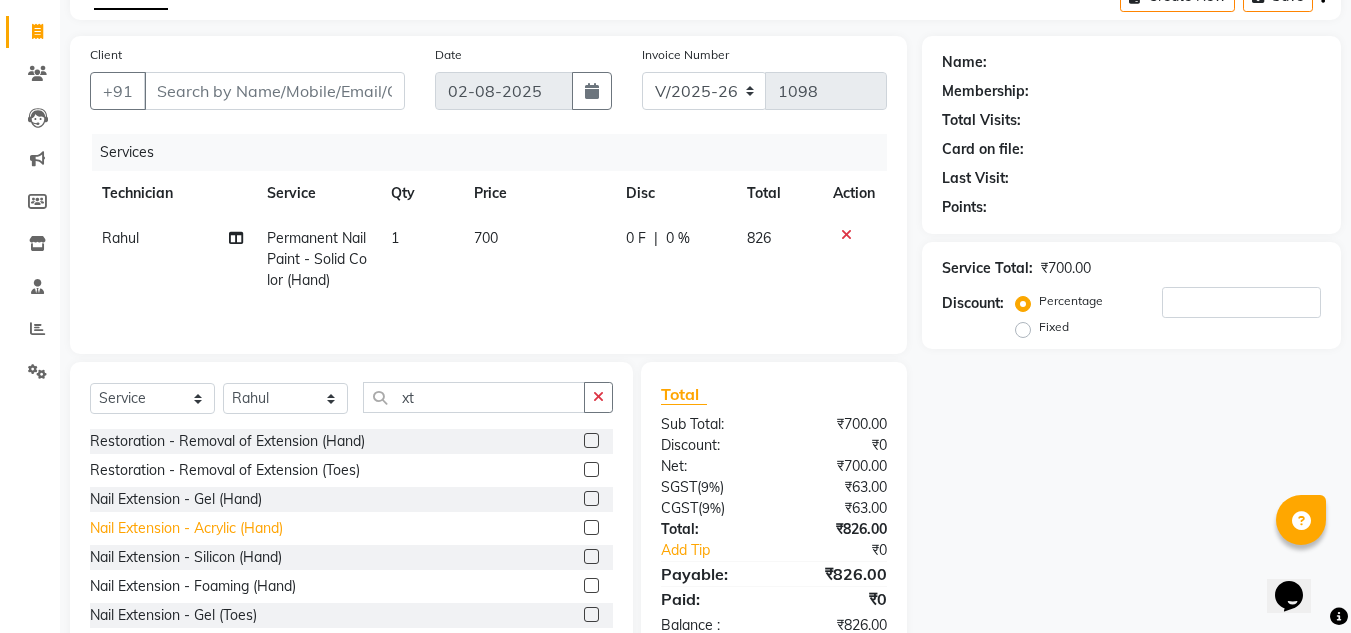 click on "Nail Extension - Acrylic (Hand)" 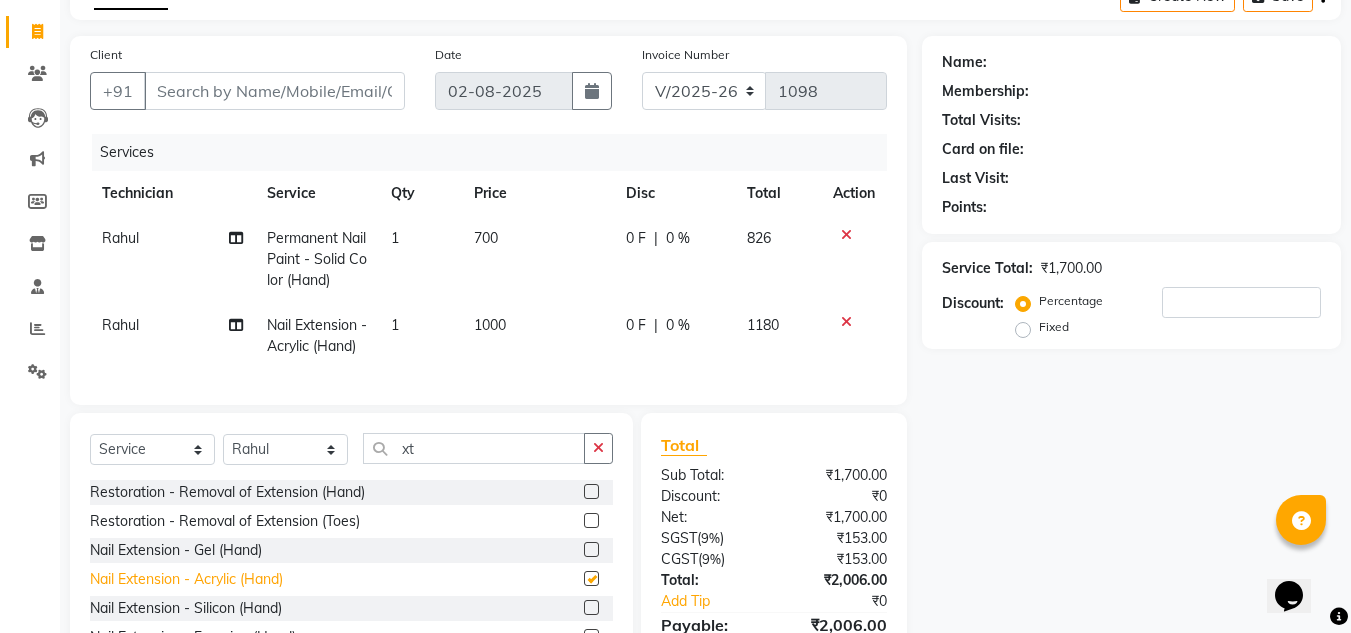 checkbox on "false" 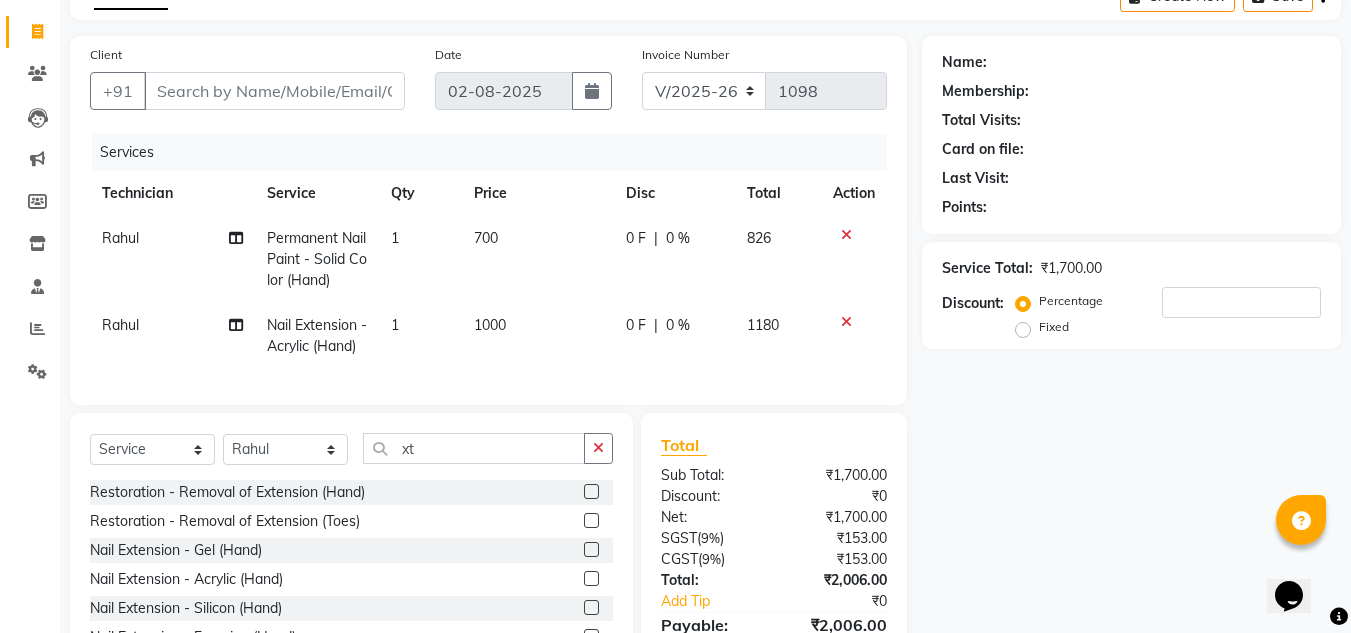 click on "700" 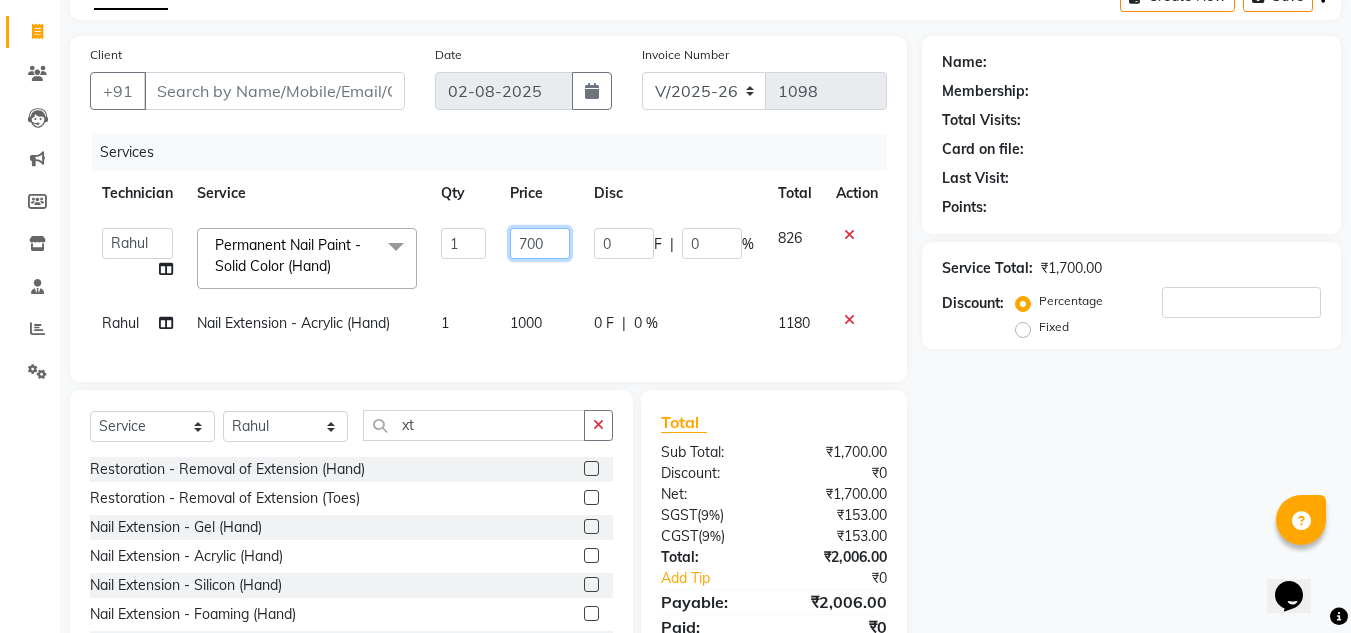 click on "700" 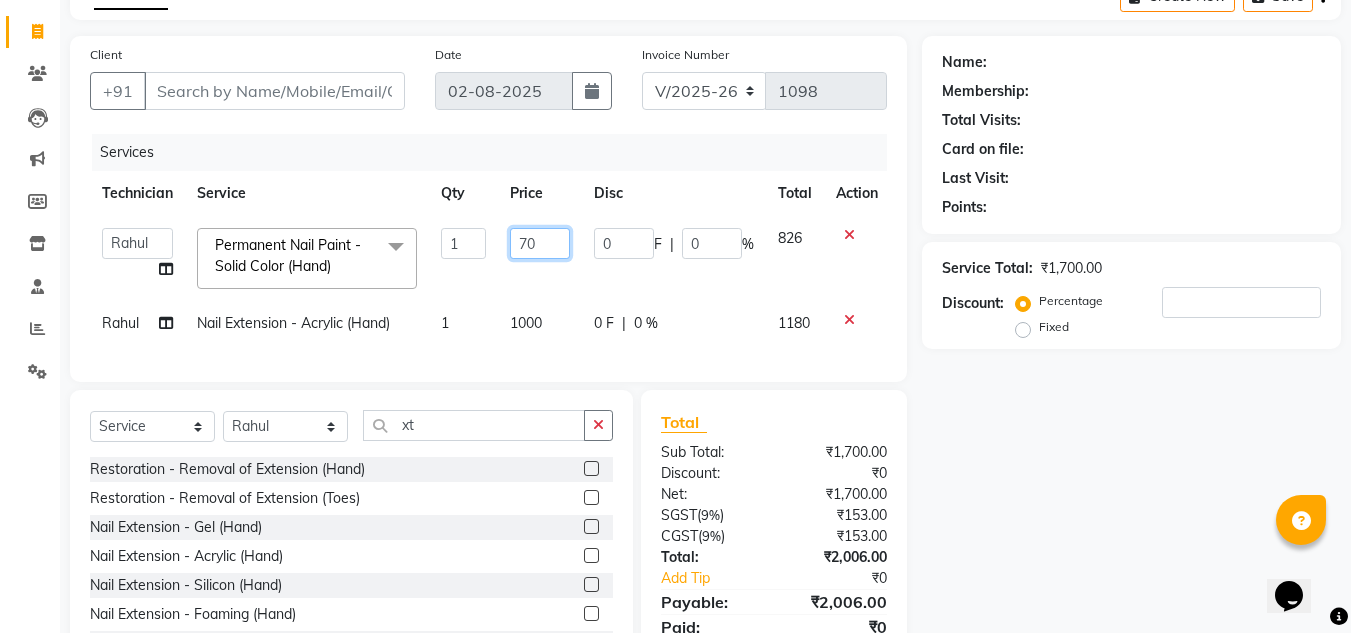 type on "7" 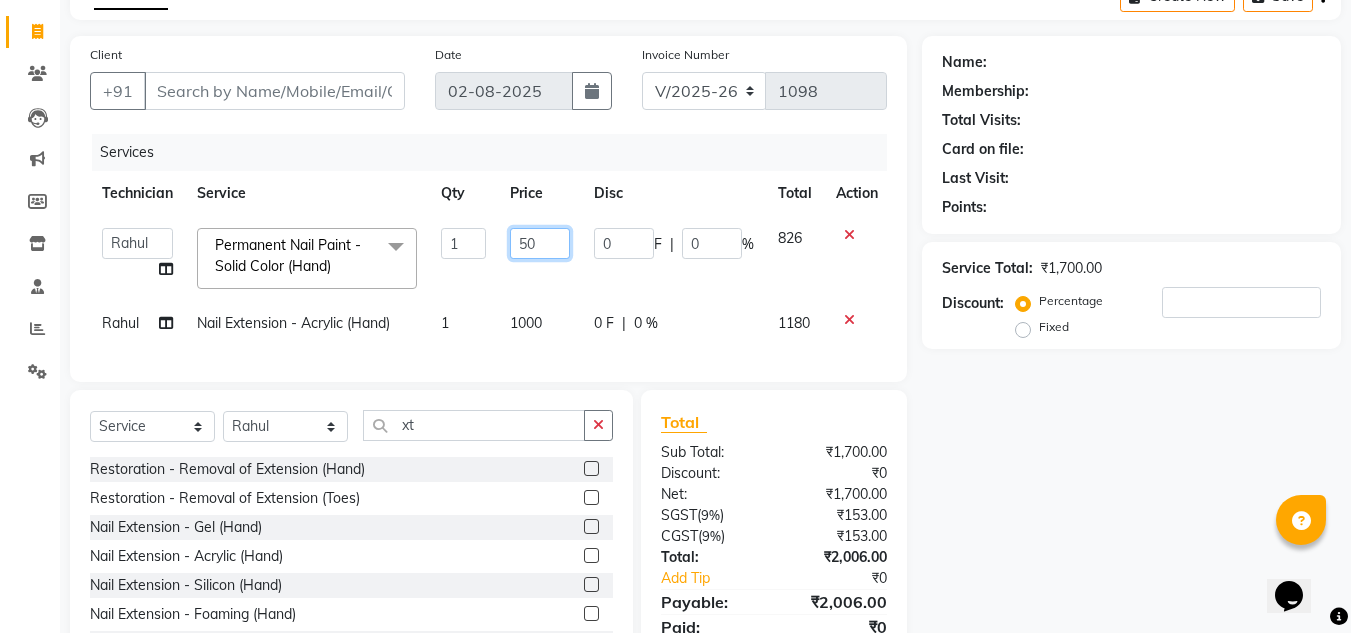 type on "500" 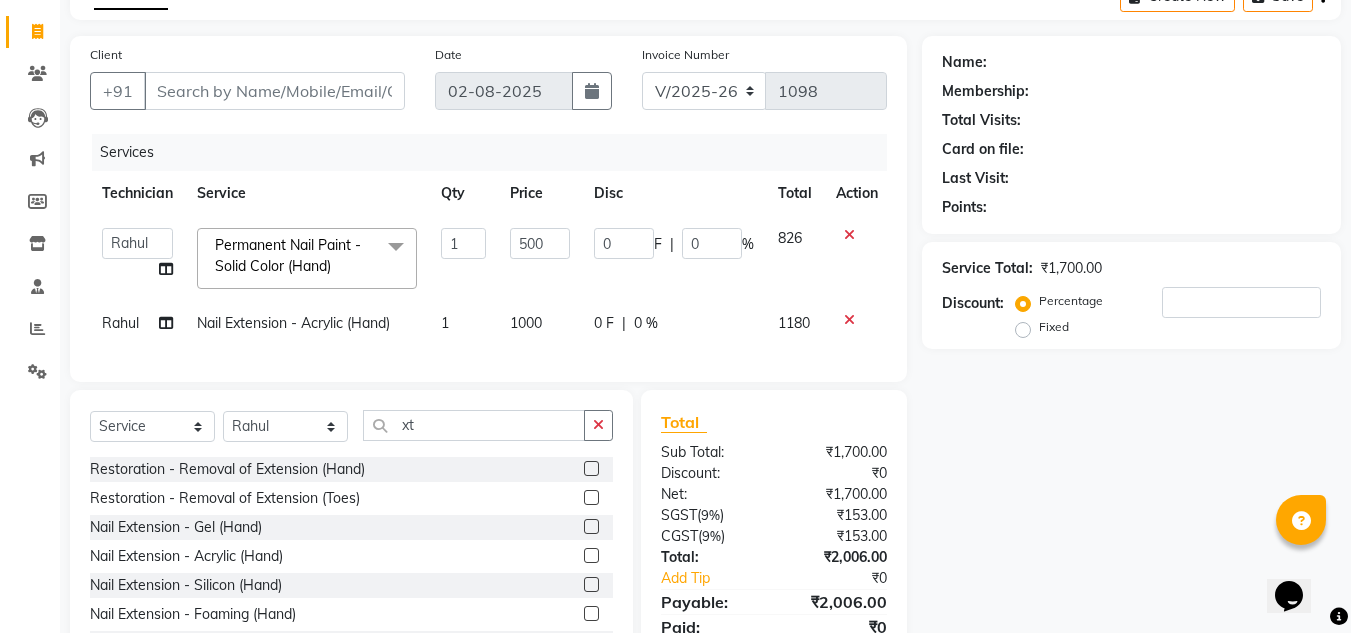 click on "akki rahul   Basiya Sultha   Bilal   jin   kabir   Kavya   Kiruba    kunal   Manager   Rahul   swangamlu  Permanent Nail Paint - Solid Color (Hand)  x Permanent Nail Paint - Solid Color (Hand) Permanent Nail Paint - French (Hand) Permanent Nail Paint - Solid Color (Toes) Permanent Nail Paint - French (Toes) Restoration - Gel (Hand) Restoration - Tip Replacement (Hand) Restoration - Touch -up (Hand) Restoration - Removal of Extension (Hand) Restoration - Removal of Nail Paint (Hand) Restoration - Gel Color Changes (Hand) Restoration - Gel (Toes) Restoration - Tip Replacement (Toes) Restoration - Gel Color Changes (Toes) Restoration - Touch -up (Toes) Restoration - Removal of Nail Paint (Toes) Restoration - Removal of Extension (Toes) Gel polish removal Pedicure - Classic Pedicure - Deluxe Pedicure - Premium Pedicure - Platinum Café H&F Pedicure AVL Express Pedicure Bombini Pedicure AVL Luxury Pedicure Pedipure Luxury Pedicure Foot Massage Pedicure Nail Paint Pedicure Nail Cut & File Pedicure Hair Extension" 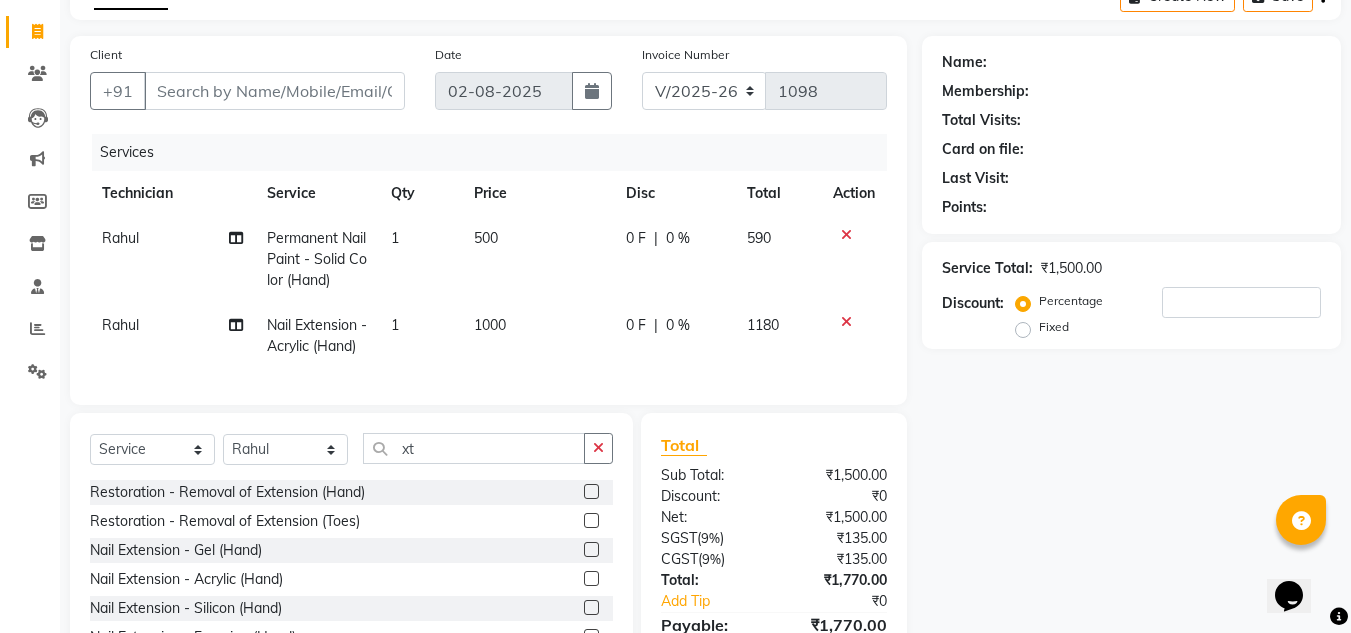 scroll, scrollTop: 255, scrollLeft: 0, axis: vertical 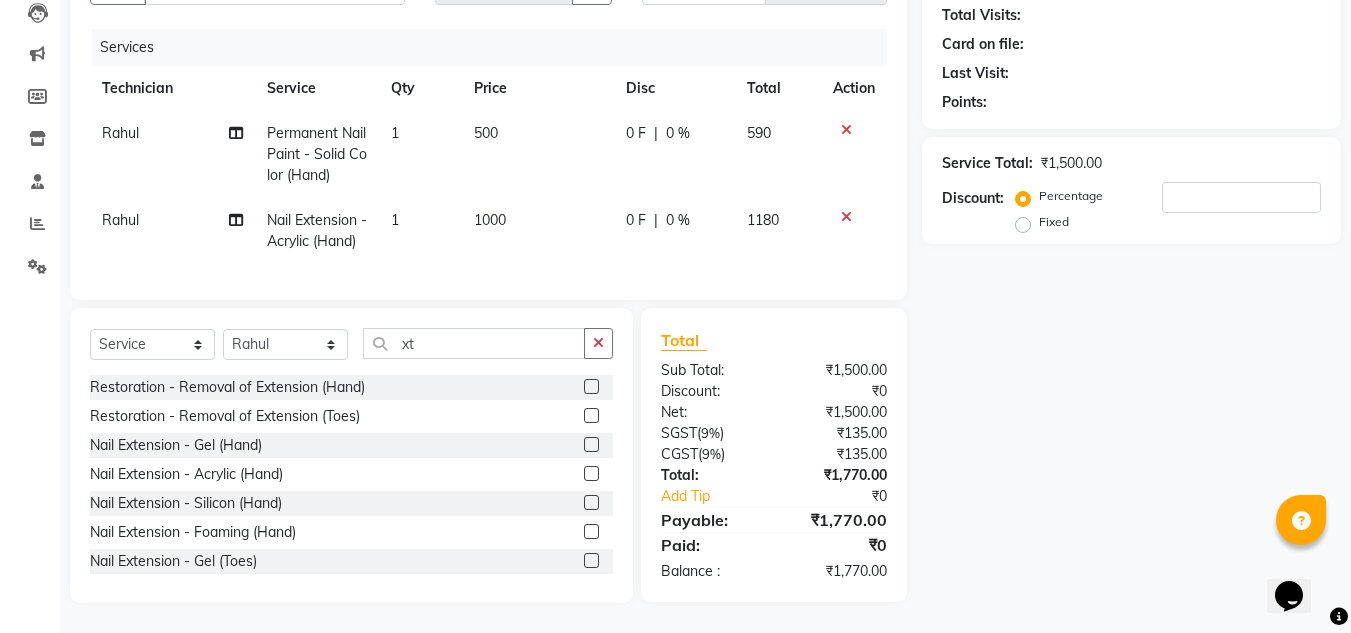 click on "Select  Service  Product  Membership  Package Voucher Prepaid Gift Card  Select Technician akki rahul Basiya Sultha Bilal jin kabir Kavya Kiruba  kunal Manager Rahul swangamlu xt Restoration - Removal of Extension (Hand)  Restoration - Removal of Extension (Toes)  Nail Extension - Gel (Hand)  Nail Extension - Acrylic (Hand)  Nail Extension - Silicon (Hand)  Nail Extension - Foaming (Hand)  Nail Extension - Gel (Toes)  Nail Extension - Acrylic (Toes)  Nail Extension - Silicon (Toes)  Nail Extension - Foaming (Toes)  Gel Extensions + Gel Nail Paint  Acrylic Extenions + Gel Nail Paint  Eyelash Extension - Classic  Eyelash Extension - Hybrid  Eyelash Extension - Volume  Eyelash Extension - Mega Volume  Eyelash Extension - Eyelash Lifeting  Hair Extension  Hair Extension 24"  Hair Extension 28"" 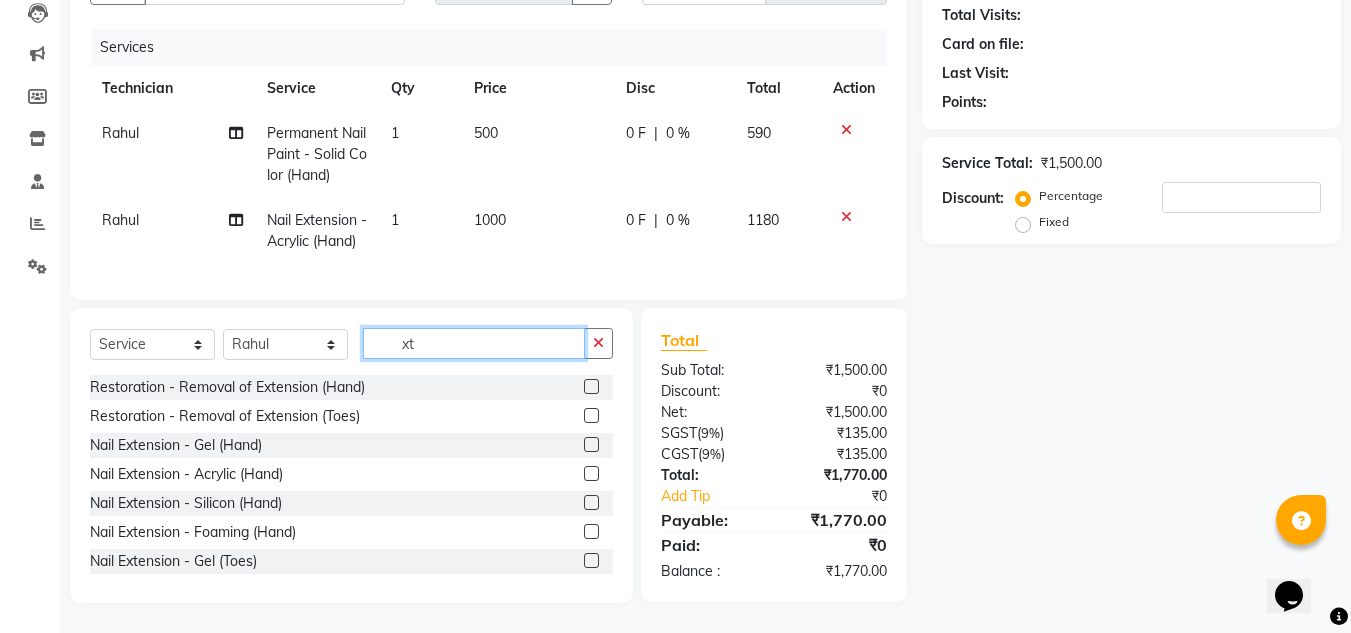 click on "xt" 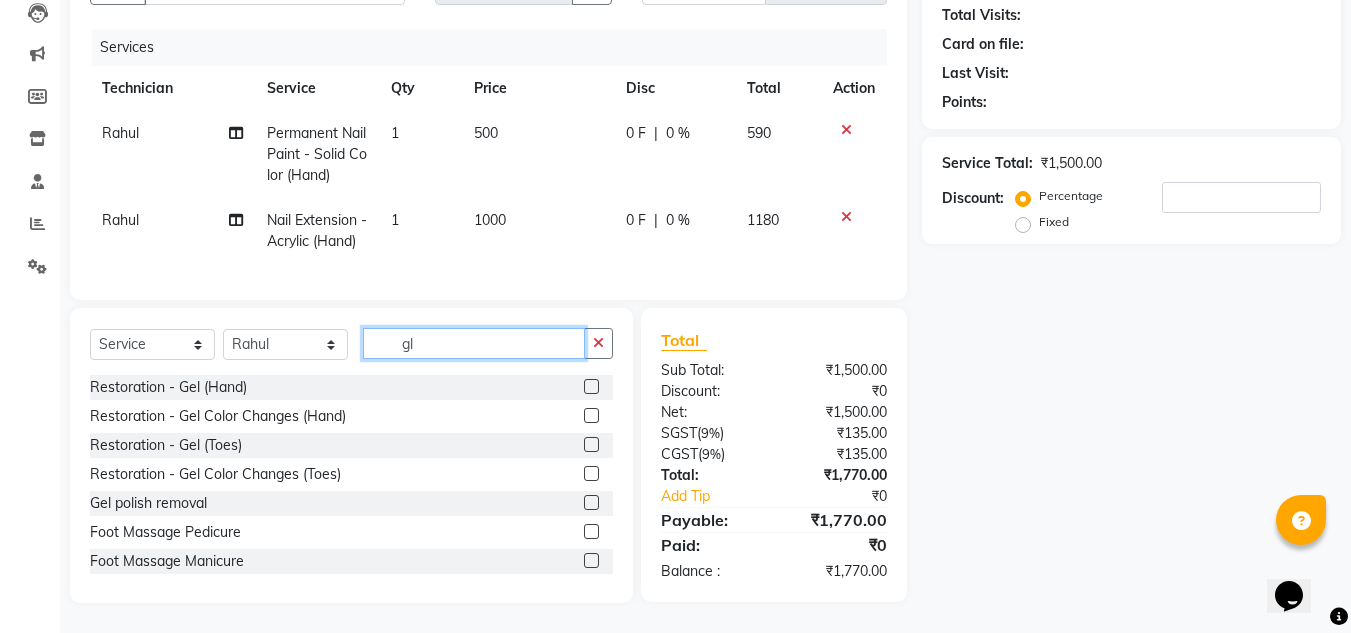 scroll, scrollTop: 254, scrollLeft: 0, axis: vertical 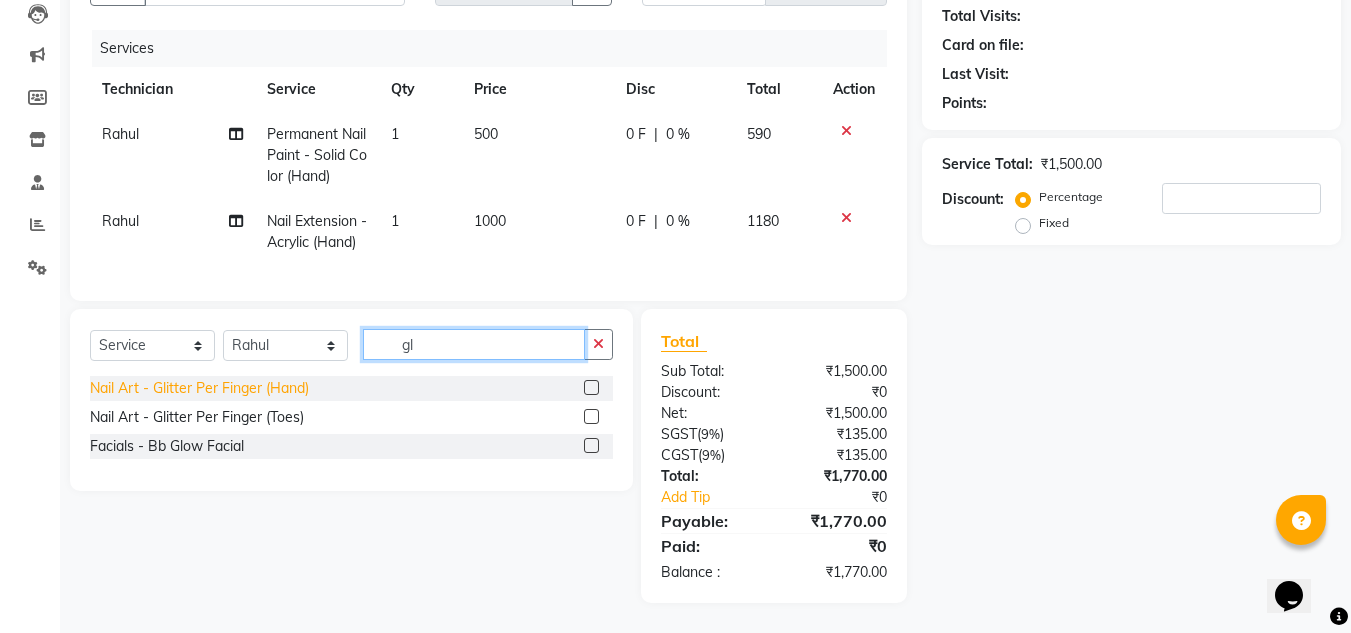 type on "gl" 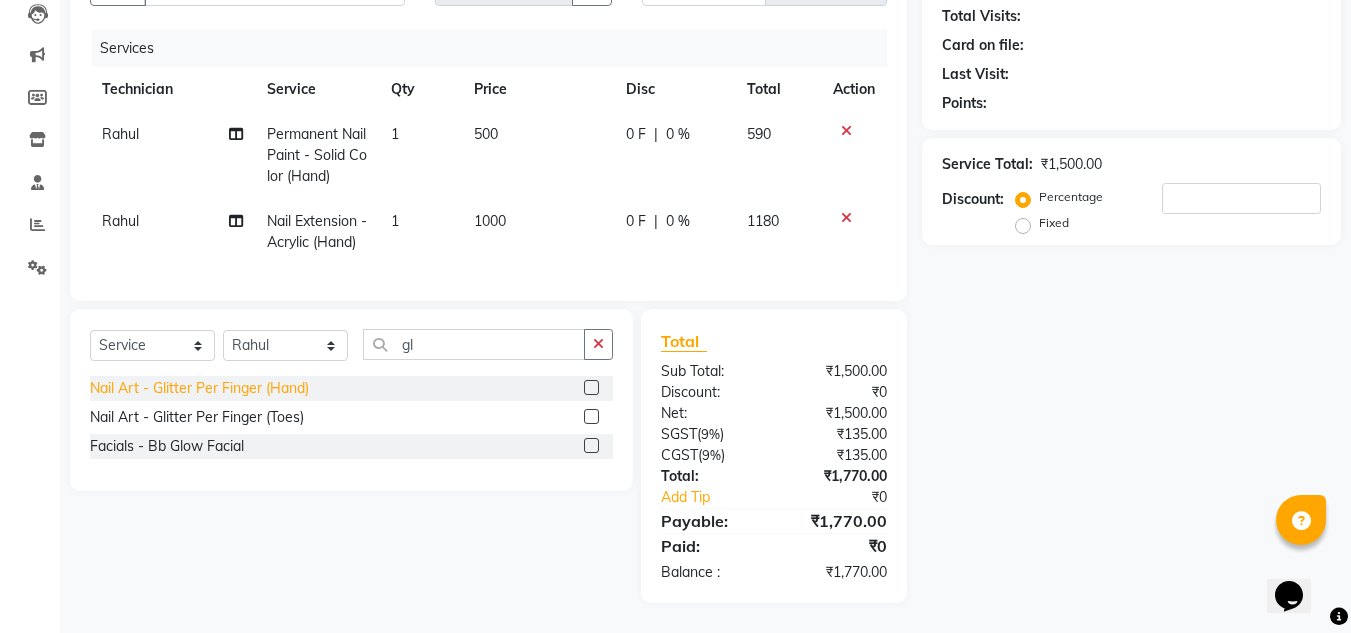 click on "Nail Art - Glitter Per Finger (Hand)" 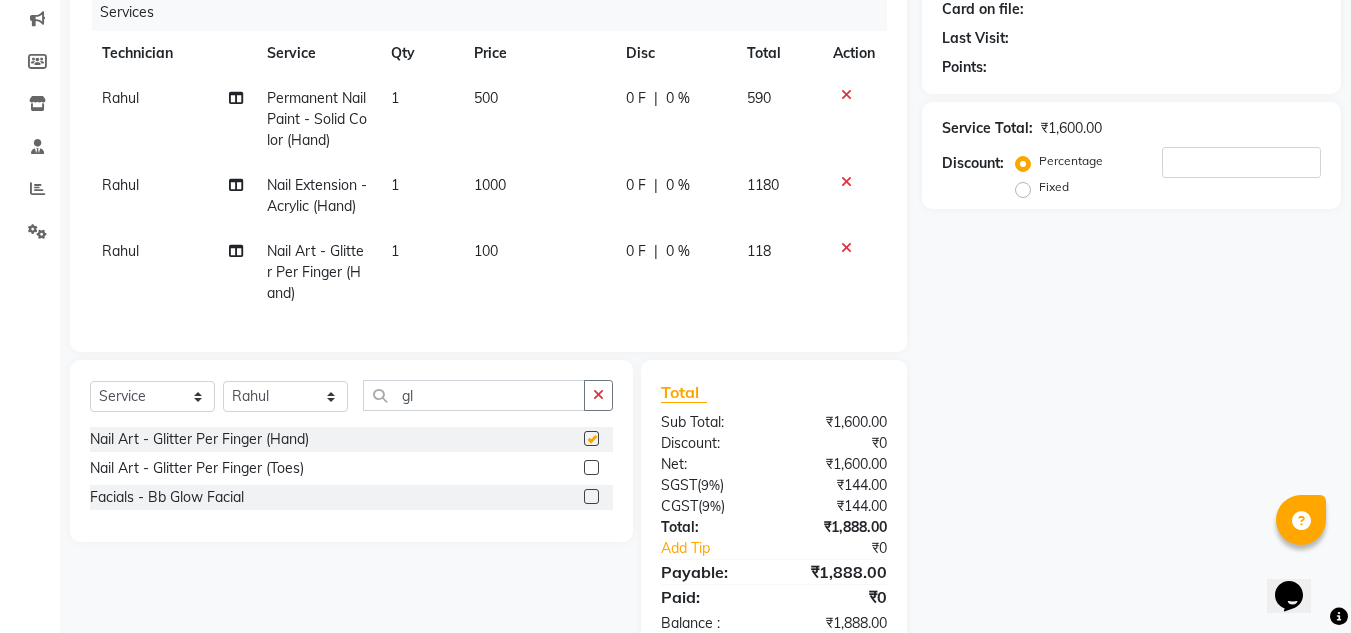 checkbox on "false" 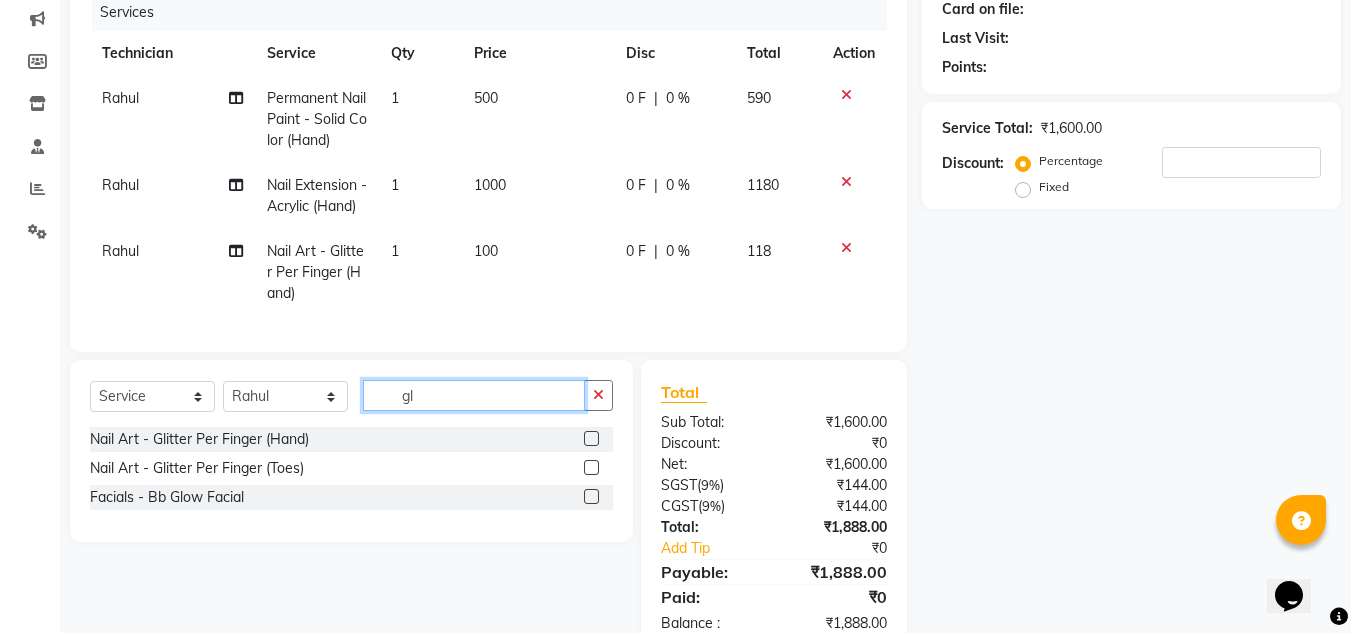 click on "gl" 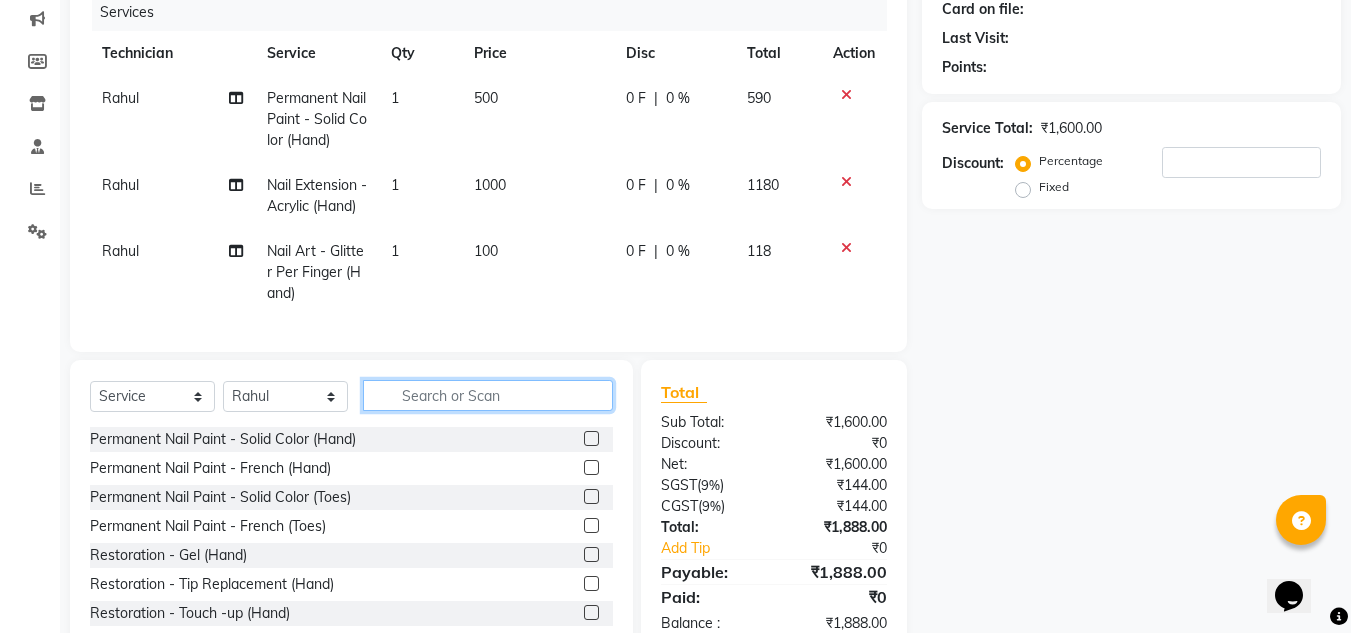 type 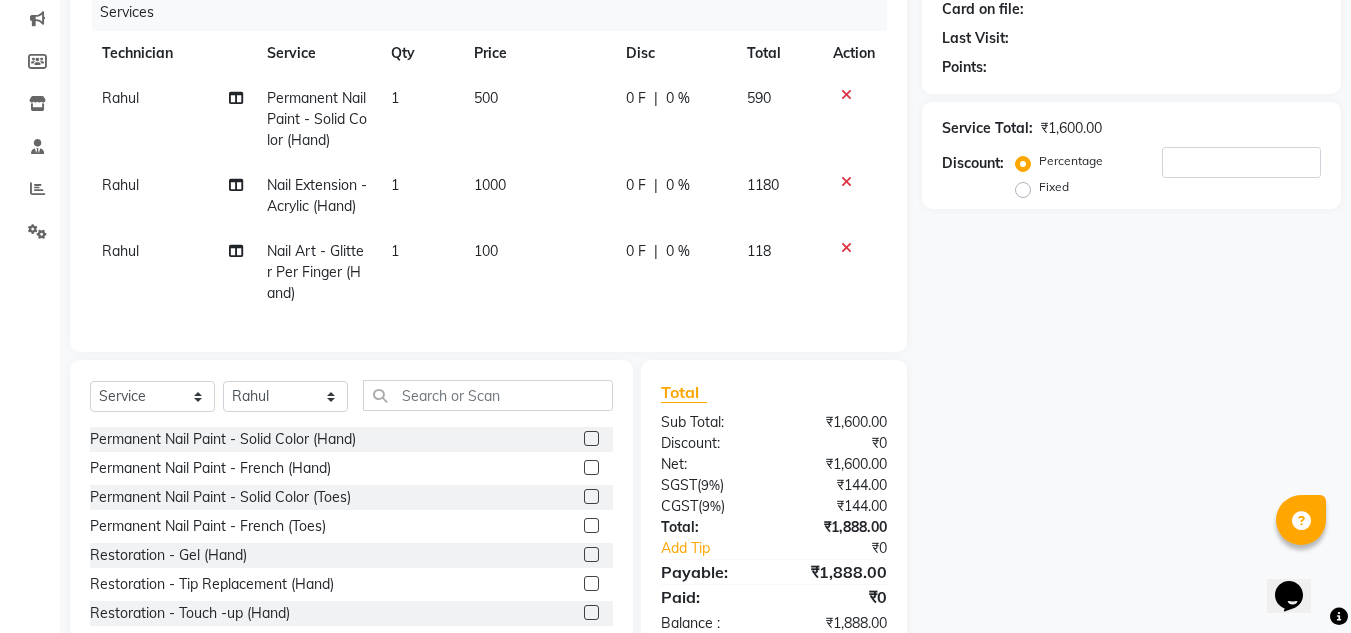 click on "1" 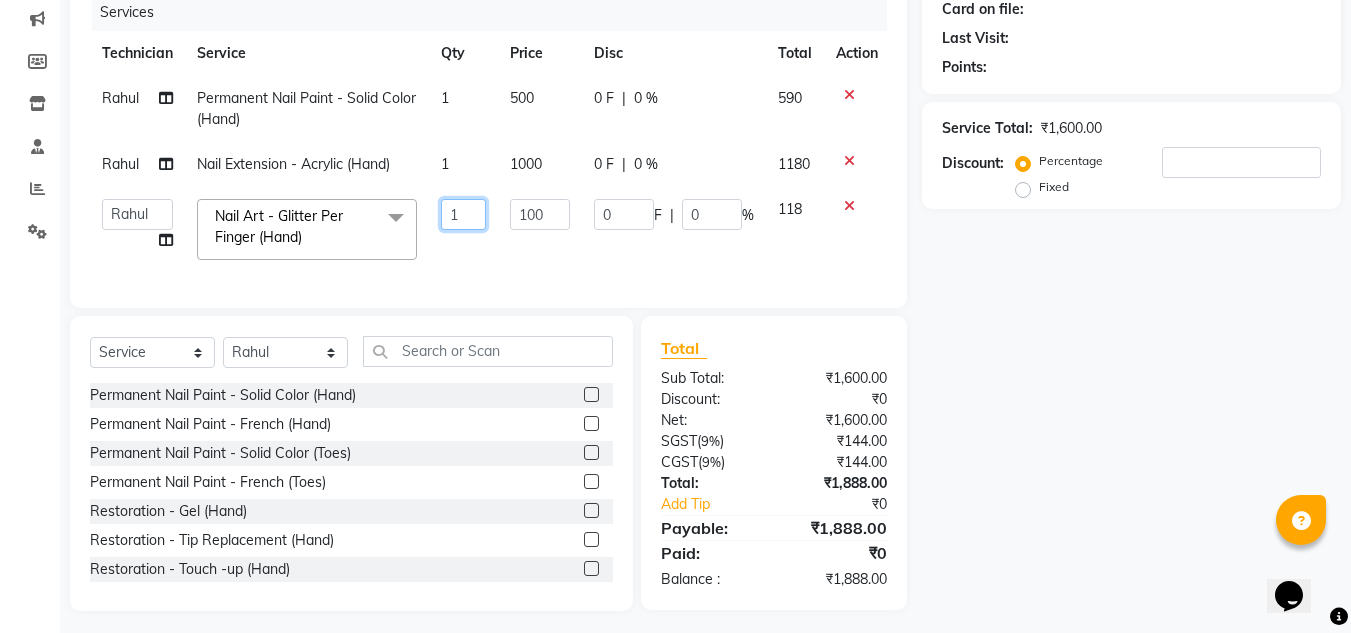 click on "1" 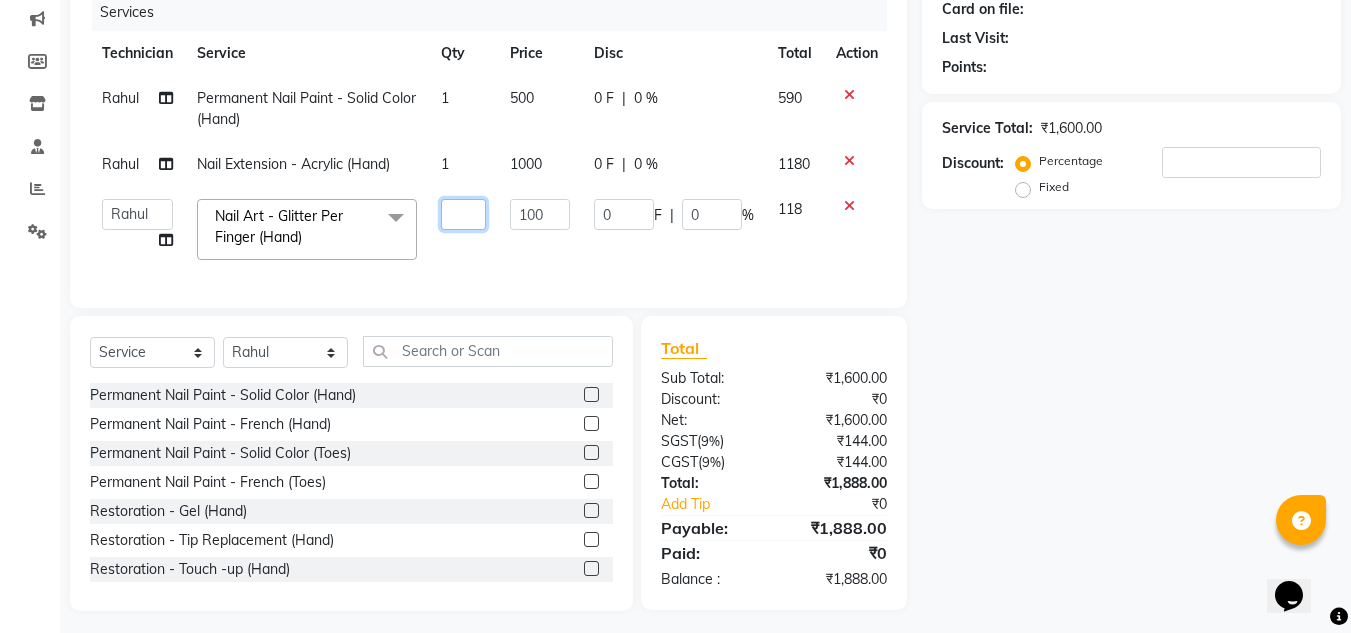 type on "2" 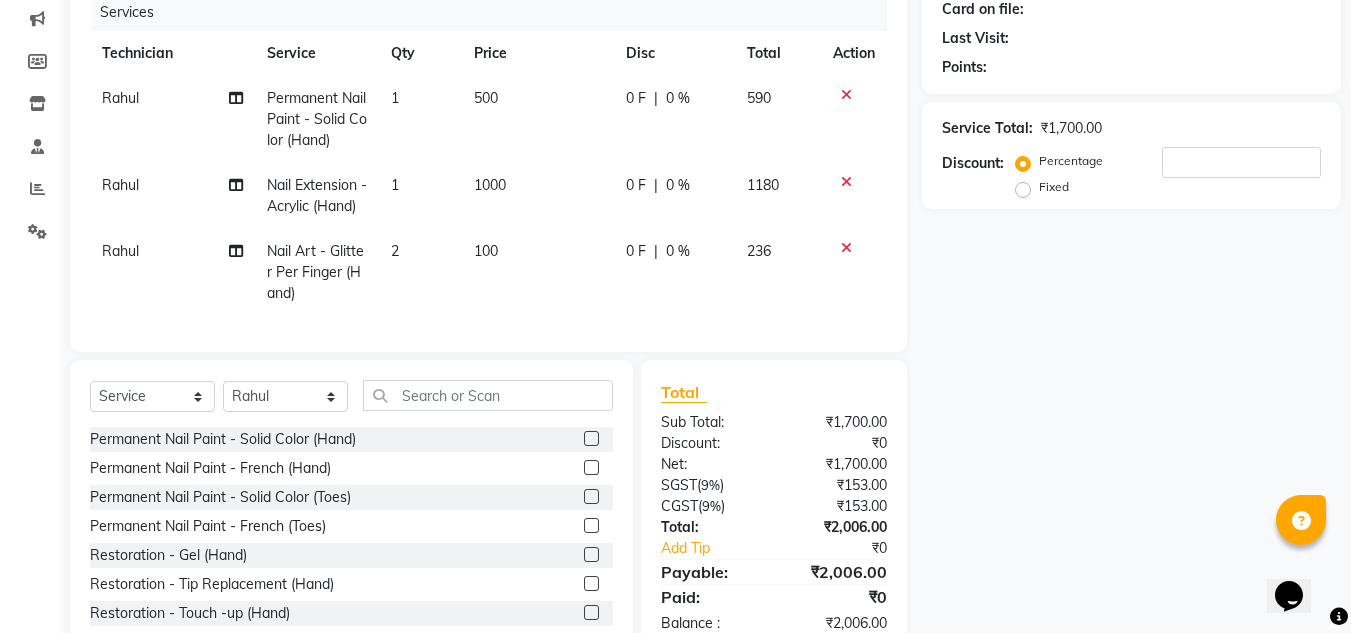click on "Rahul Permanent Nail Paint - Solid Color (Hand) 1 500 0 F | 0 % 590 Rahul Nail Extension - Acrylic (Hand) 1 1000 0 F | 0 % 1180 Rahul Nail Art - Glitter Per Finger (Hand) 2 100 0 F | 0 % 236" 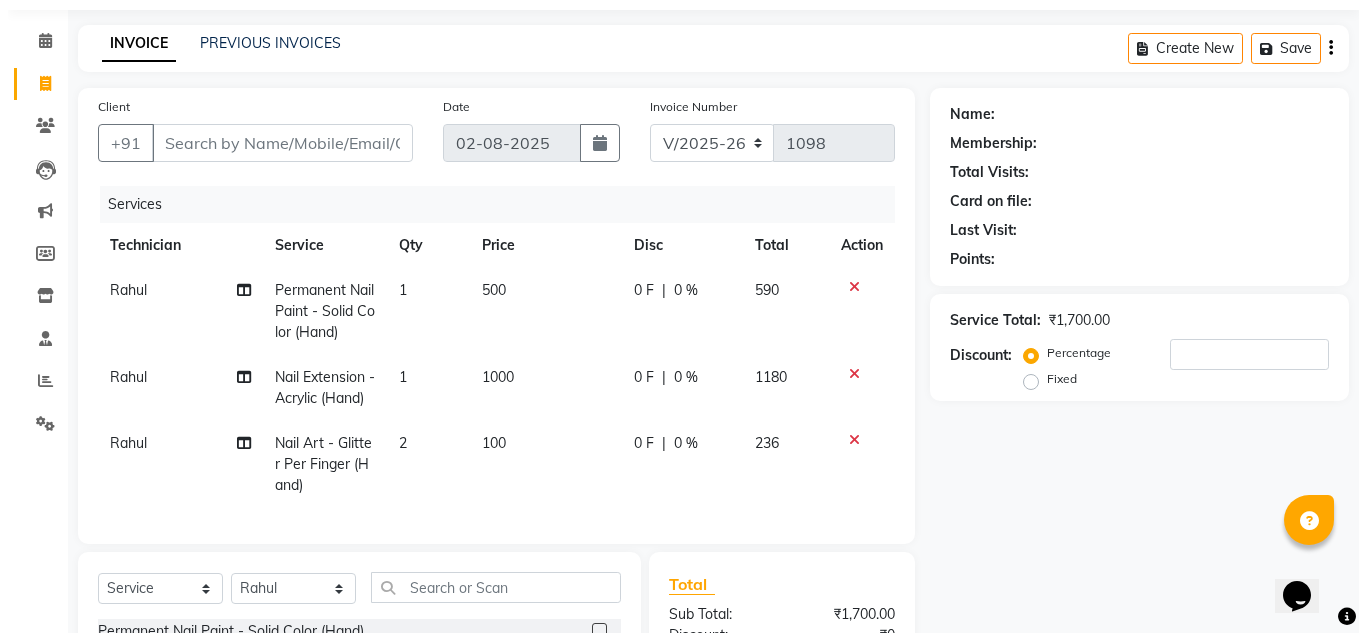 scroll, scrollTop: 61, scrollLeft: 0, axis: vertical 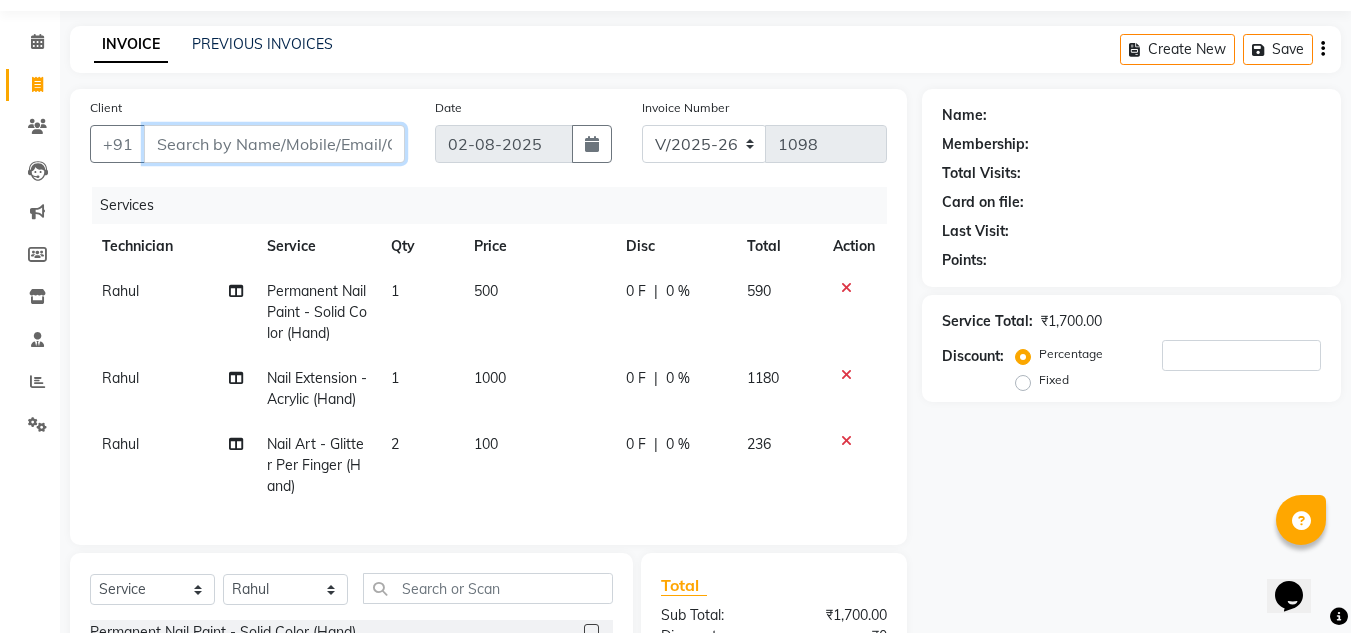 click on "Client" at bounding box center [274, 144] 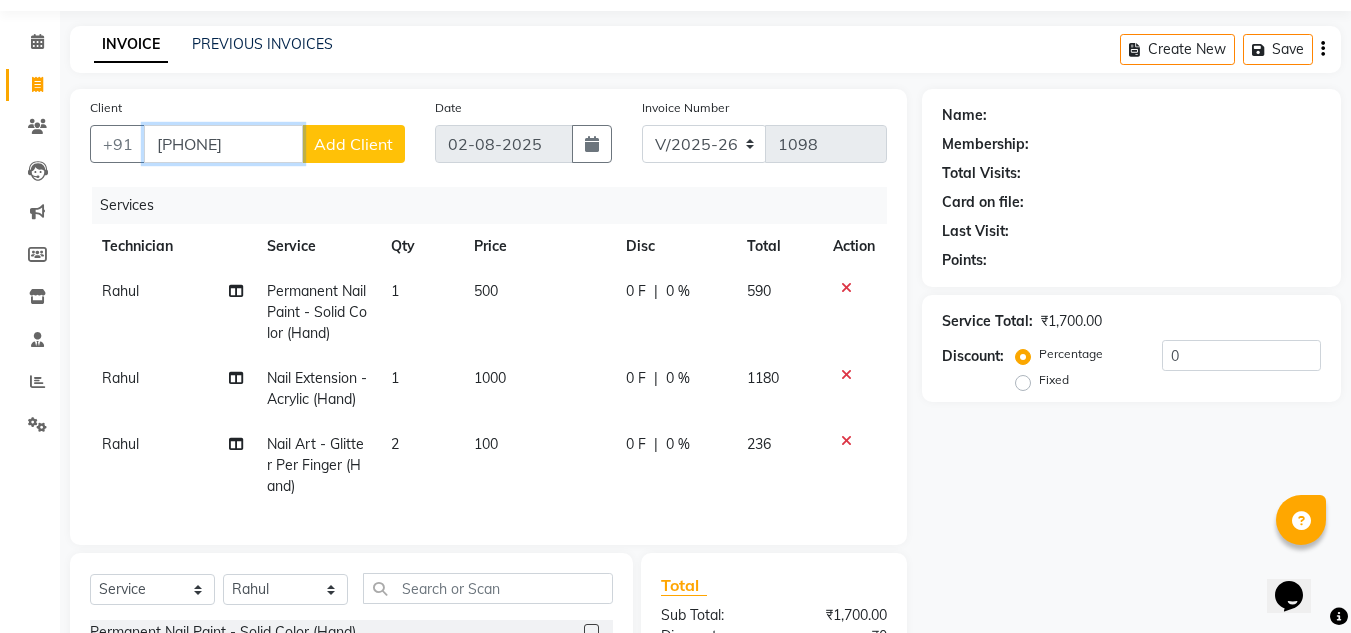 type on "6361188031" 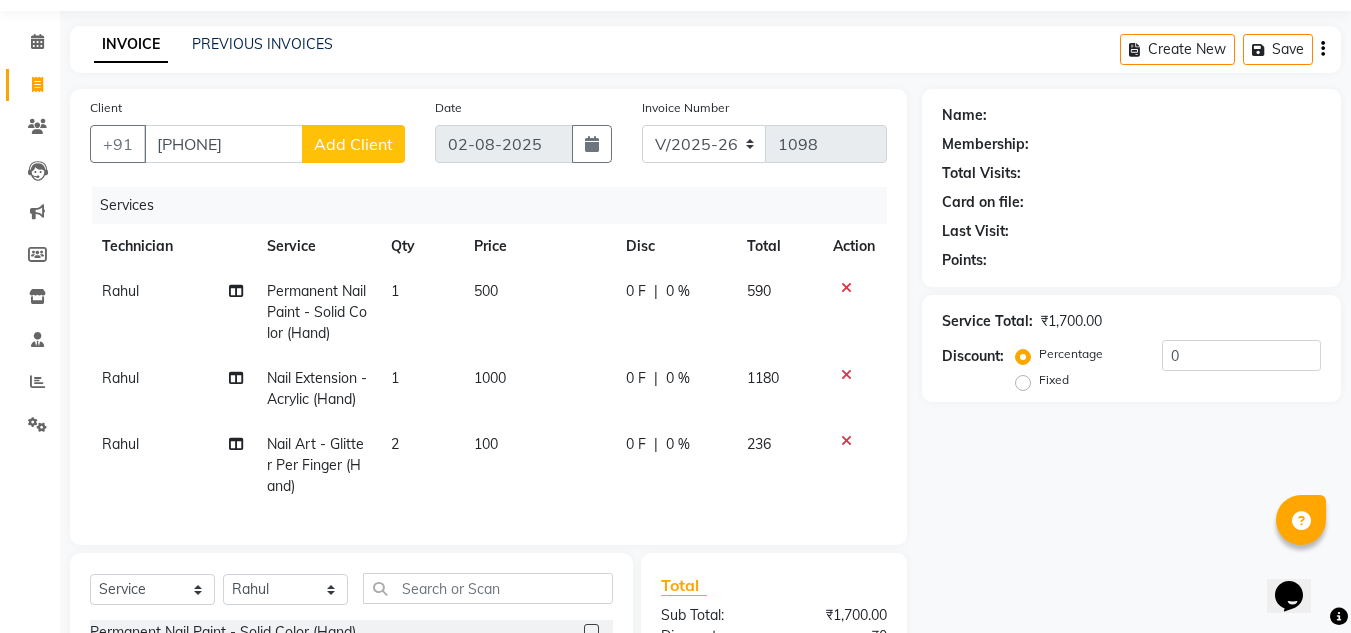click on "Add Client" 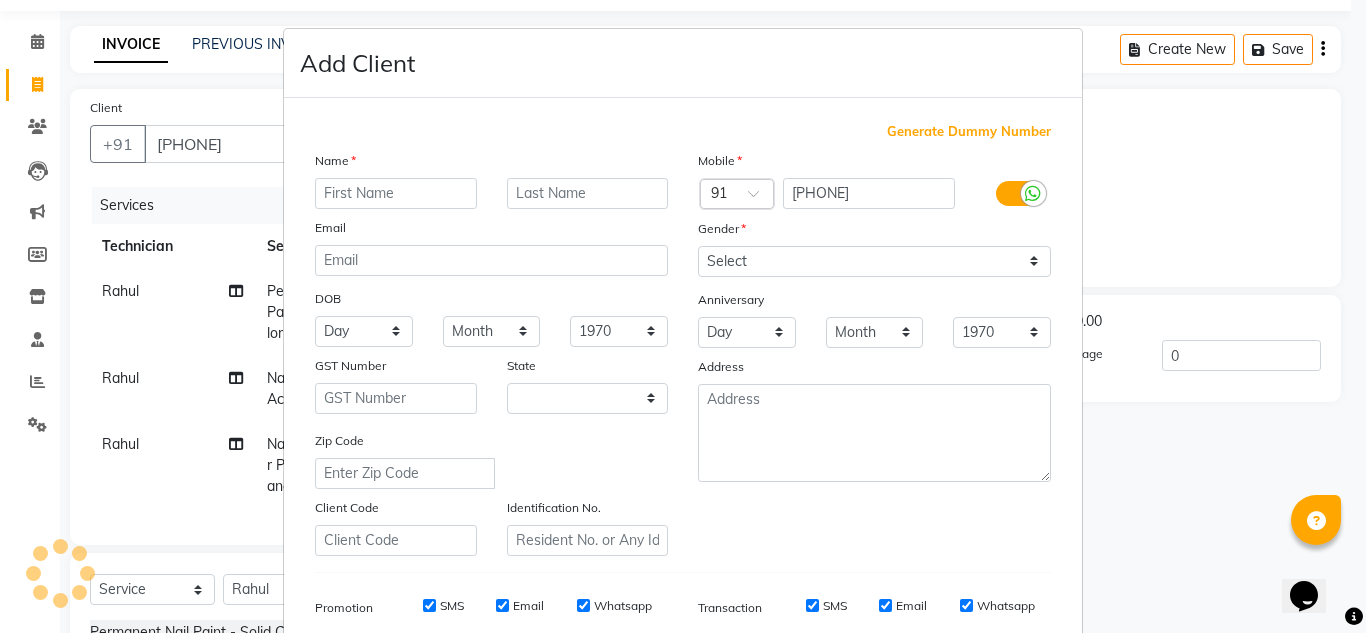 select on "21" 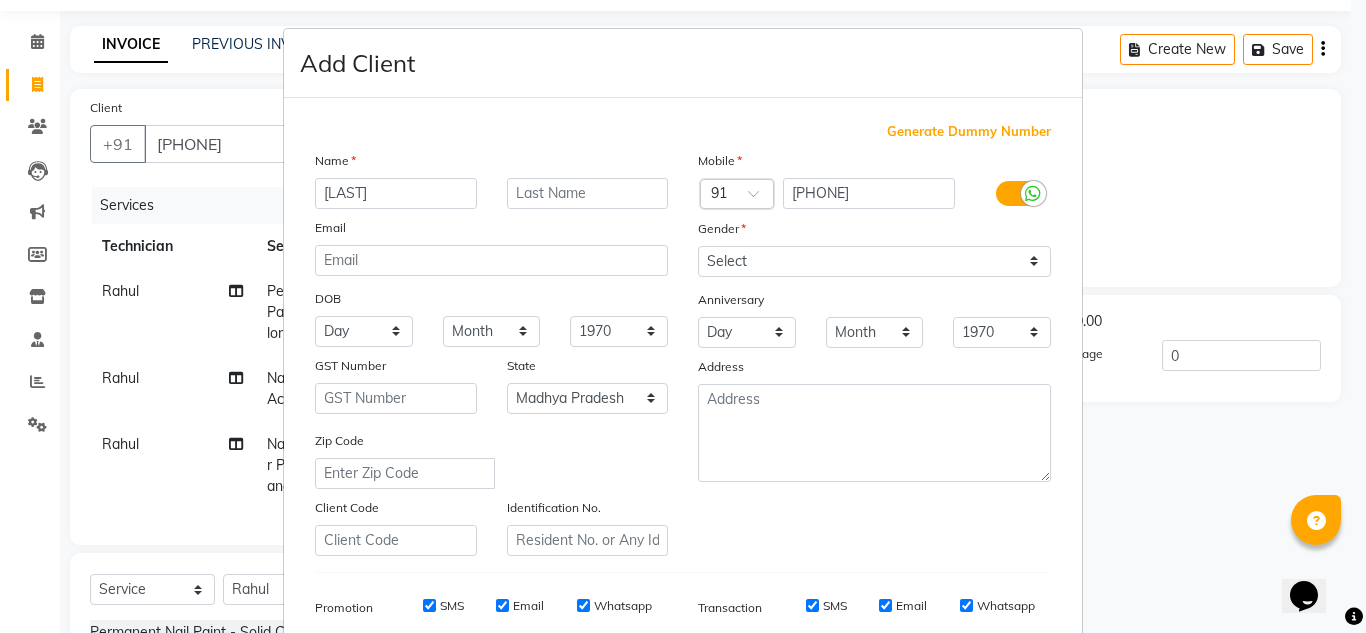 type on "anayraa" 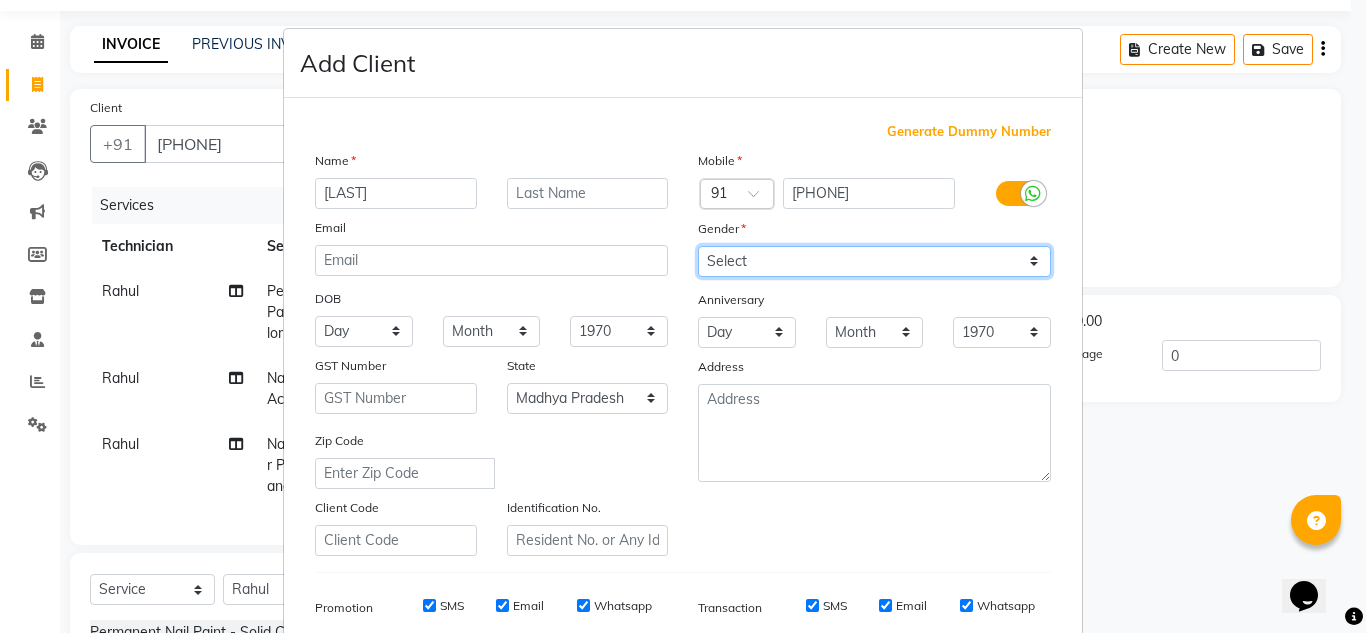 click on "Select Male Female Other Prefer Not To Say" at bounding box center (874, 261) 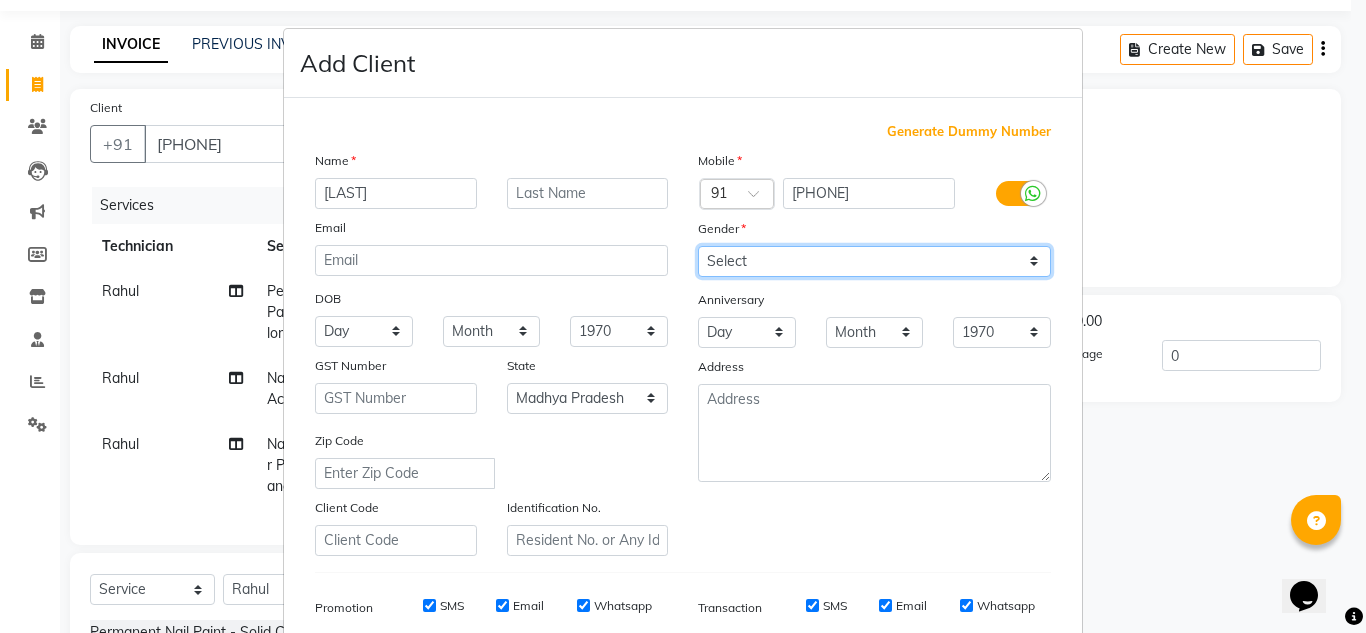 select on "female" 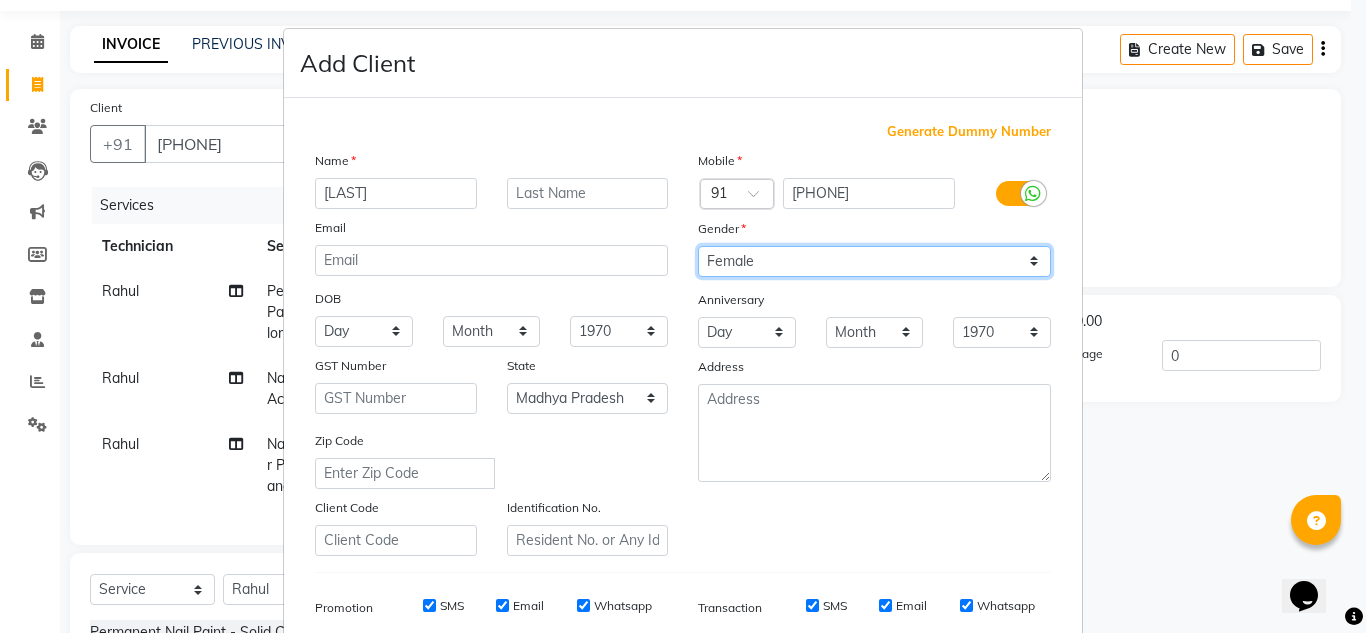 click on "Select Male Female Other Prefer Not To Say" at bounding box center (874, 261) 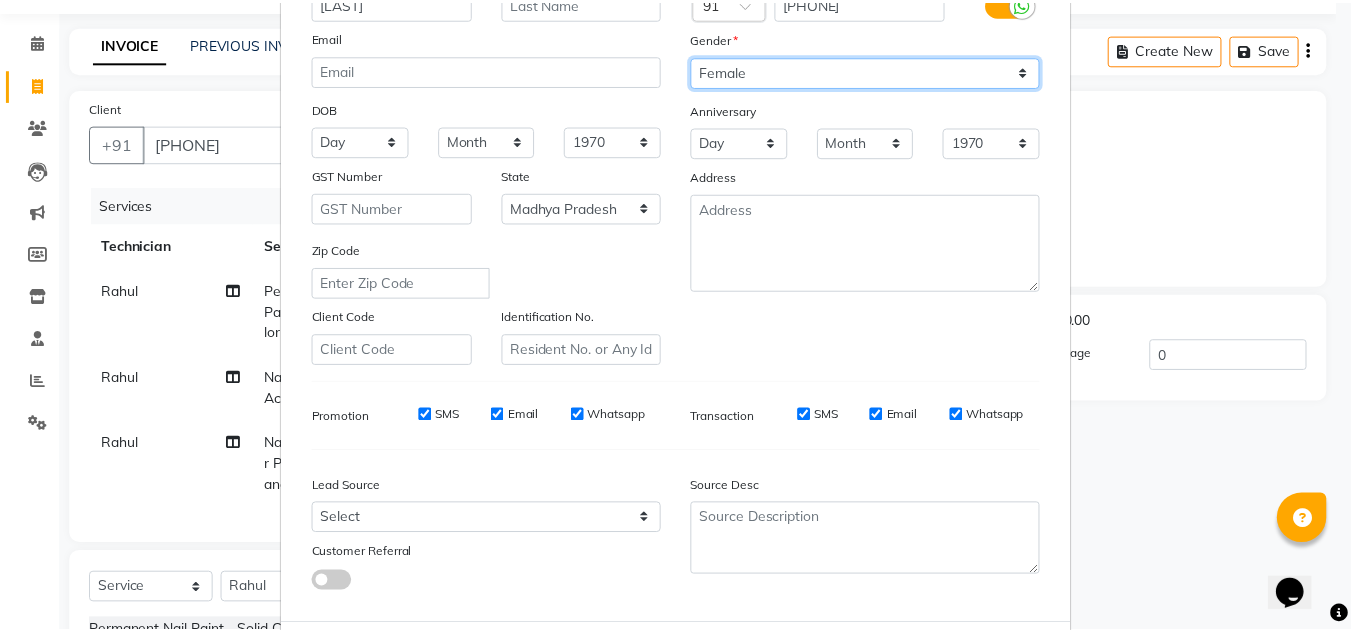 scroll, scrollTop: 290, scrollLeft: 0, axis: vertical 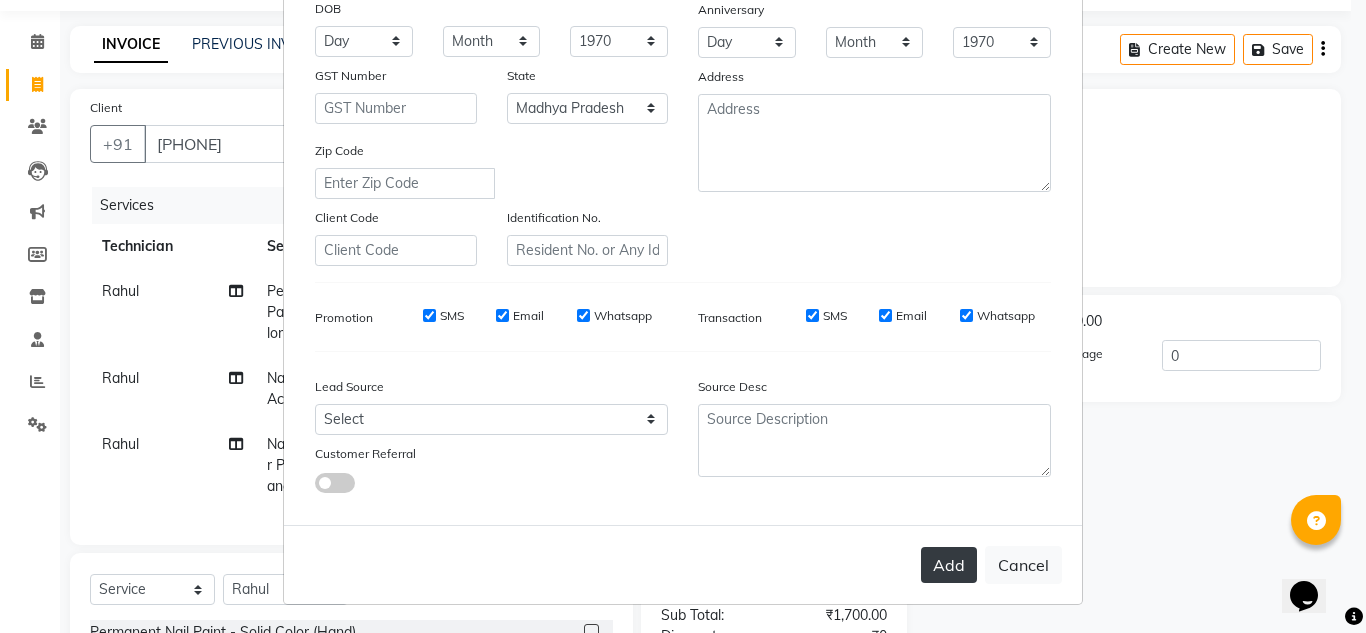 click on "Add" at bounding box center (949, 565) 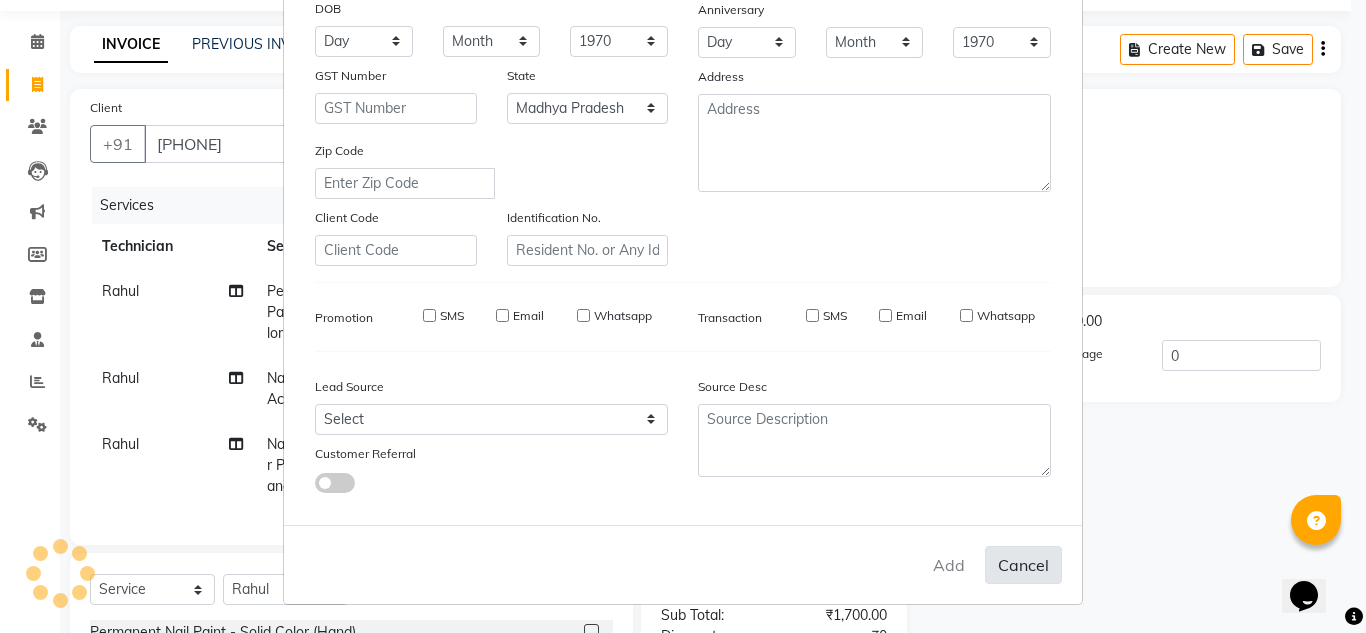 type on "63******31" 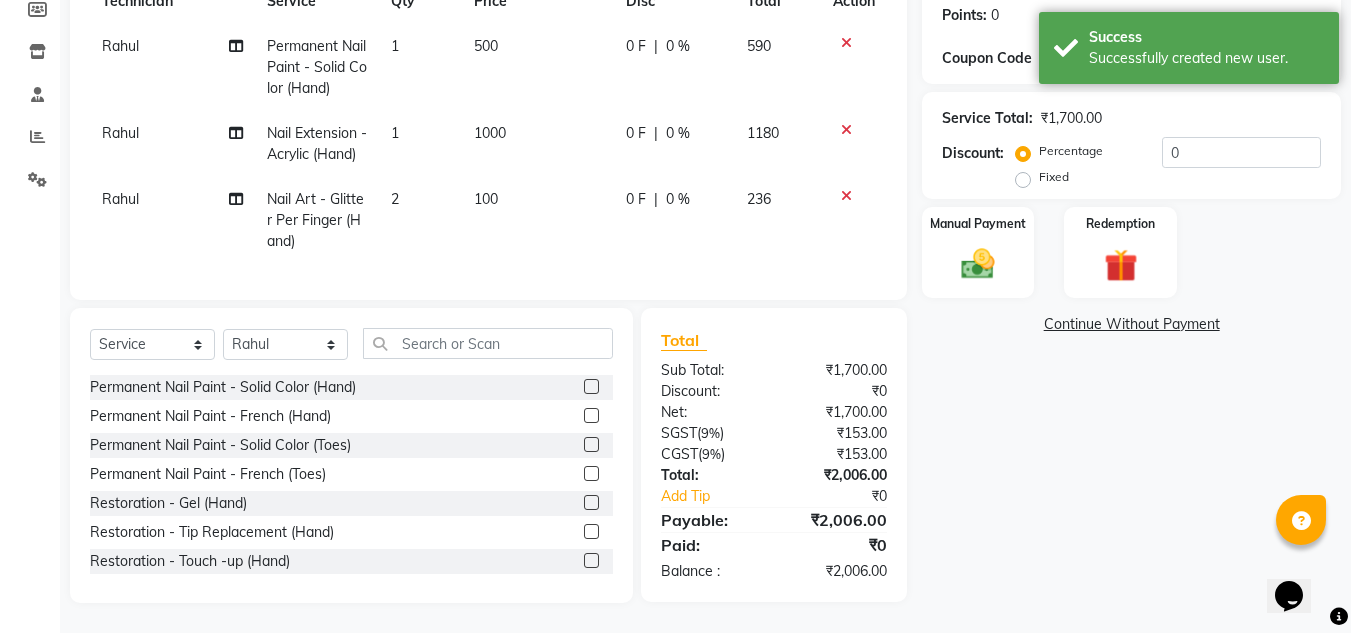 scroll, scrollTop: 342, scrollLeft: 0, axis: vertical 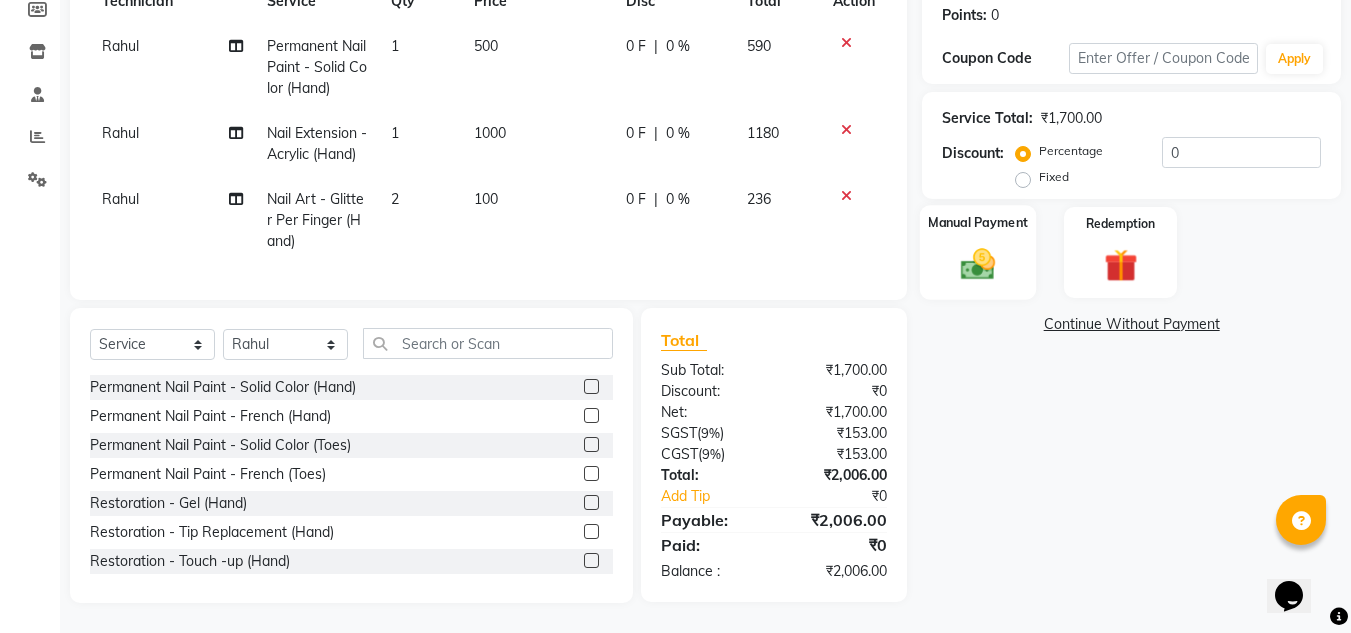 click 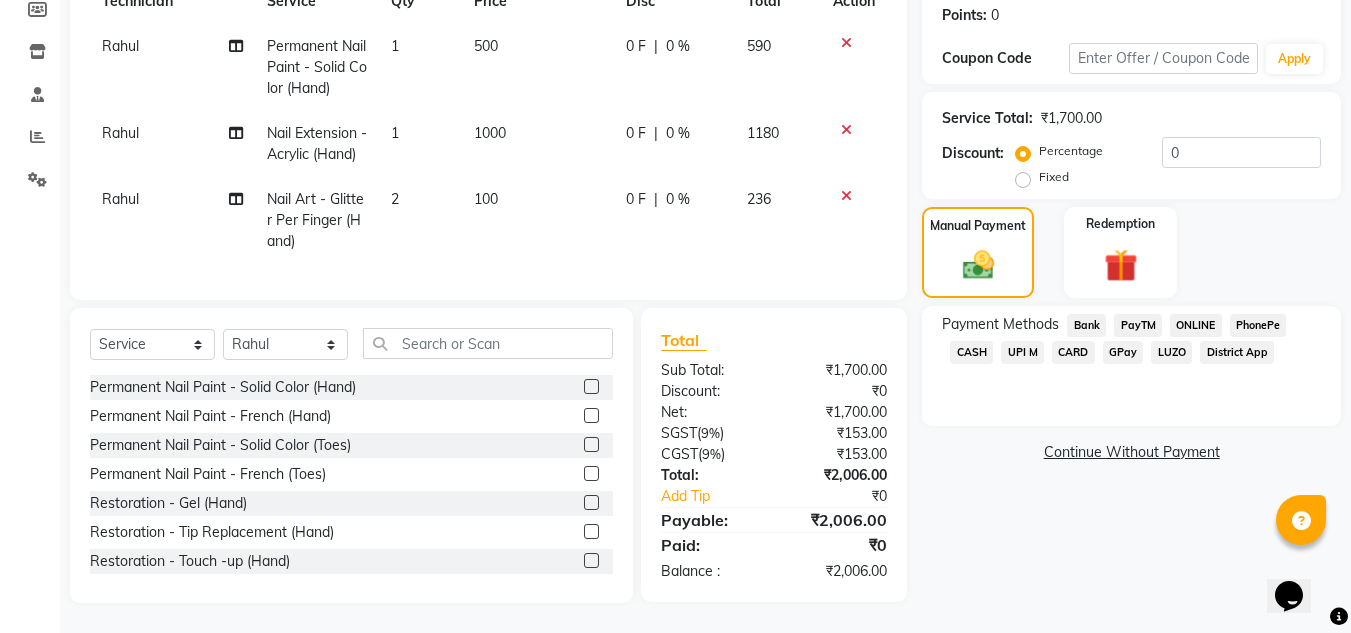 click on "Fixed" 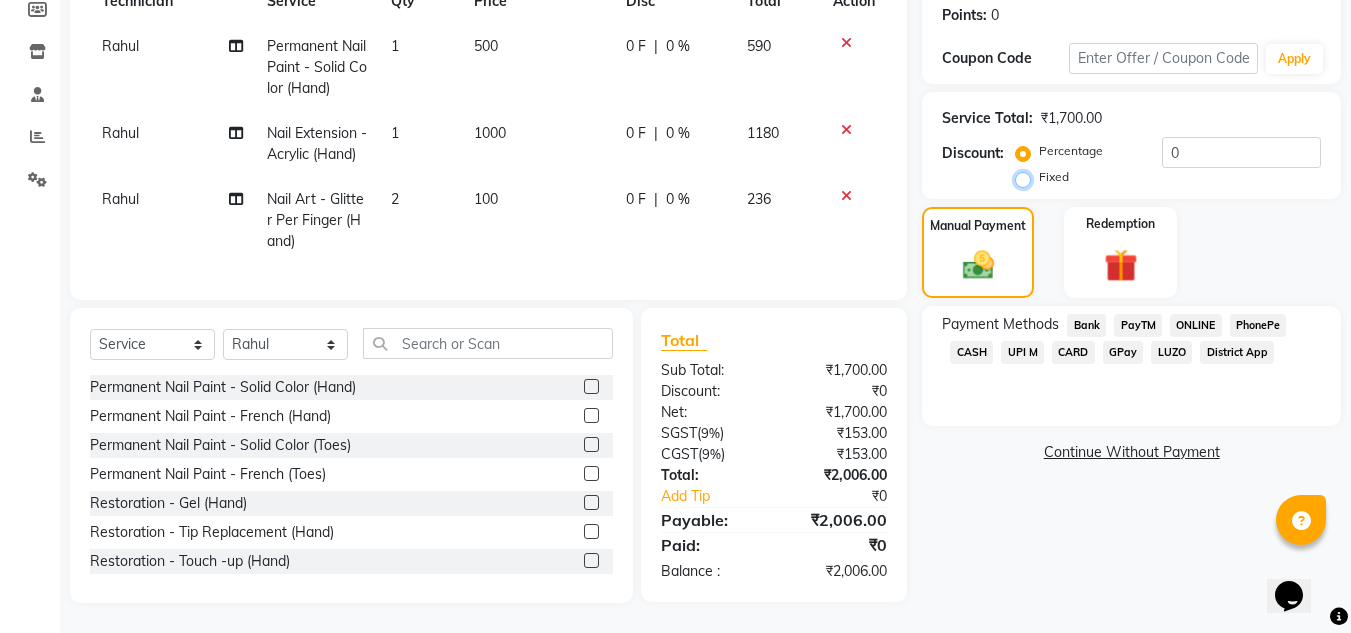 click on "Fixed" at bounding box center [1027, 177] 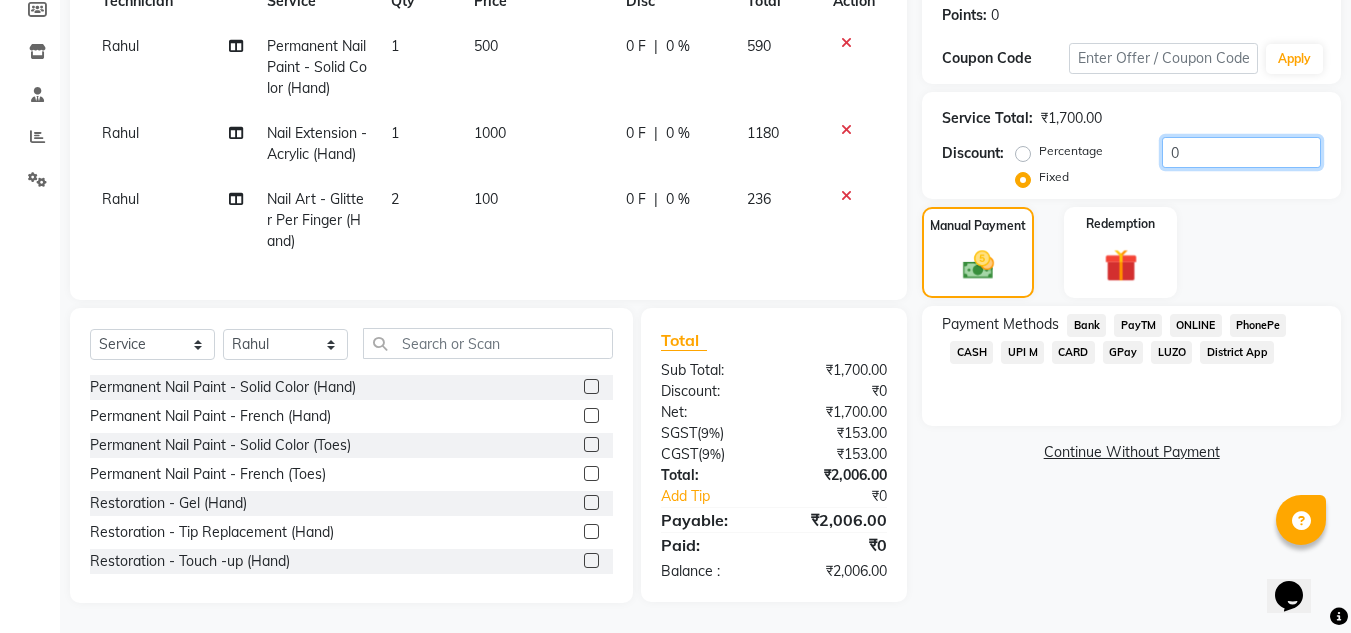 click on "0" 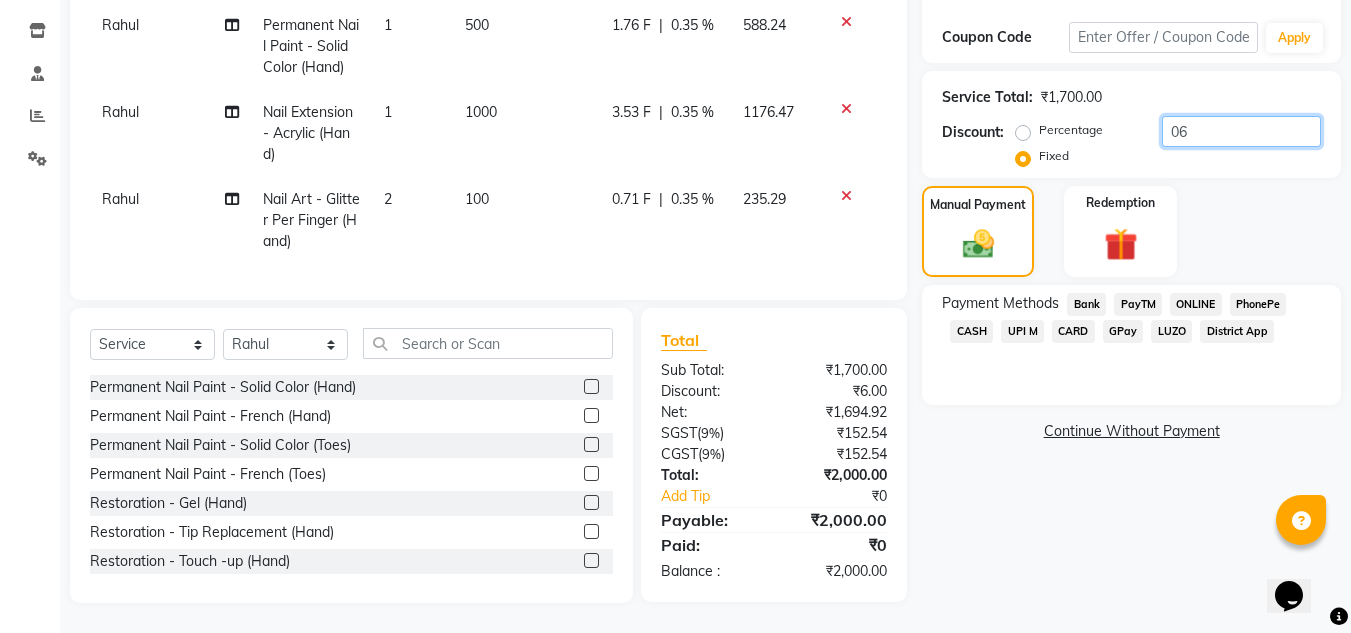 type on "06" 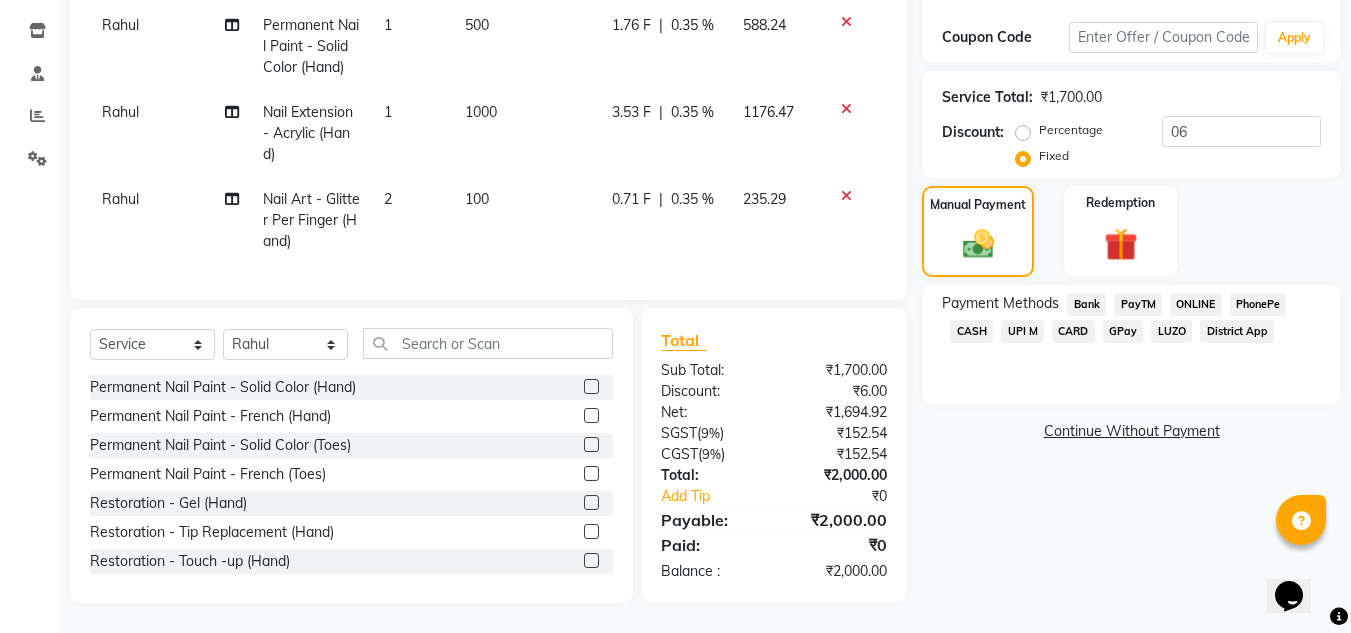 click on "ONLINE" 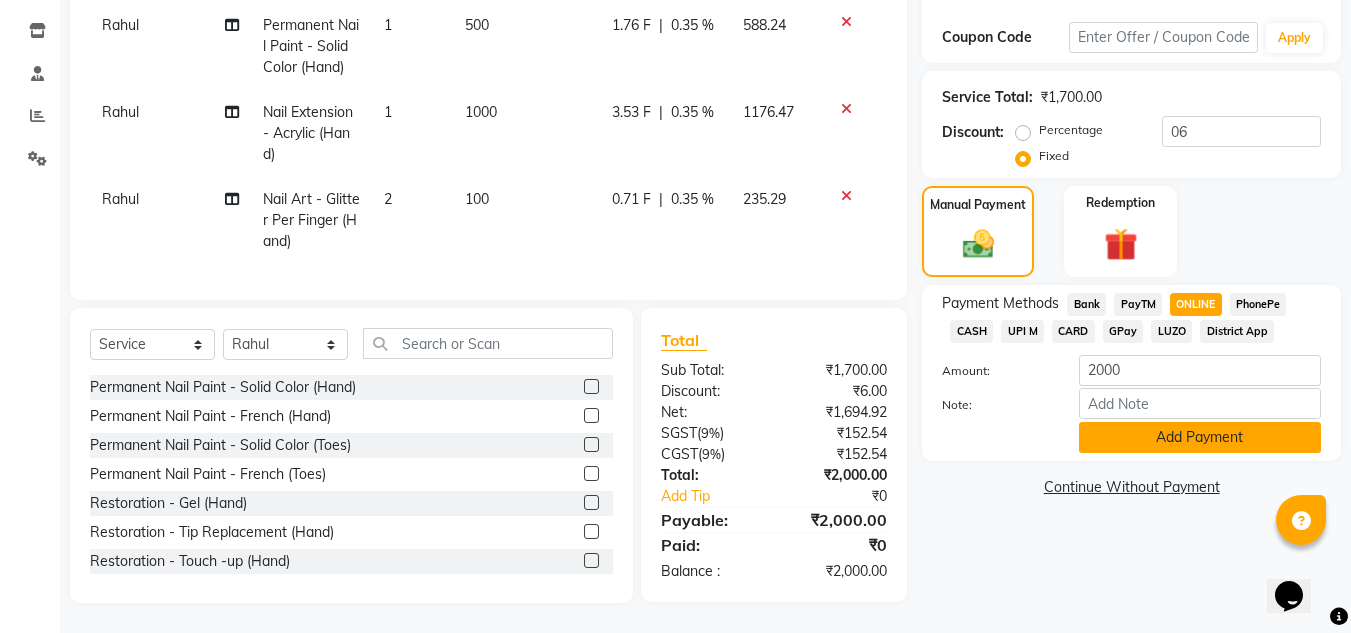 click on "Add Payment" 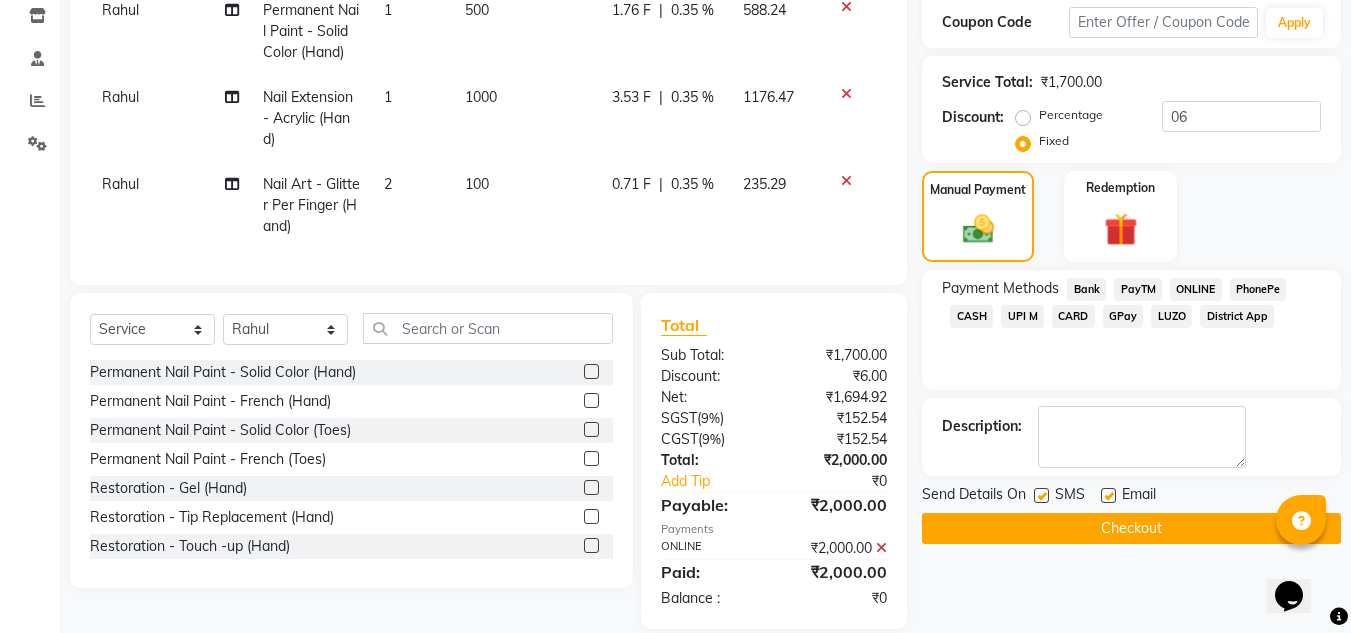 click on "Checkout" 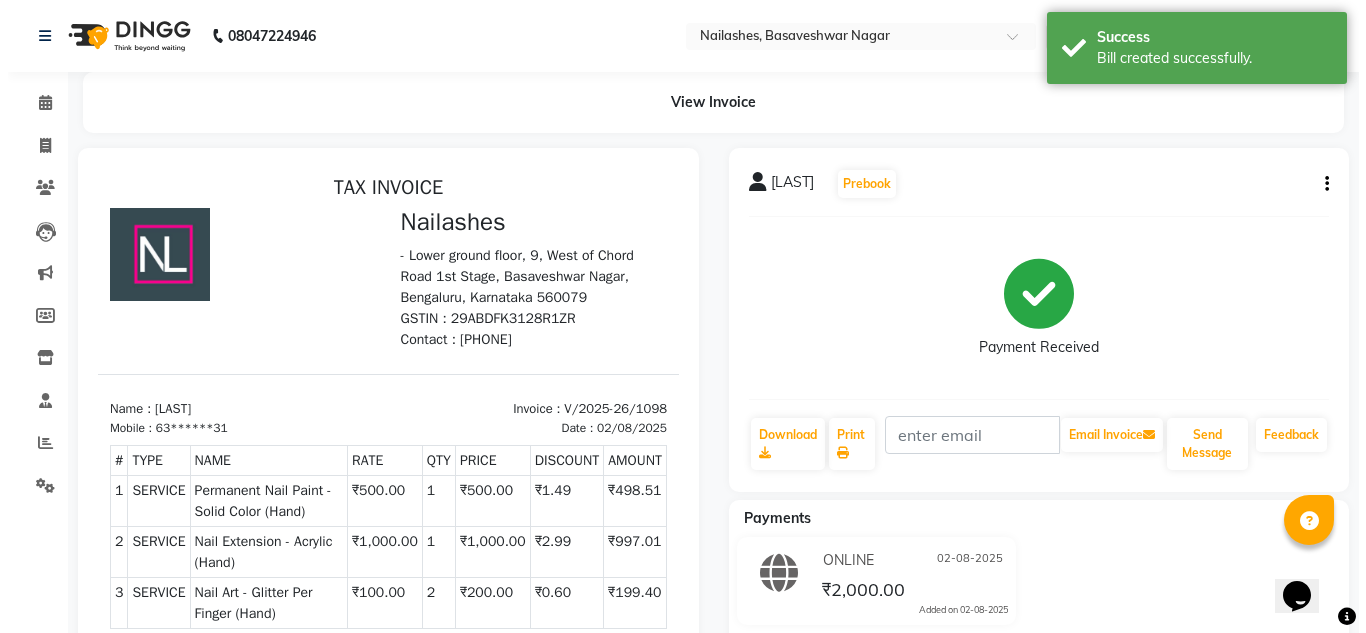 scroll, scrollTop: 0, scrollLeft: 0, axis: both 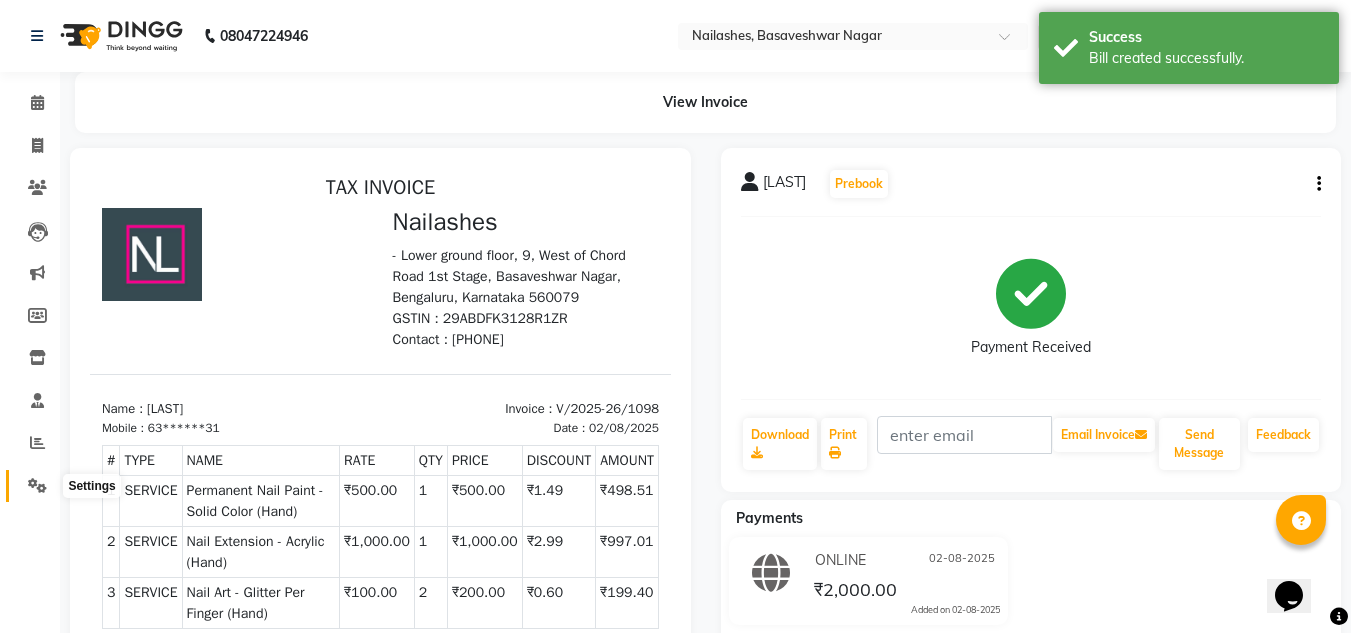 click 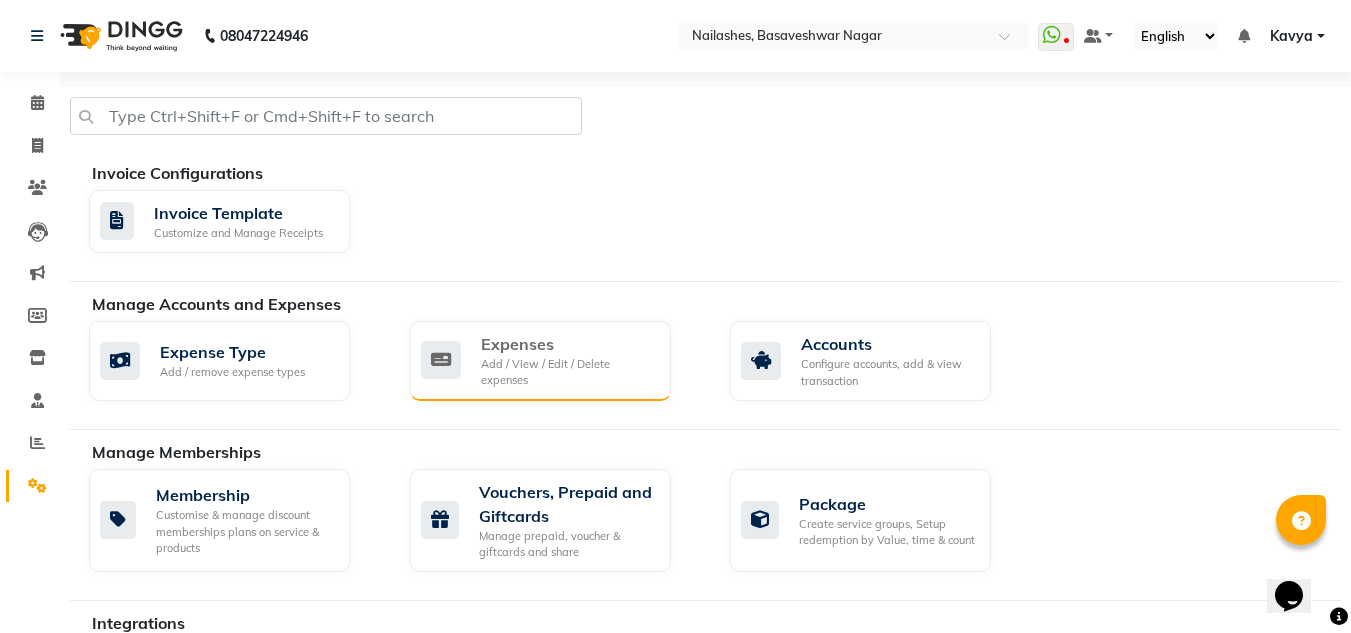 click on "Add / View / Edit / Delete expenses" 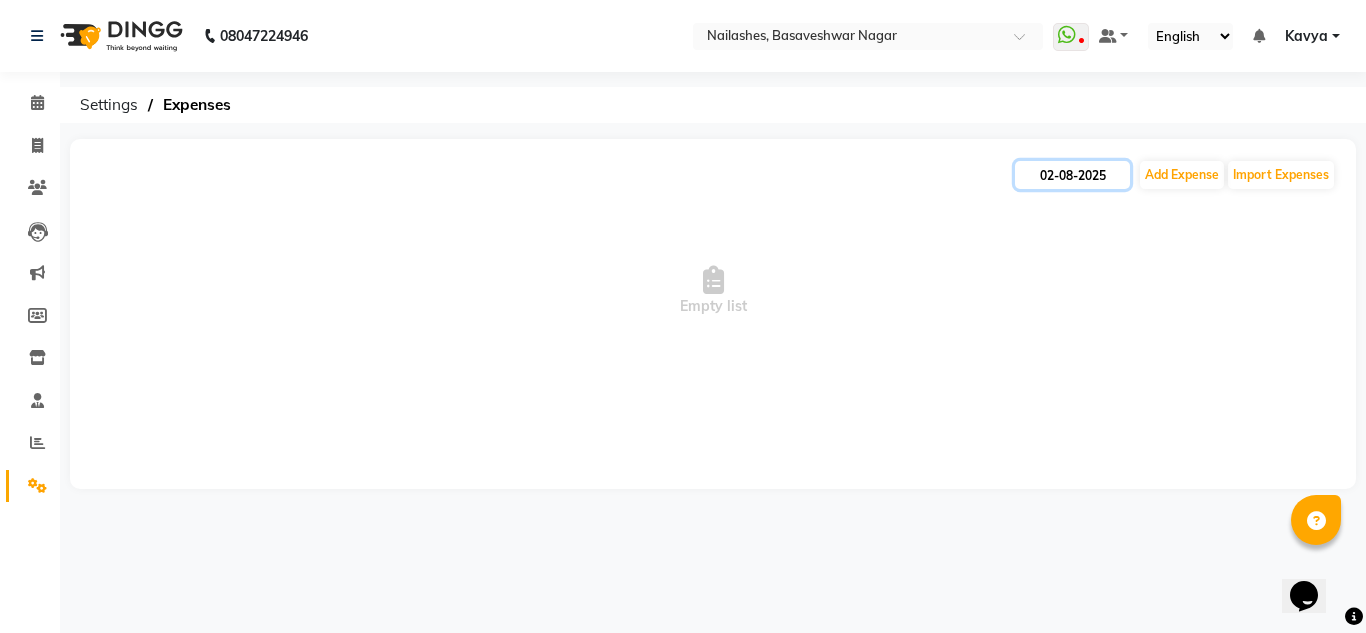 click on "02-08-2025" 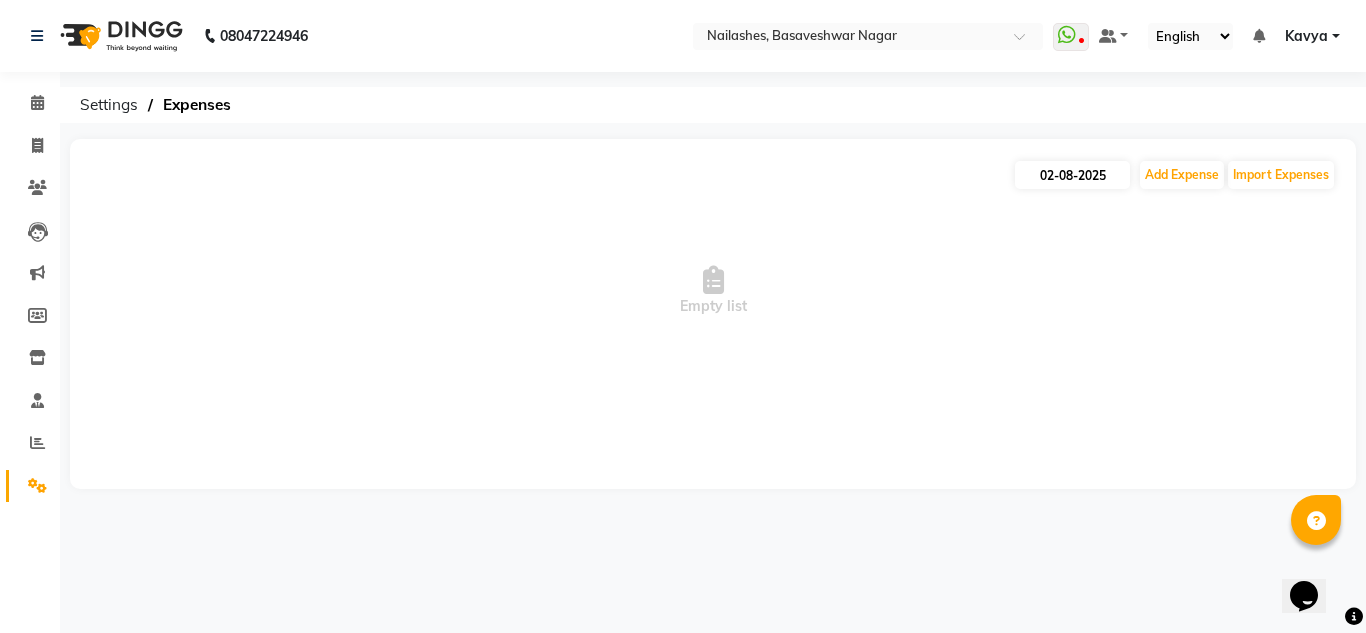 select on "8" 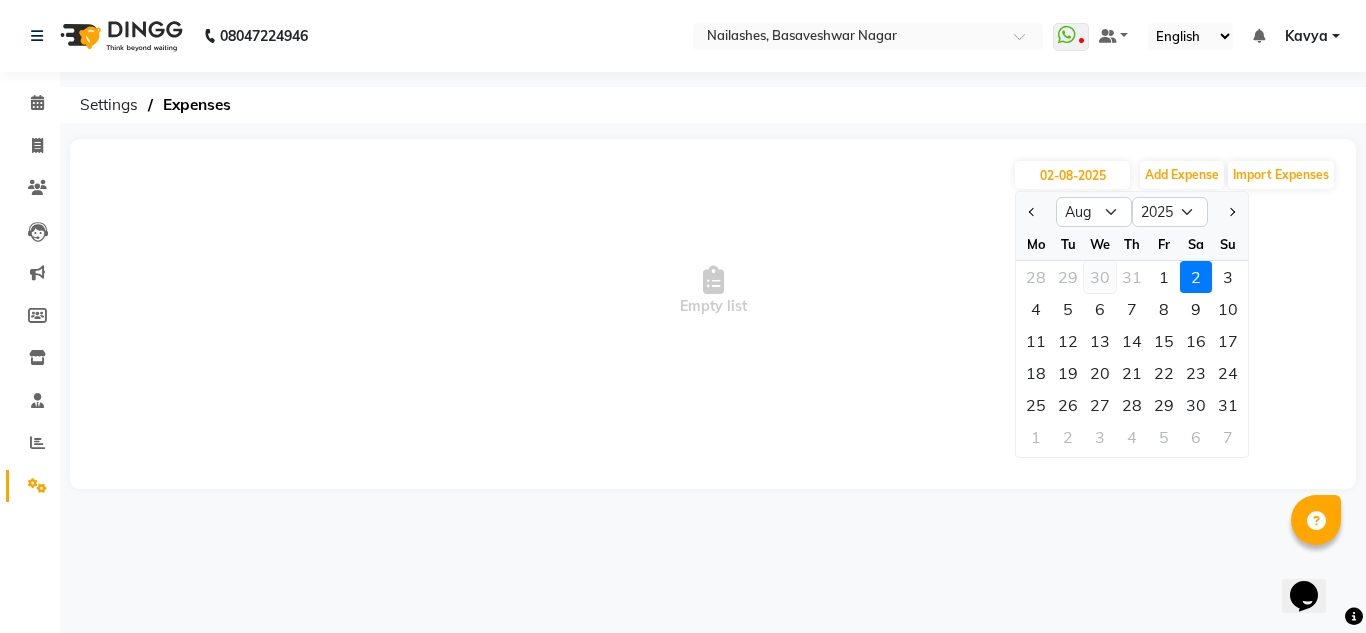 click on "30" 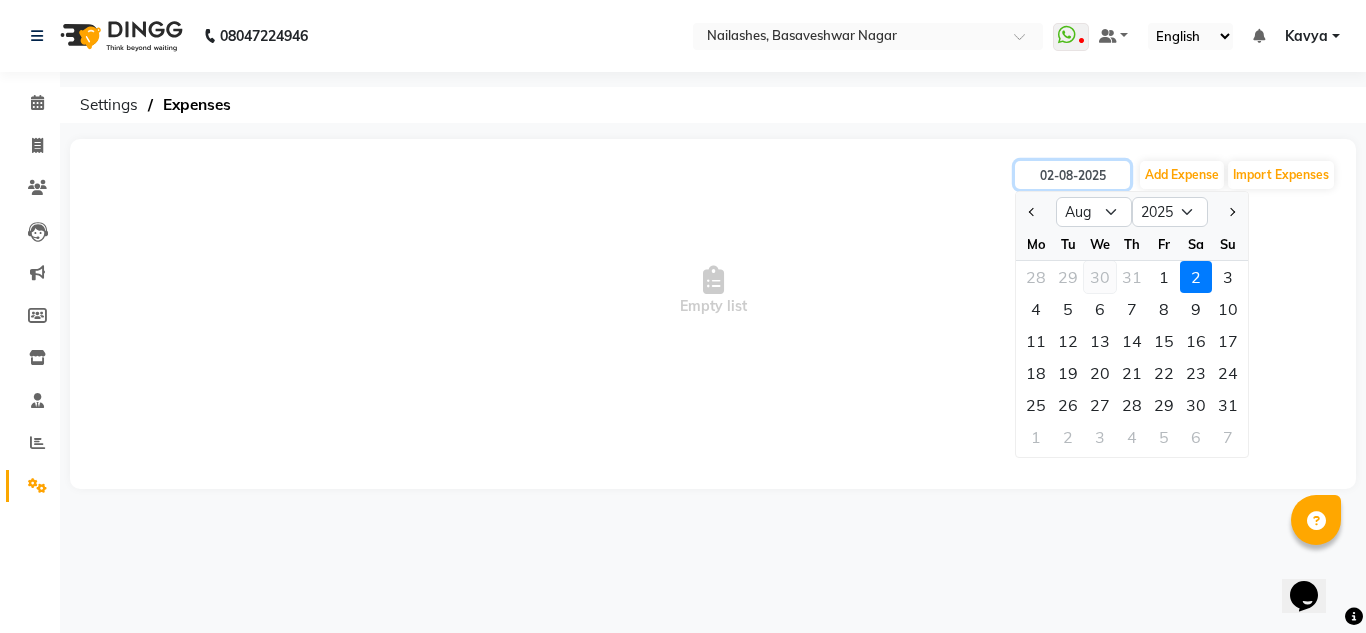 type on "30-07-2025" 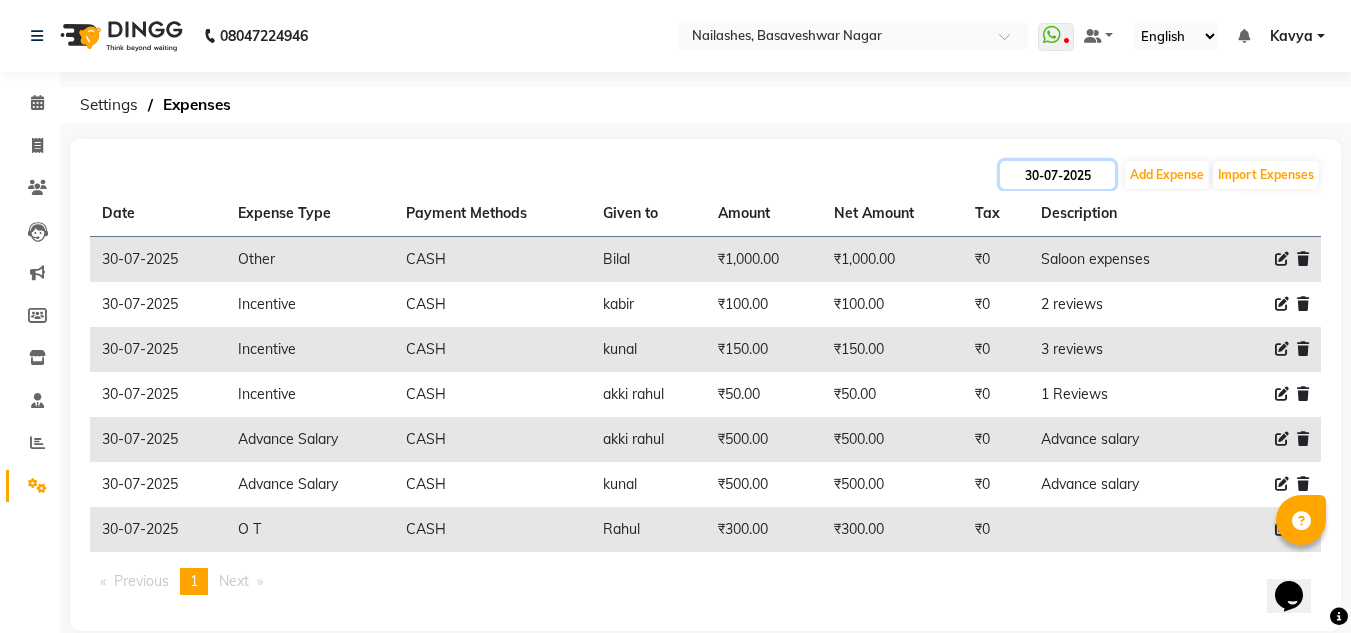 click on "30-07-2025" 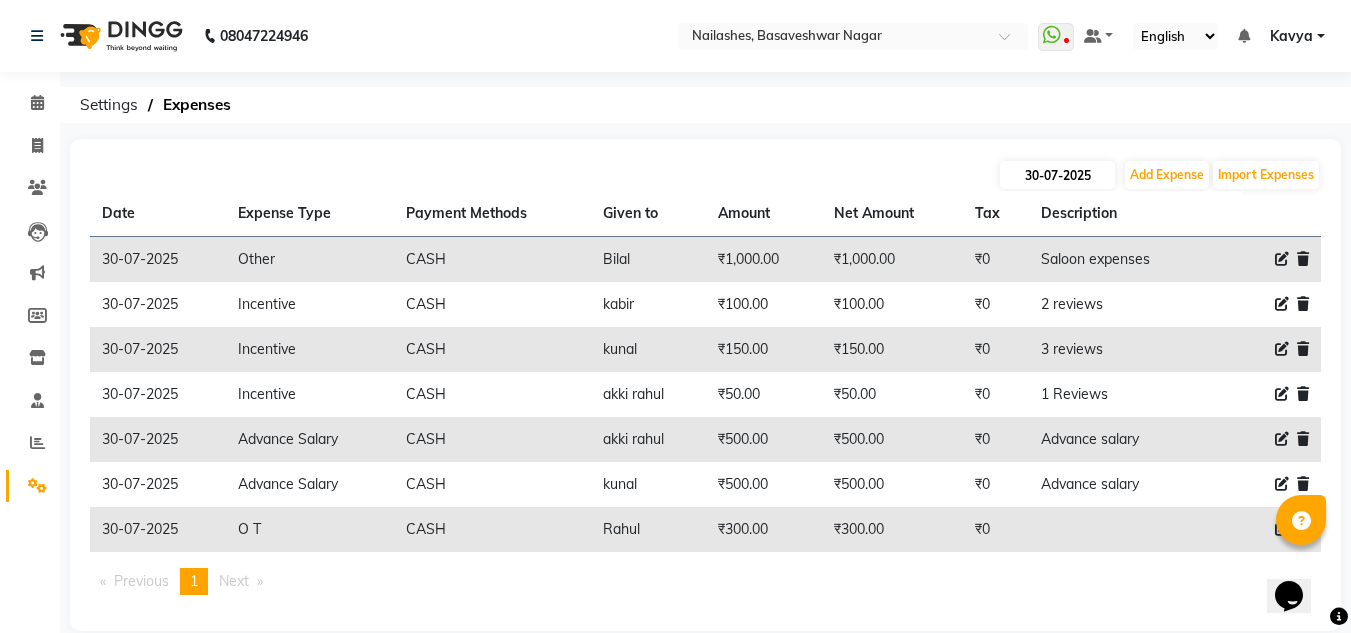 select on "7" 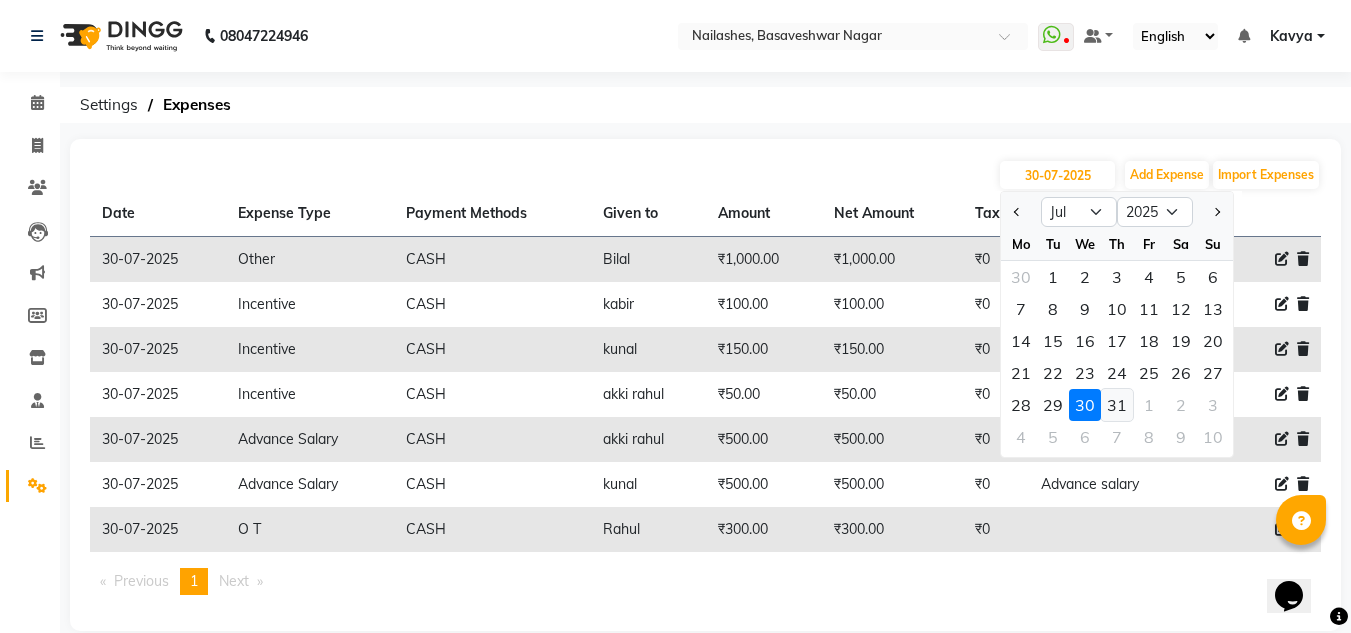 click on "31" 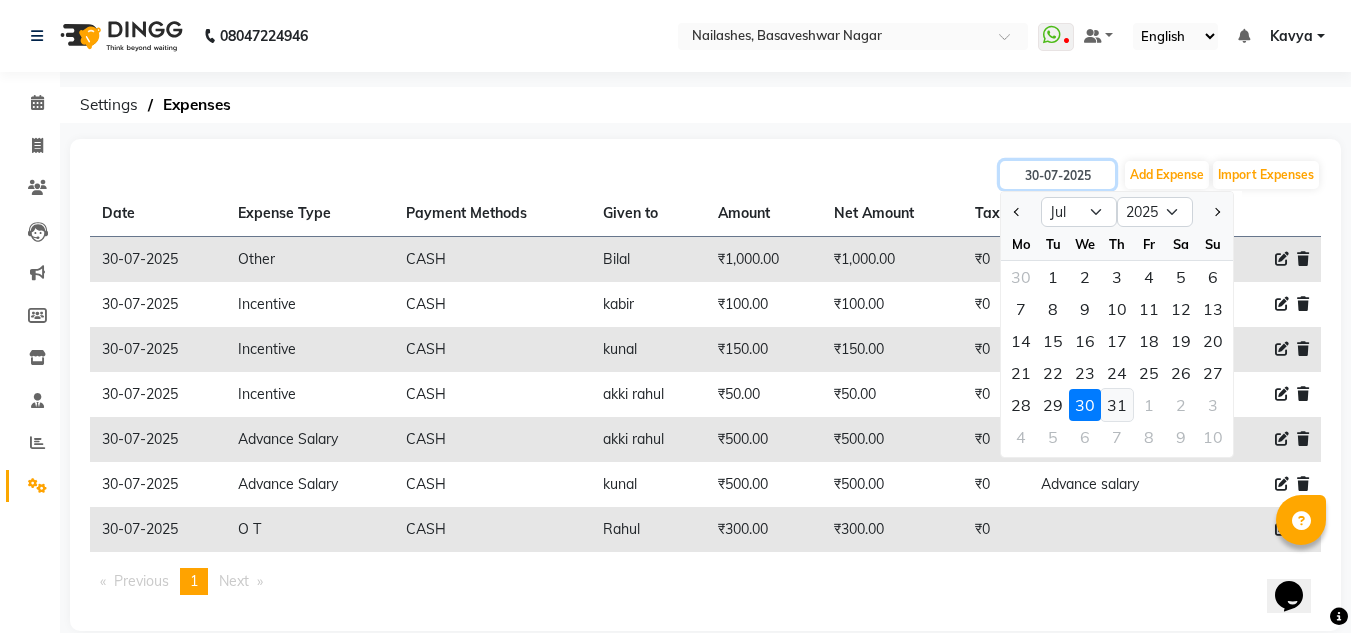 type on "31-07-2025" 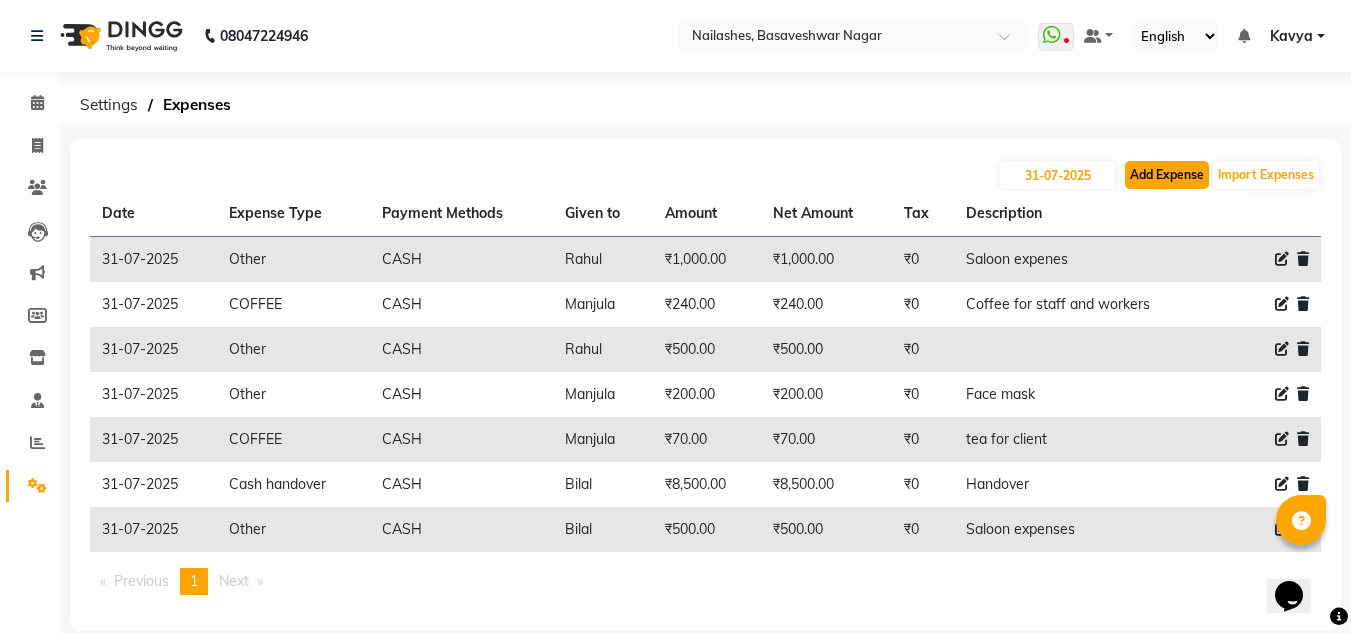 click on "Add Expense" 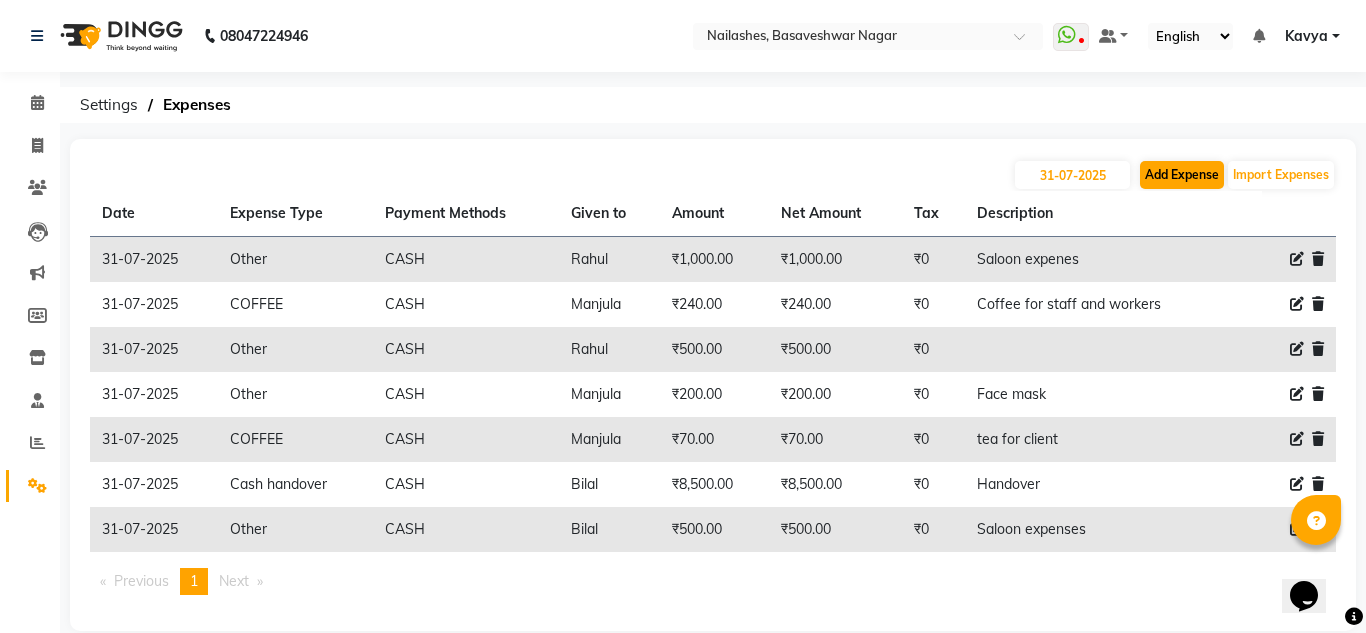 select on "1" 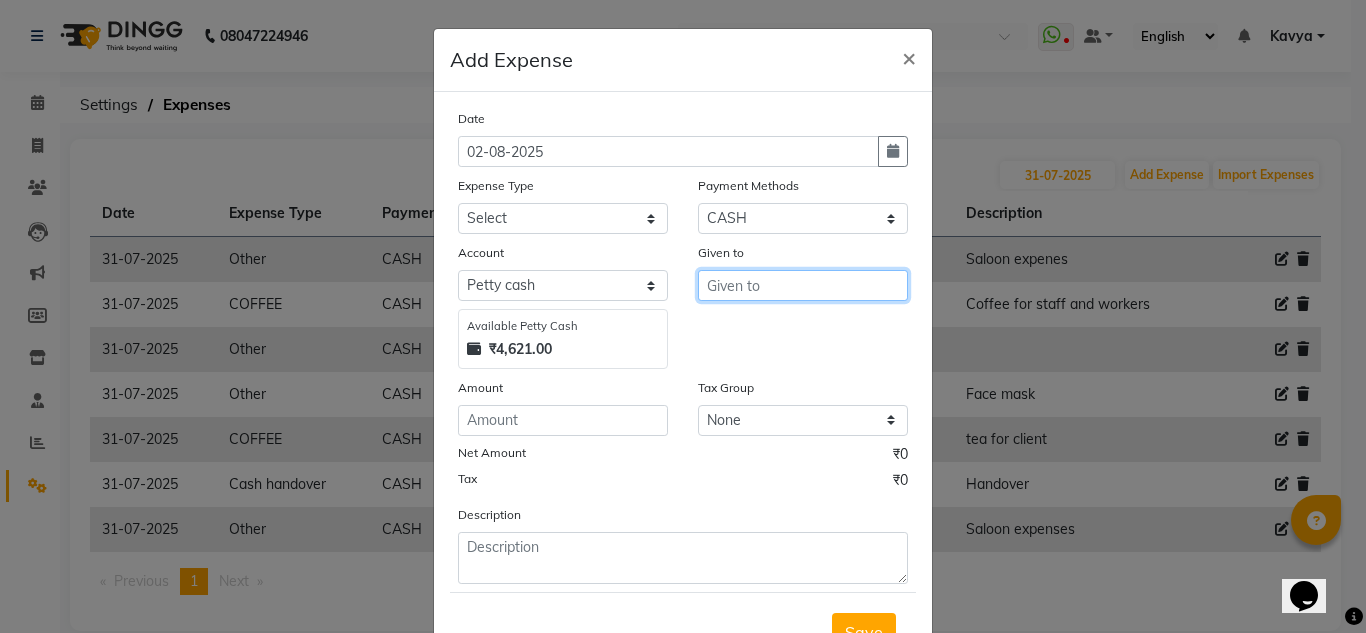 click at bounding box center (803, 285) 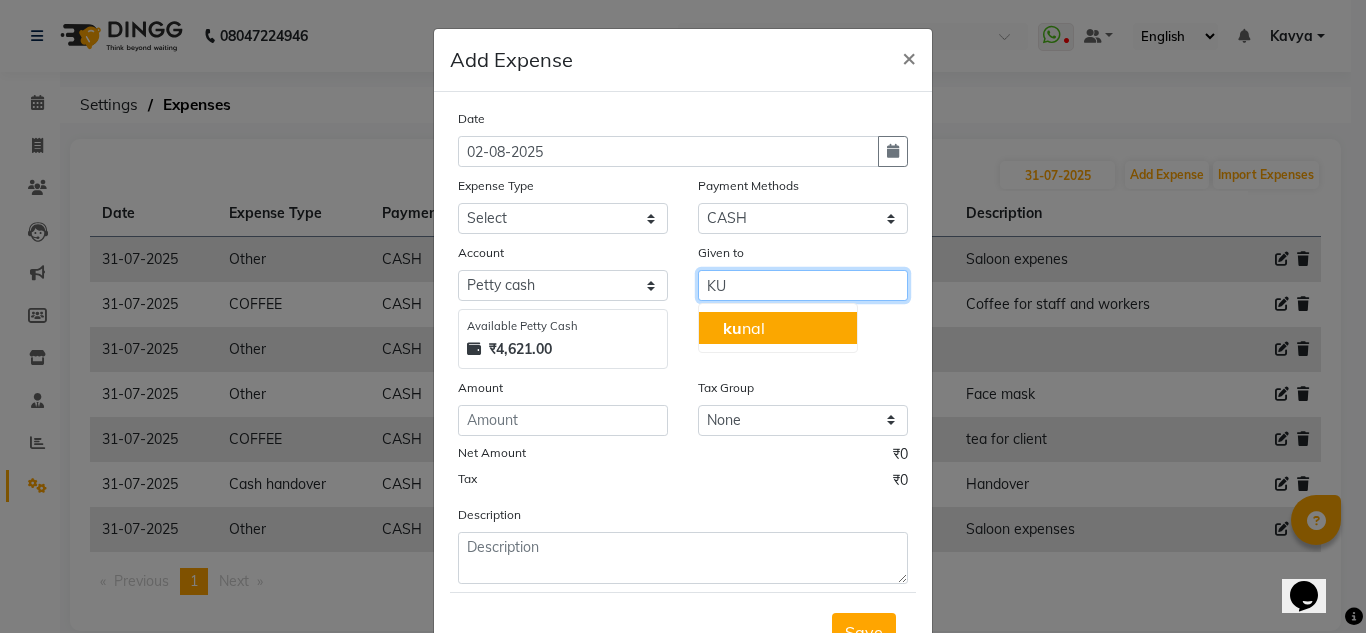 click on "ku nal" at bounding box center (778, 328) 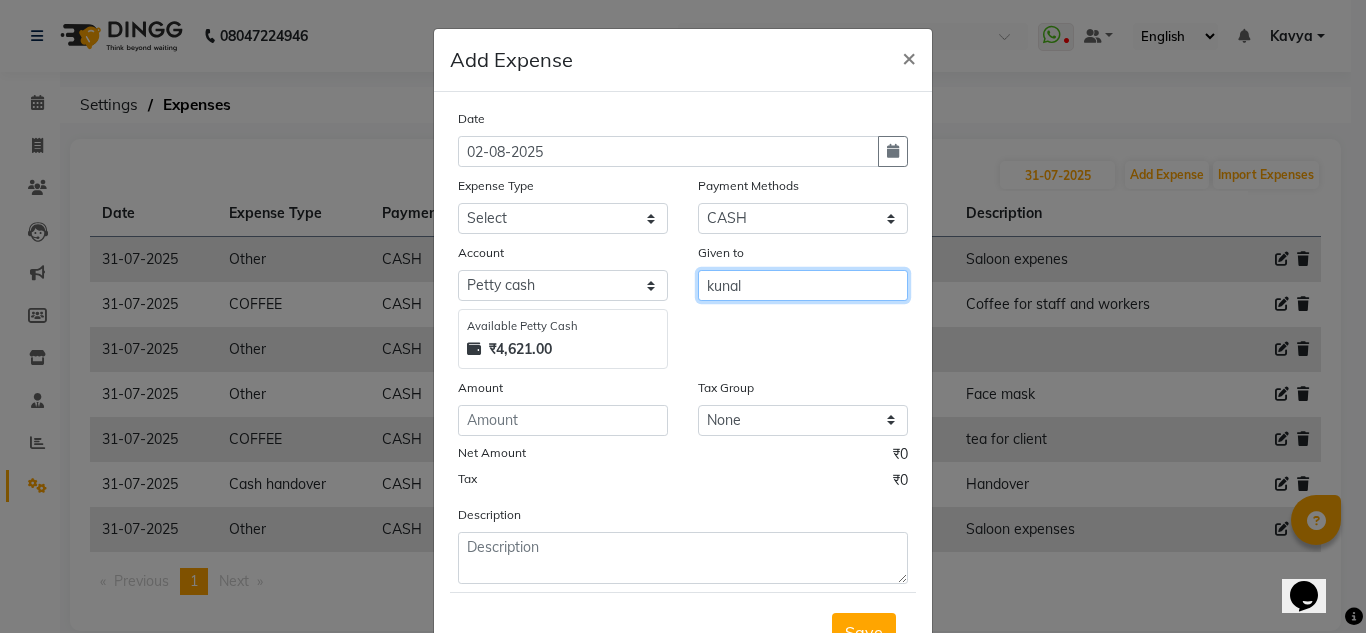 type on "kunal" 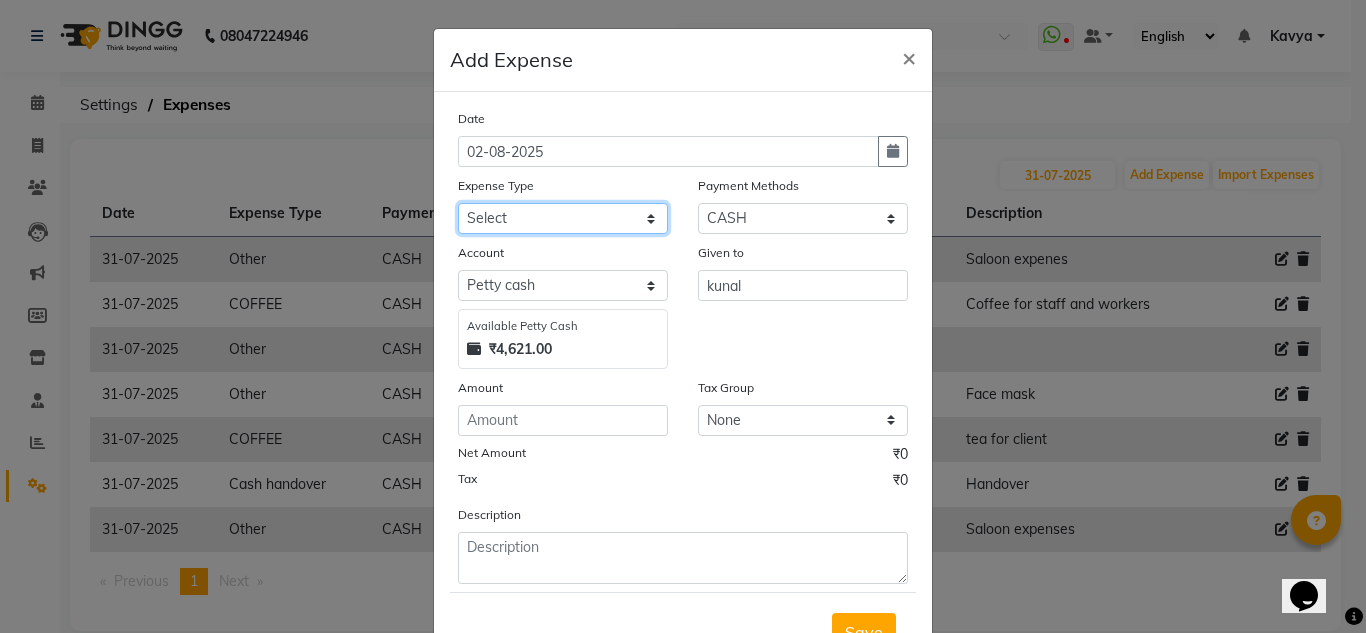 click on "Select acetone Advance Salary bank deposite BBMP Beauty products Bed charges BIRTHDAY CAKE Bonus Carpenter CASH EXPENSE VOUCHER Cash handover chocolate for store cleaning things Client Refreshment coconut water for clients COFFEE coffee cup coffee powder Commission Conveyance Cotton Courier decoration Diesel for generator Donation Drinking Water Electricity Eyelashes return Face mask floor cleaner flowers daily garbage generator diesel green tea GST handover HANDWASH House Keeping Material House keeping Salary Incentive Internet Bill juice LAUNDRY Maintainance Marketing Medical Membership Milk Milk miscelleneous Naturals salon NEWSPAPER O T Other Pantry PETROL Phone Bill Plants plumber pooja items Porter priest Product Purchase product return Product sale puja items RAPIDO Refund Rent Shop Rent Staff Accommodation Royalty Salary Staff cab charges Staff dinner Staff Flight Ticket Staff  Hiring from another Branch Staff Snacks Stationary STORE OPENING CHARGE sugar sweets TEAM DINNER TIPS Tissue Transgender" 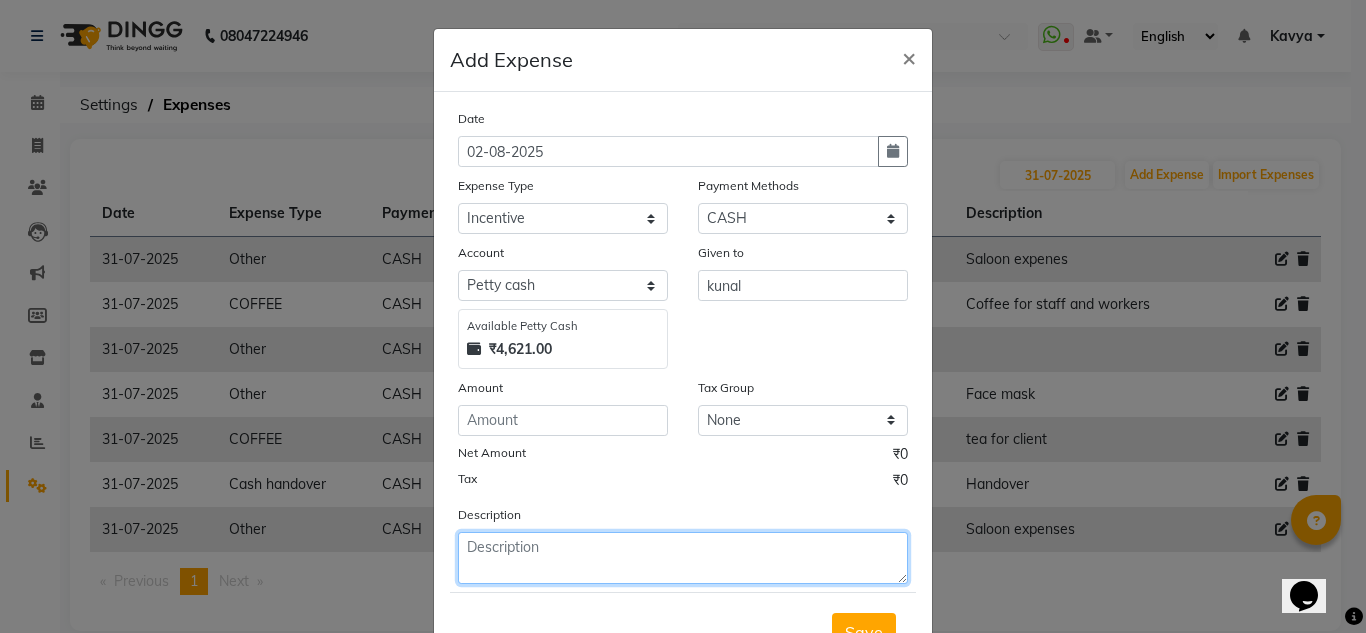 click 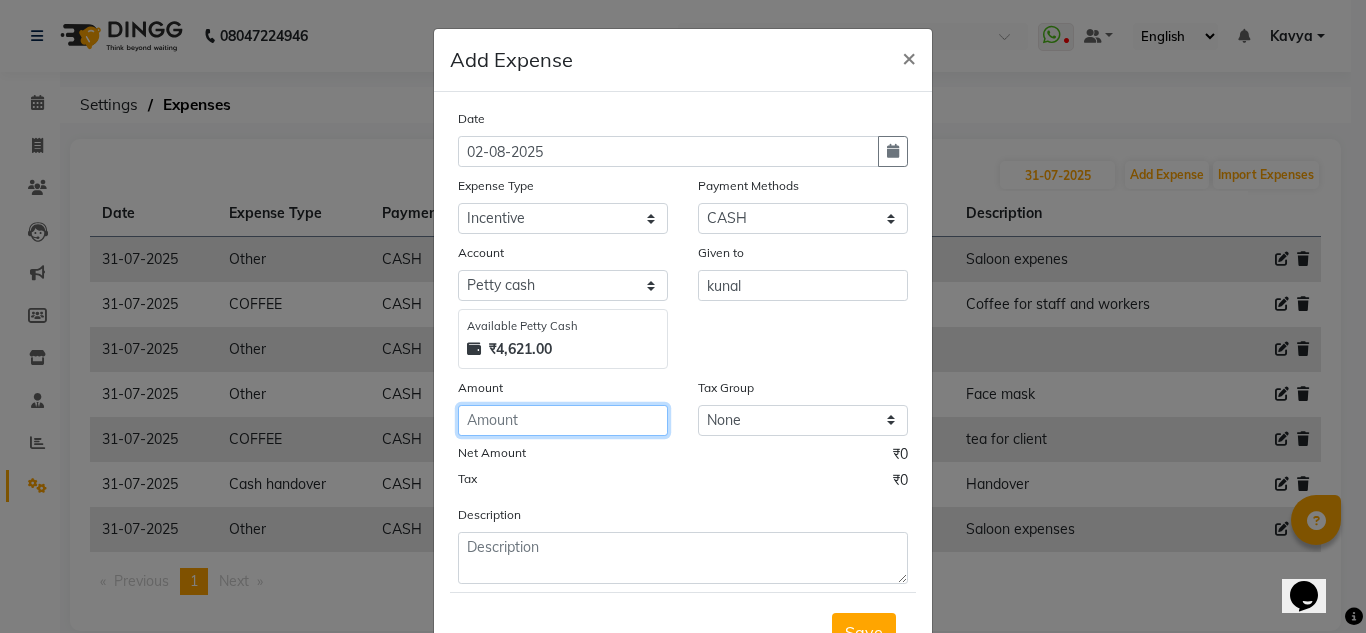 click 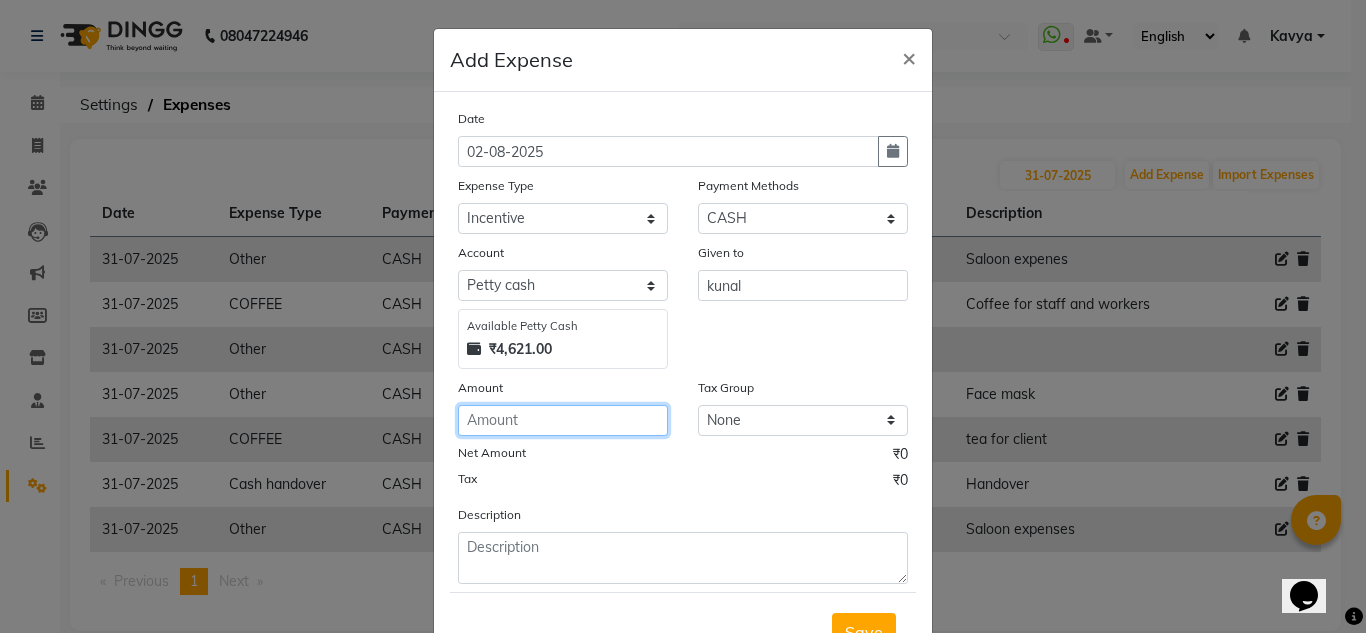 drag, startPoint x: 525, startPoint y: 448, endPoint x: 481, endPoint y: 432, distance: 46.818798 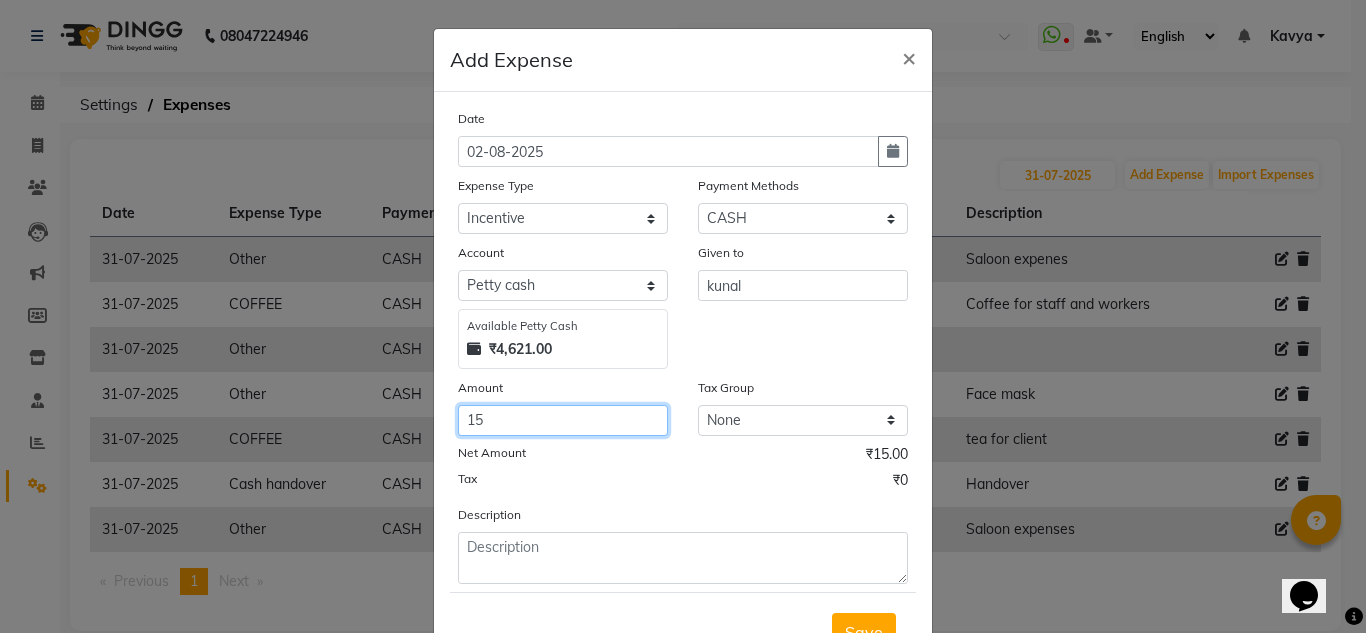 type on "1" 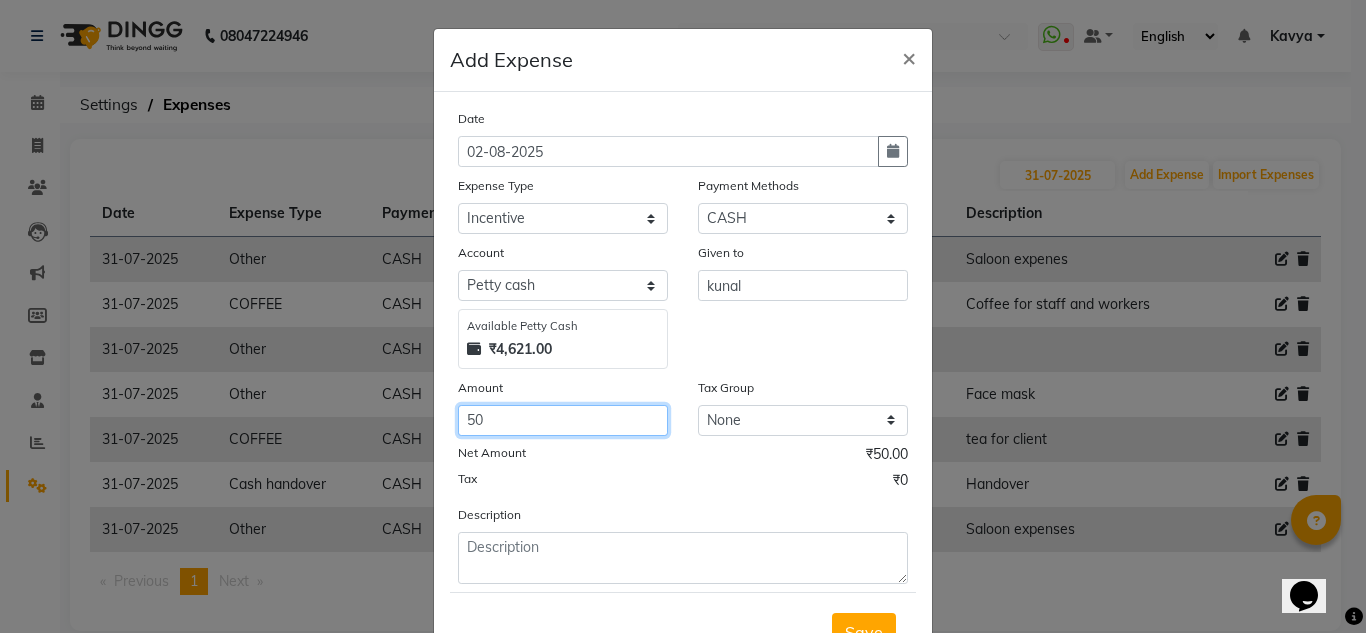 type on "50" 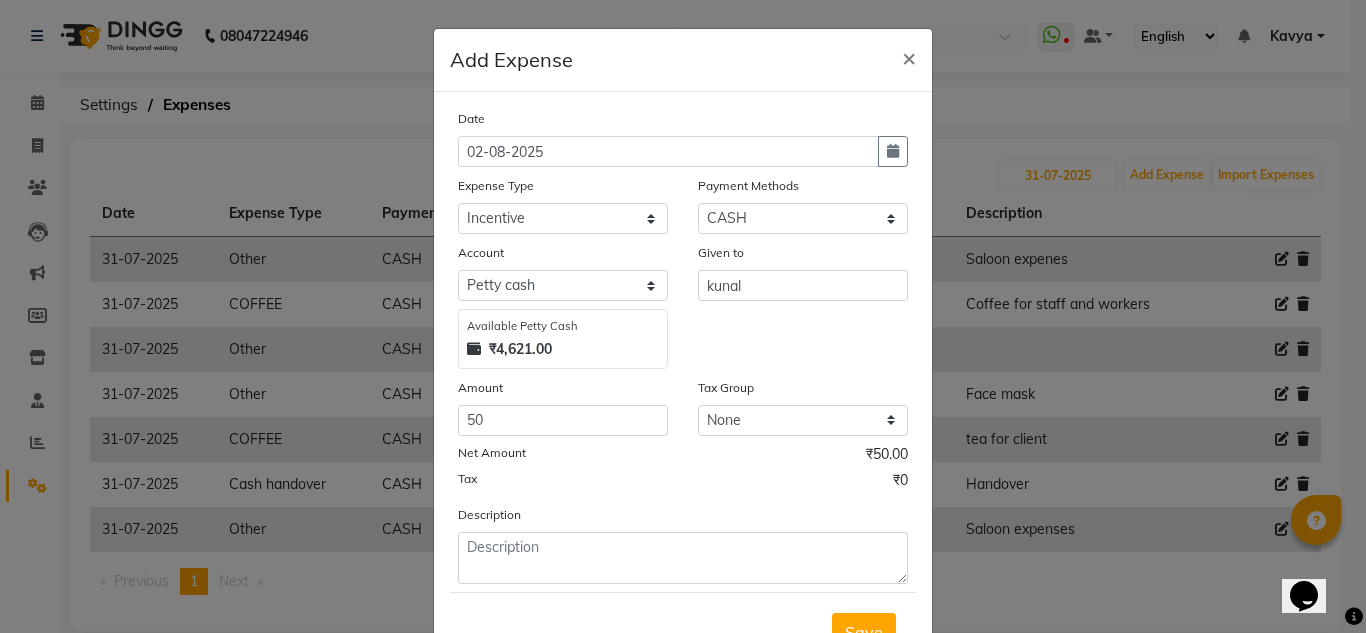 click on "Date 02-08-2025 Expense Type Select acetone Advance Salary bank deposite BBMP Beauty products Bed charges BIRTHDAY CAKE Bonus Carpenter CASH EXPENSE VOUCHER Cash handover chocolate for store cleaning things Client Refreshment coconut water for clients COFFEE coffee cup coffee powder Commission Conveyance Cotton Courier decoration Diesel for generator Donation Drinking Water Electricity Eyelashes return Face mask floor cleaner flowers daily garbage generator diesel green tea GST handover HANDWASH House Keeping Material House keeping Salary Incentive Internet Bill juice LAUNDRY Maintainance Marketing Medical Membership Milk Milk miscelleneous Naturals salon NEWSPAPER O T Other Pantry PETROL Phone Bill Plants plumber pooja items Porter priest Product Purchase product return Product sale puja items RAPIDO Refund Rent Shop Rent Staff Accommodation Royalty Salary Staff cab charges Staff dinner Staff Flight Ticket Staff  Hiring from another Branch Staff Snacks Stationary STORE OPENING CHARGE sugar sweets TEAM DINNER" 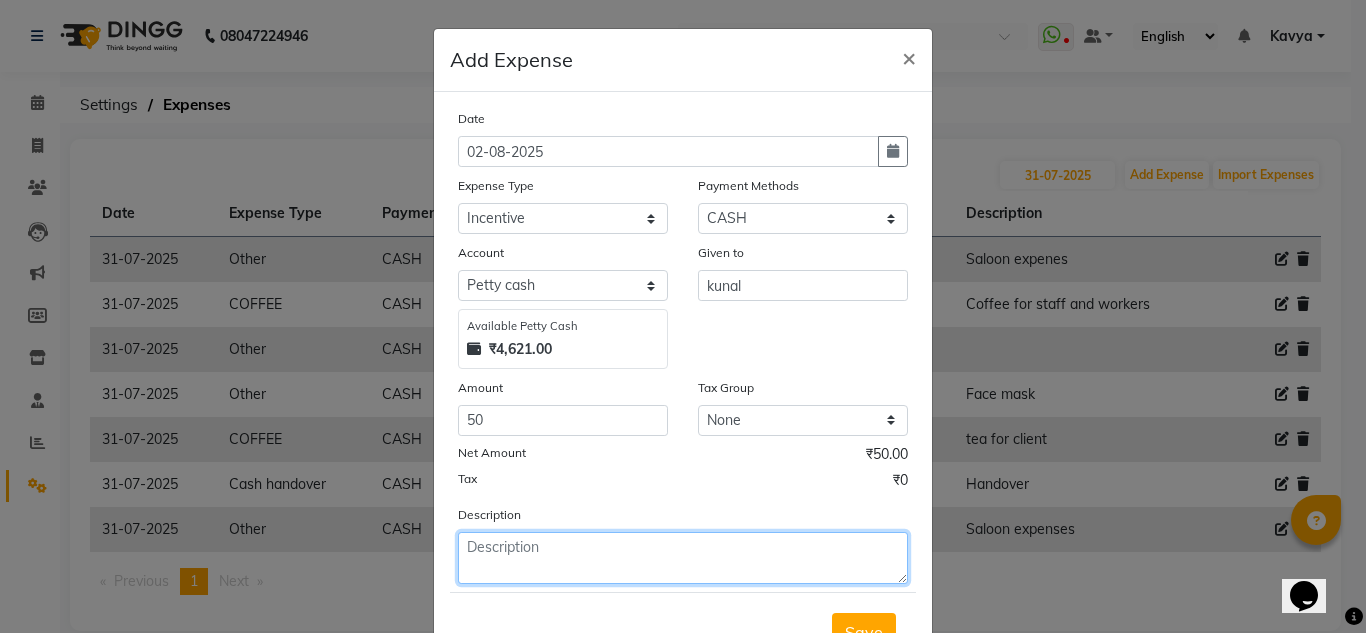 click 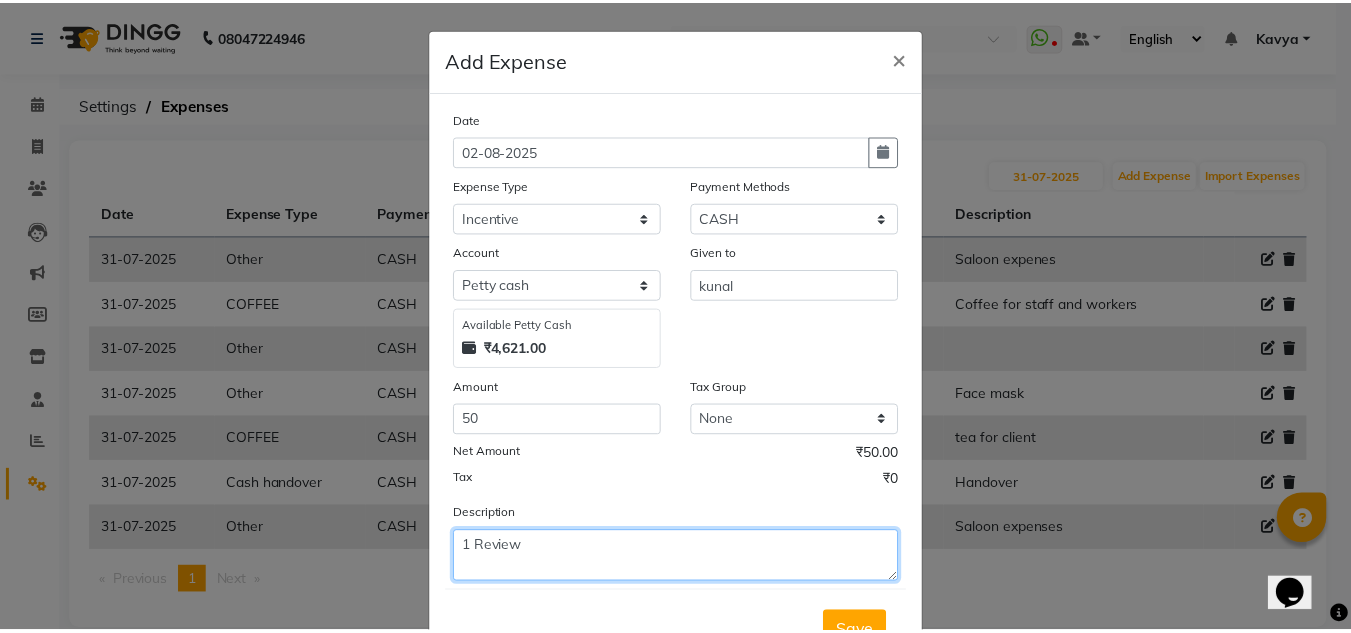 scroll, scrollTop: 83, scrollLeft: 0, axis: vertical 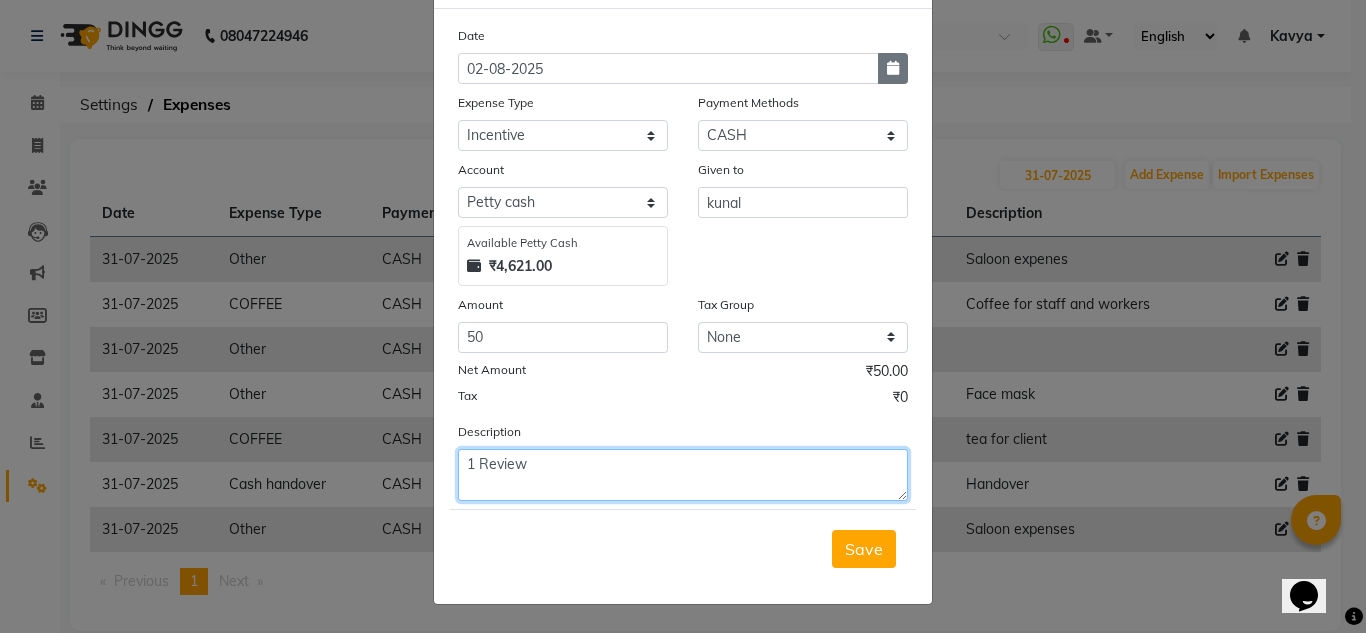 type on "1 Review" 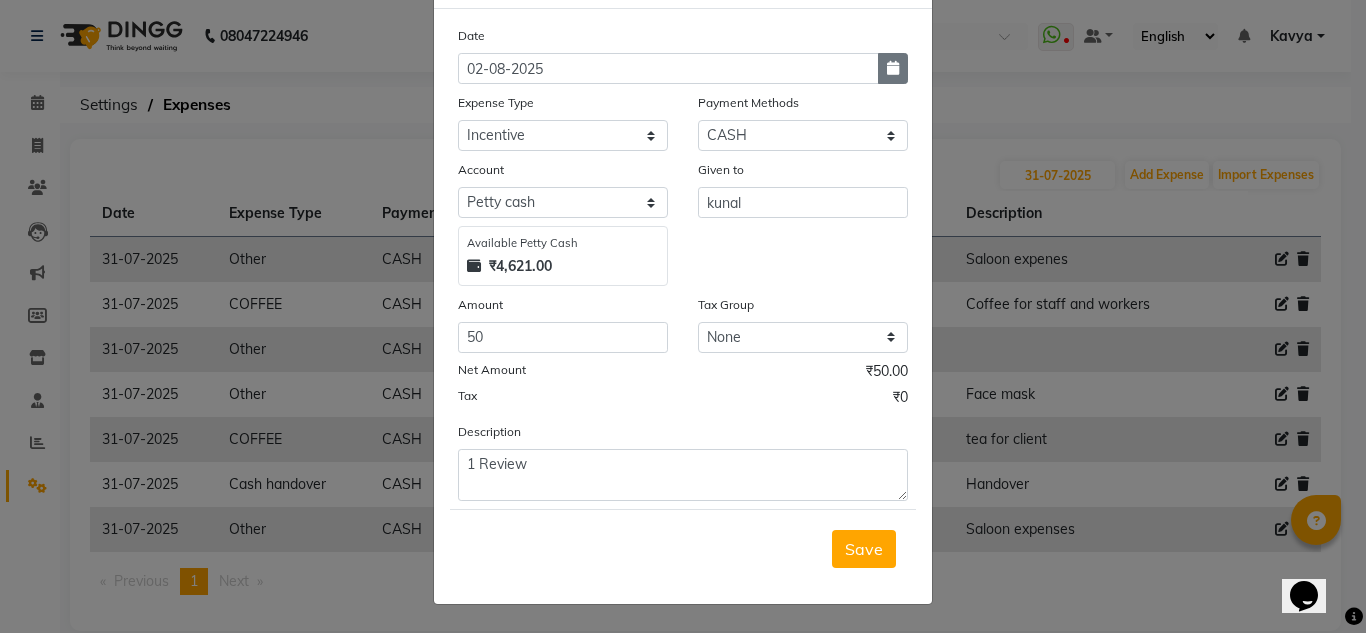 click 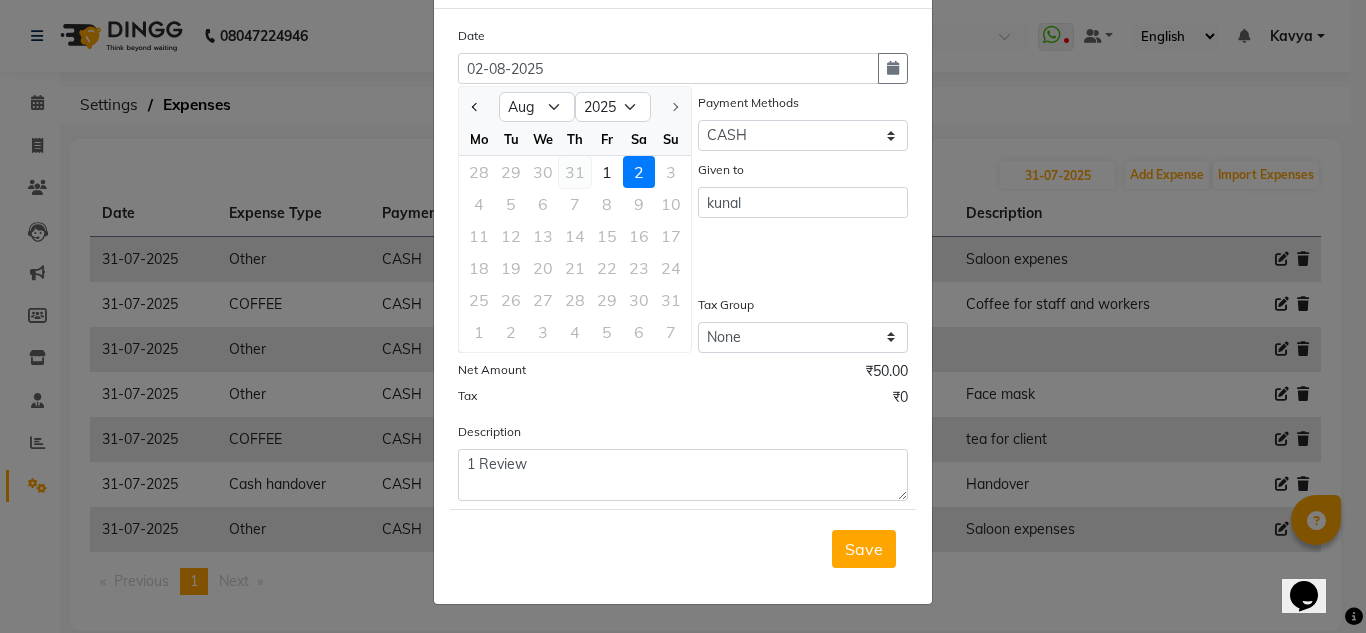 click on "31" 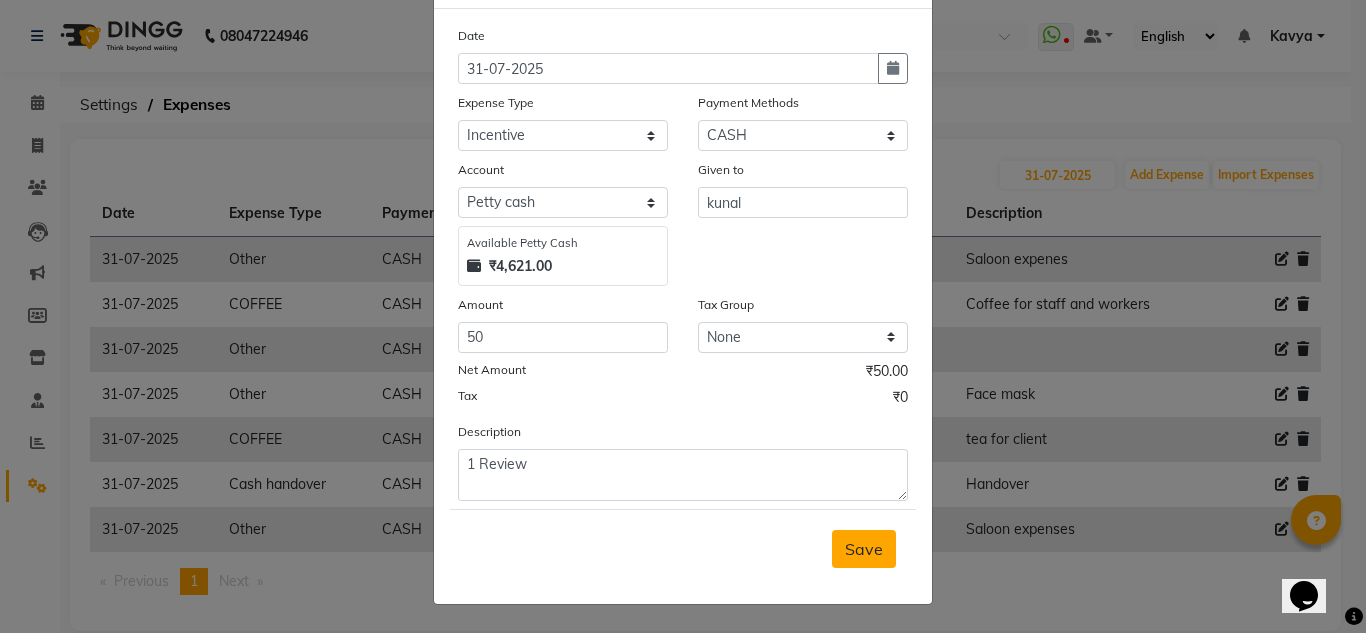 click on "Save" at bounding box center (864, 549) 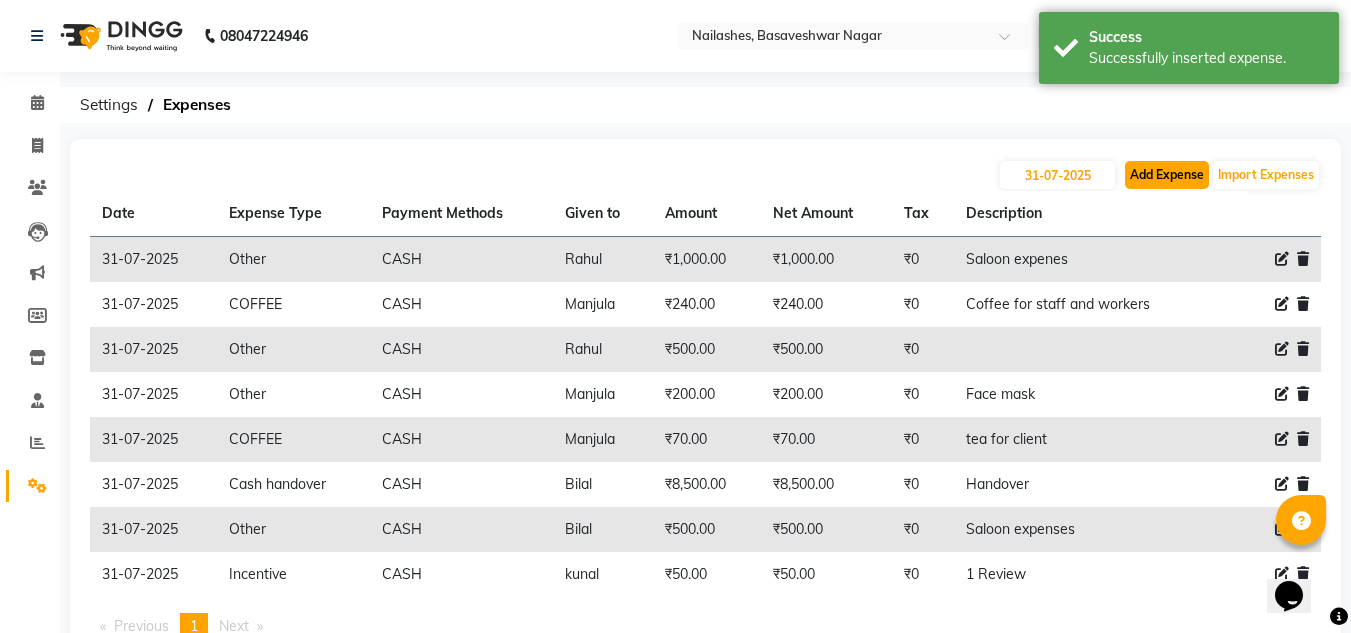 click on "Add Expense" 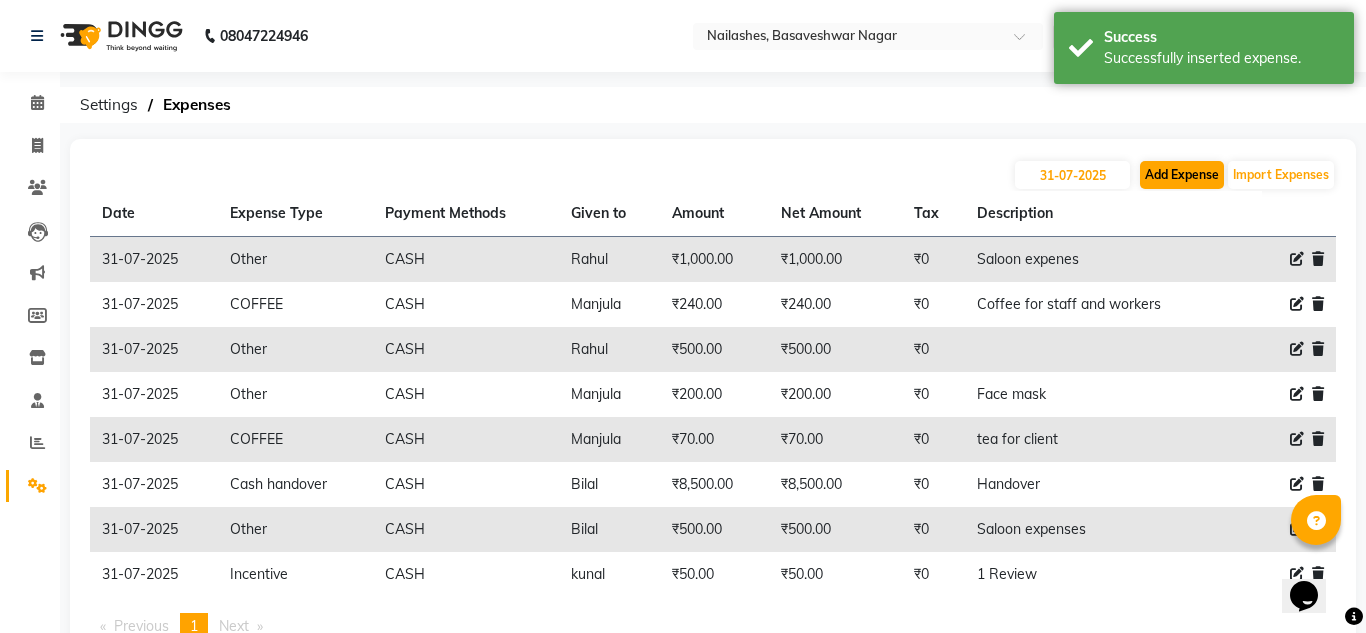 select on "1" 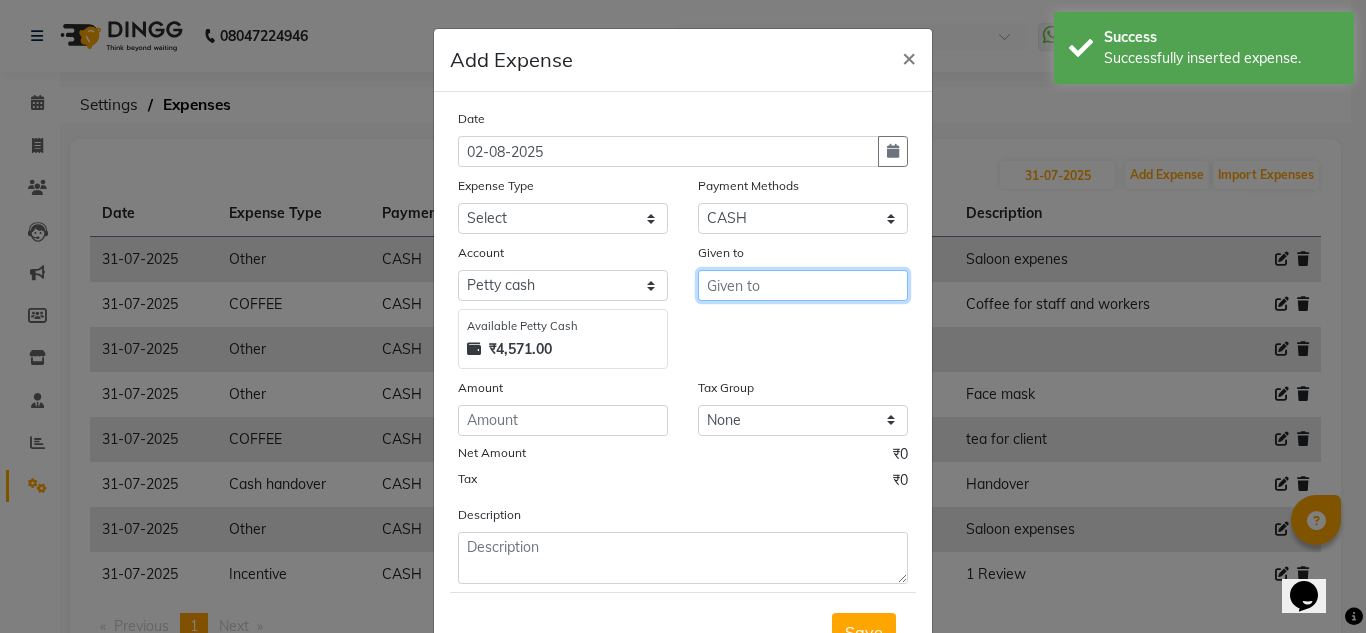 click at bounding box center [803, 285] 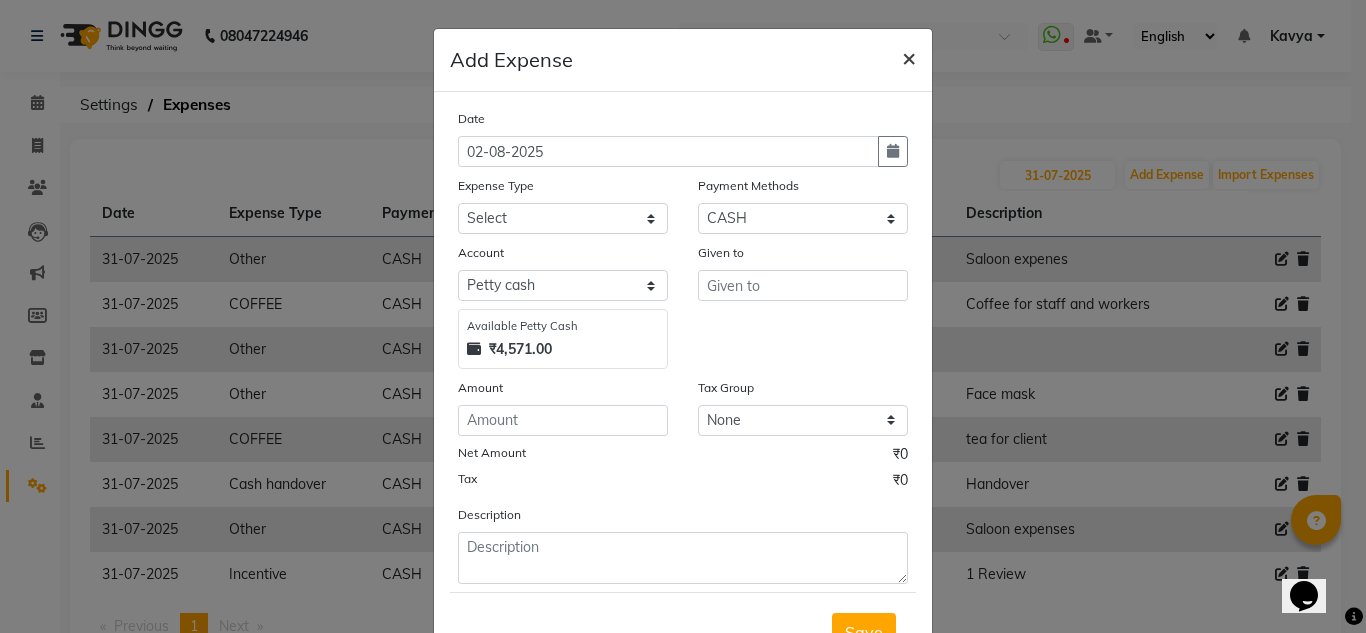 drag, startPoint x: 904, startPoint y: 42, endPoint x: 903, endPoint y: 65, distance: 23.021729 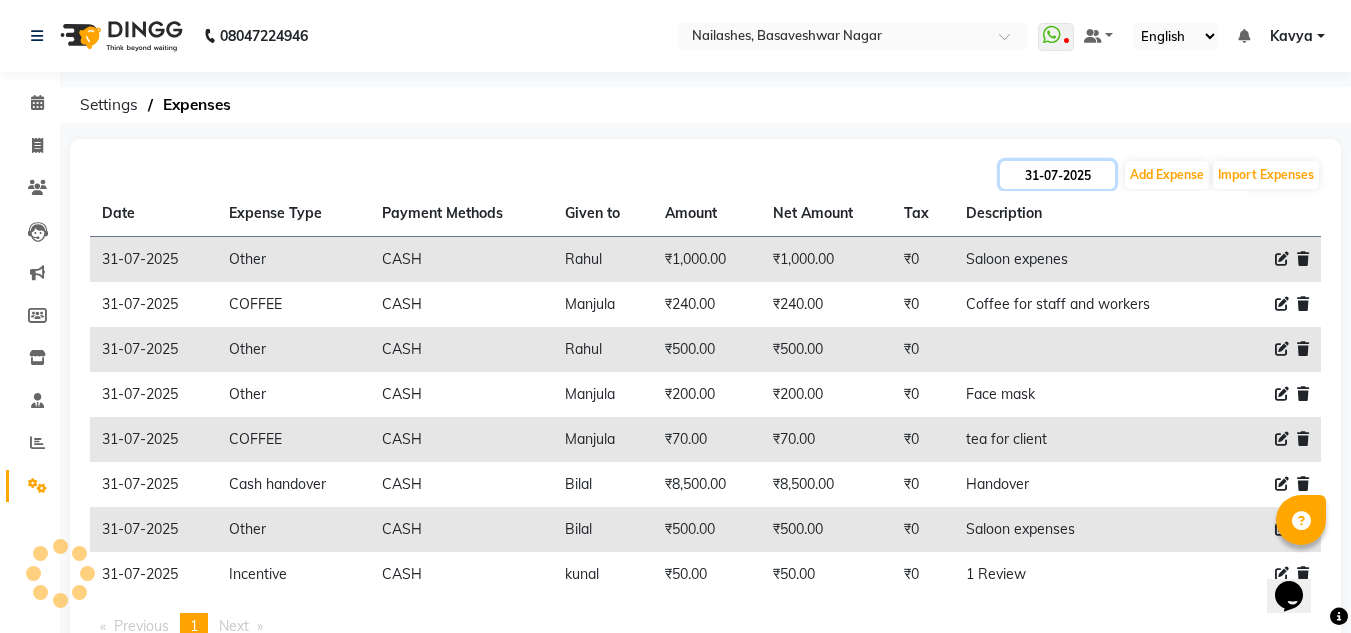 click on "31-07-2025" 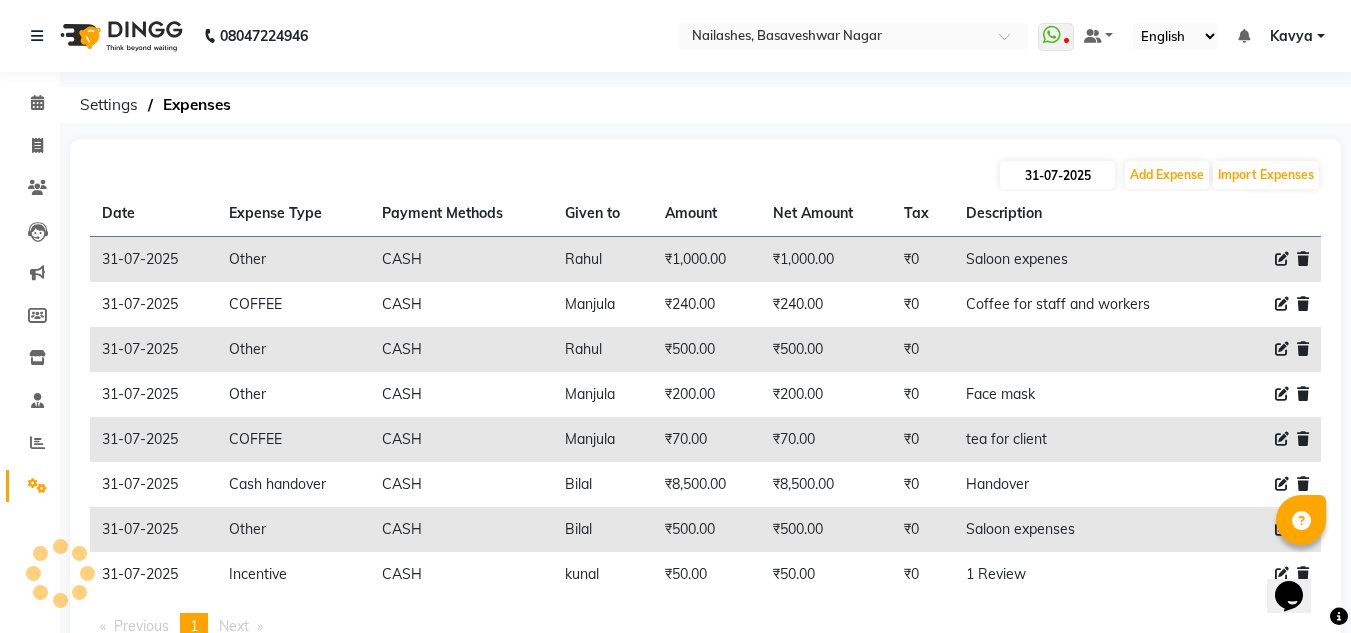 select on "7" 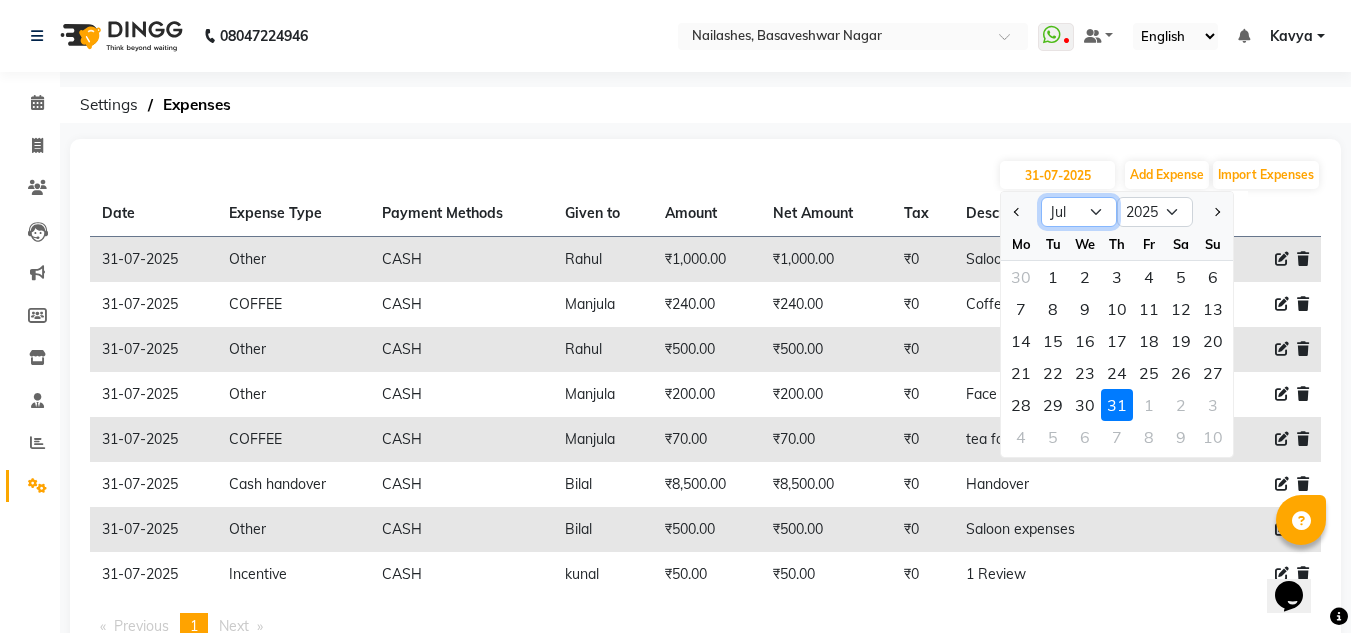 click on "Jan Feb Mar Apr May Jun Jul Aug Sep Oct Nov Dec" 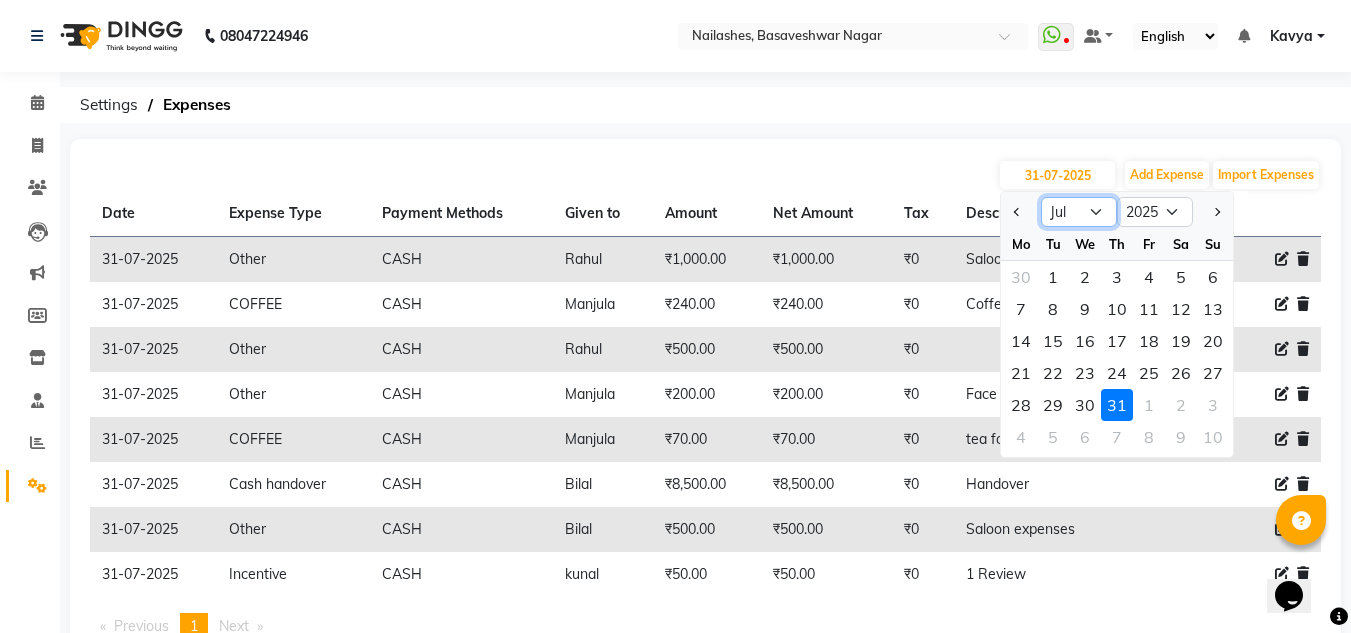select on "8" 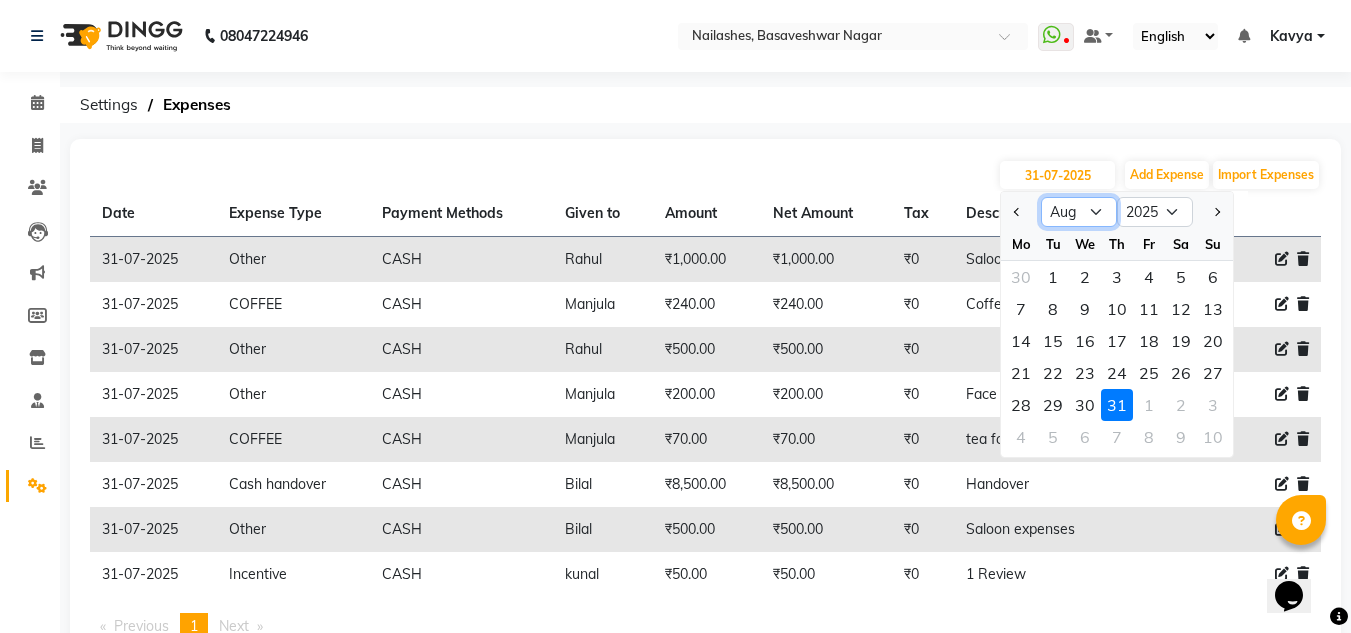 click on "Jan Feb Mar Apr May Jun Jul Aug Sep Oct Nov Dec" 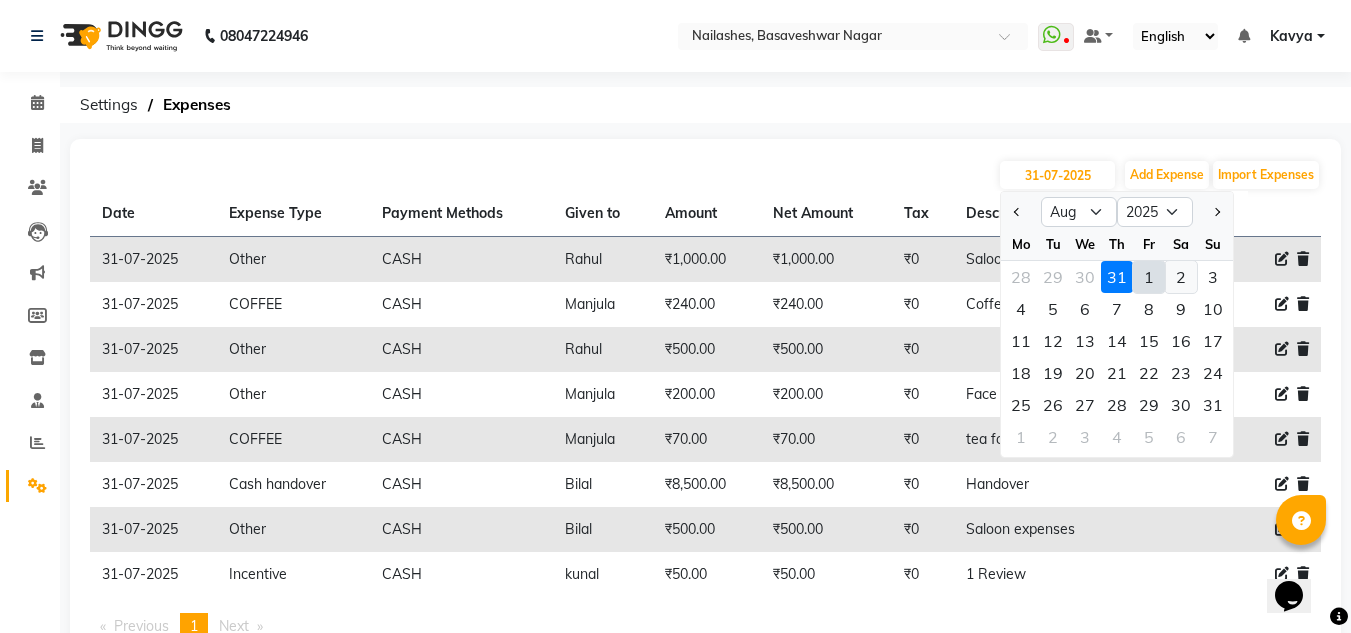 click on "2" 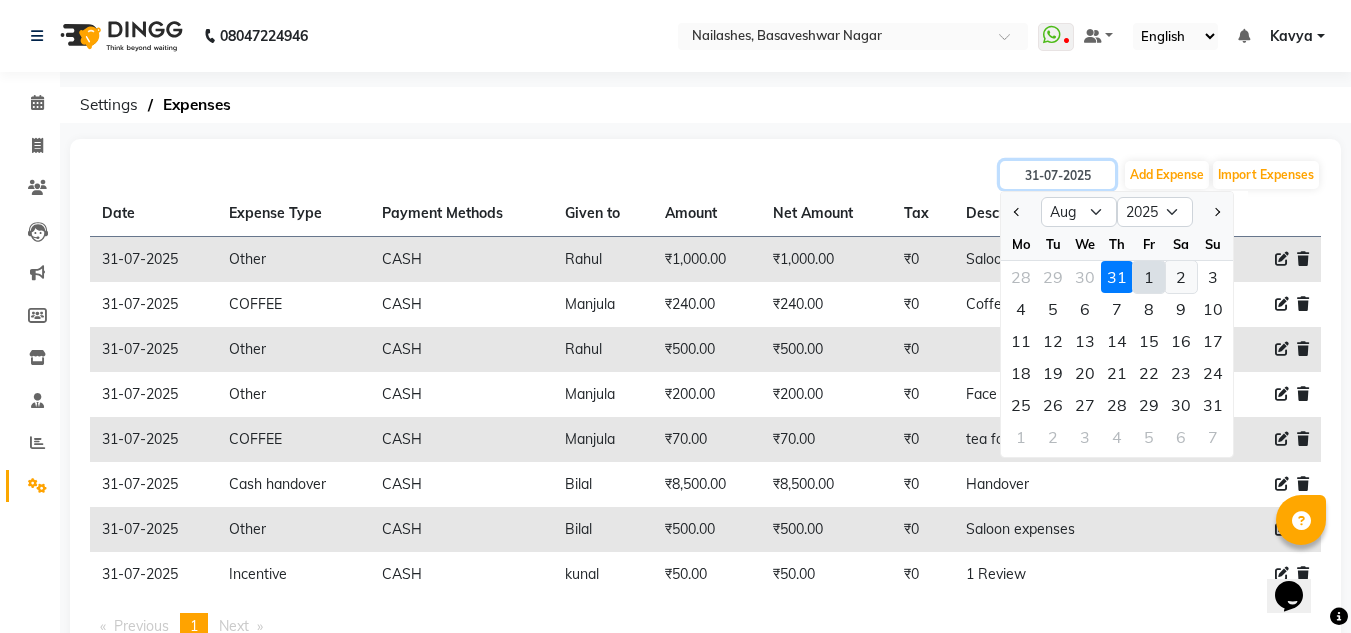 type on "02-08-2025" 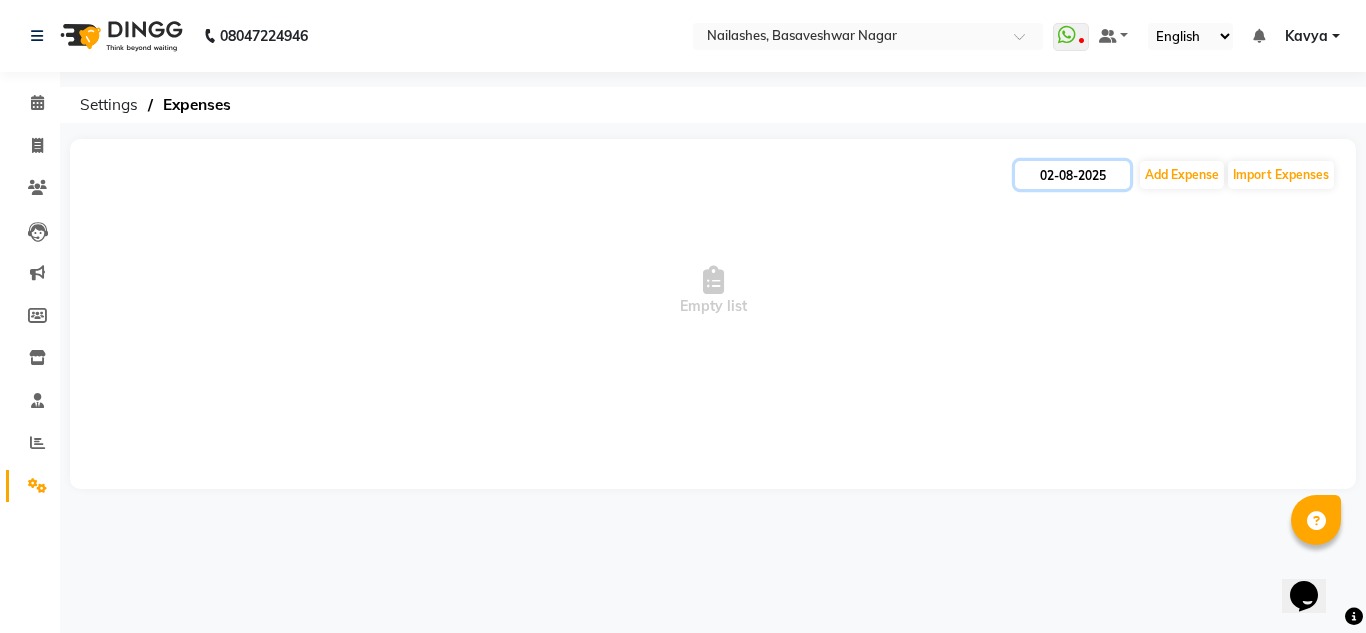 click on "02-08-2025" 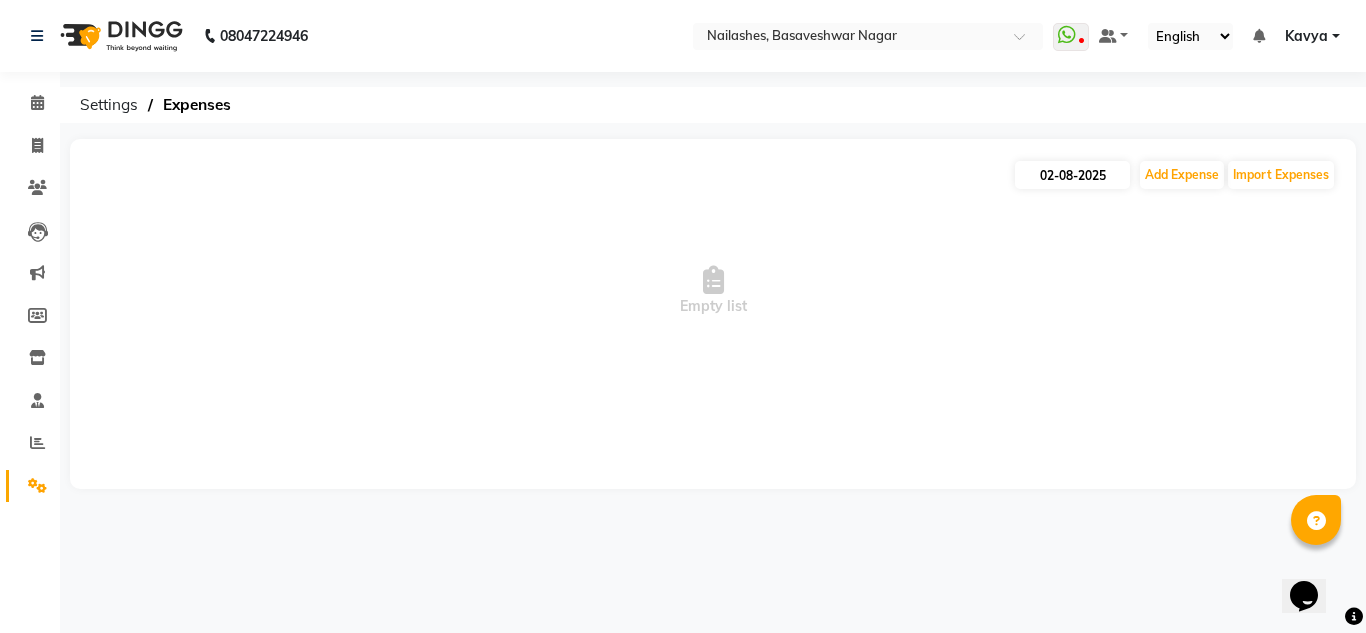select on "8" 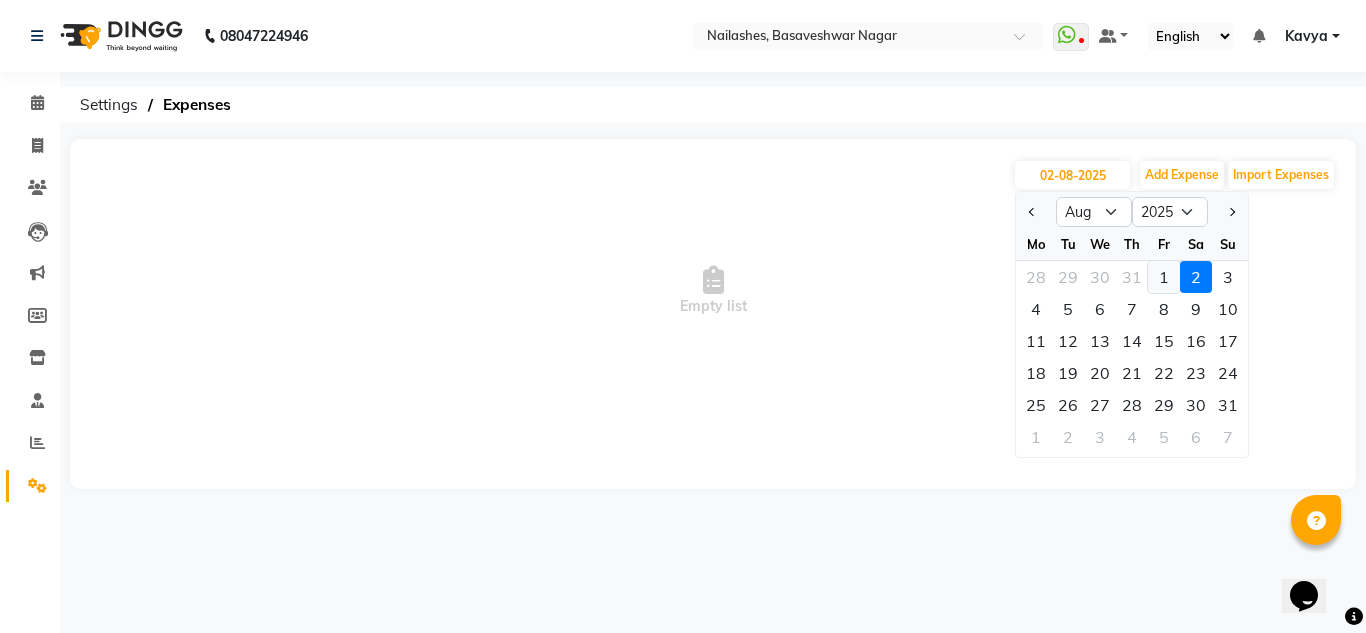 click on "1" 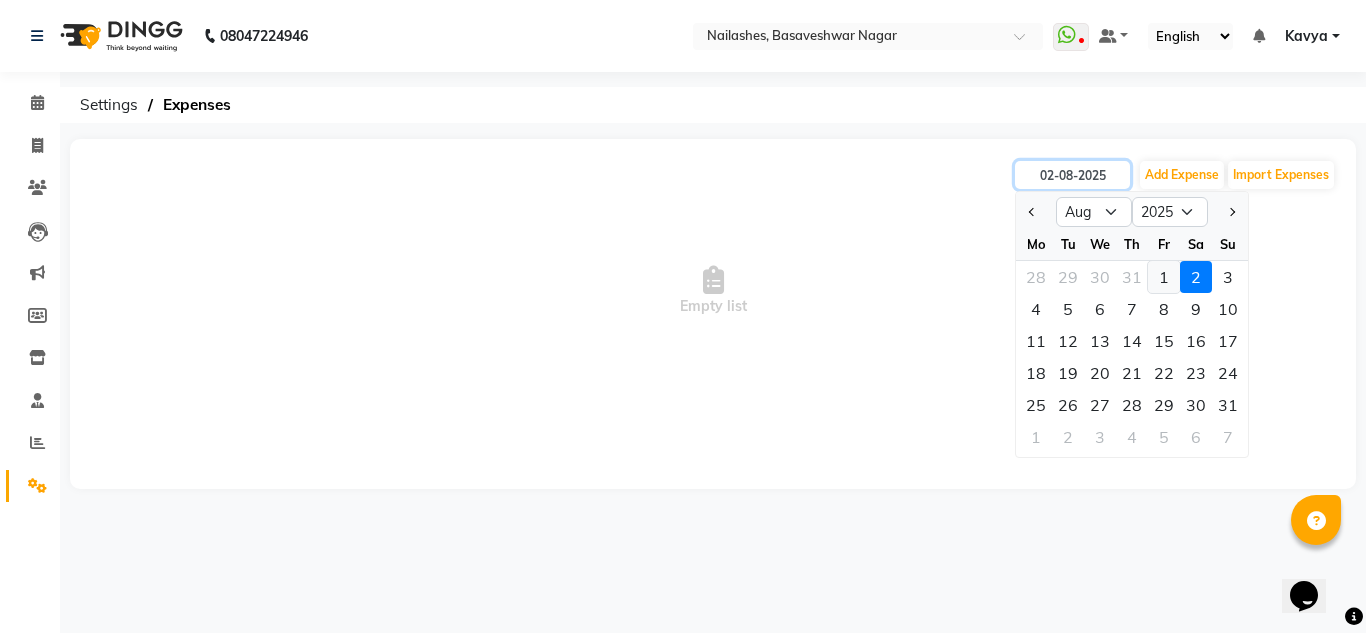type on "01-08-2025" 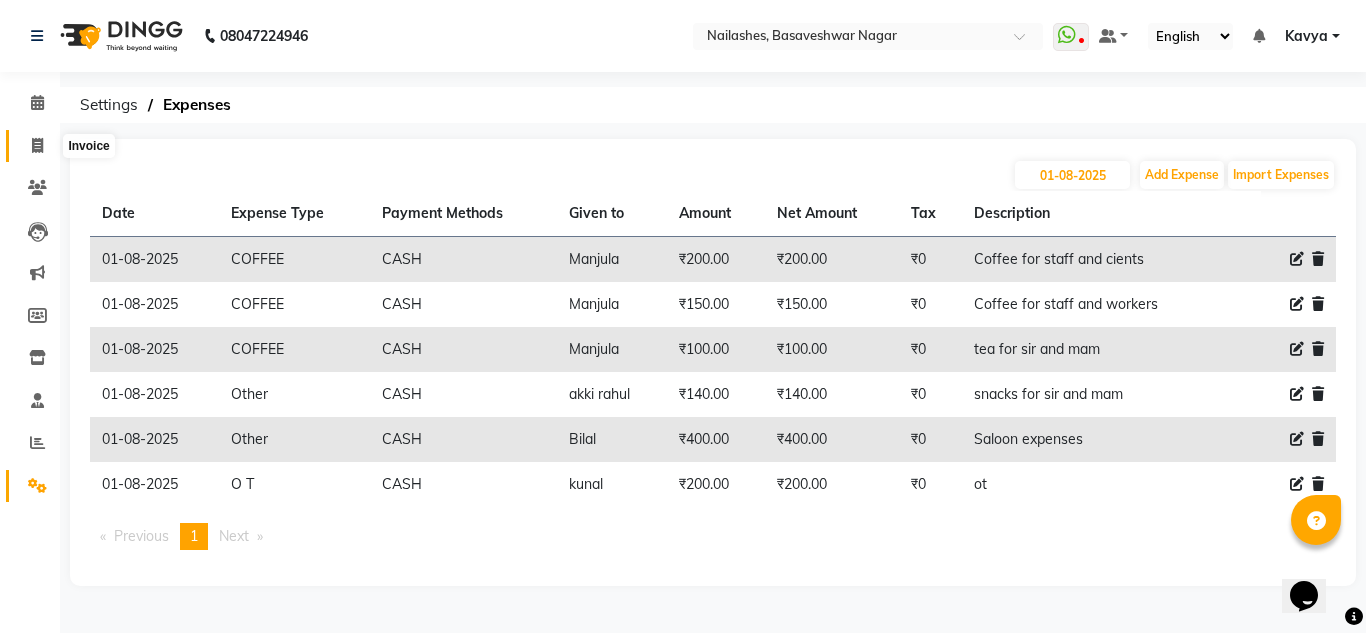 click 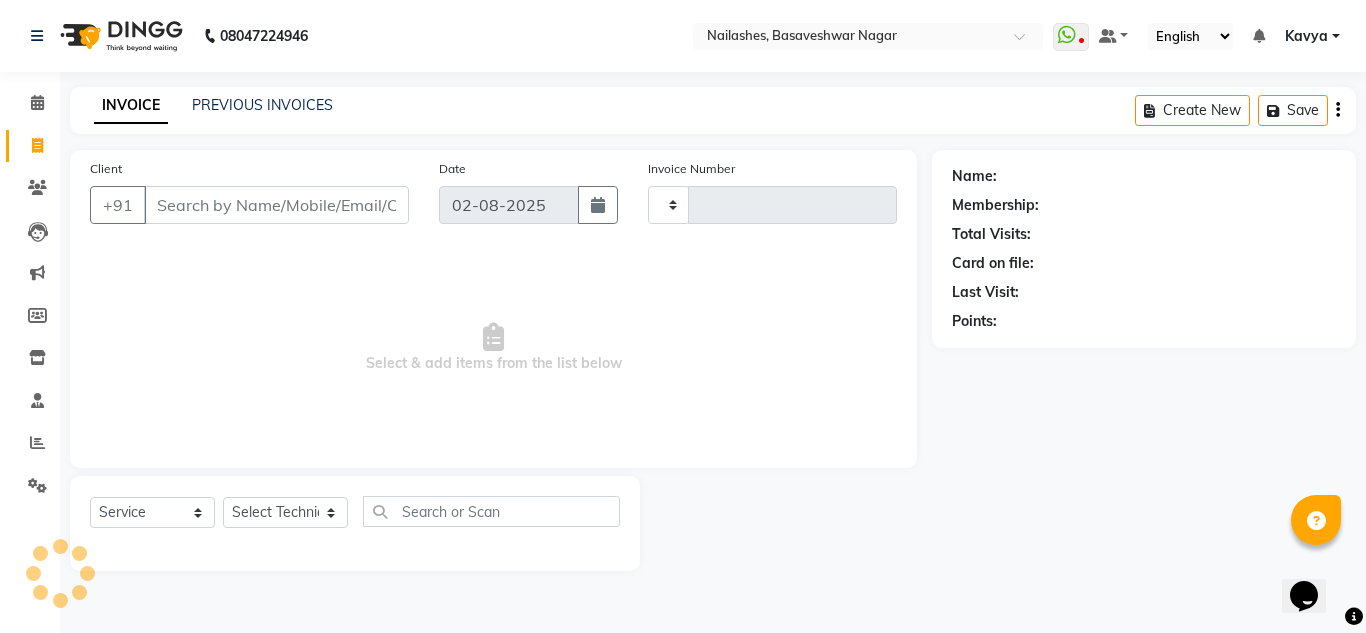 type on "1099" 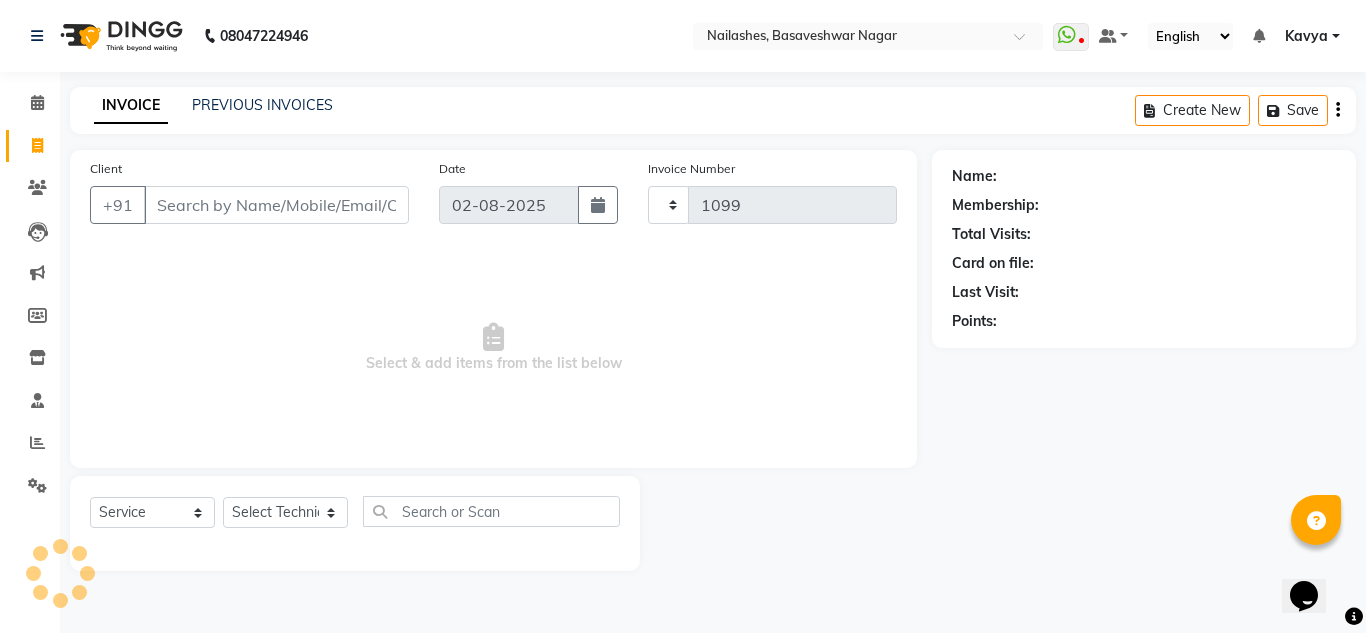 select on "7686" 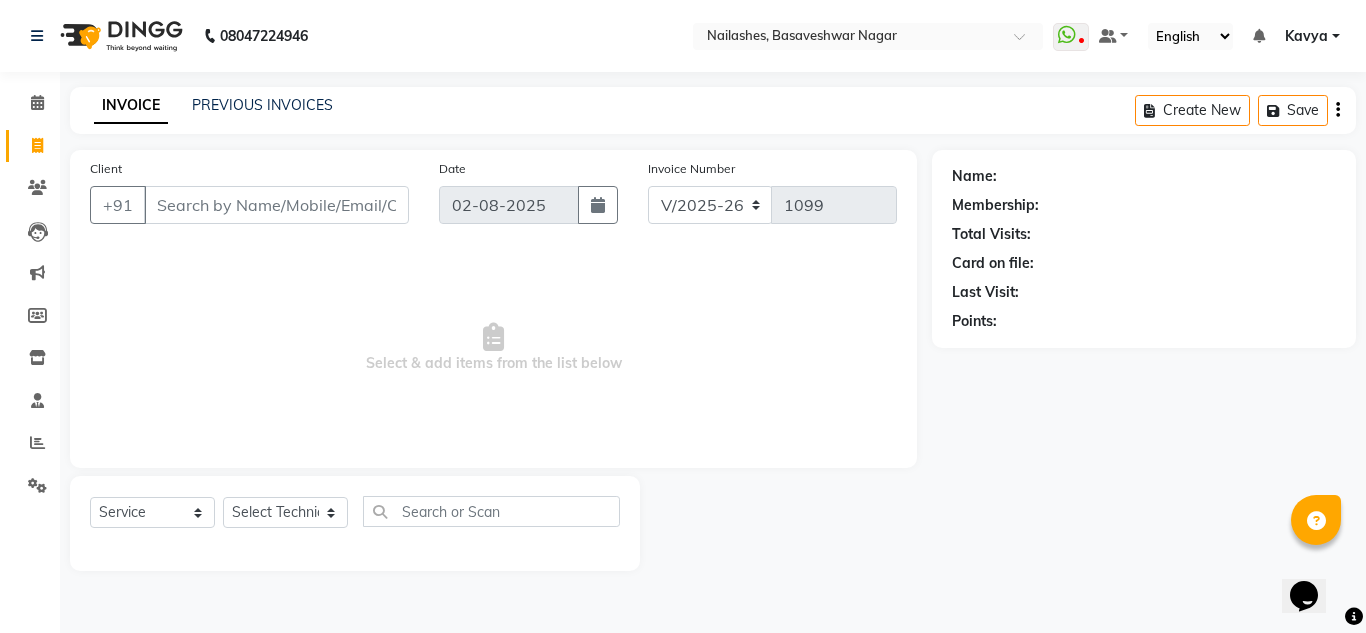 click on "INVOICE PREVIOUS INVOICES" 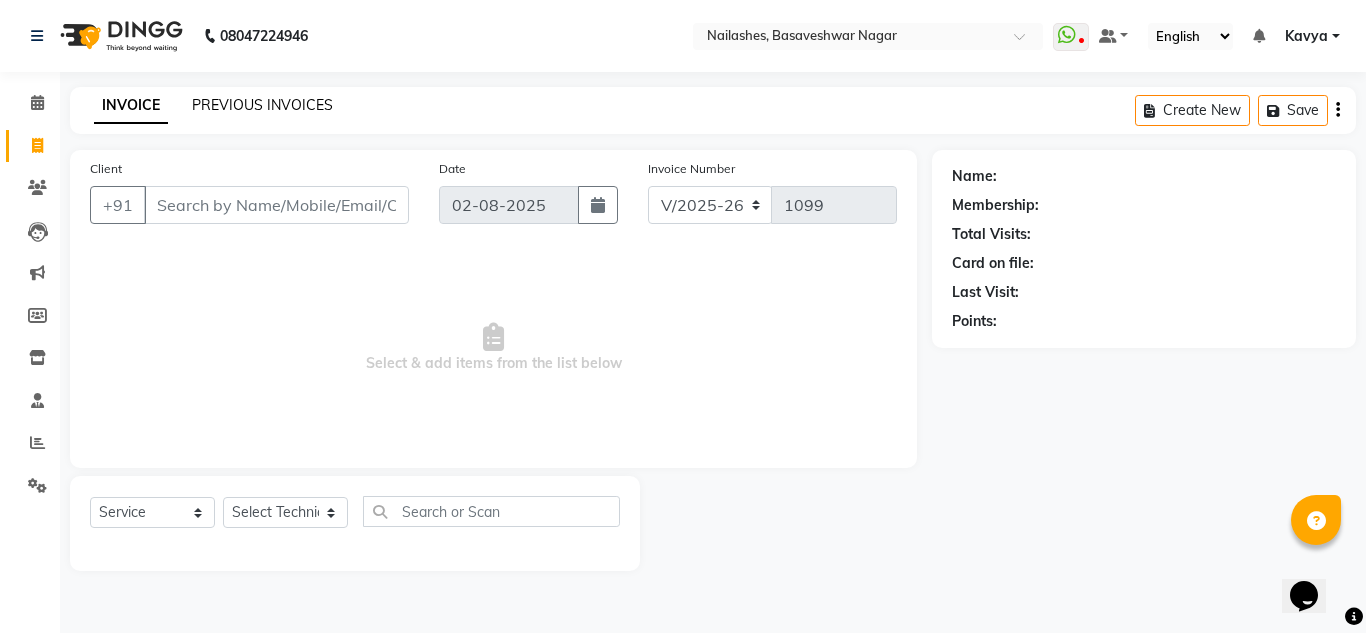 click on "PREVIOUS INVOICES" 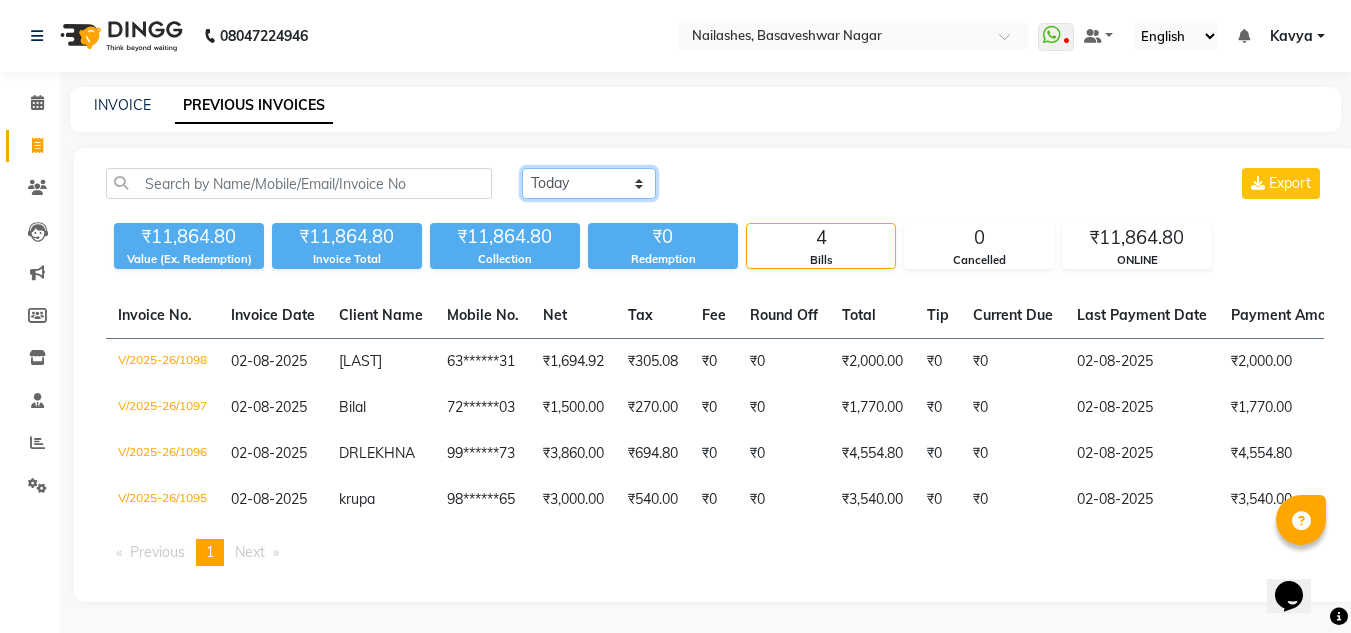 click on "Today Yesterday Custom Range" 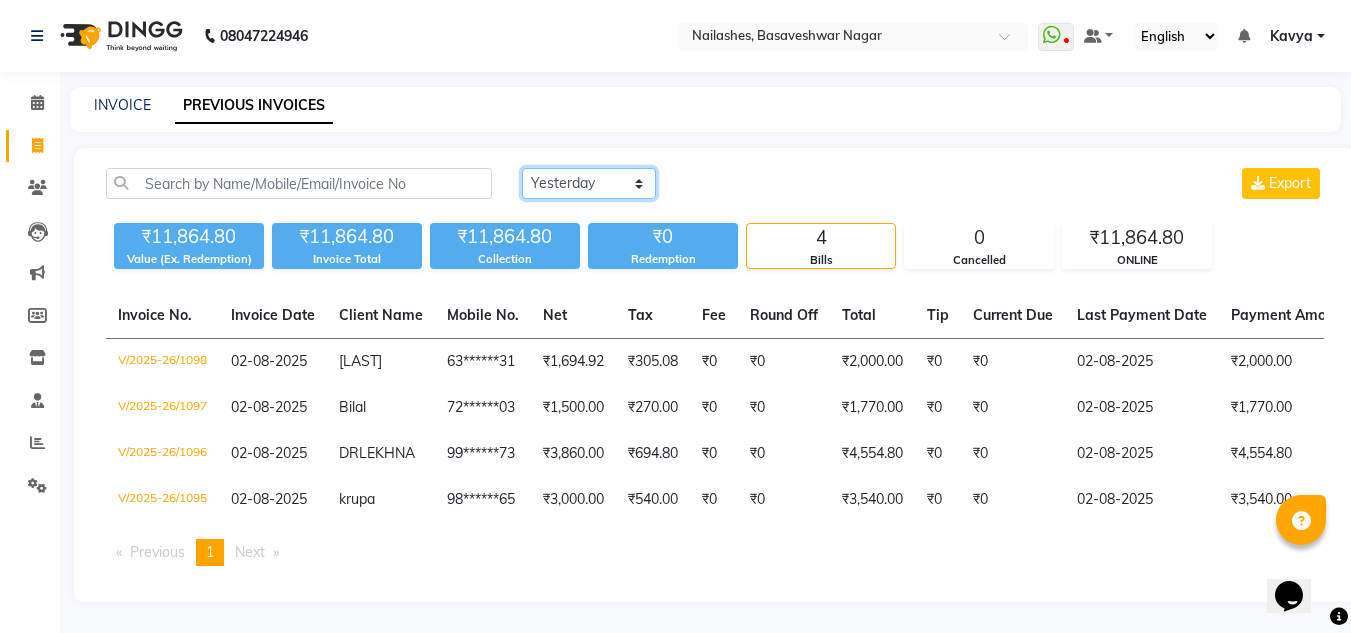 click on "Today Yesterday Custom Range" 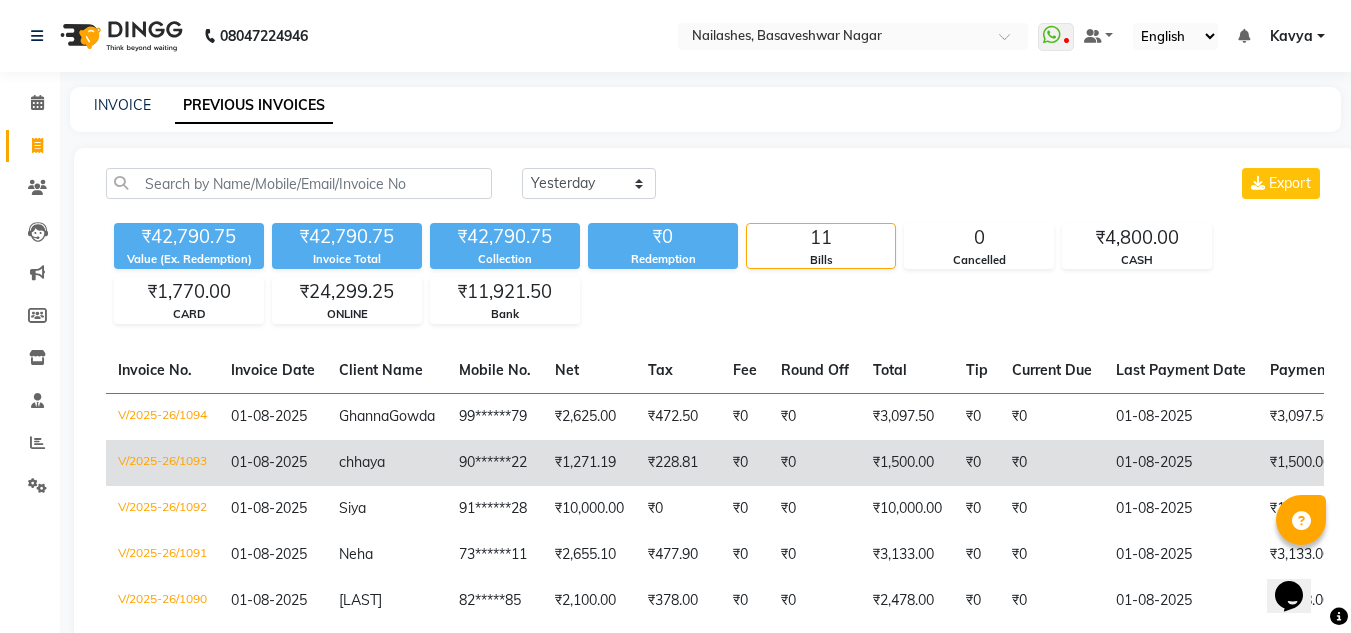 click on "90******22" 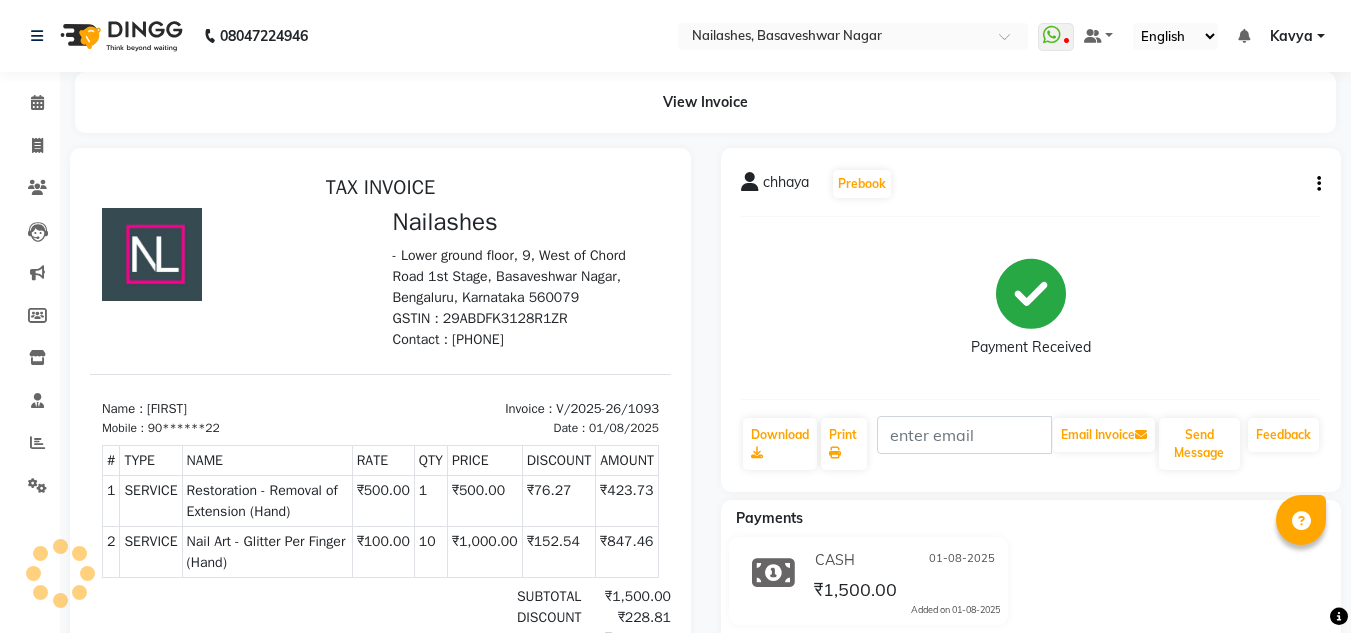 scroll, scrollTop: 0, scrollLeft: 0, axis: both 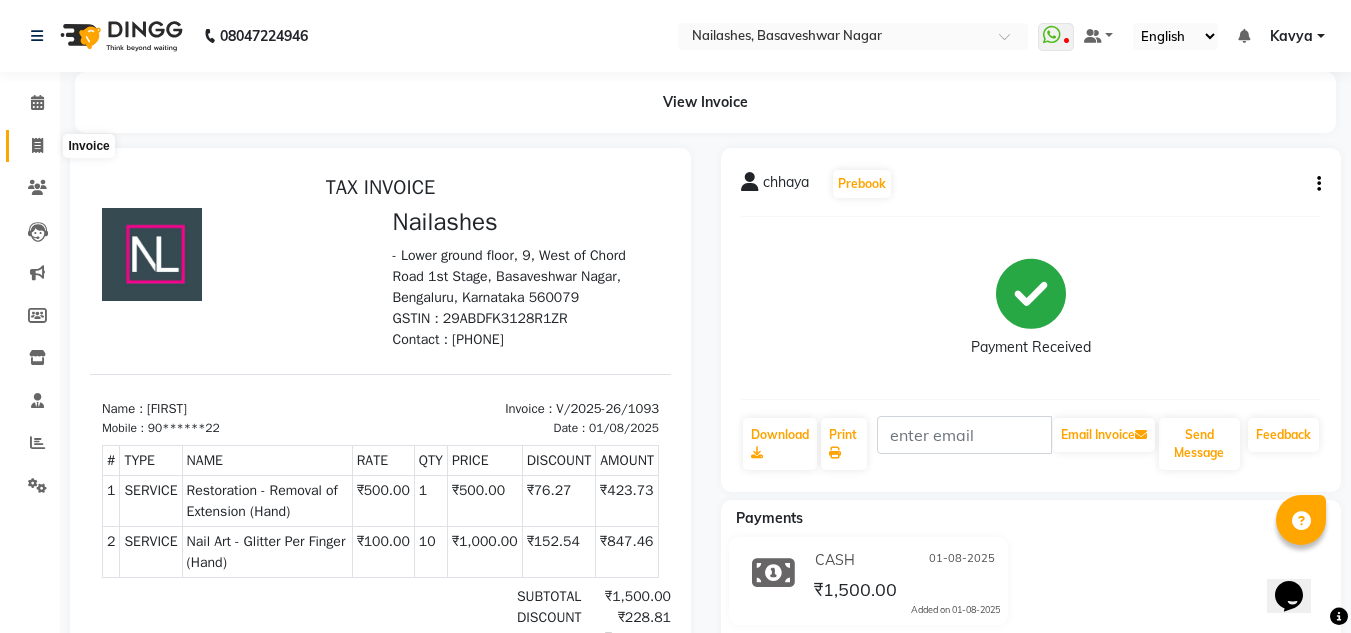 click 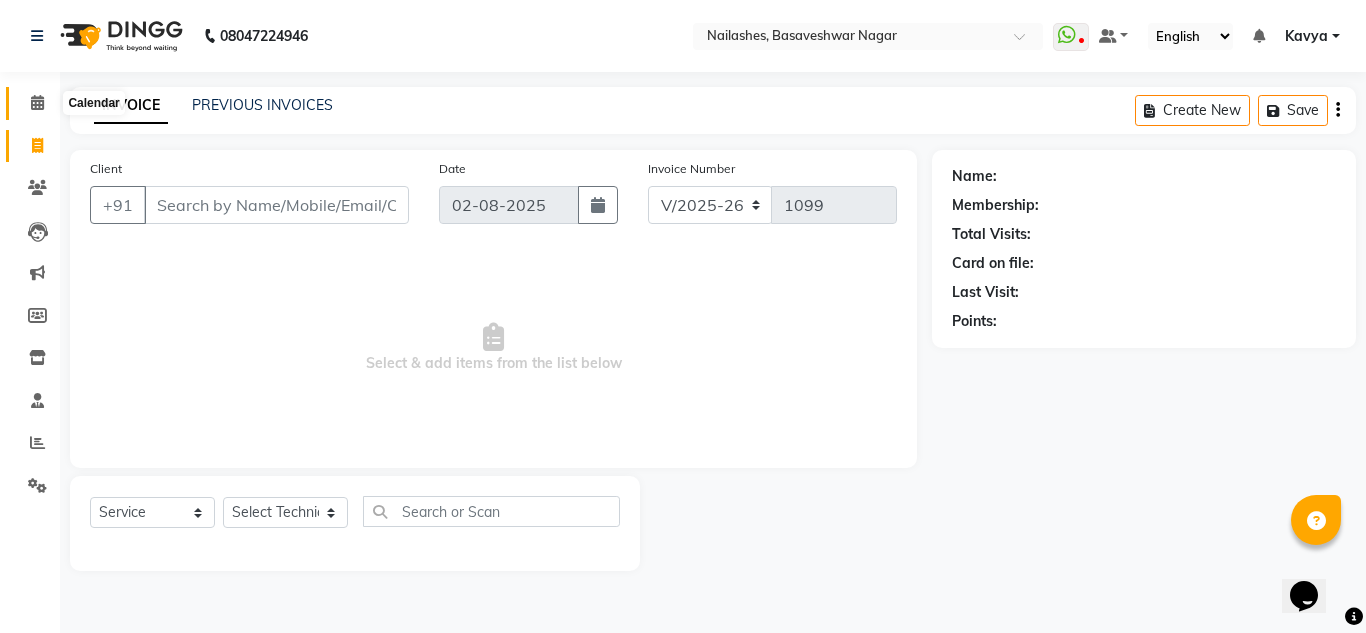 click 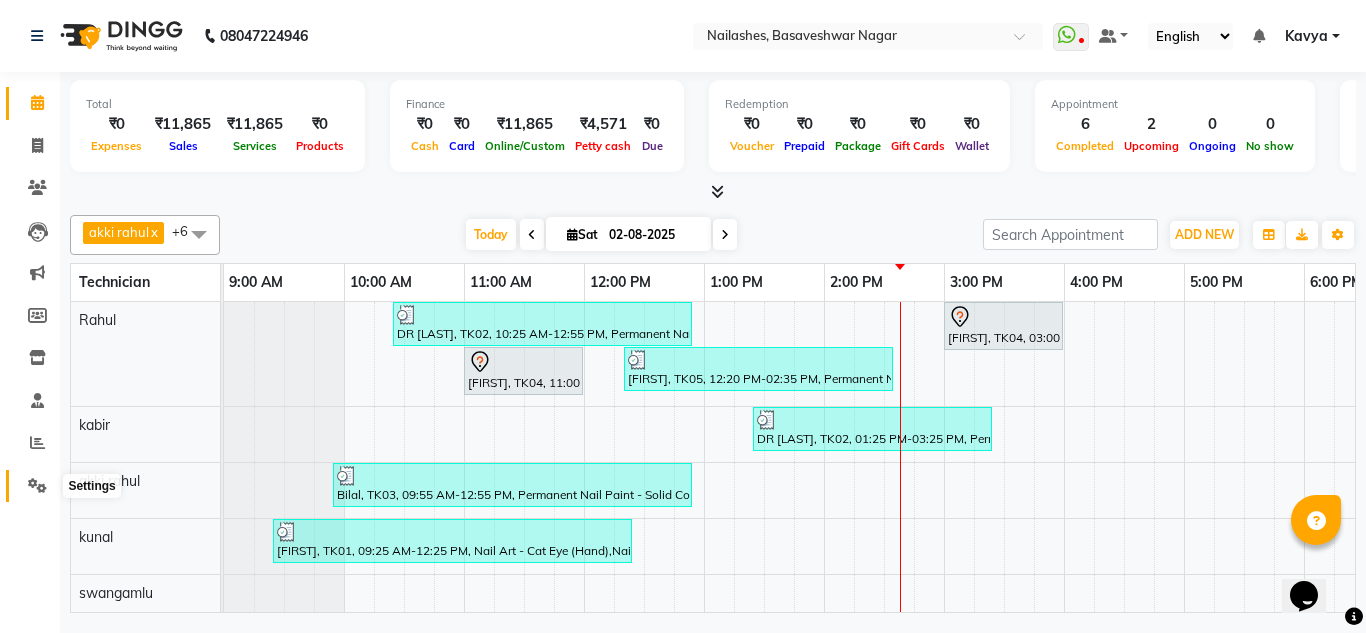 click 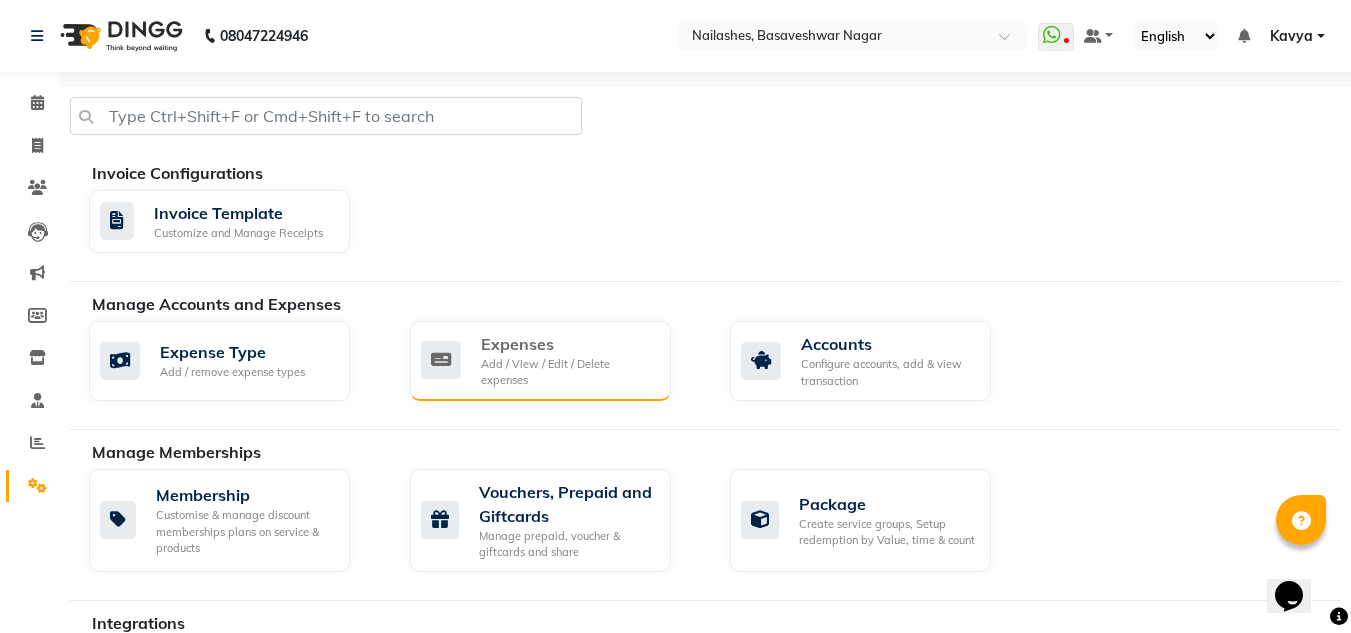 click 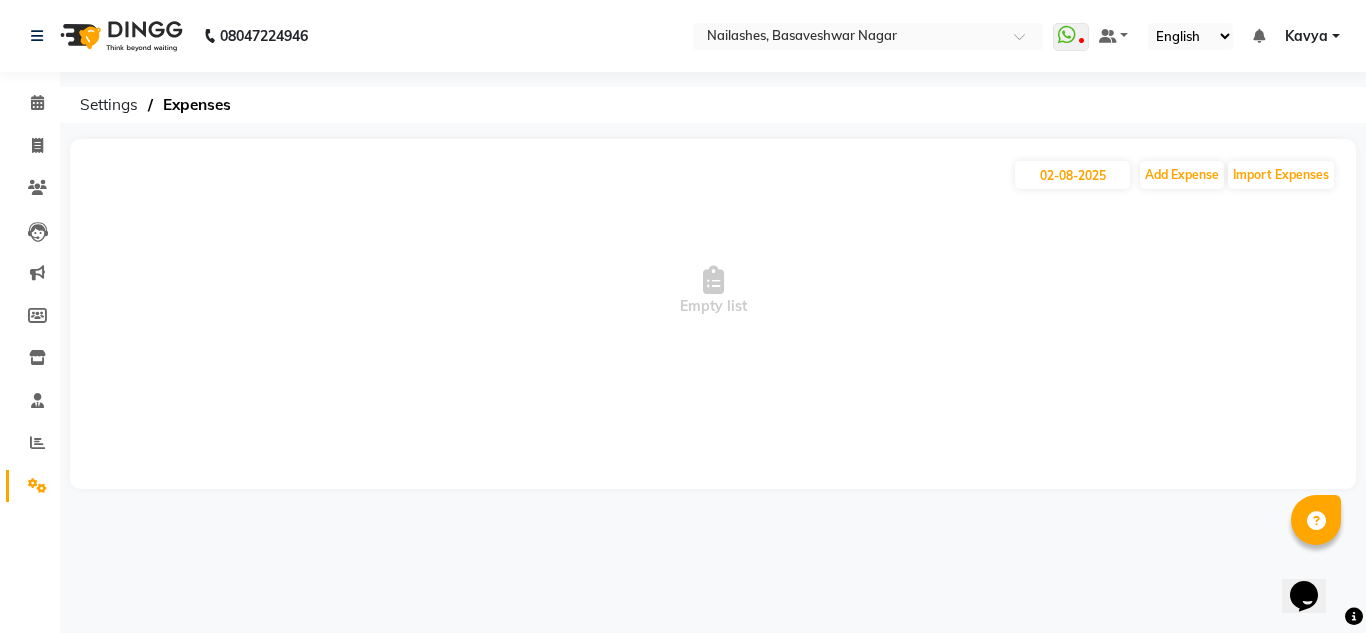 click on "02-08-2025 Add Expense Import Expenses  Empty list" 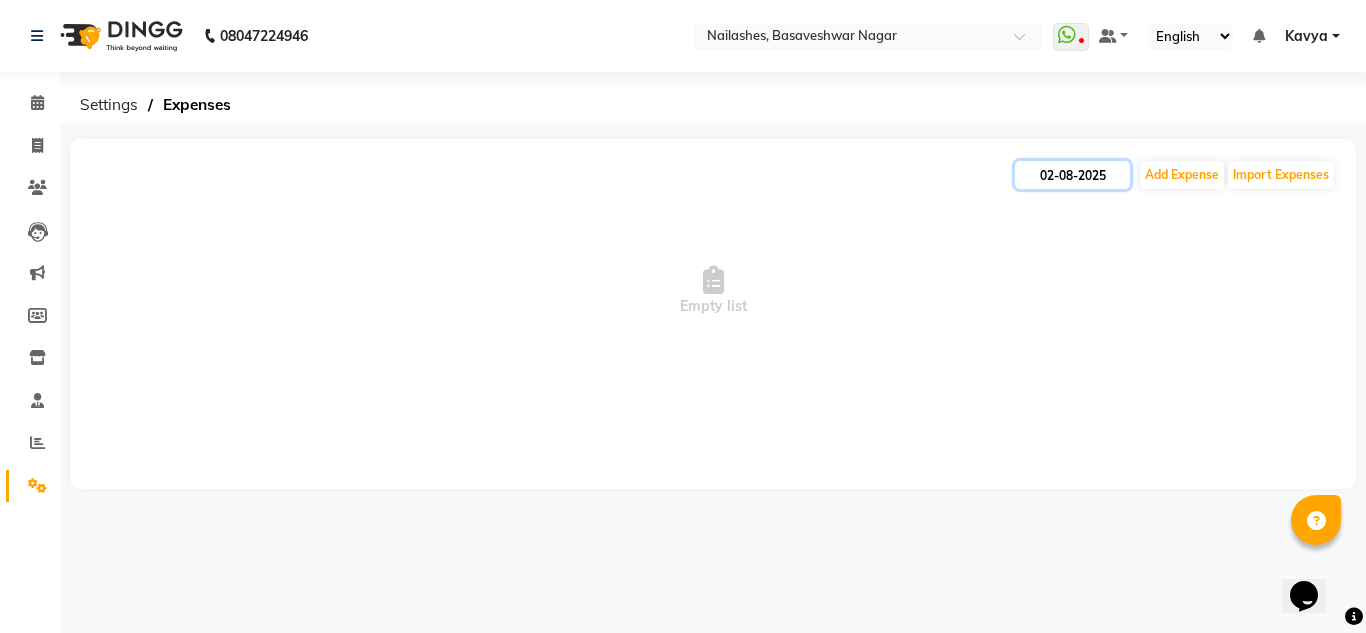 click on "02-08-2025" 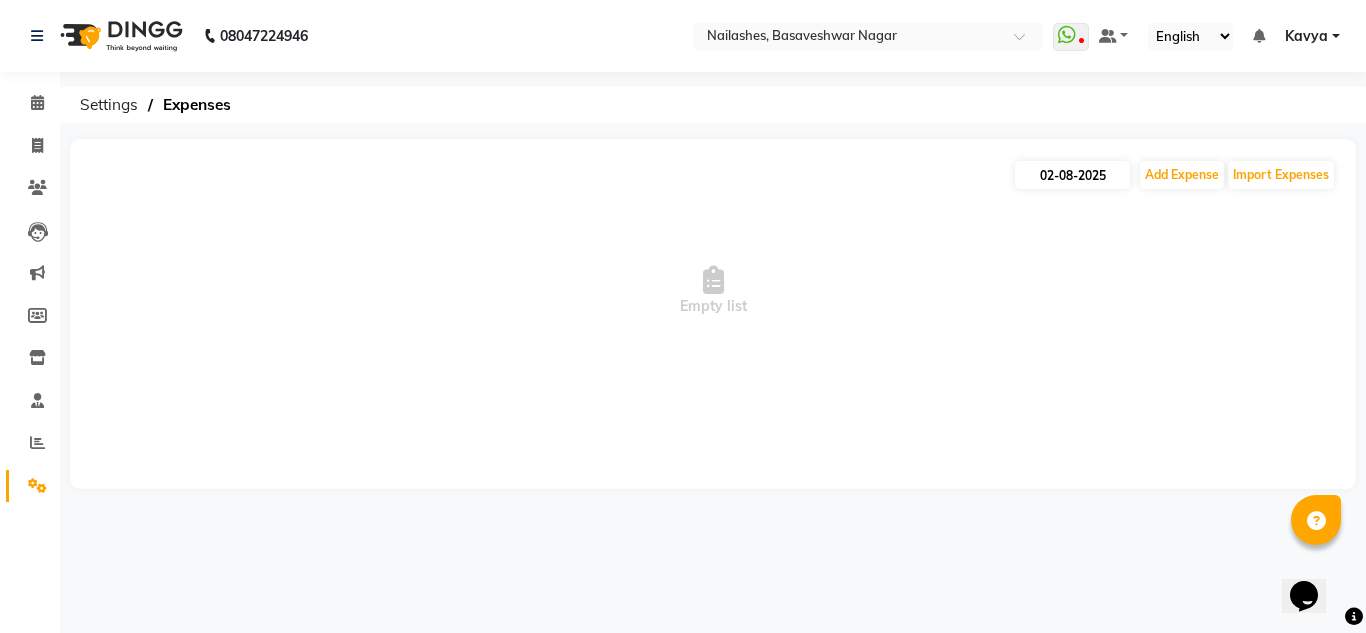 select on "8" 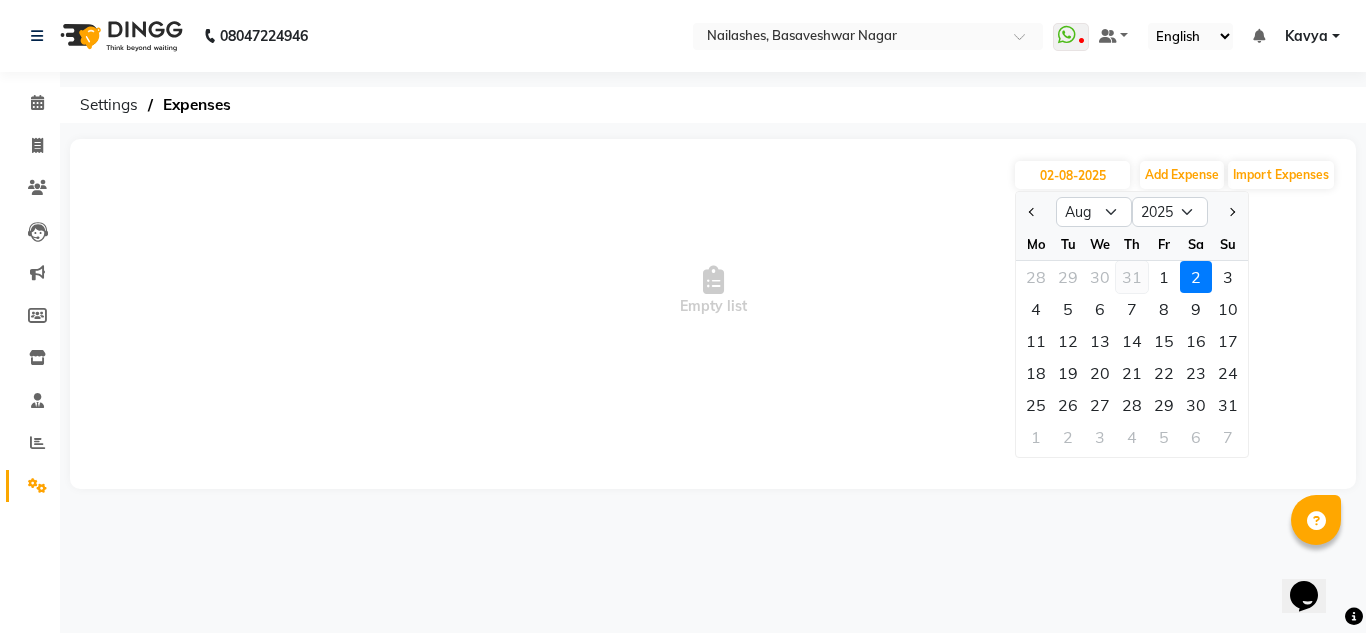 click on "31" 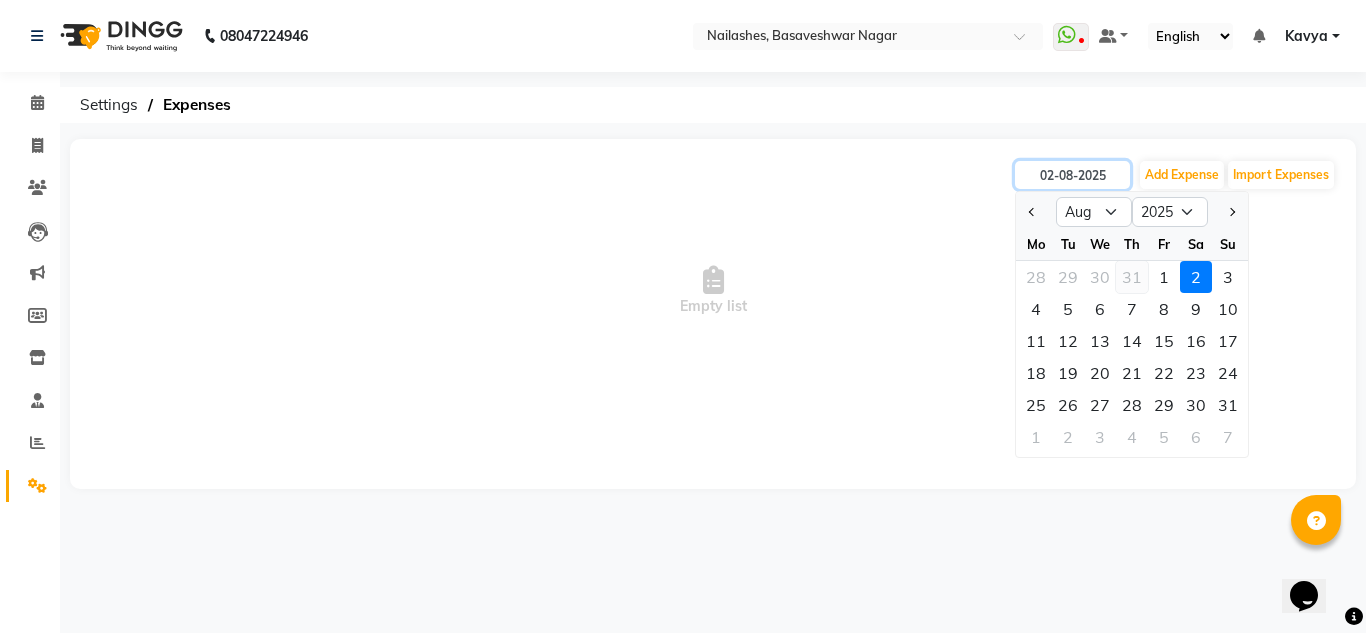 type on "31-07-2025" 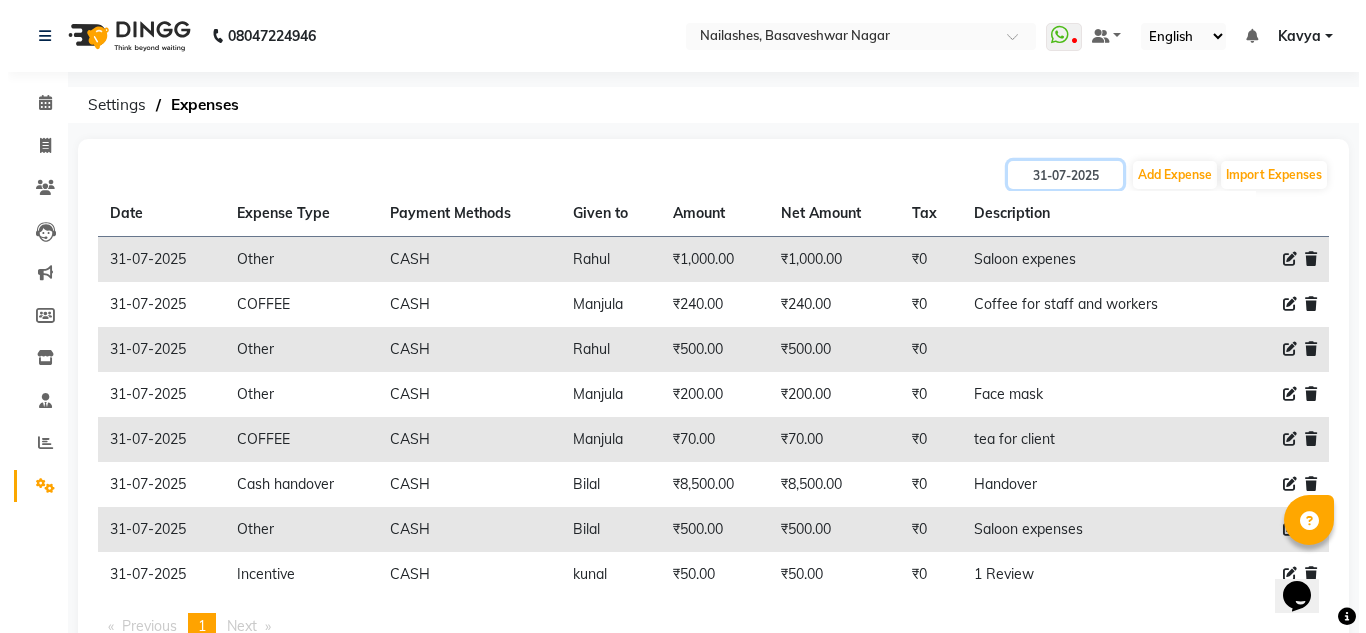 scroll, scrollTop: 73, scrollLeft: 0, axis: vertical 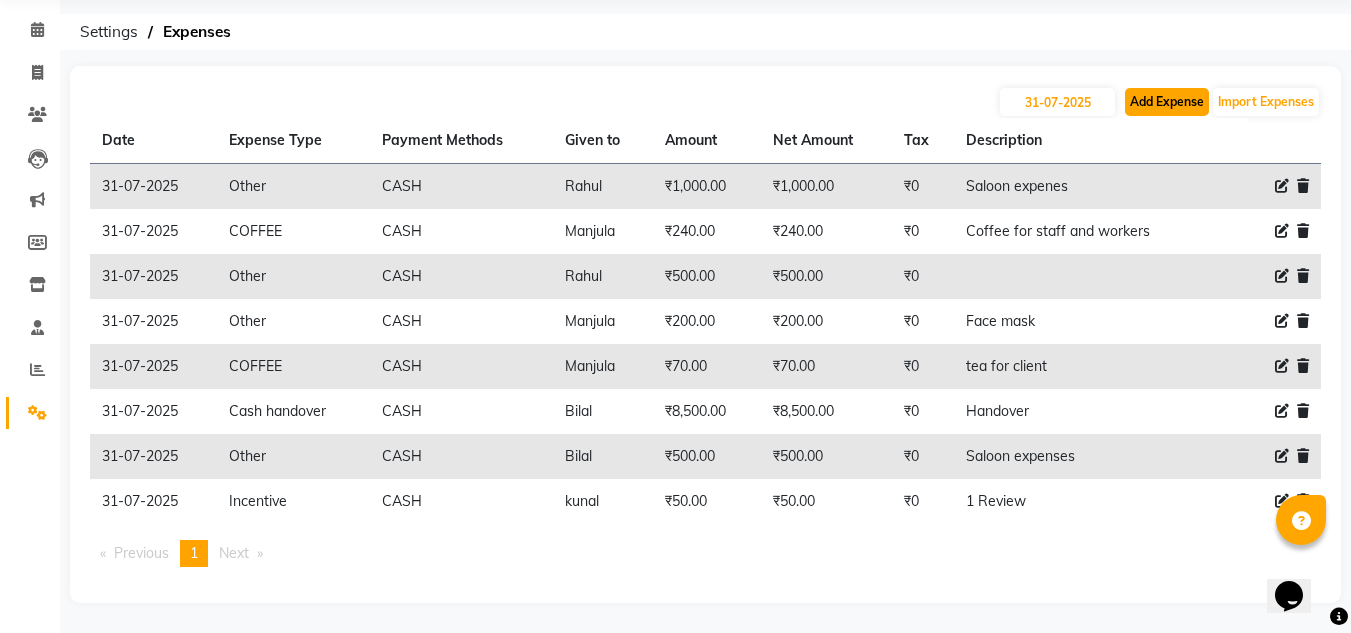 click on "Add Expense" 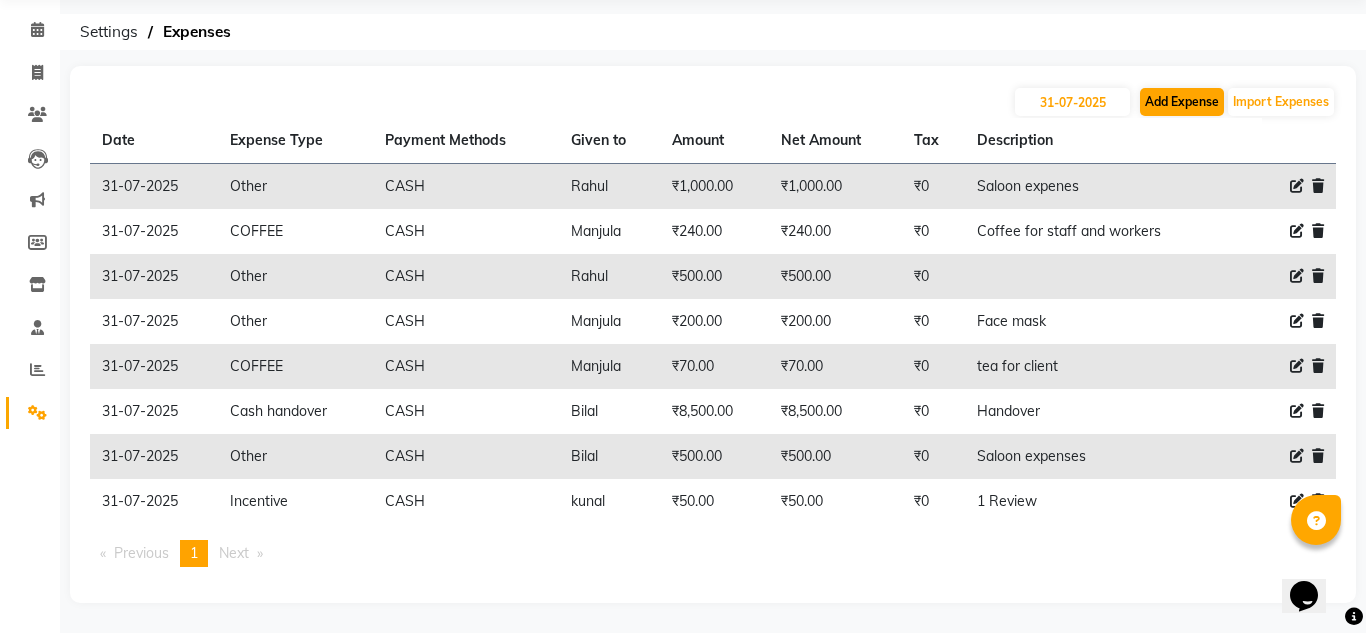select on "1" 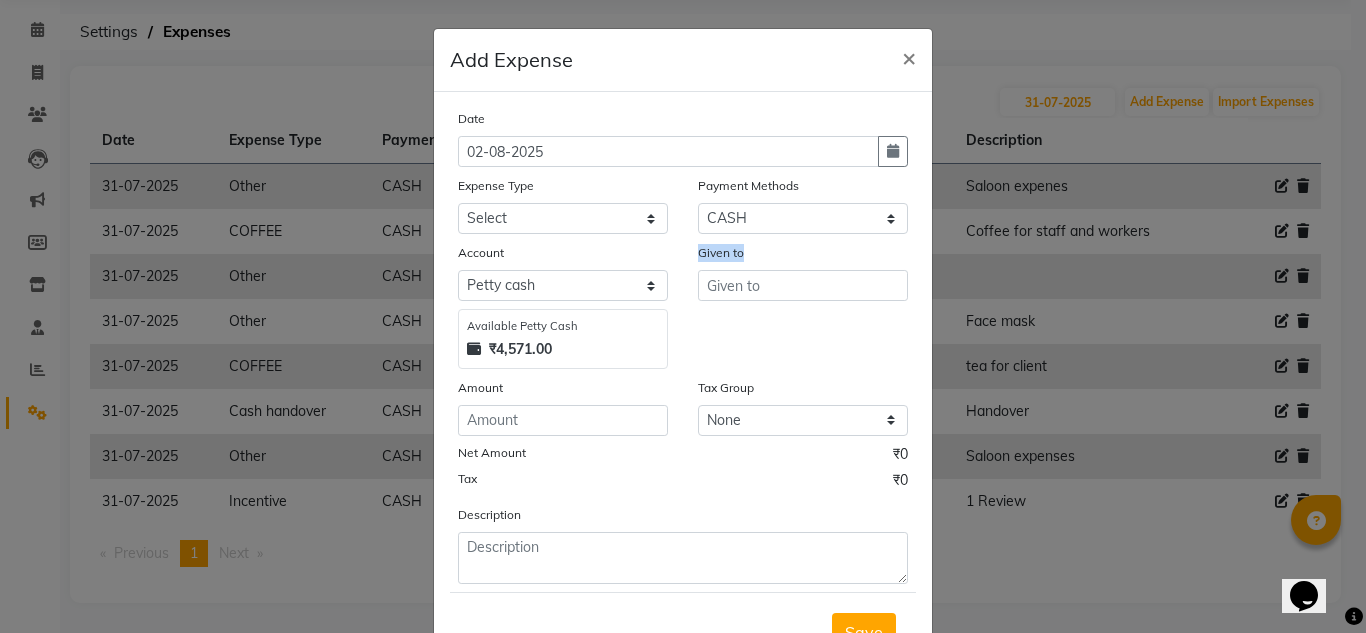 drag, startPoint x: 782, startPoint y: 254, endPoint x: 793, endPoint y: 281, distance: 29.15476 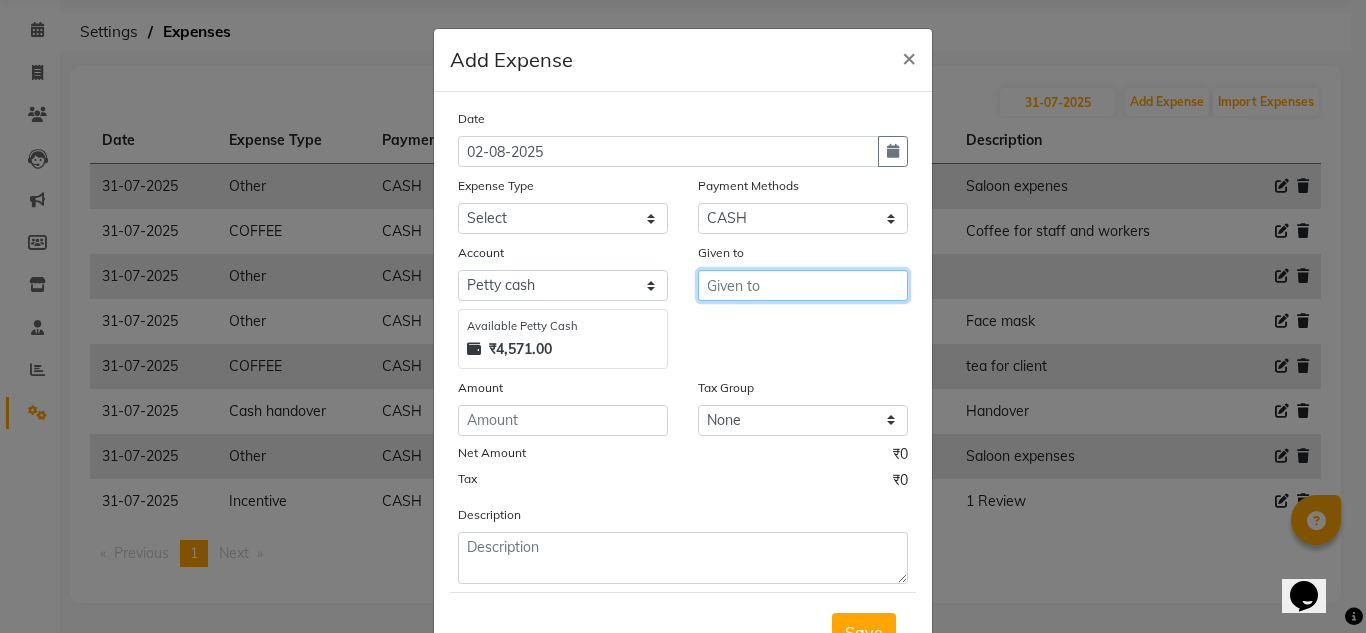click at bounding box center (803, 285) 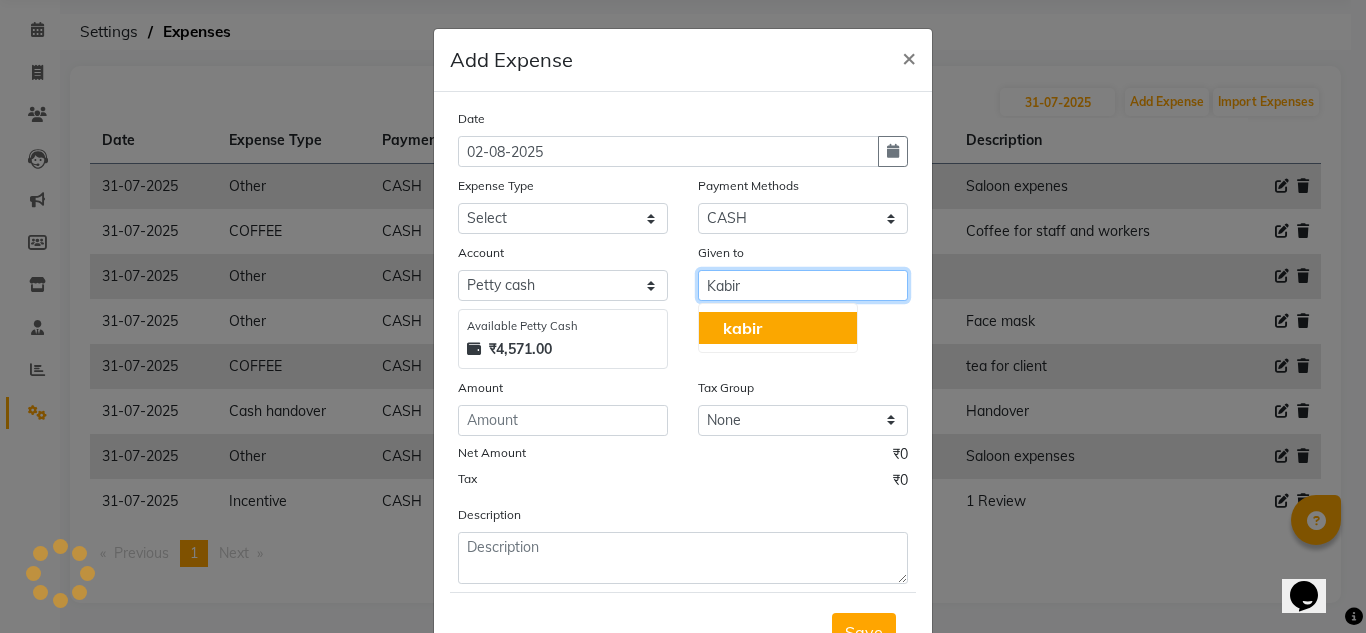 click on "kabir" at bounding box center [778, 328] 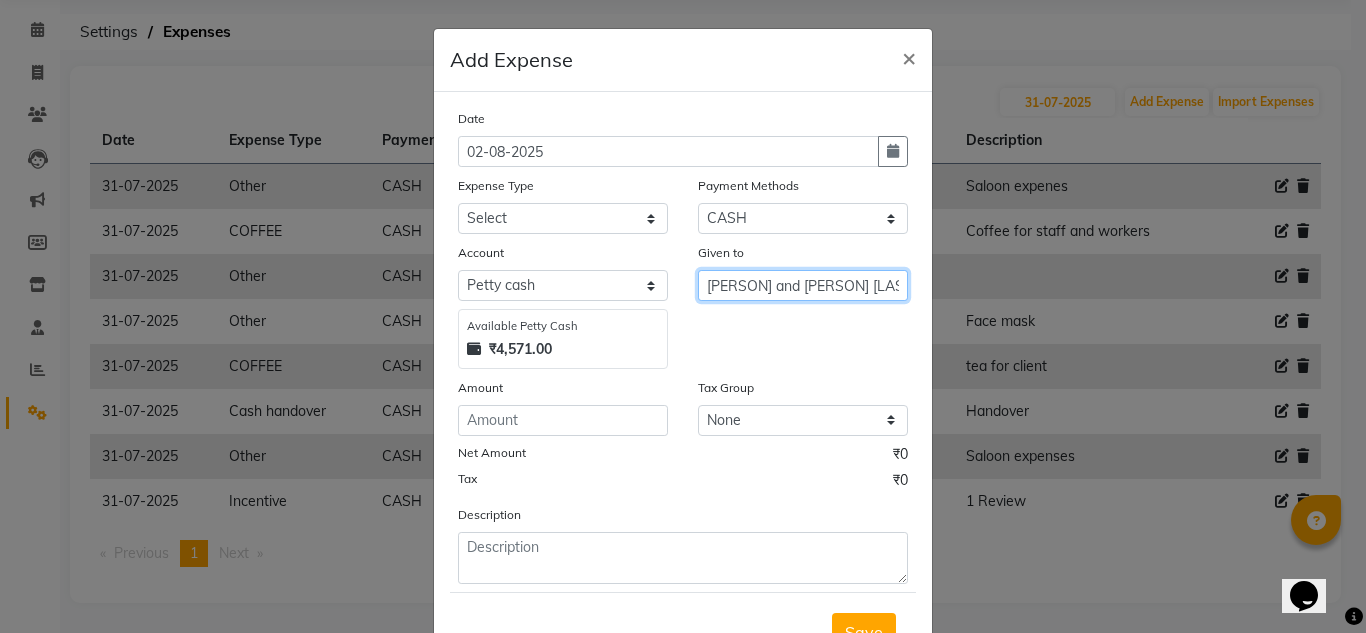 type on "[PERSON] and [PERSON] [LAST]" 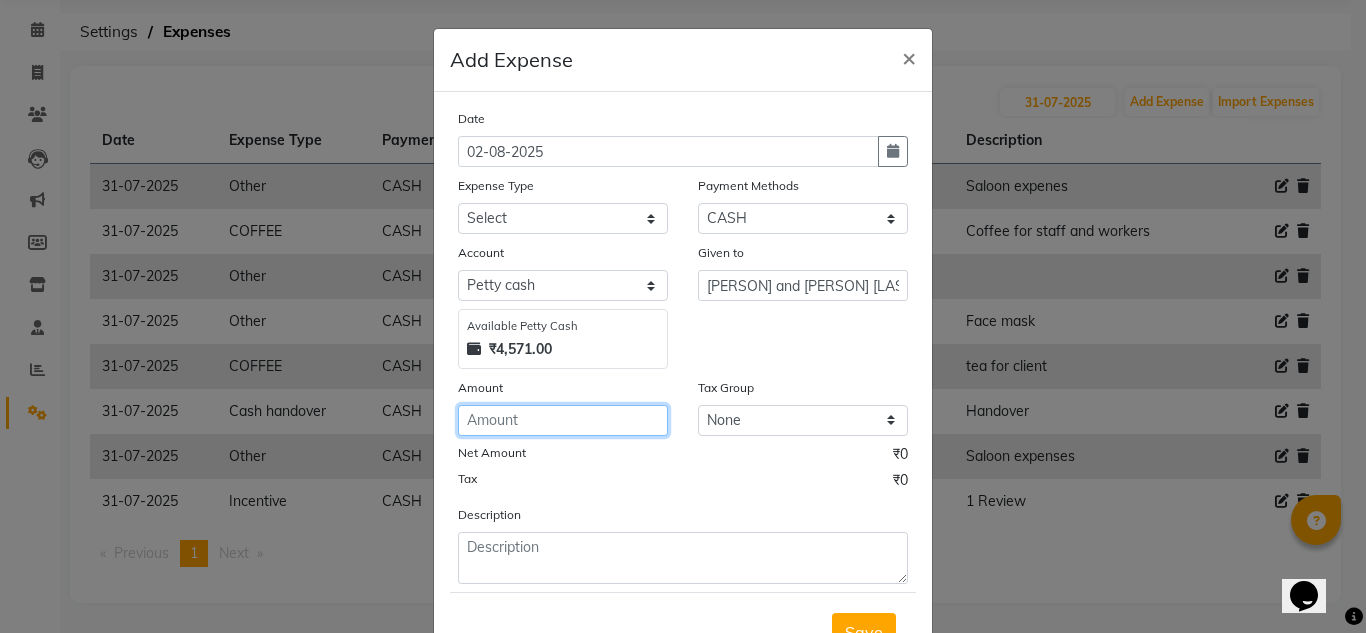 click 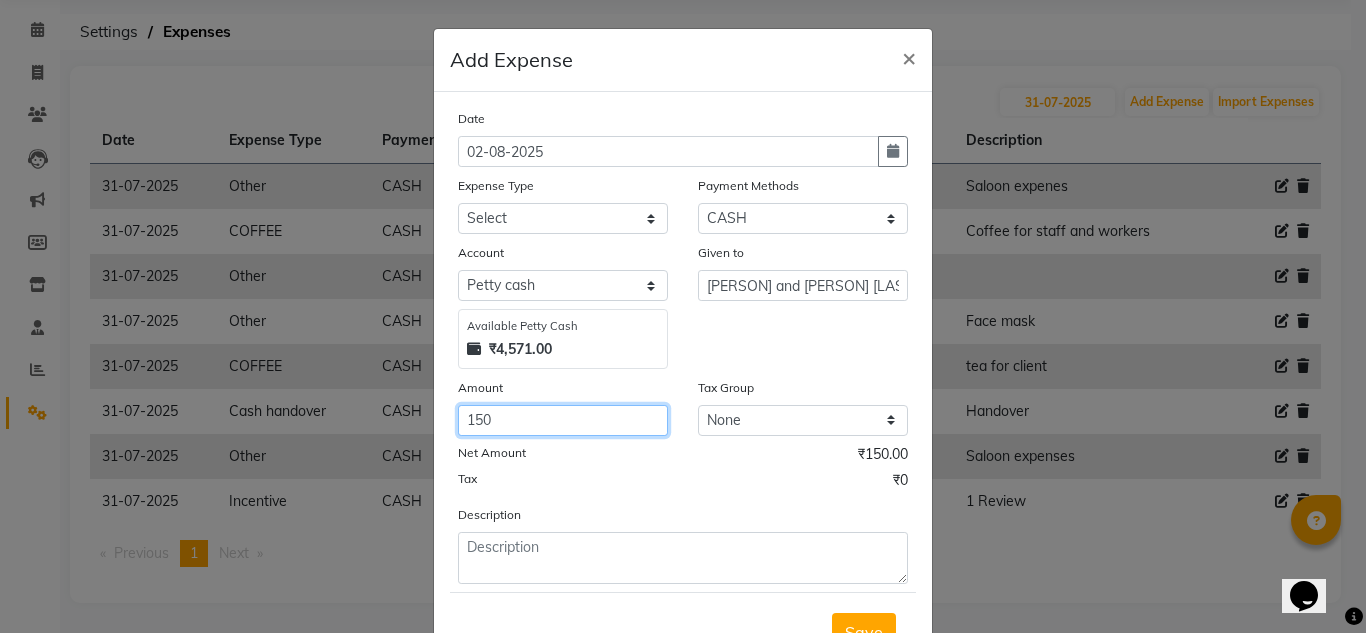 type on "150" 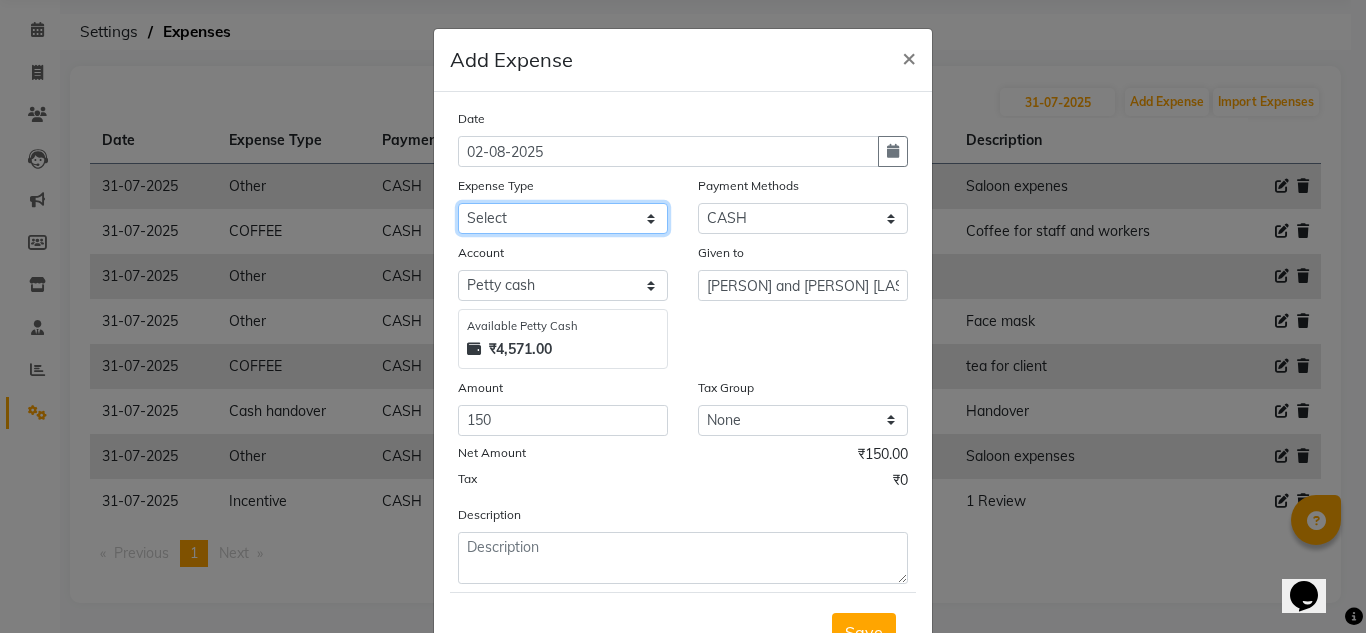 click on "Select acetone Advance Salary bank deposite BBMP Beauty products Bed charges BIRTHDAY CAKE Bonus Carpenter CASH EXPENSE VOUCHER Cash handover chocolate for store cleaning things Client Refreshment coconut water for clients COFFEE coffee cup coffee powder Commission Conveyance Cotton Courier decoration Diesel for generator Donation Drinking Water Electricity Eyelashes return Face mask floor cleaner flowers daily garbage generator diesel green tea GST handover HANDWASH House Keeping Material House keeping Salary Incentive Internet Bill juice LAUNDRY Maintainance Marketing Medical Membership Milk Milk miscelleneous Naturals salon NEWSPAPER O T Other Pantry PETROL Phone Bill Plants plumber pooja items Porter priest Product Purchase product return Product sale puja items RAPIDO Refund Rent Shop Rent Staff Accommodation Royalty Salary Staff cab charges Staff dinner Staff Flight Ticket Staff  Hiring from another Branch Staff Snacks Stationary STORE OPENING CHARGE sugar sweets TEAM DINNER TIPS Tissue Transgender" 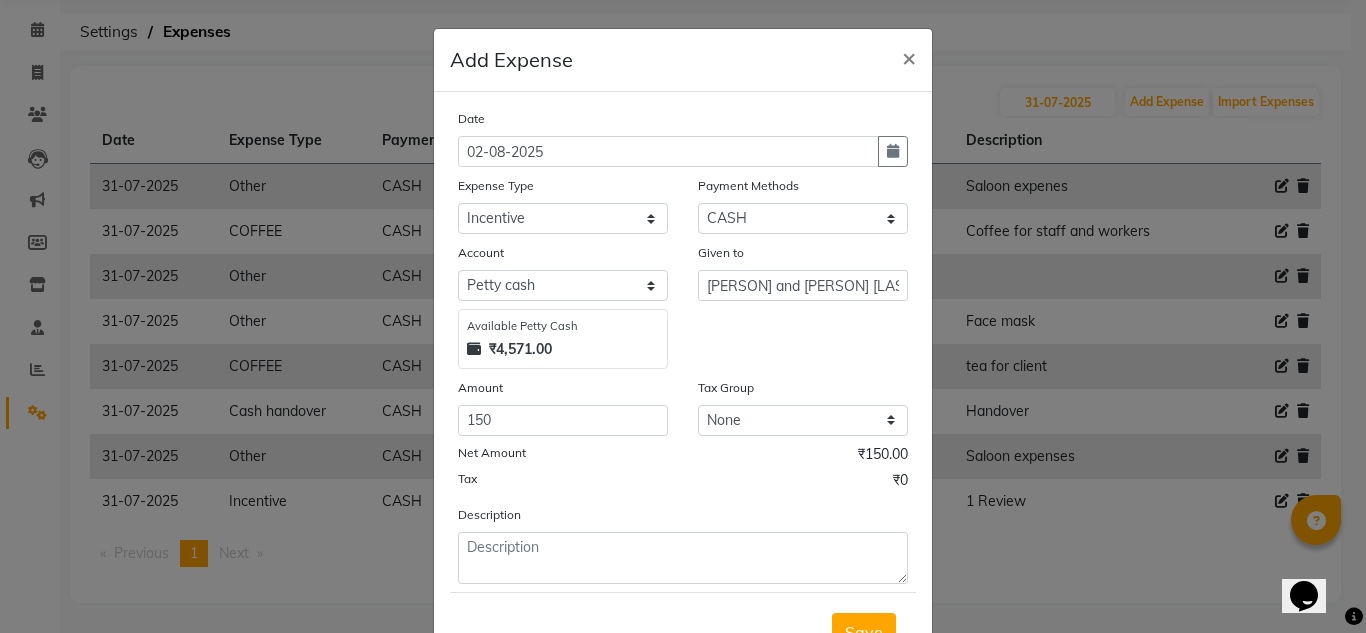 click on "Given to [PERSON] and [PERSON] [LAST]" 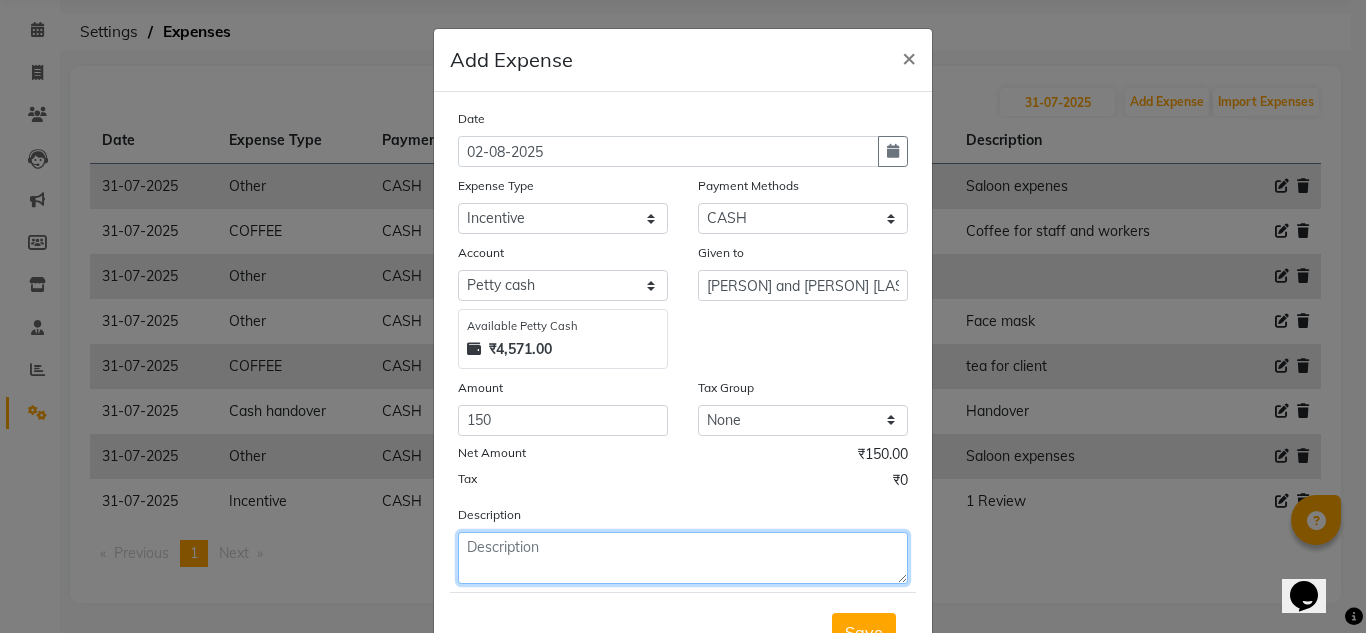 click 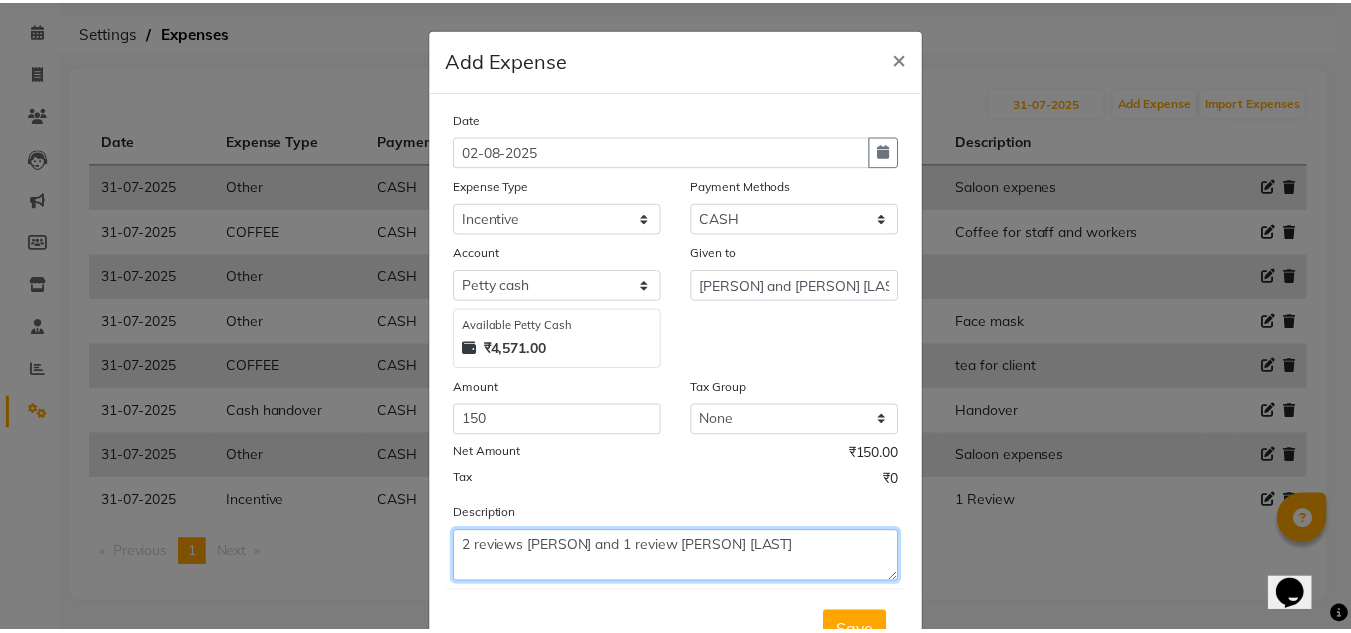 scroll, scrollTop: 83, scrollLeft: 0, axis: vertical 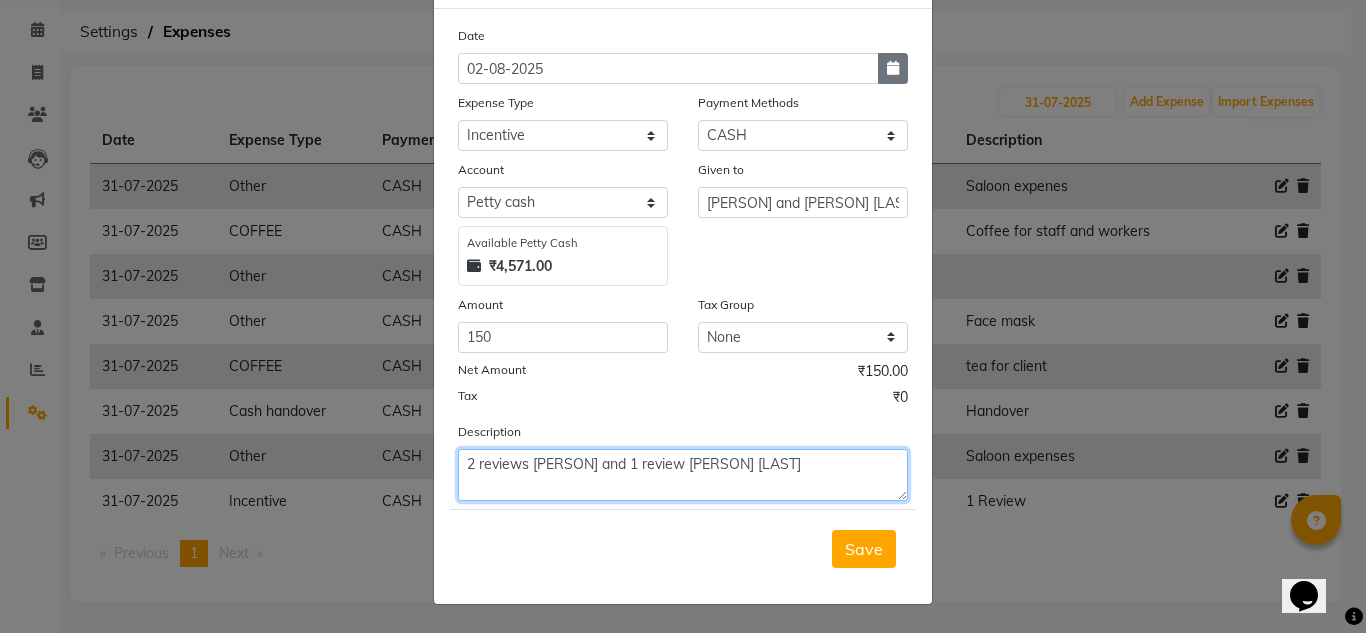 type on "2 reviews [PERSON] and 1 review [PERSON] [LAST]" 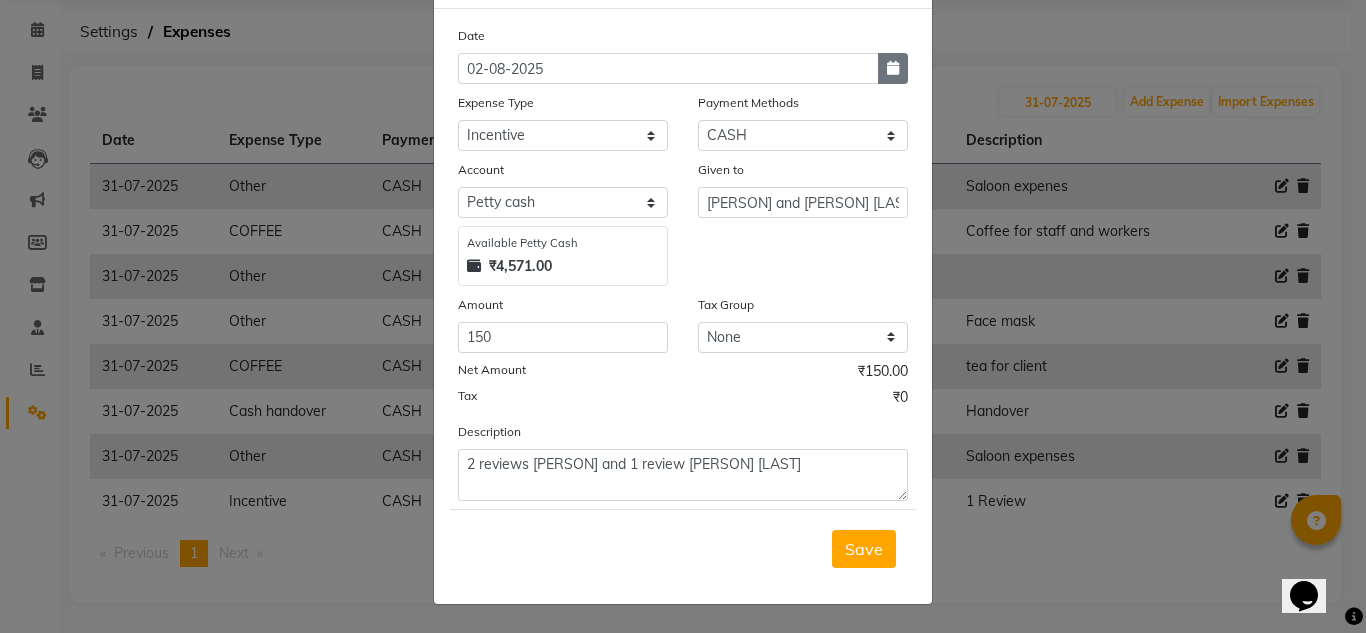 click 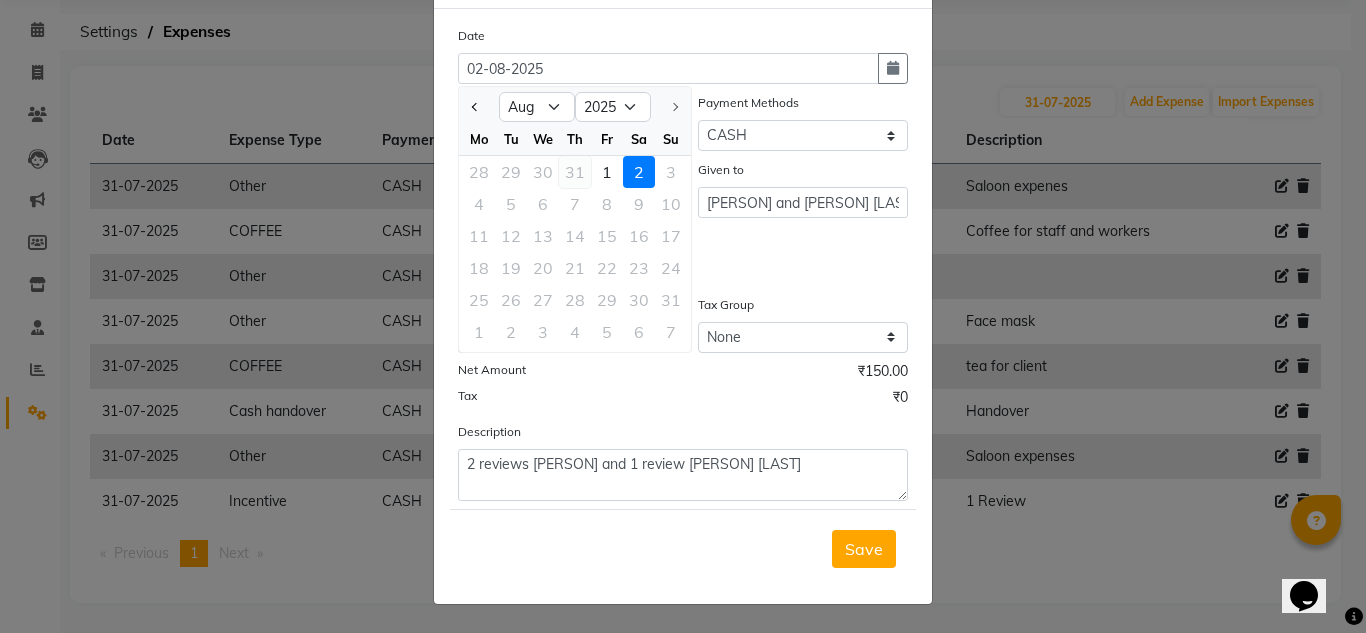 click on "31" 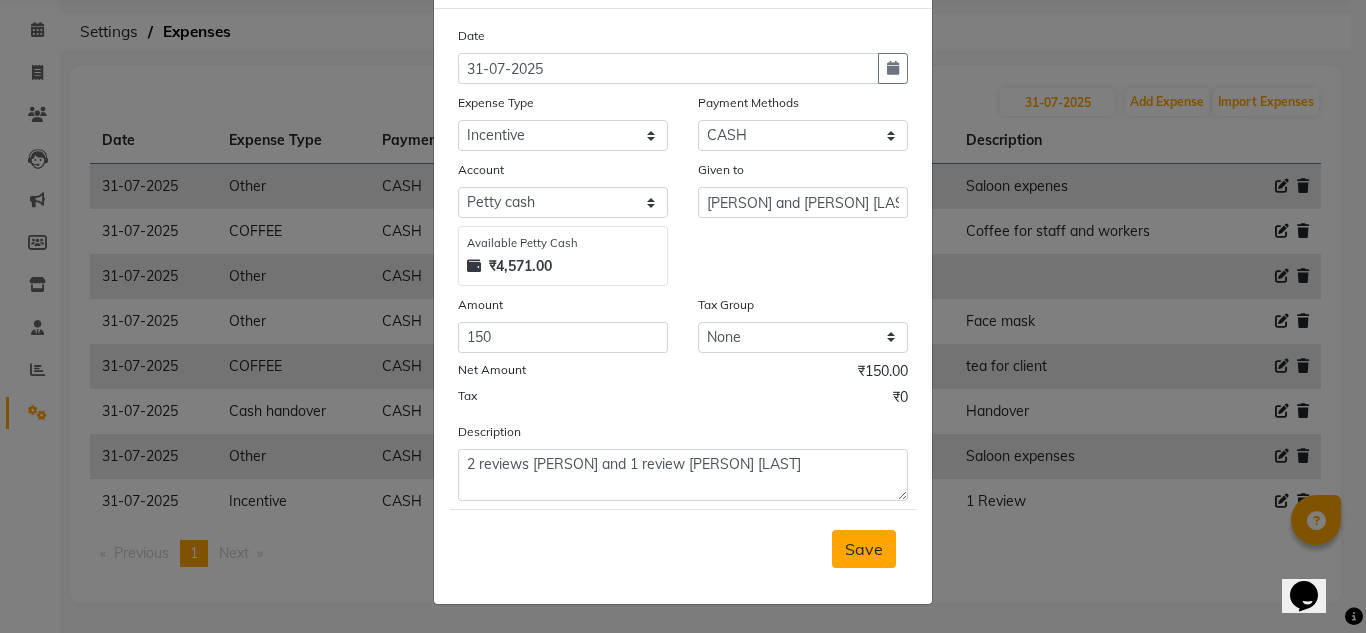 click on "Save" at bounding box center (864, 549) 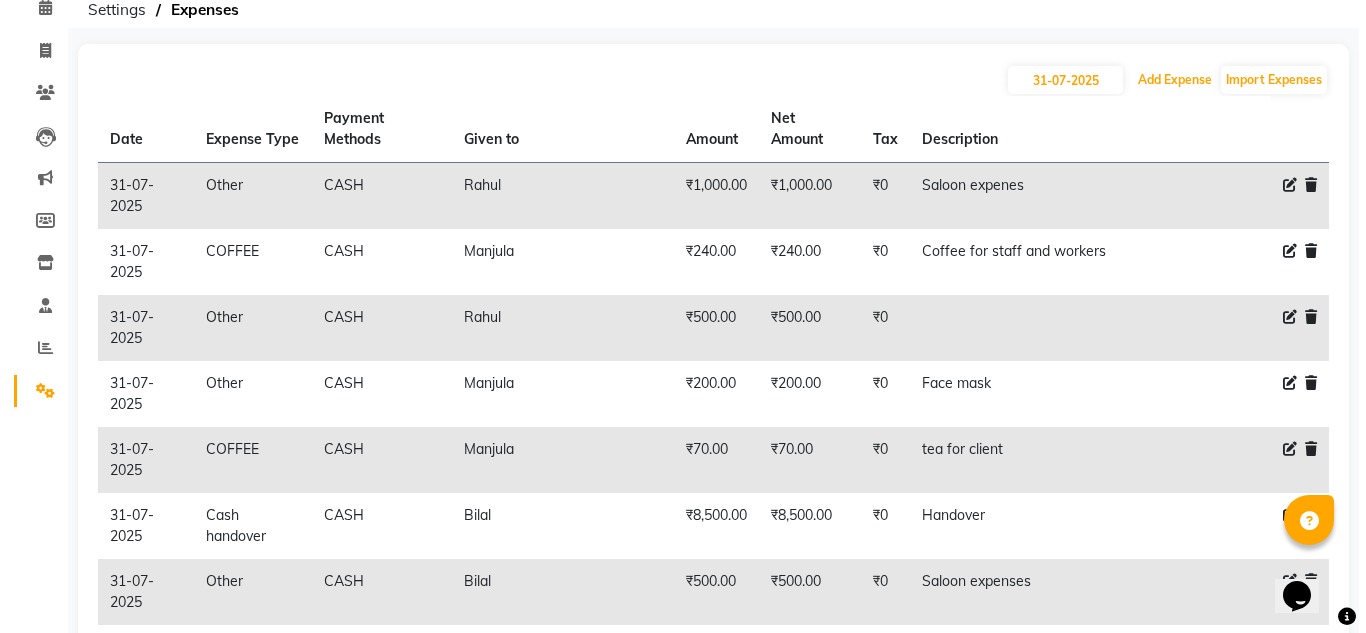 scroll, scrollTop: 96, scrollLeft: 0, axis: vertical 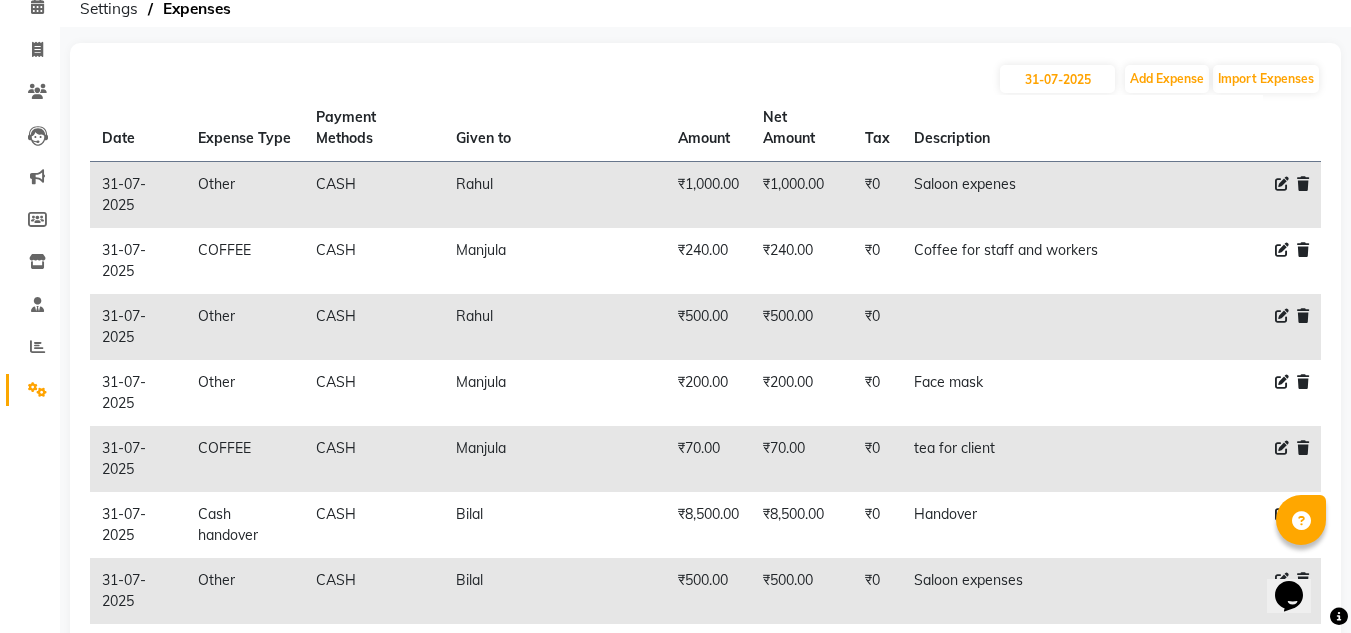 click 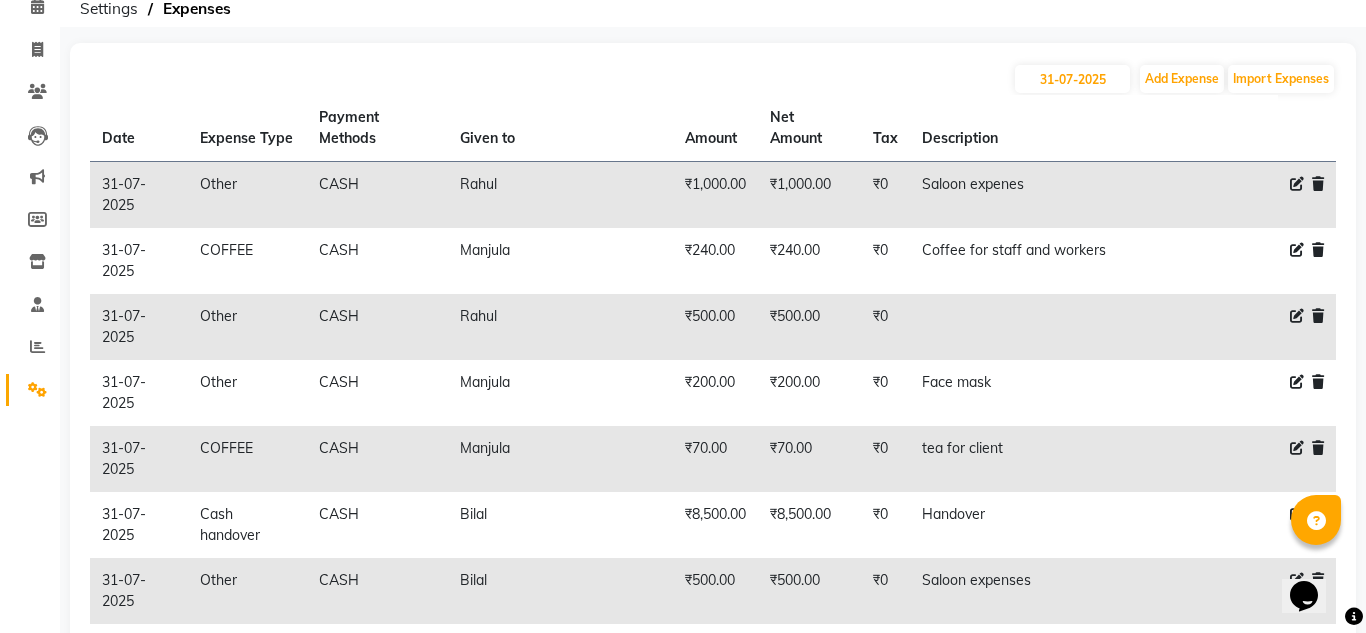 select on "3130" 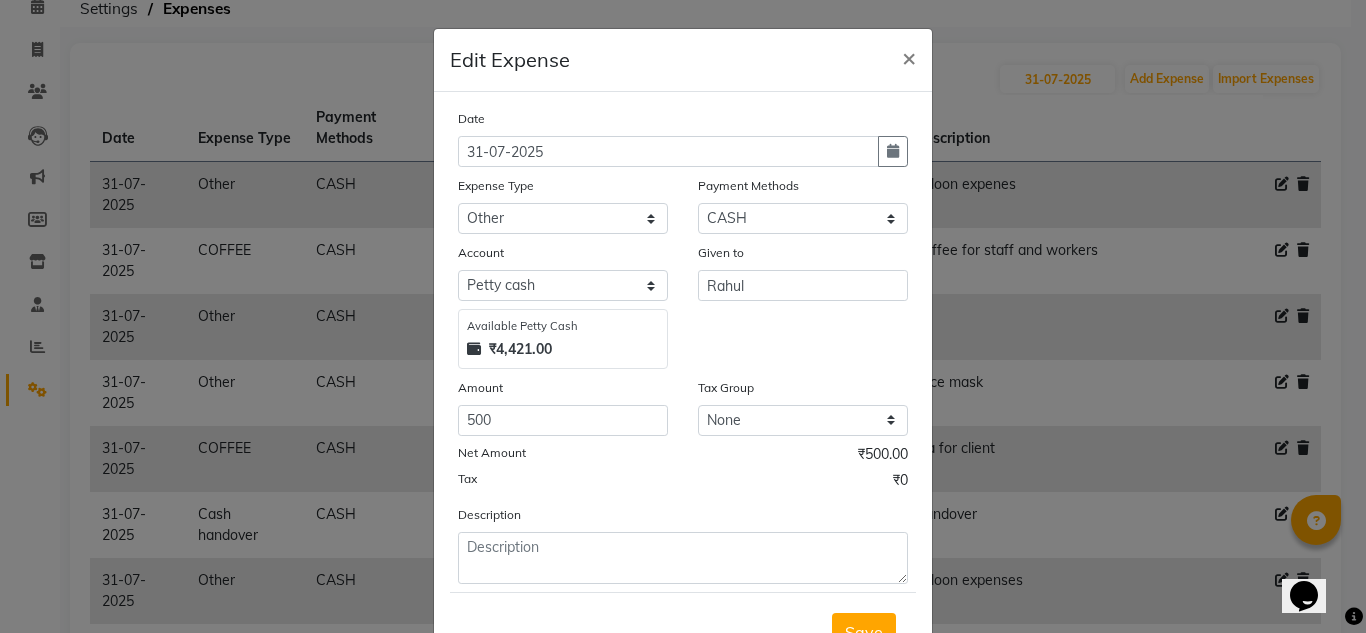 click on "Edit Expense  × Date 31-07-2025 Expense Type Select acetone Advance Salary bank deposite BBMP Beauty products Bed charges BIRTHDAY CAKE Bonus Carpenter CASH EXPENSE VOUCHER Cash handover chocolate for store cleaning things Client Refreshment coconut water for clients COFFEE coffee cup coffee powder Commission Conveyance Cotton Courier decoration Diesel for generator Donation Drinking Water Electricity Eyelashes return Face mask floor cleaner flowers daily garbage generator diesel green tea GST handover HANDWASH House Keeping Material House keeping Salary Incentive Internet Bill juice LAUNDRY Maintainance Marketing Medical Membership Milk Milk miscelleneous Naturals salon NEWSPAPER O T Other Pantry PETROL Phone Bill Plants plumber pooja items Porter priest Product Purchase product return Product sale puja items RAPIDO Refund Rent Shop Rent Staff Accommodation Royalty Salary Staff cab charges Staff dinner Staff Flight Ticket Staff  Hiring from another Branch Staff Snacks Stationary STORE OPENING CHARGE sugar" 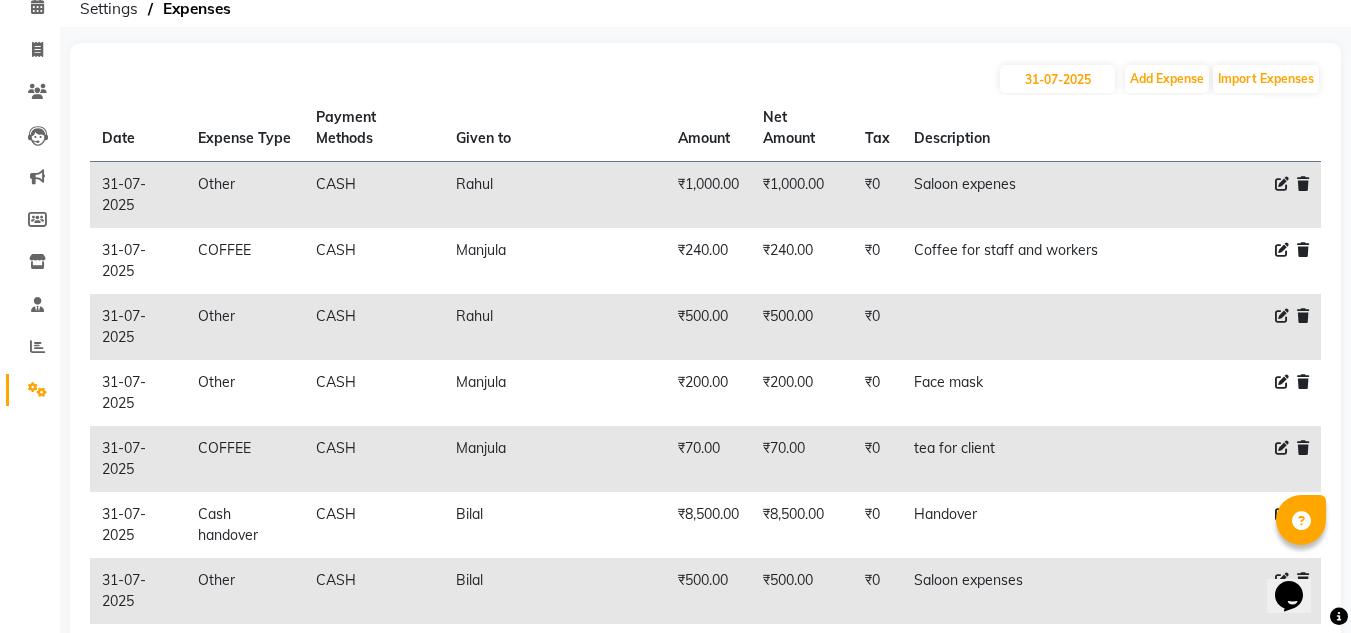 click 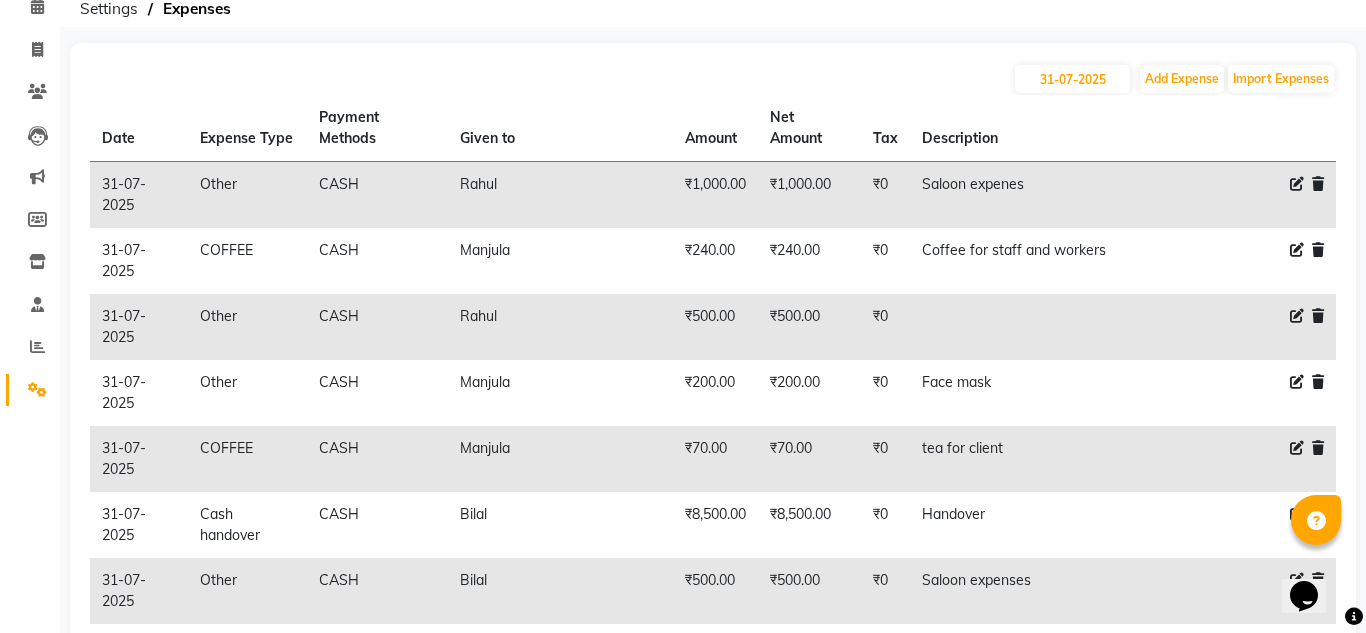 select on "3130" 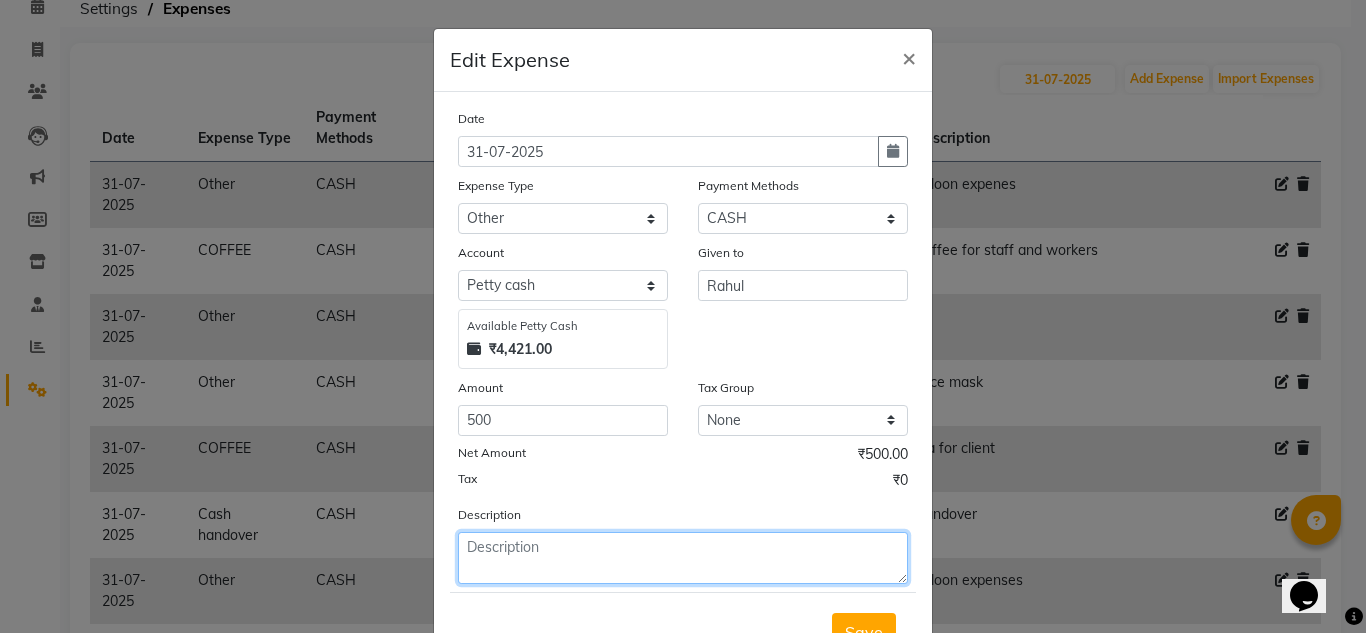 click 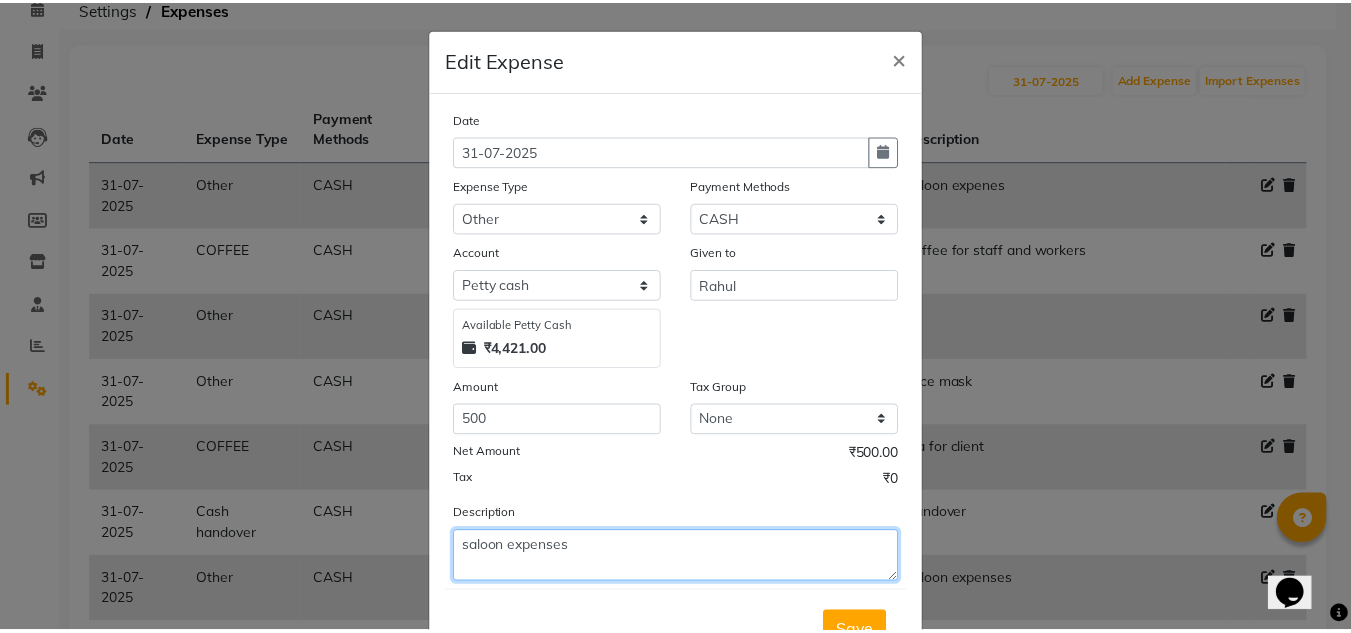 scroll, scrollTop: 83, scrollLeft: 0, axis: vertical 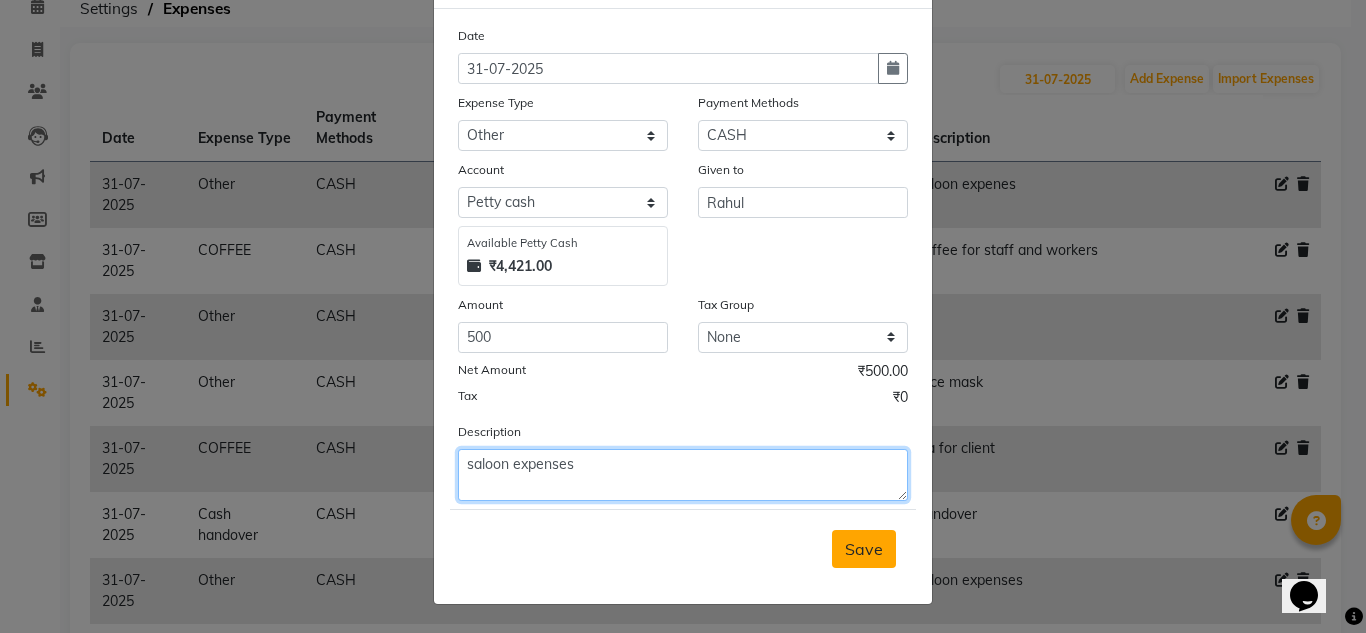 type on "saloon expenses" 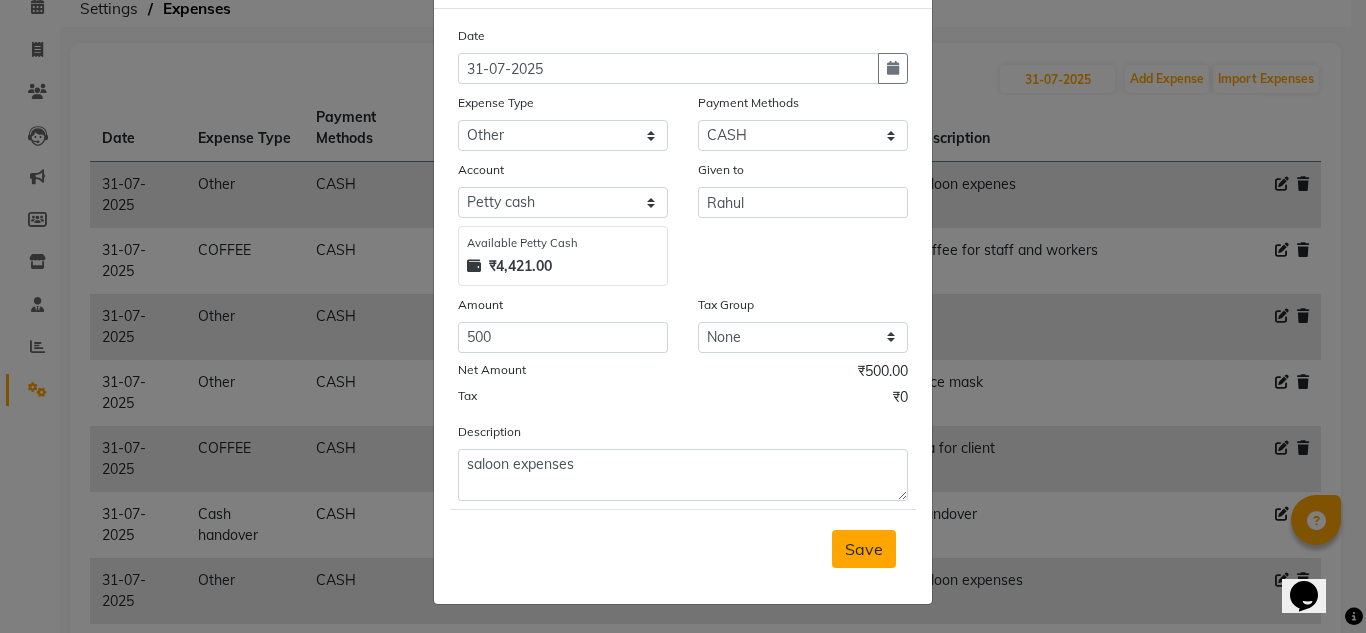 click on "Save" at bounding box center (864, 549) 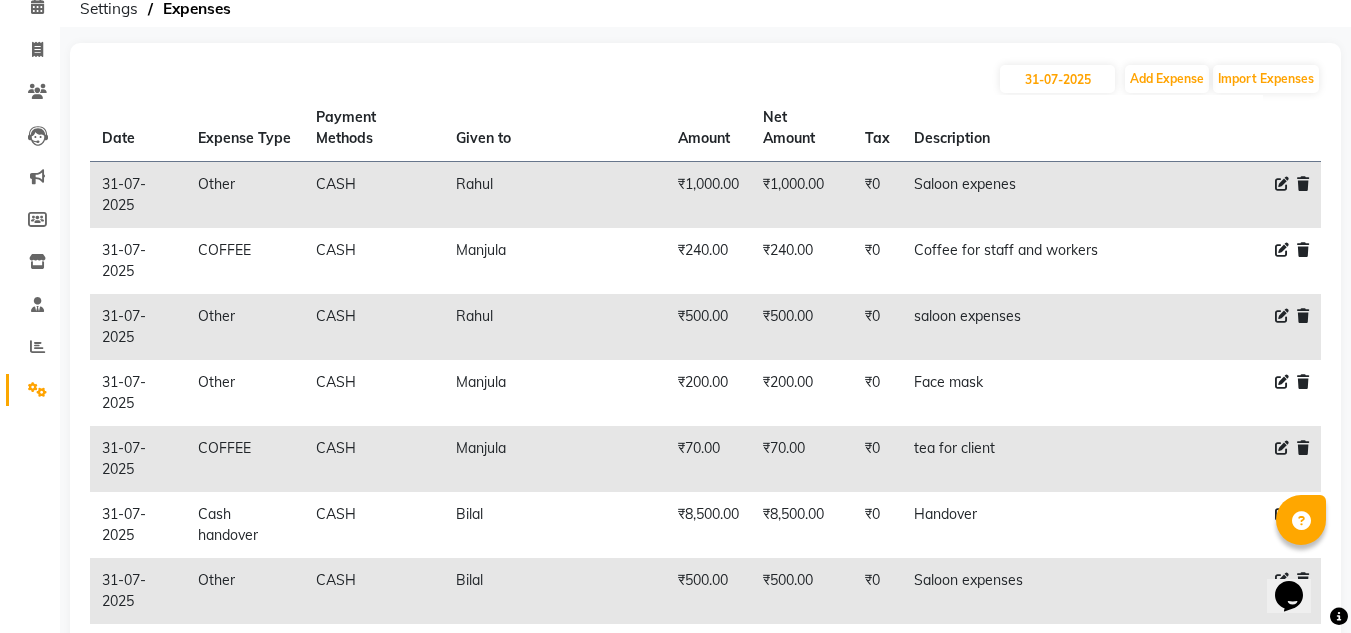 click on "Date Expense Type Payment Methods Given to Amount Net Amount Tax Description  31-07-2025   Other   CASH   [PERSON]   ₹1,000.00  ₹1,000.00 ₹0  Saloon expenes   31-07-2025   COFFEE   CASH   [PERSON]   ₹240.00  ₹240.00 ₹0  Coffee for staff and workers   31-07-2025   Other   CASH   [PERSON]   ₹500.00  ₹500.00 ₹0  saloon expenses   31-07-2025   Other   CASH   [PERSON]   ₹200.00  ₹200.00 ₹0  Face mask   31-07-2025   COFFEE   CASH   [PERSON]   ₹70.00  ₹70.00 ₹0  tea for client   31-07-2025   Cash handover   CASH   [PERSON]   ₹8,500.00  ₹8,500.00 ₹0  Handover   31-07-2025   Other   CASH   [PERSON]   ₹500.00  ₹500.00 ₹0  Saloon expenses   31-07-2025   Incentive   CASH   [PERSON]   ₹50.00  ₹50.00 ₹0  1 Review   31-07-2025   Incentive   CASH   [PERSON] and [PERSON] [LAST]   ₹150.00  ₹150.00 ₹0  2 reviews [PERSON] and 1 review [PERSON] [LAST]   Previous  page  1 / 1  You're on page  1  Next  page" 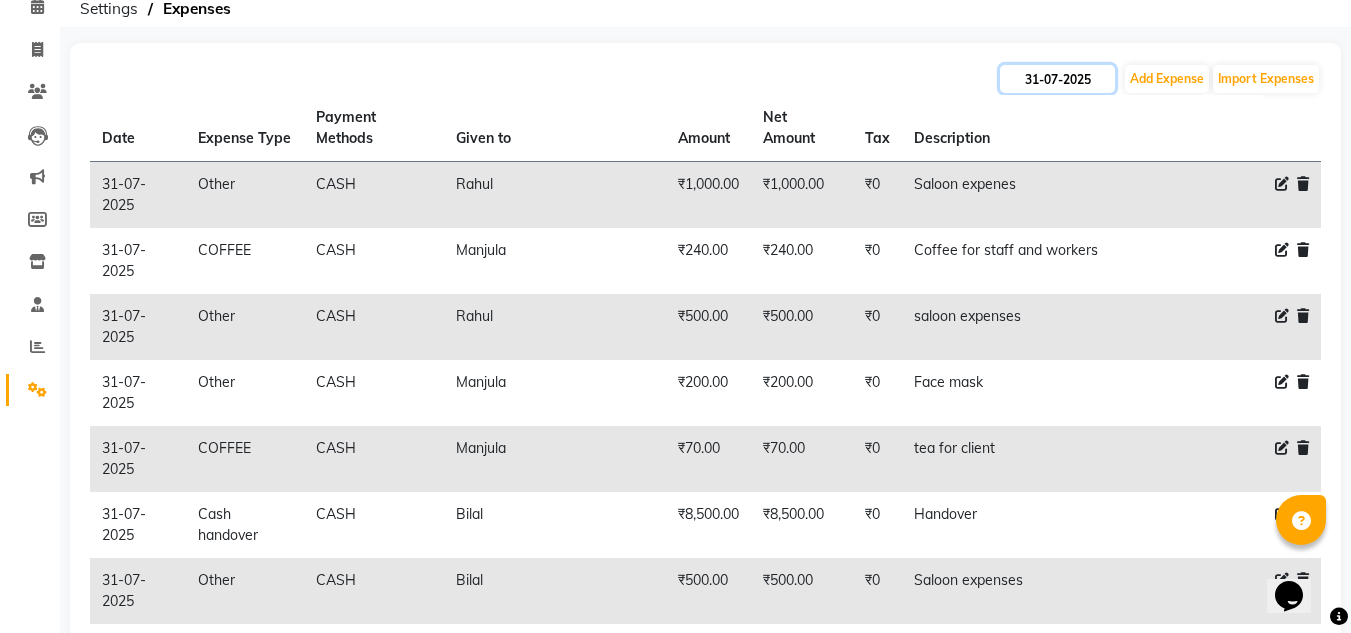 click on "31-07-2025" 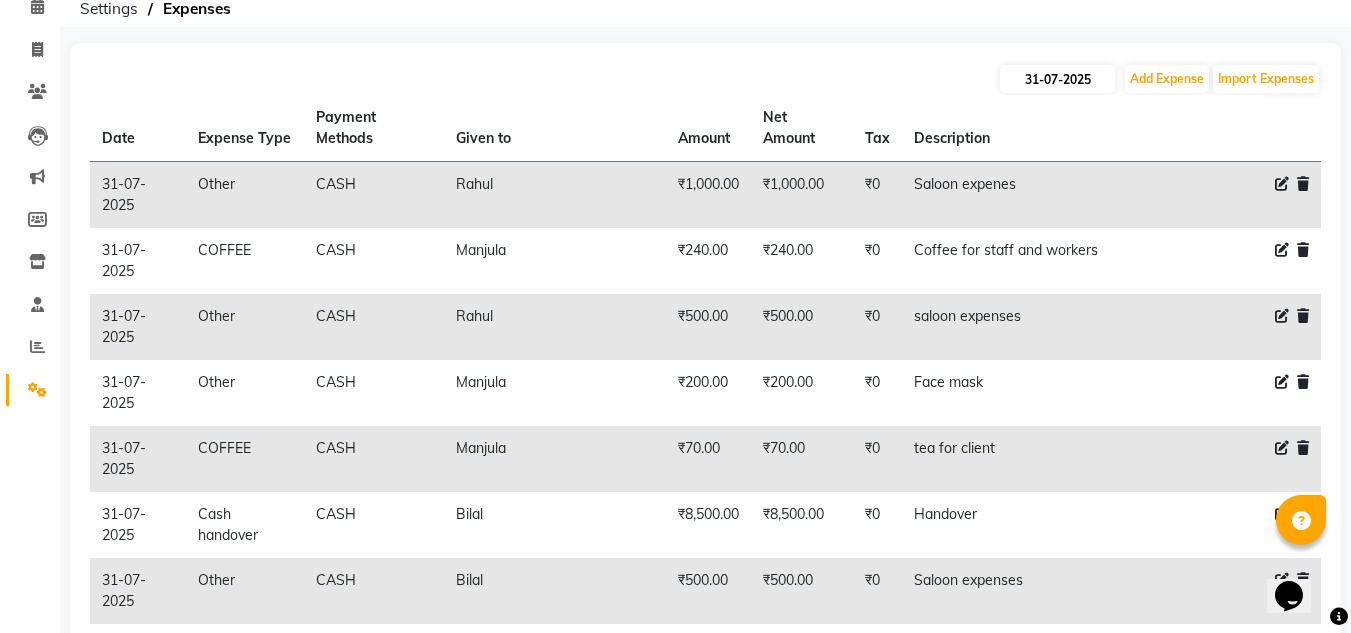 select on "7" 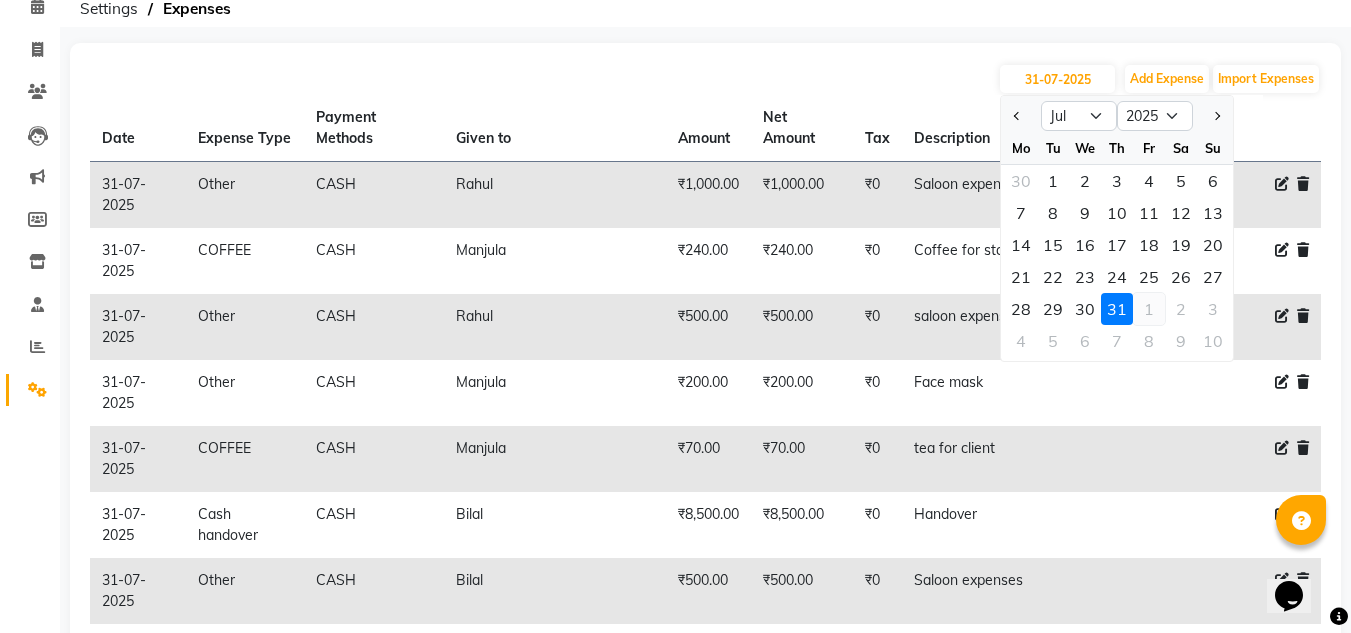 click on "1" 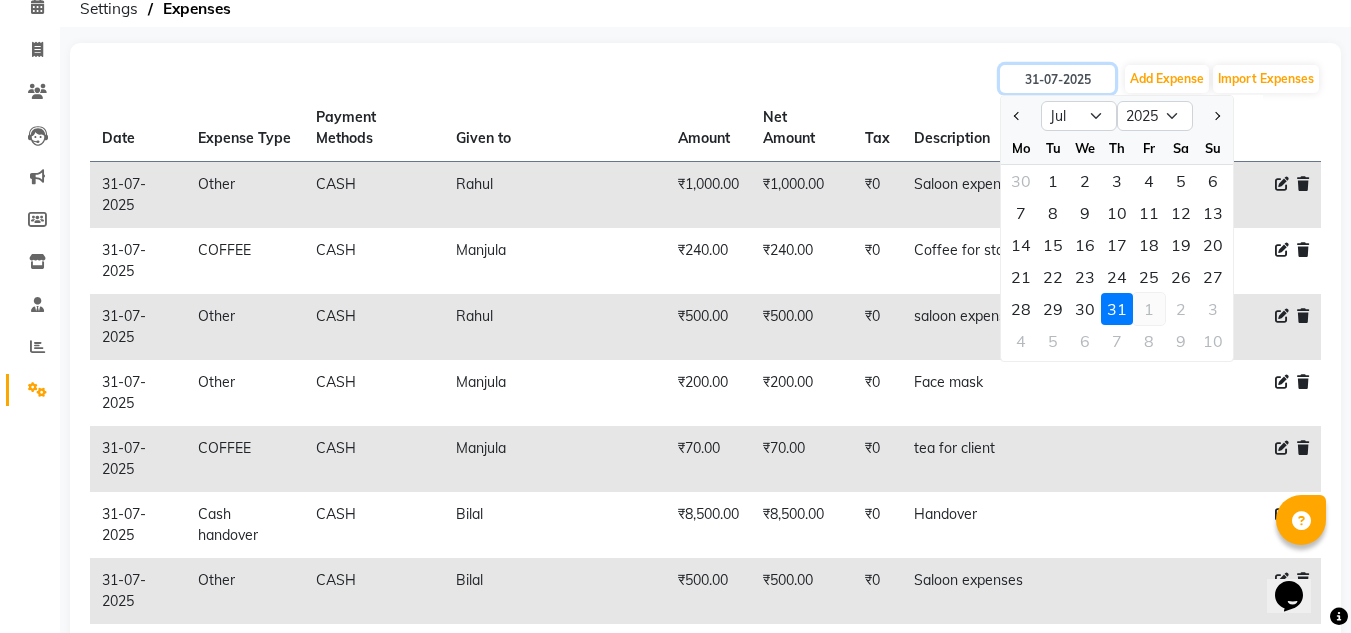 type on "01-08-2025" 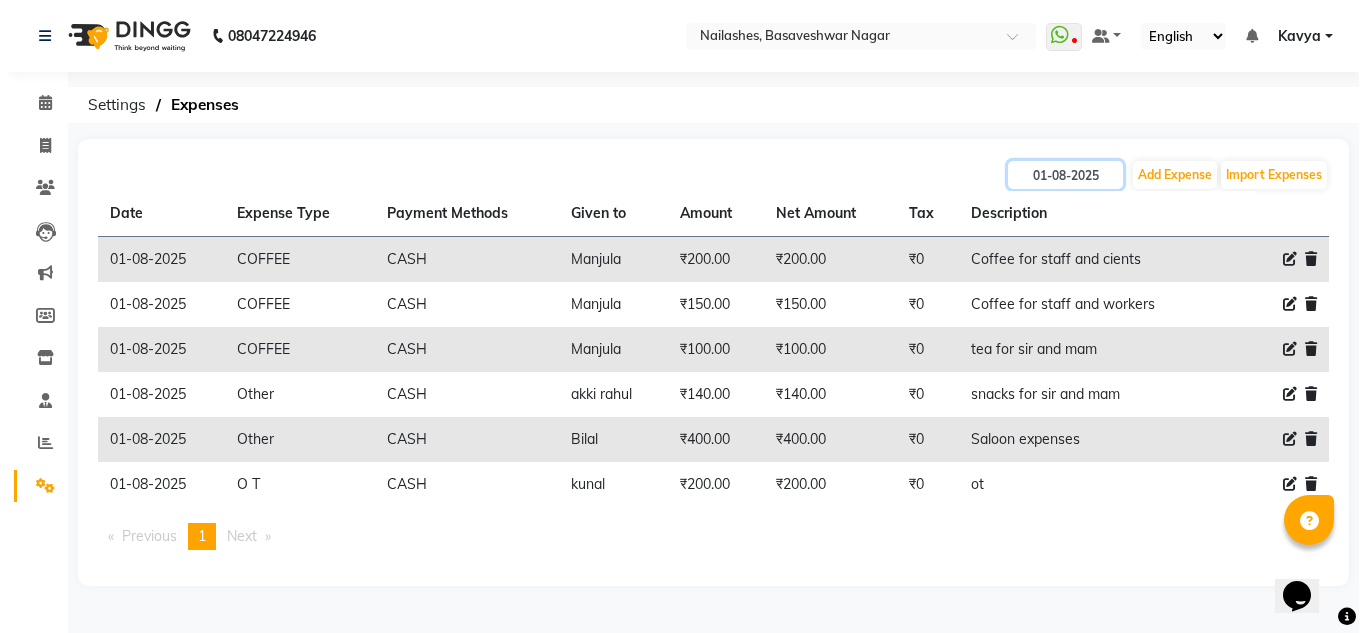 scroll, scrollTop: 0, scrollLeft: 0, axis: both 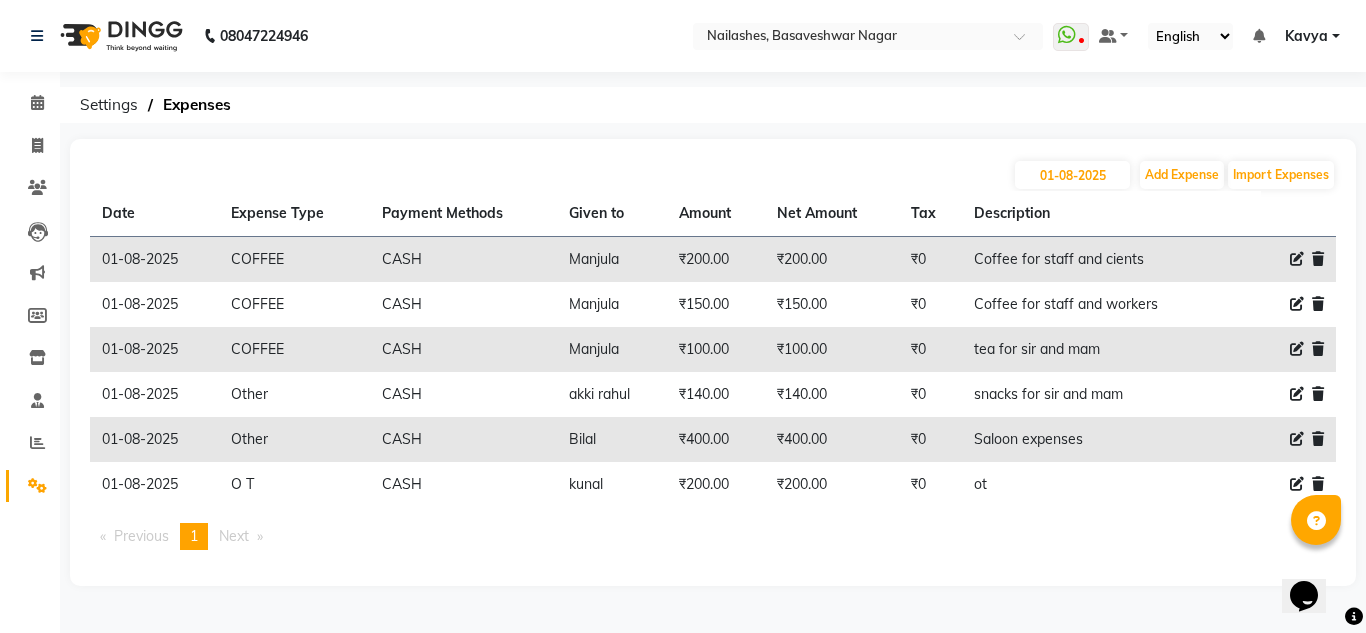 click 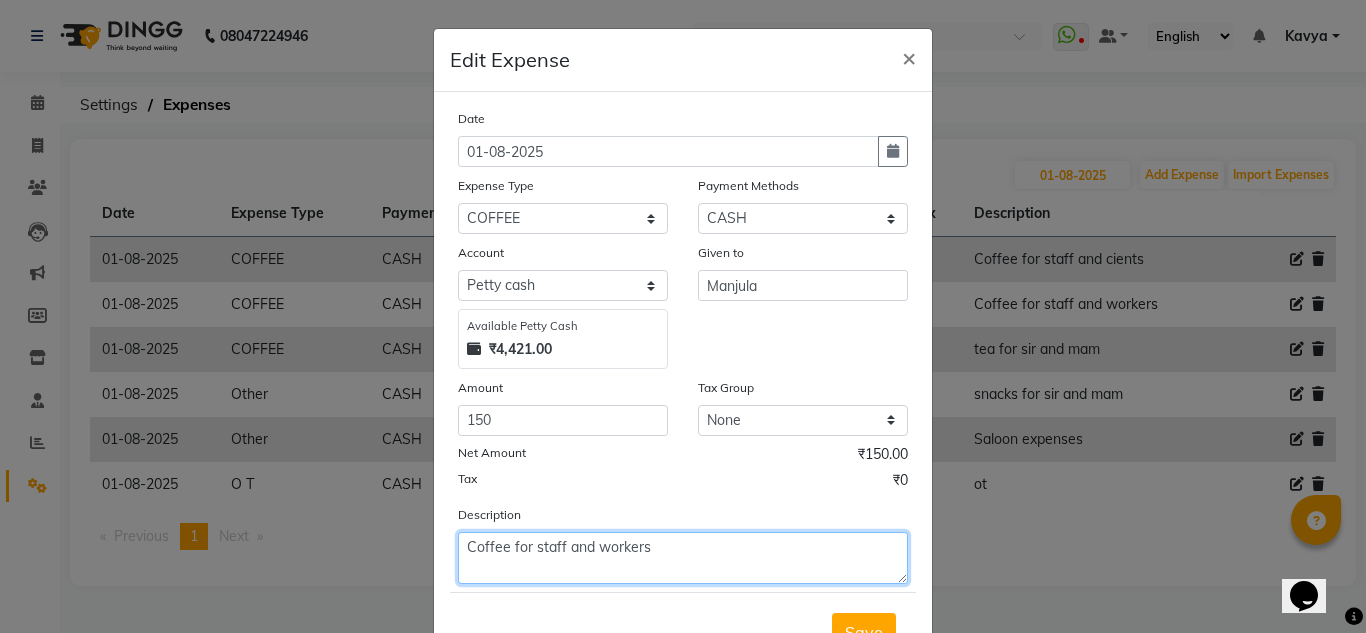 click on "Coffee for staff and workers" 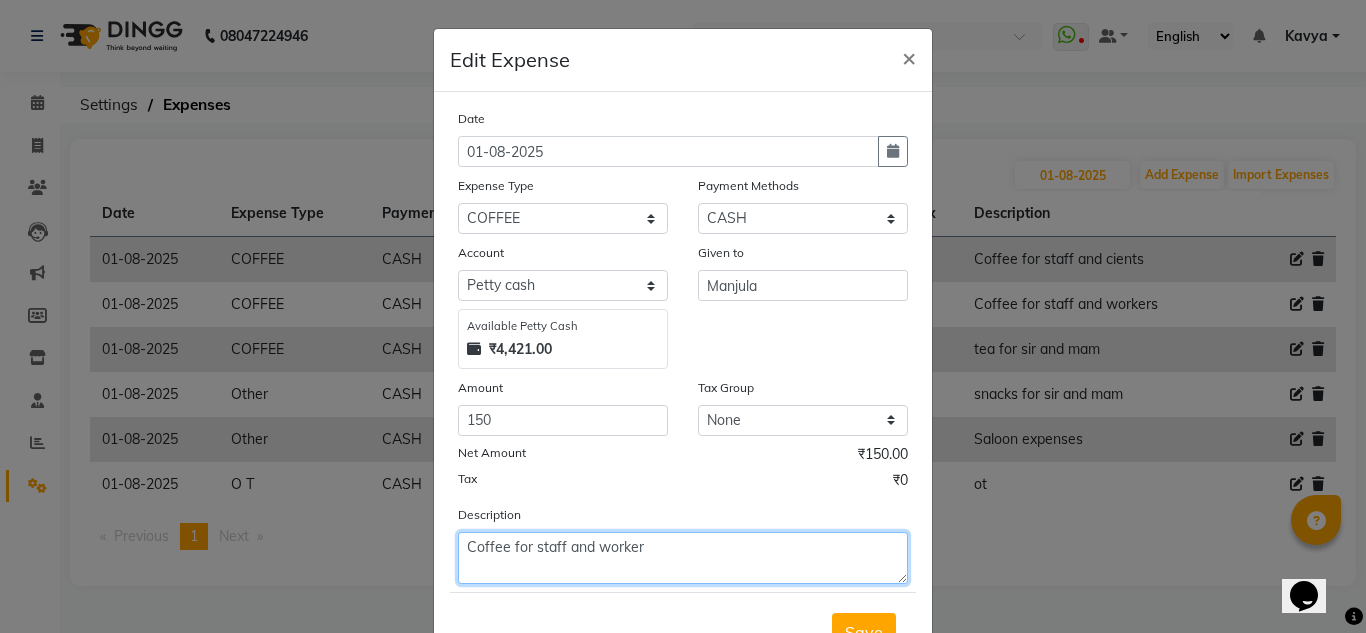 type on "Coffee for staff and workers" 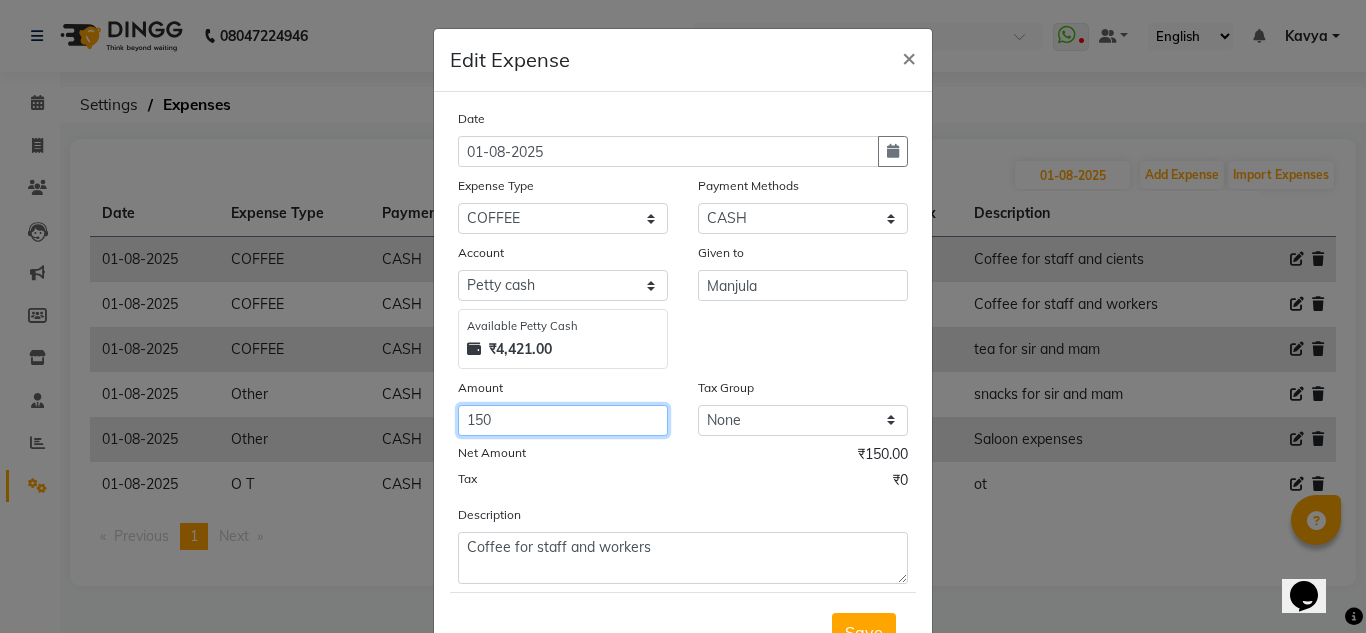 click on "150" 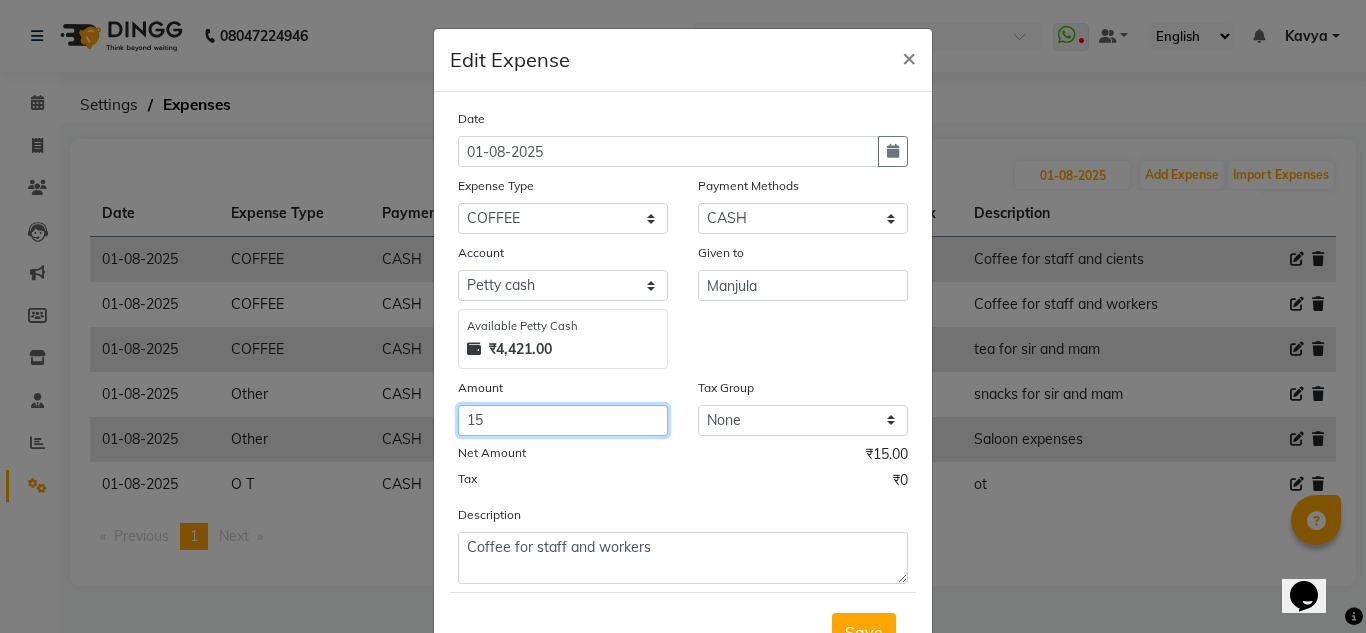 type on "1" 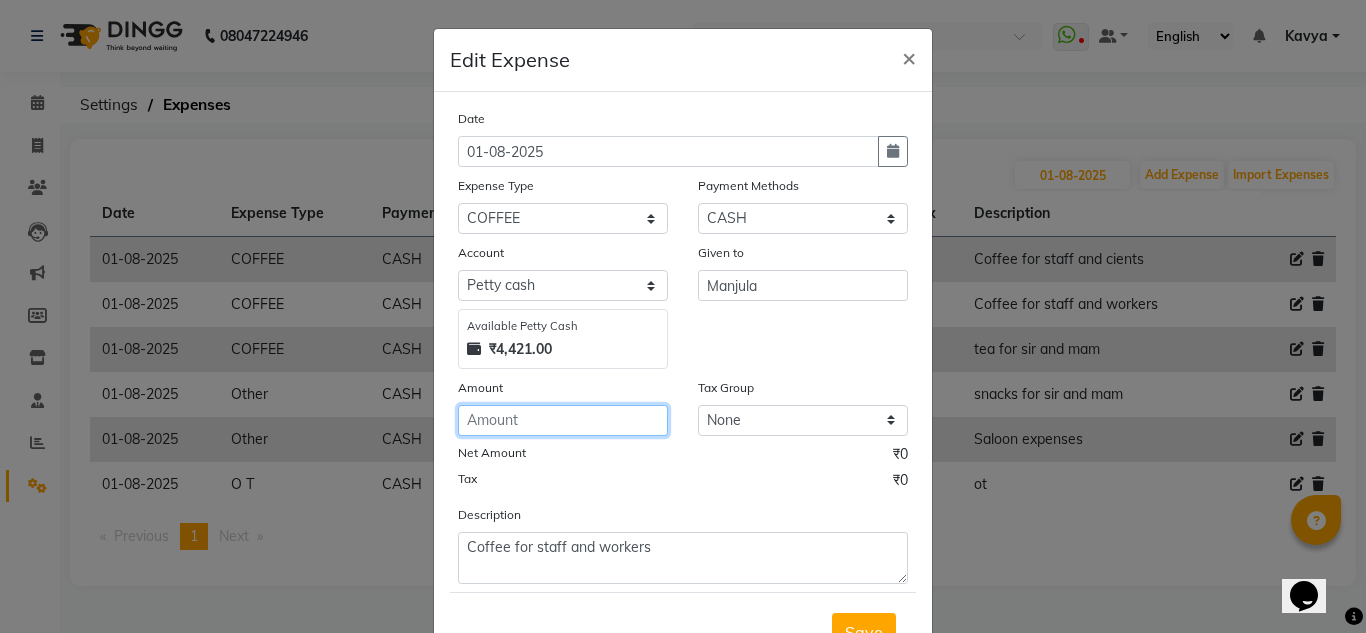 type on "1" 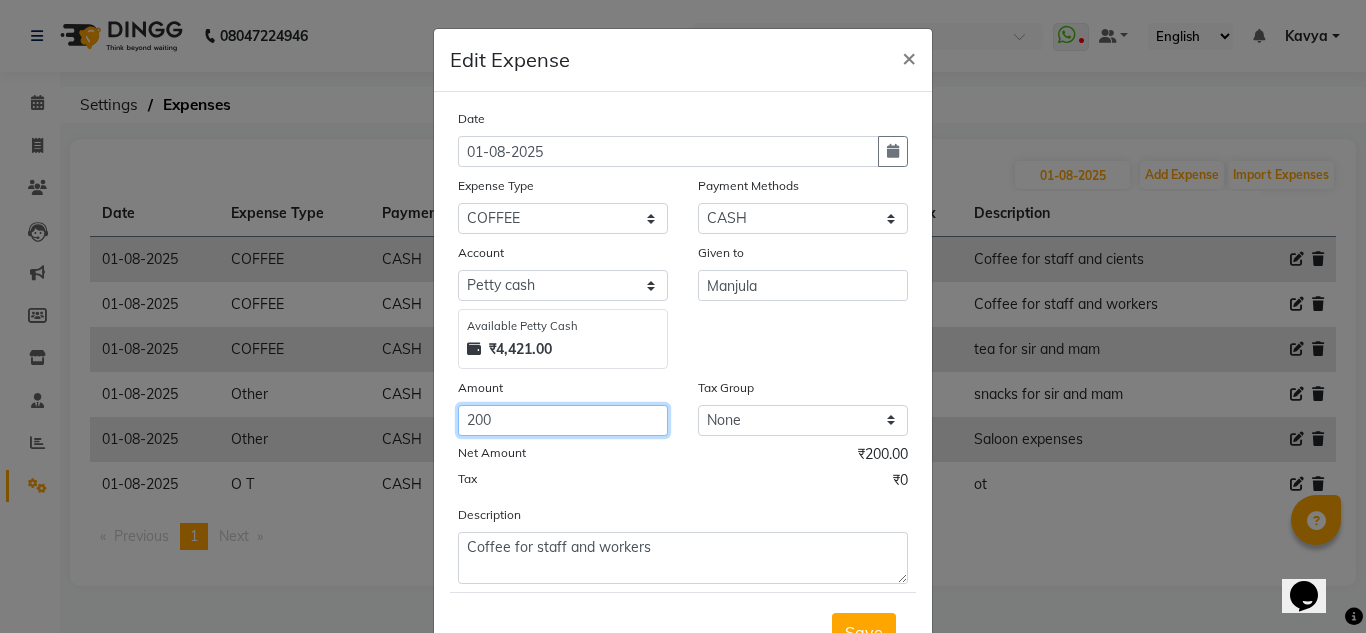 type on "200" 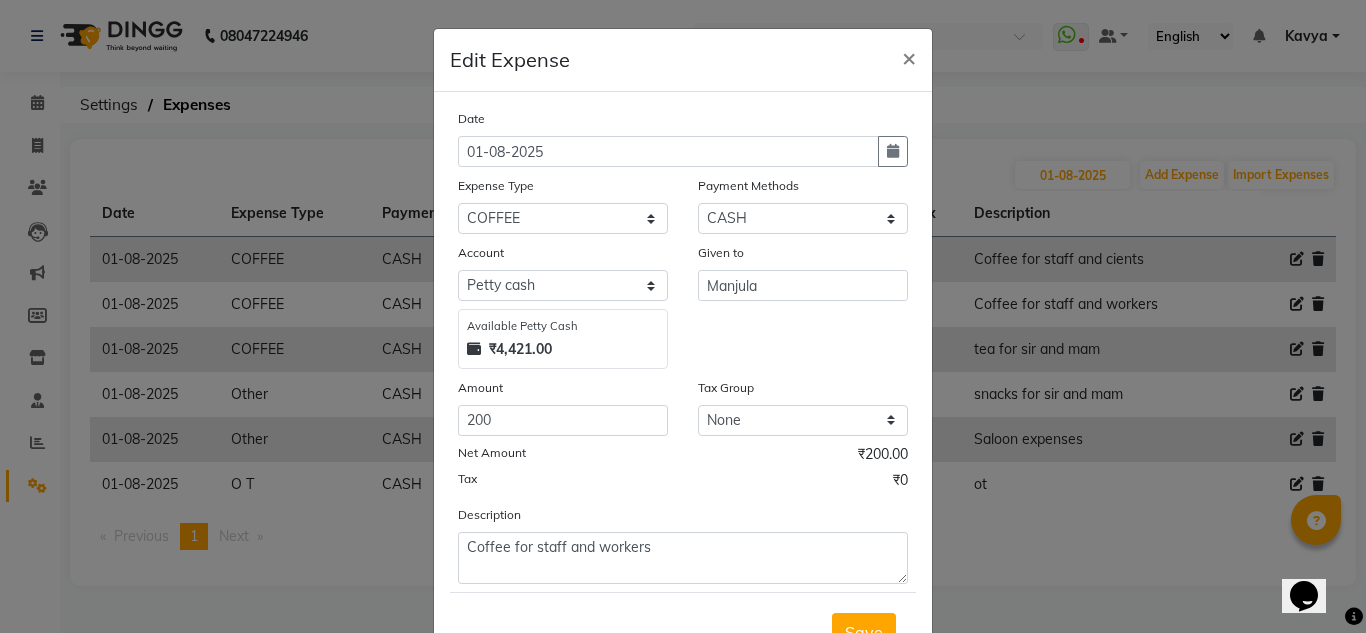 click on "Net Amount ₹200.00" 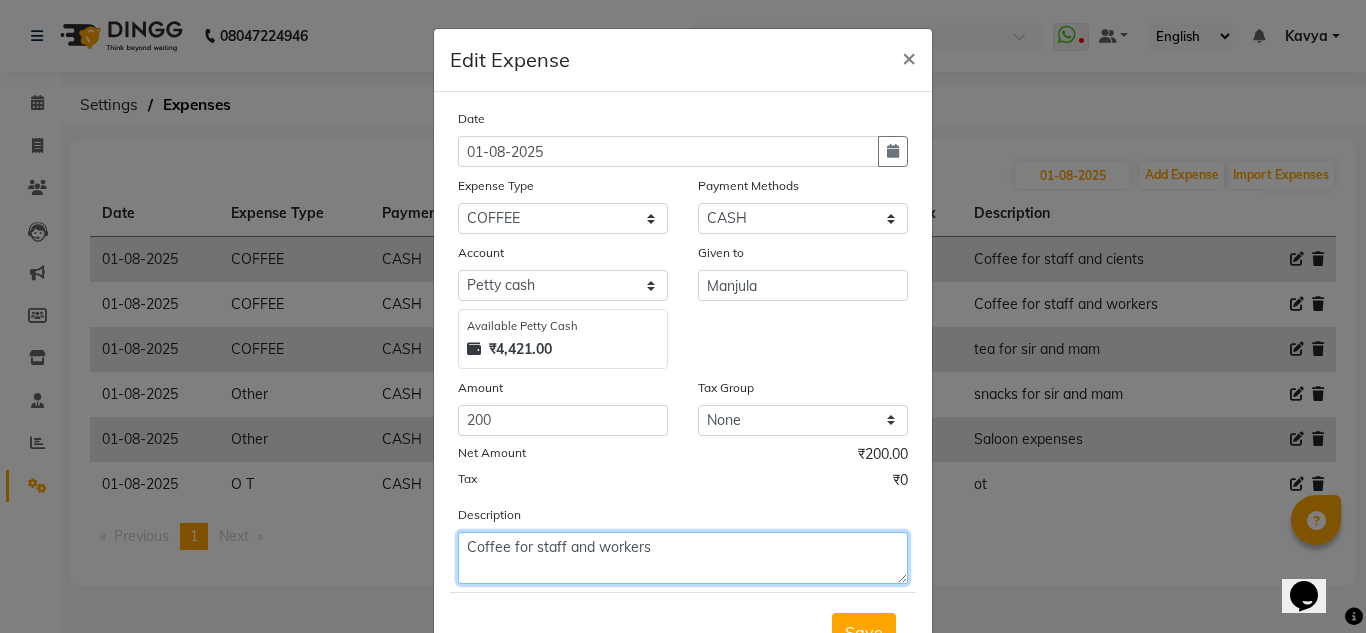 click on "Coffee for staff and workers" 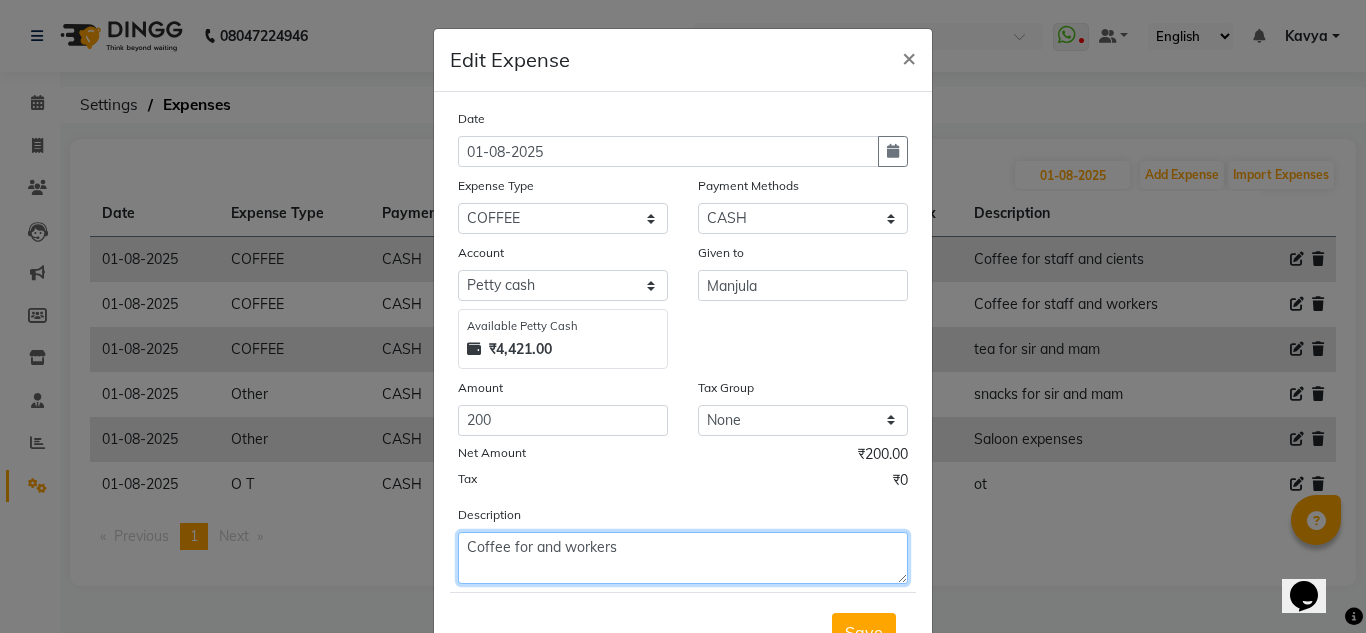 click on "Coffee for and workers" 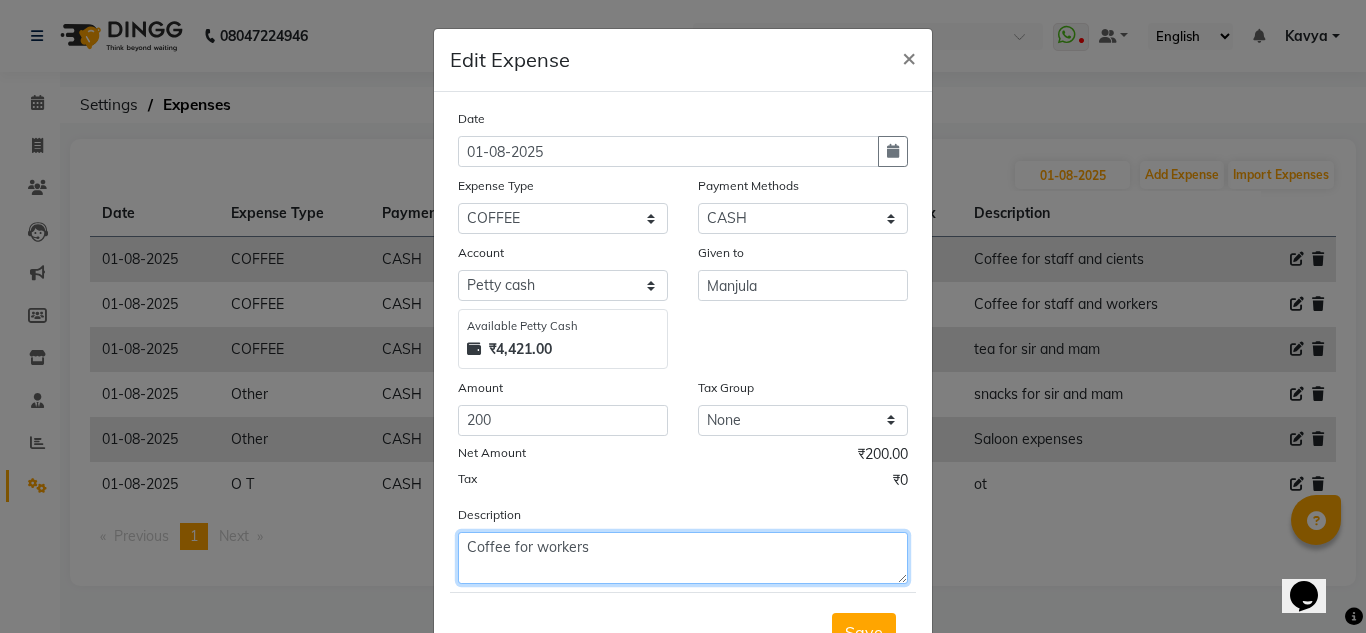 click on "Coffee for workers" 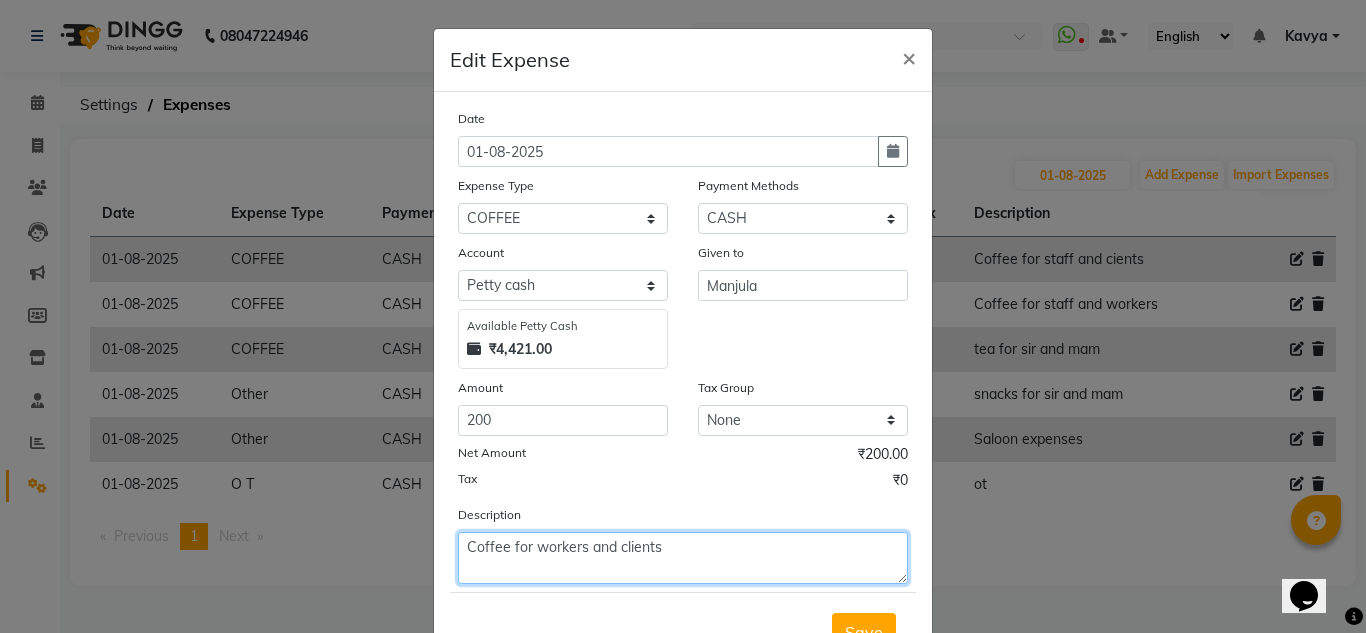 type on "Coffee for workers and clients" 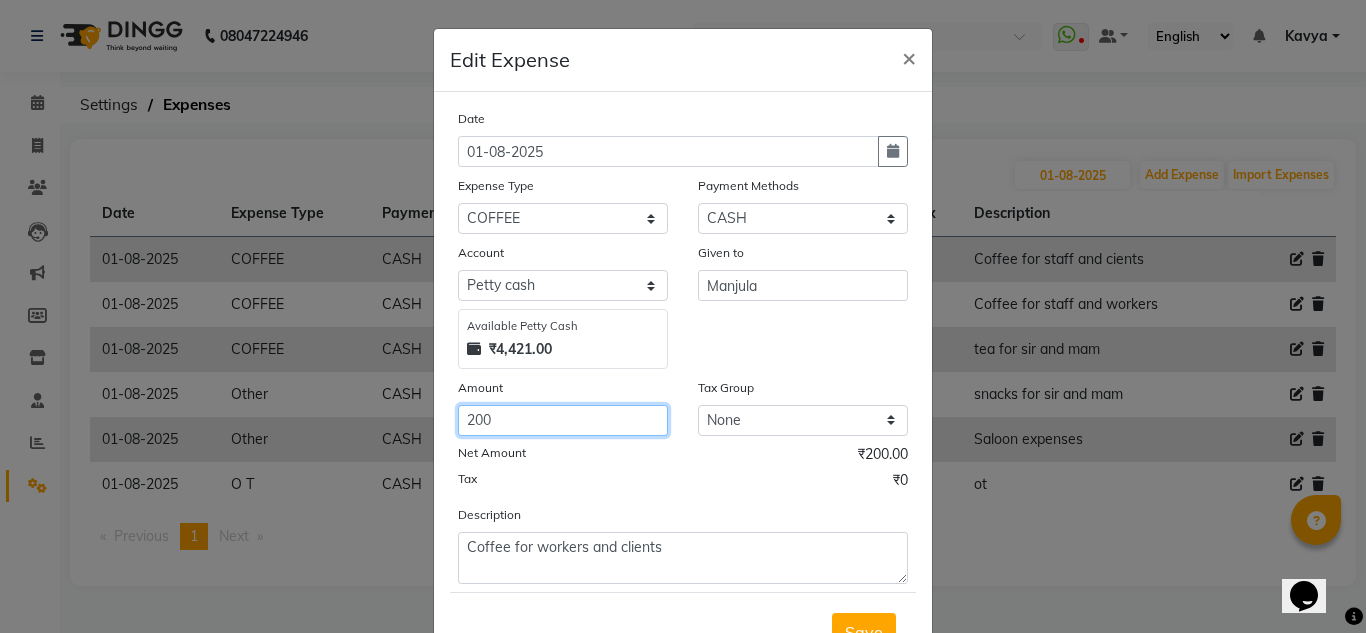 click on "200" 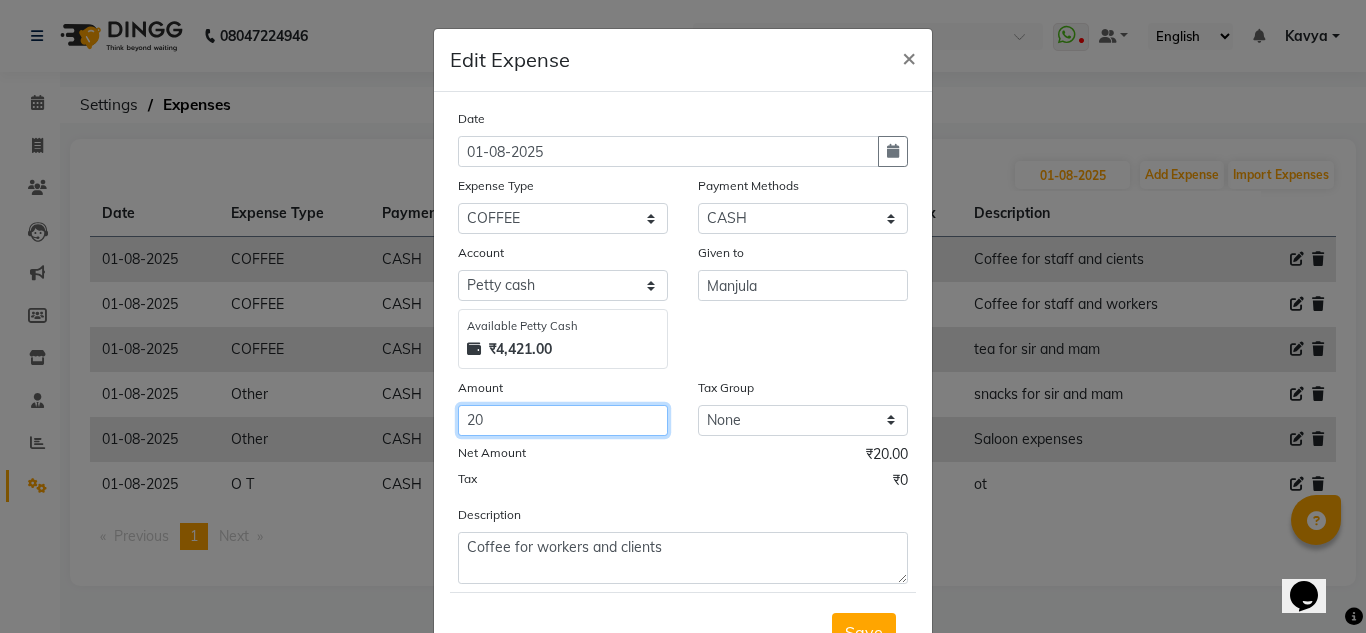type on "2" 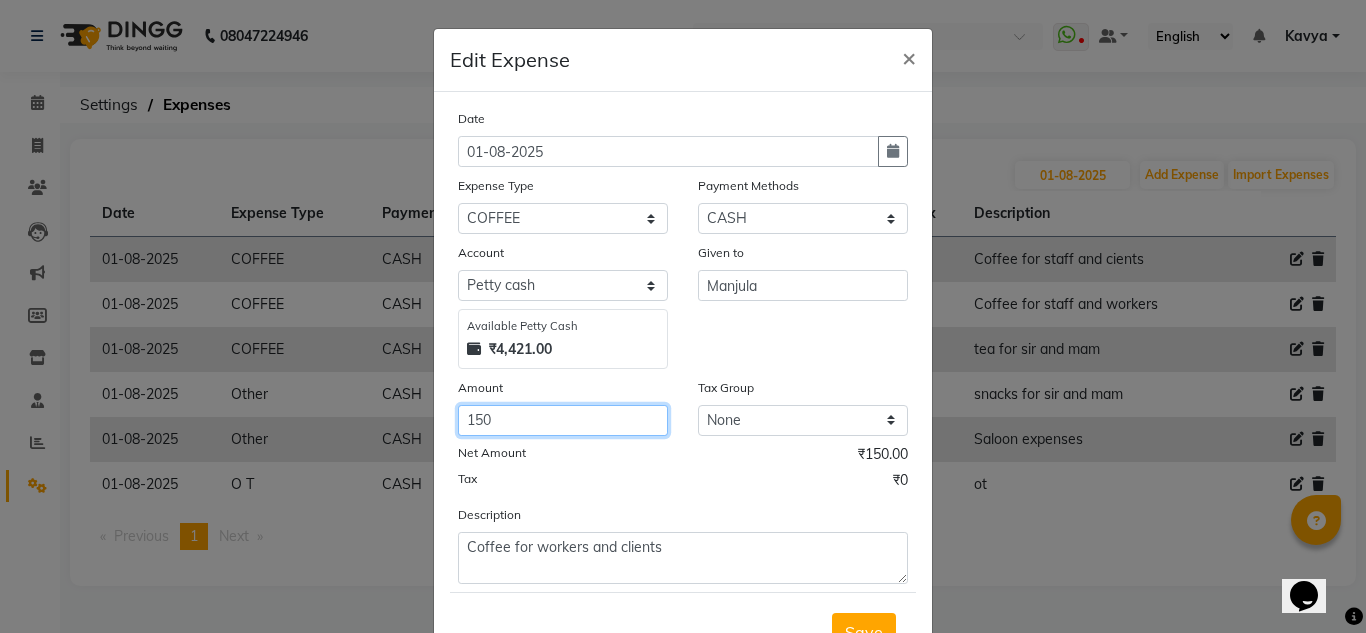 scroll, scrollTop: 83, scrollLeft: 0, axis: vertical 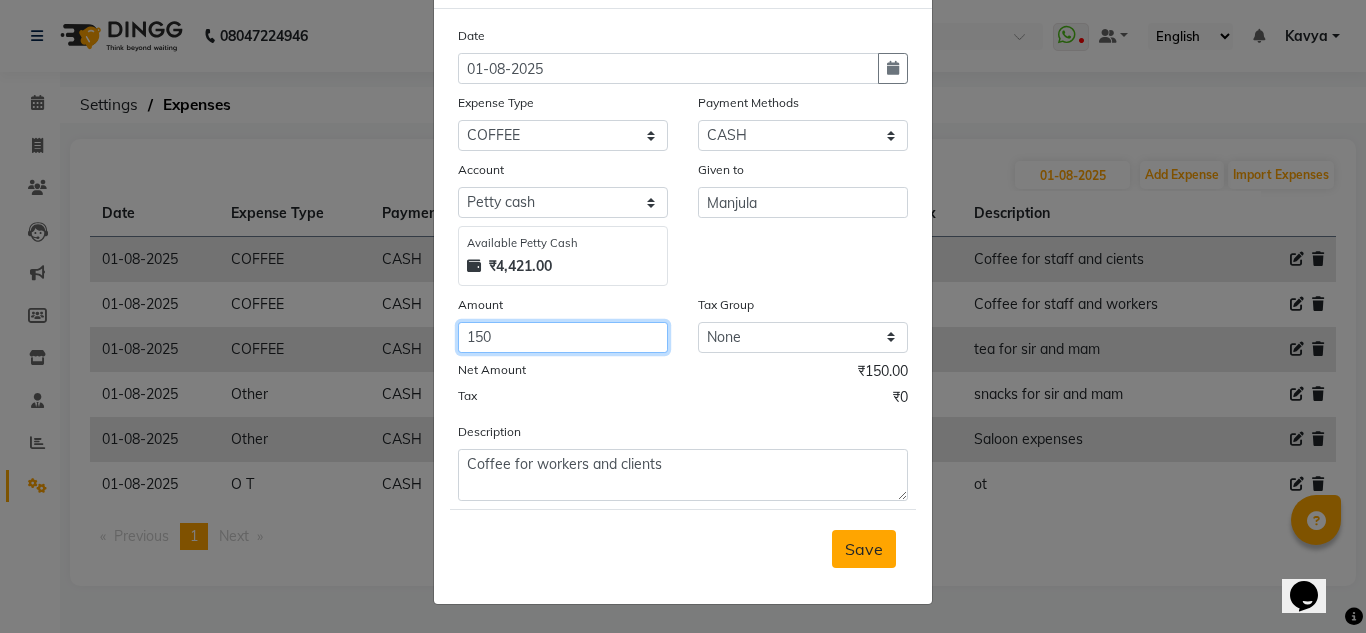 type on "150" 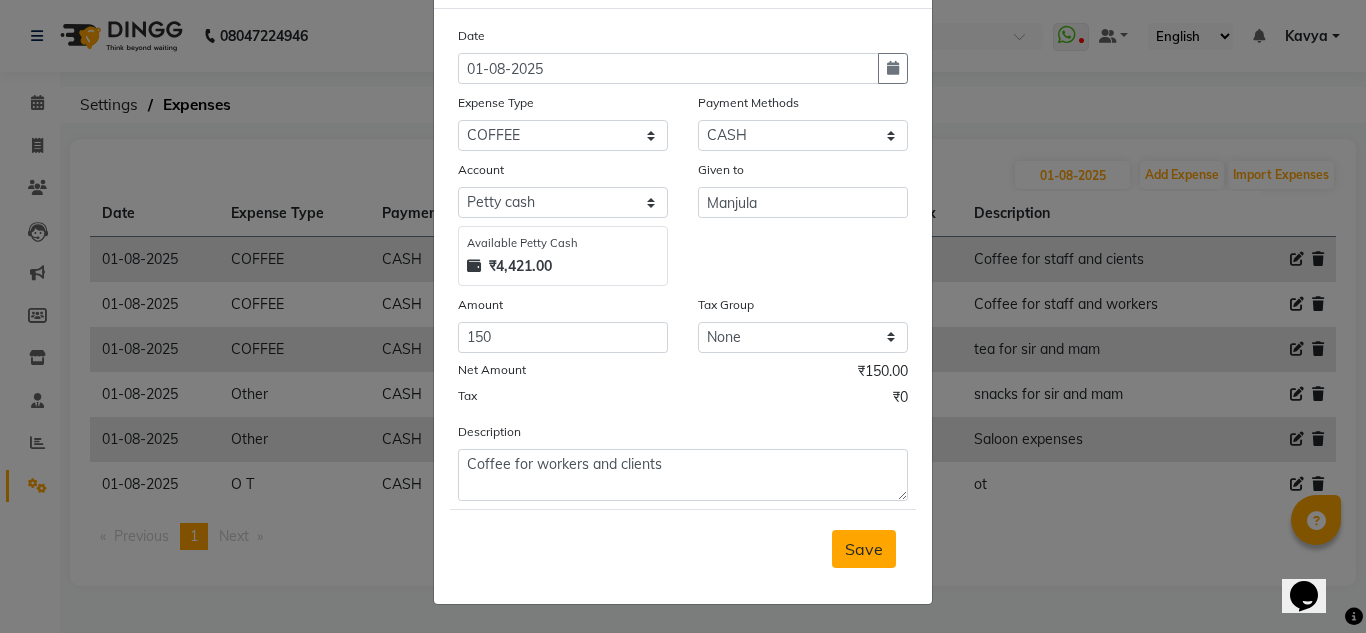 click on "Save" at bounding box center (864, 549) 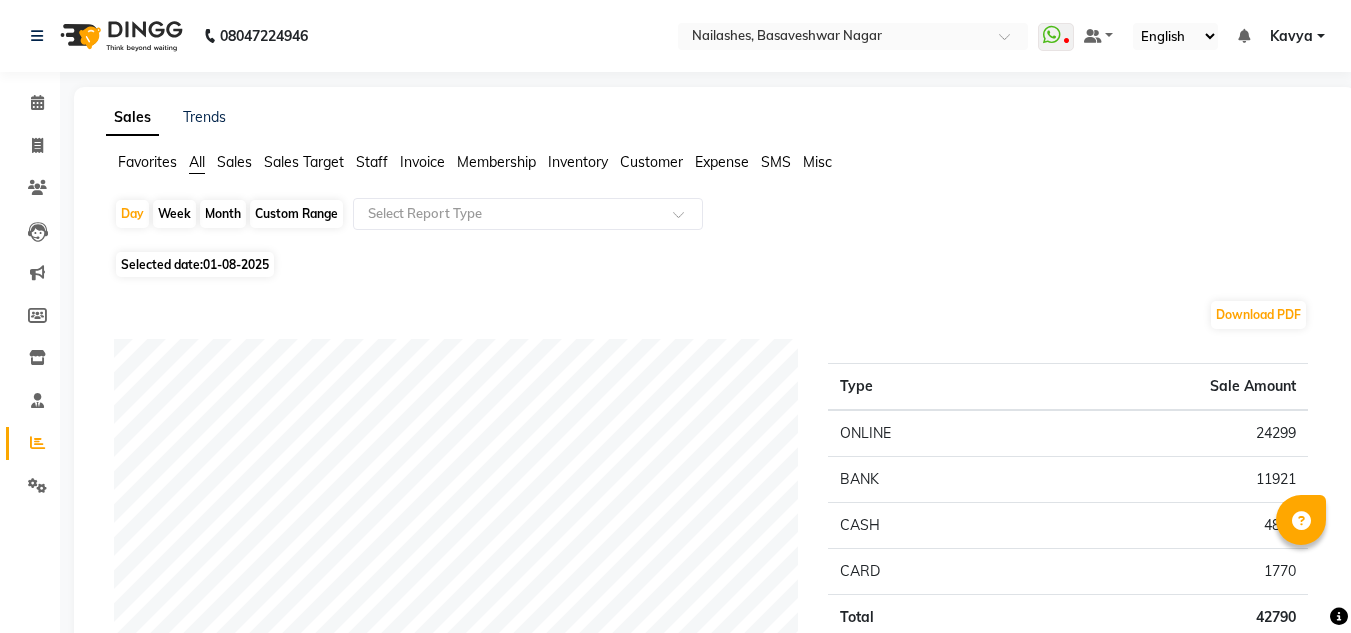 scroll, scrollTop: 244, scrollLeft: 0, axis: vertical 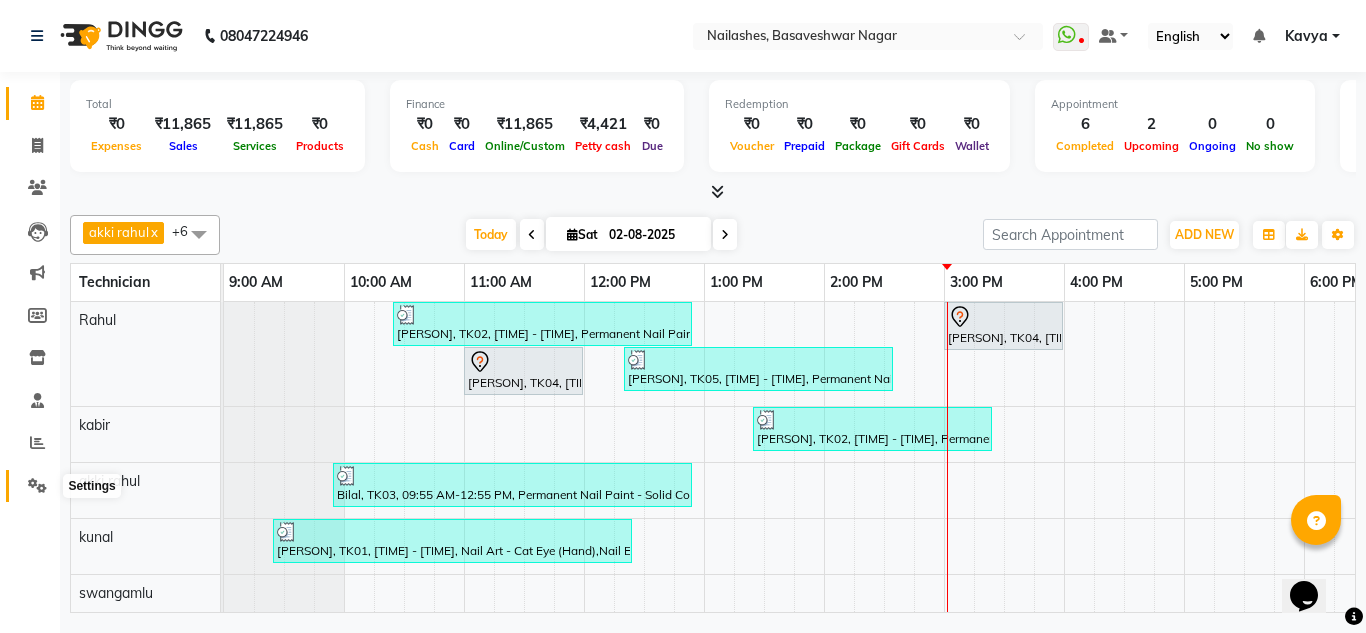 click 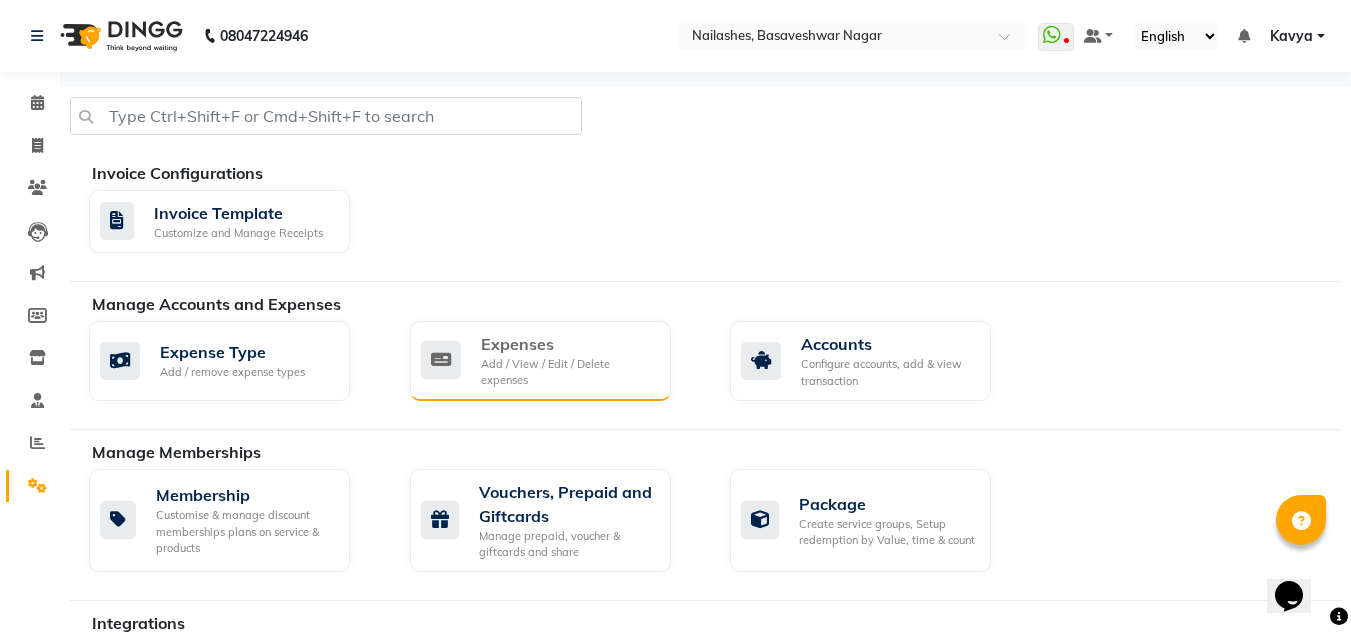 click on "Expenses Add / View / Edit / Delete expenses" 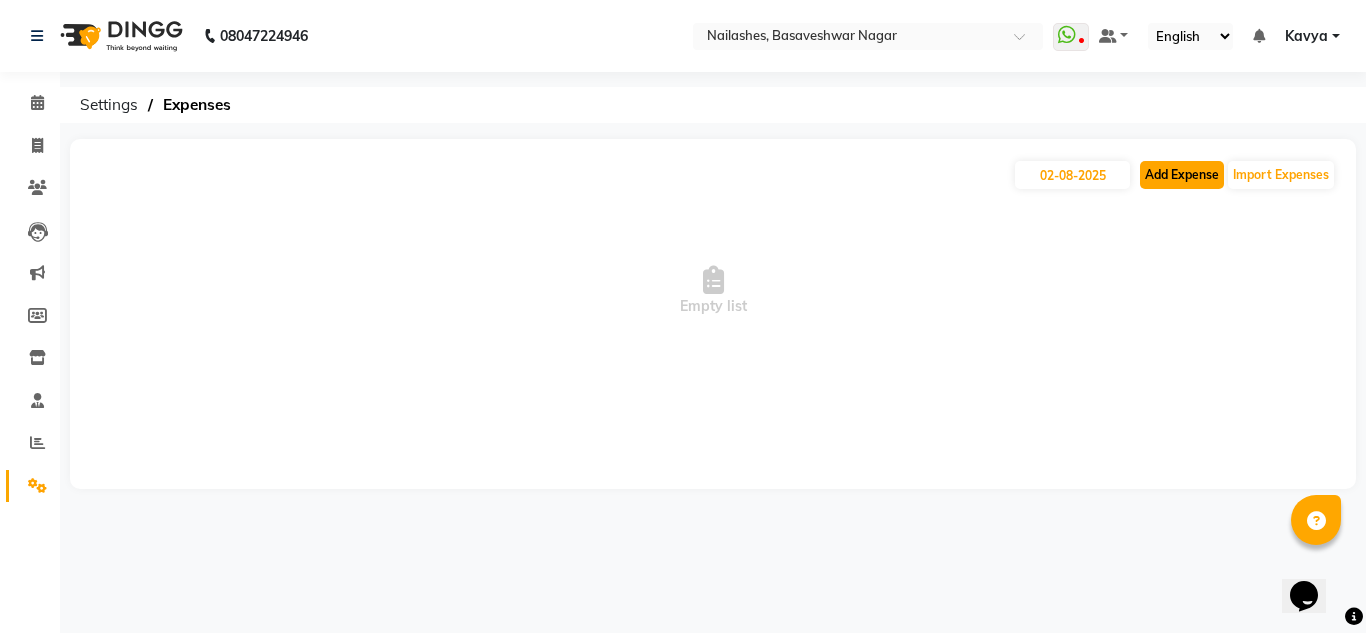 click on "Add Expense" 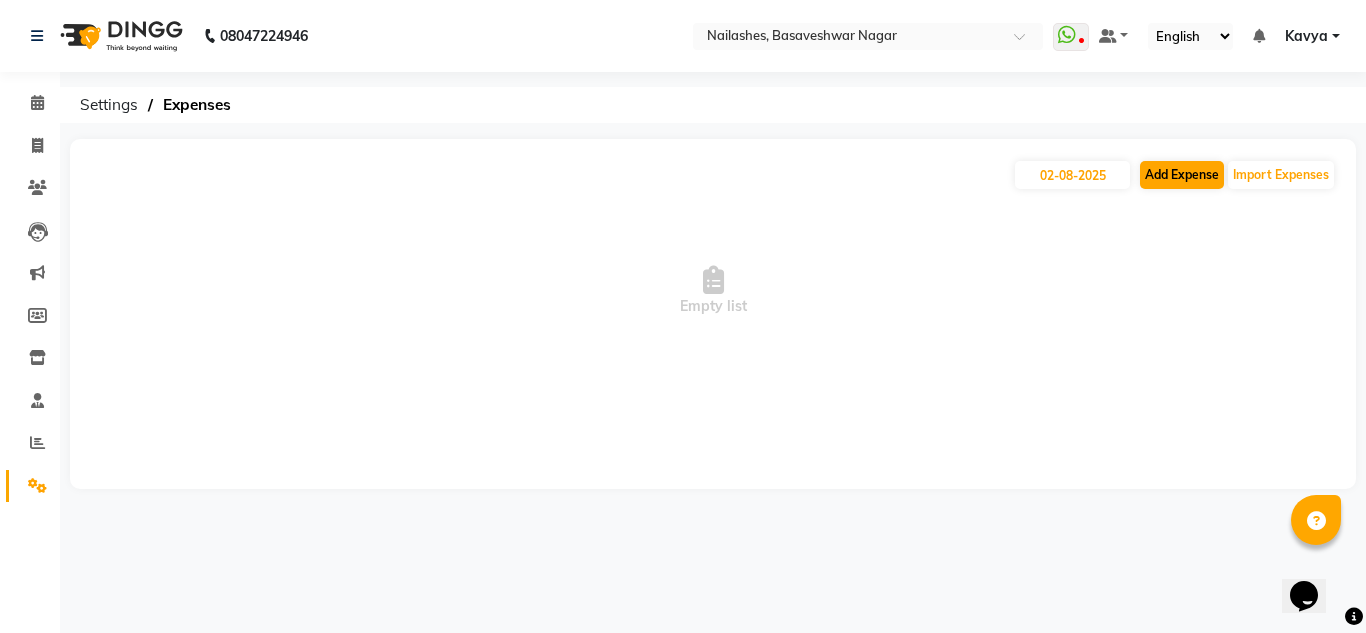 select on "1" 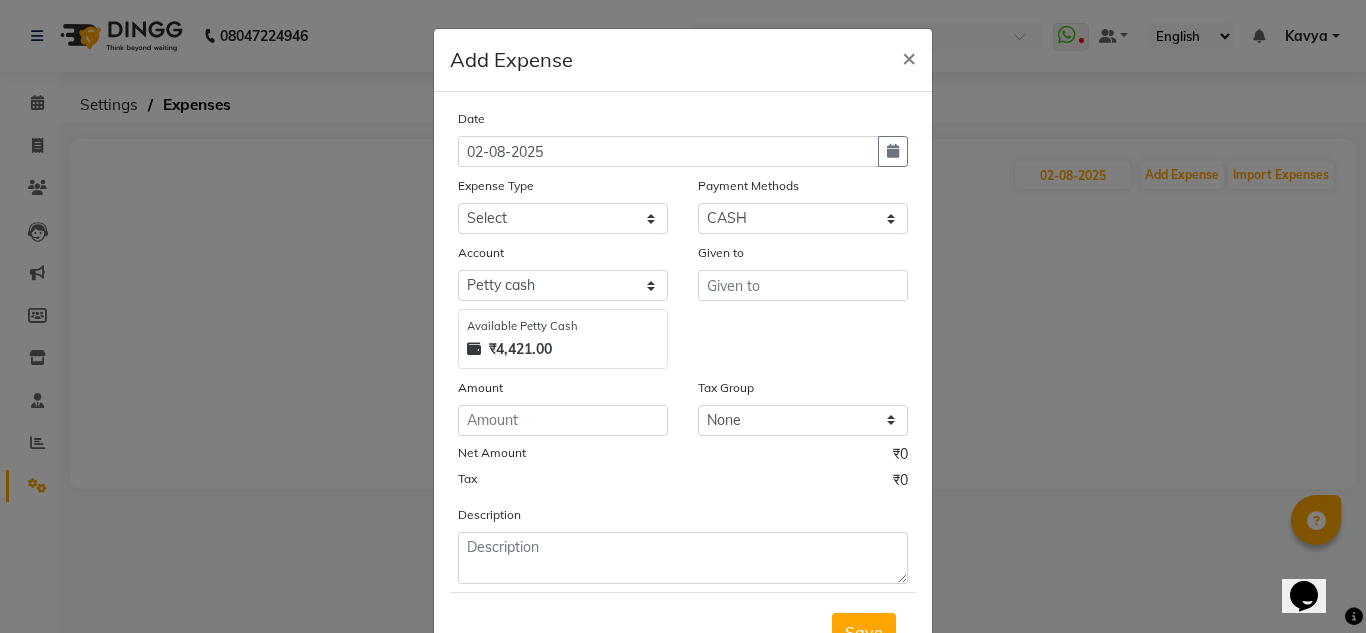 click on "Add Expense  × Date 02-08-2025 Expense Type Select acetone Advance Salary bank deposite BBMP Beauty products Bed charges BIRTHDAY CAKE Bonus Carpenter CASH EXPENSE VOUCHER Cash handover chocolate for store cleaning things Client Refreshment coconut water for clients COFFEE coffee cup coffee powder Commission Conveyance Cotton Courier decoration Diesel for generator Donation Drinking Water Electricity Eyelashes return Face mask floor cleaner flowers daily garbage generator diesel green tea GST handover HANDWASH House Keeping Material House keeping Salary Incentive Internet Bill juice LAUNDRY Maintainance Marketing Medical Membership Milk Milk miscelleneous Naturals salon NEWSPAPER O T Other Pantry PETROL Phone Bill Plants plumber pooja items Porter priest Product Purchase product return Product sale puja items RAPIDO Refund Rent Shop Rent Staff Accommodation Royalty Salary Staff cab charges Staff dinner Staff Flight Ticket Staff  Hiring from another Branch Staff Snacks Stationary STORE OPENING CHARGE sugar" 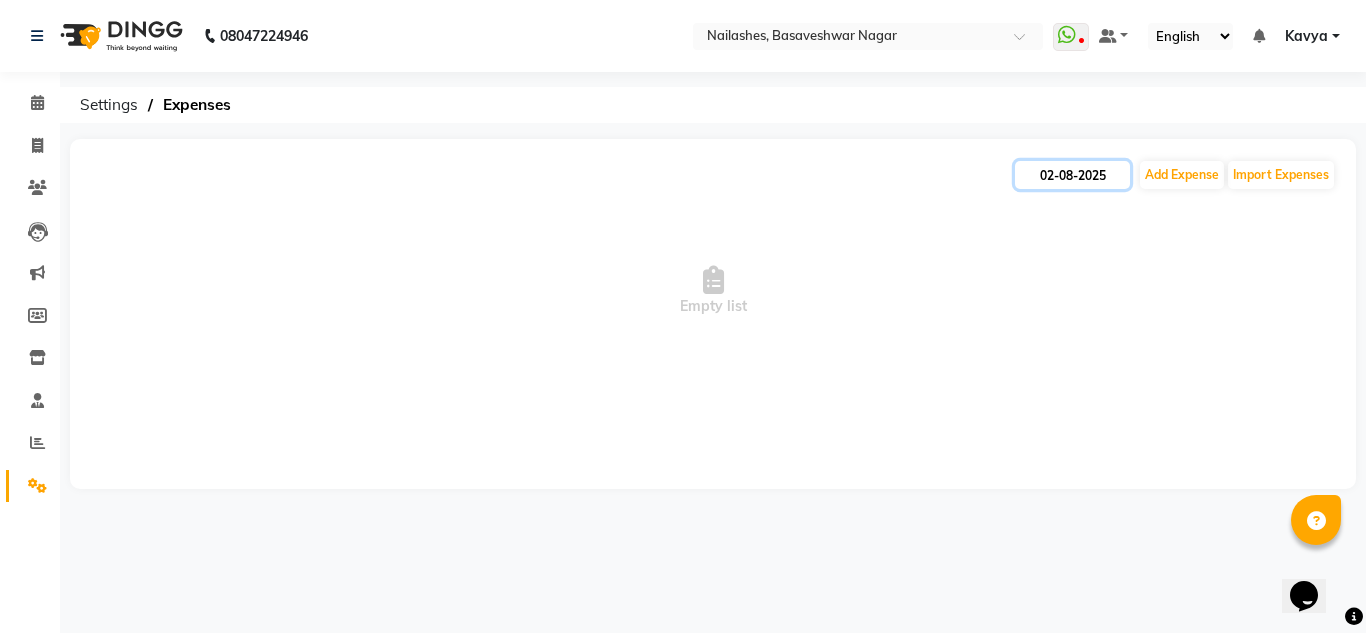click on "02-08-2025" 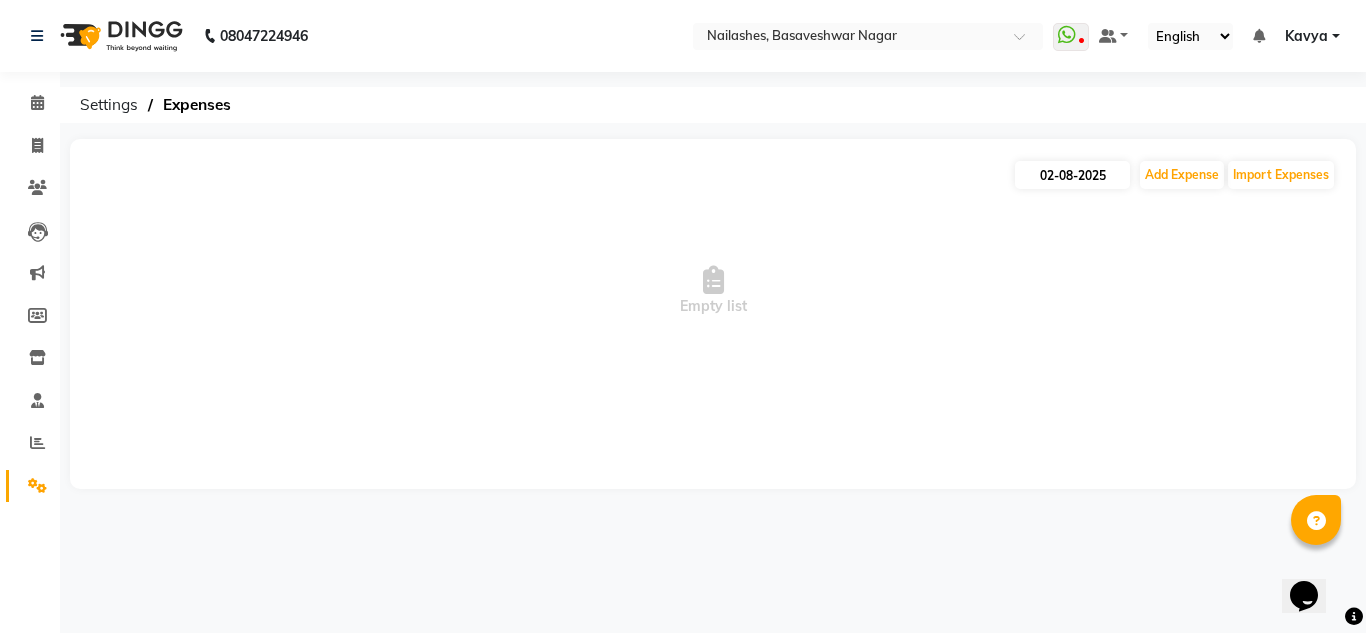 select on "8" 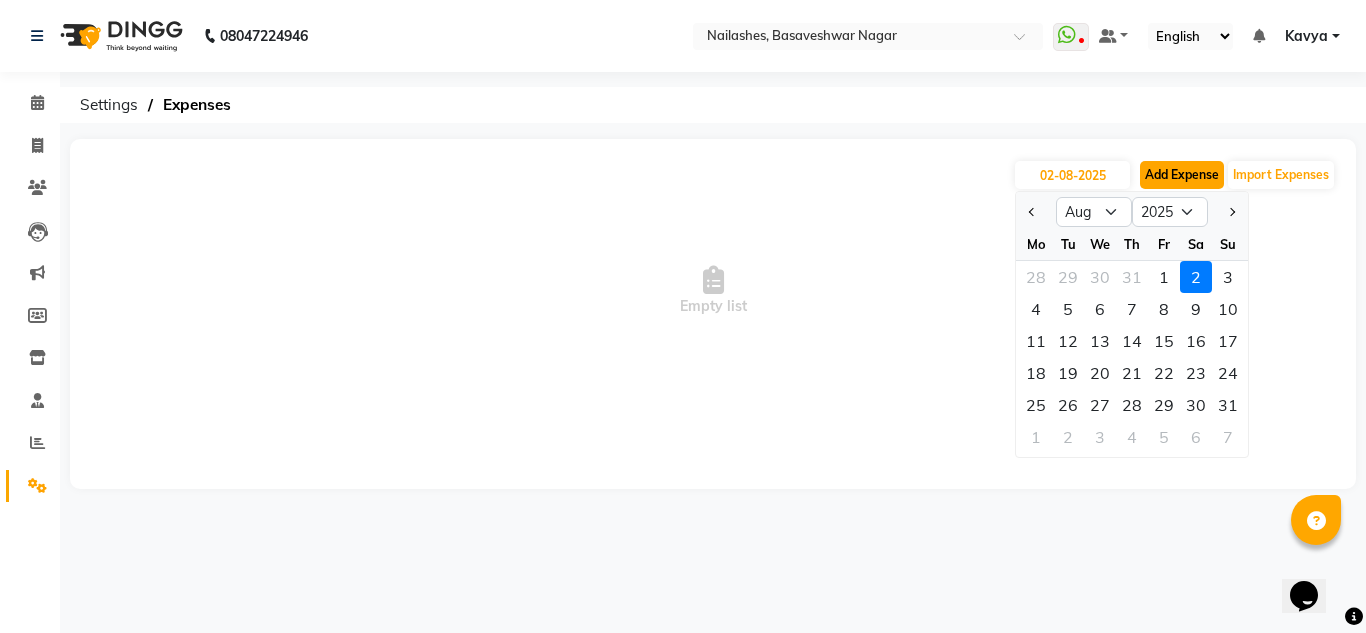 click on "Add Expense" 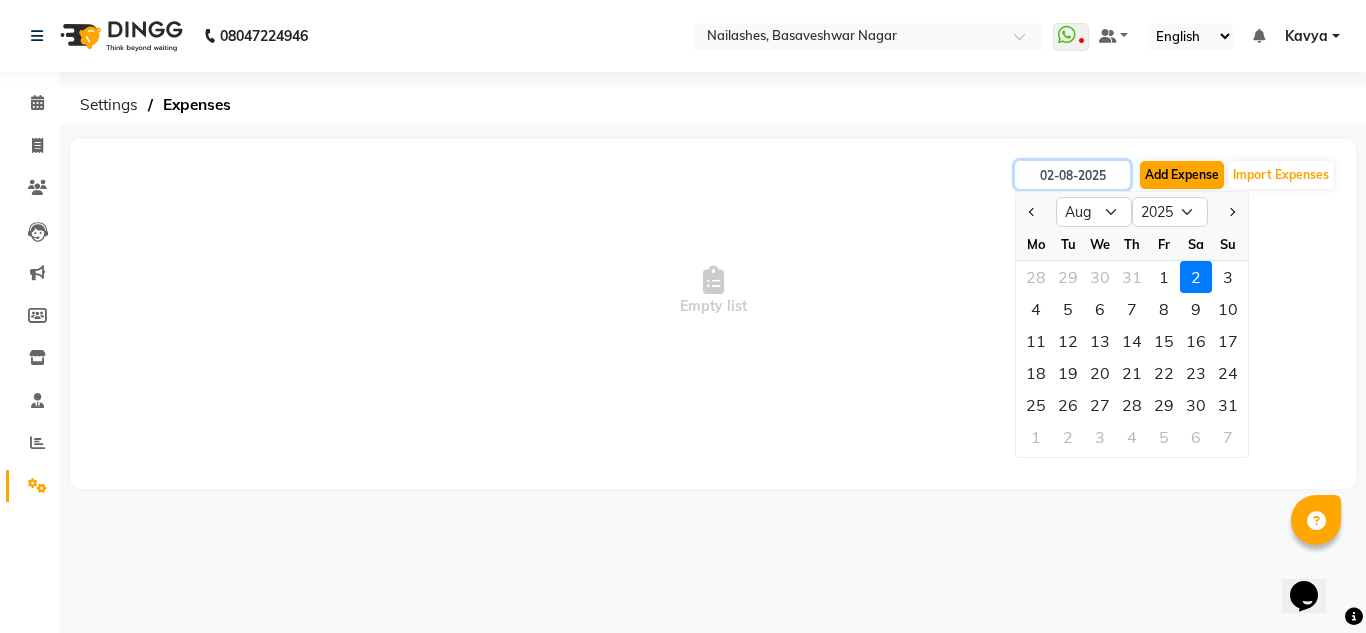 select on "1" 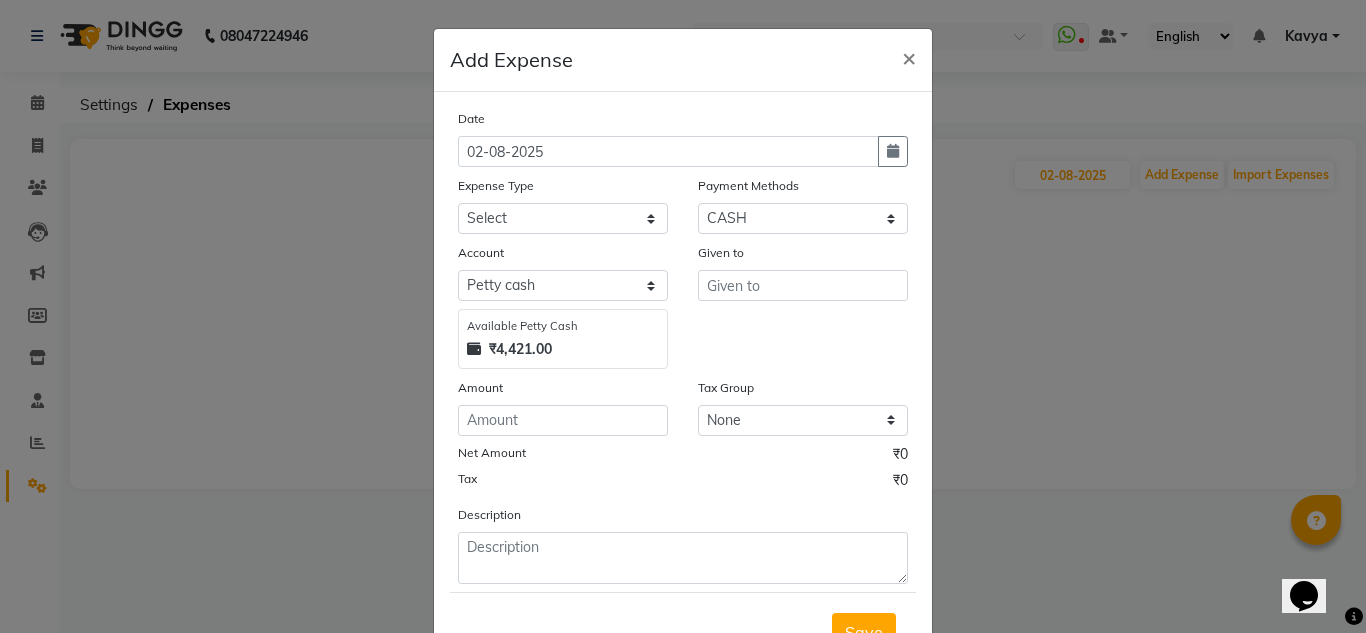 click on "Add Expense  × Date 02-08-2025 Expense Type Select acetone Advance Salary bank deposite BBMP Beauty products Bed charges BIRTHDAY CAKE Bonus Carpenter CASH EXPENSE VOUCHER Cash handover chocolate for store cleaning things Client Refreshment coconut water for clients COFFEE coffee cup coffee powder Commission Conveyance Cotton Courier decoration Diesel for generator Donation Drinking Water Electricity Eyelashes return Face mask floor cleaner flowers daily garbage generator diesel green tea GST handover HANDWASH House Keeping Material House keeping Salary Incentive Internet Bill juice LAUNDRY Maintainance Marketing Medical Membership Milk Milk miscelleneous Naturals salon NEWSPAPER O T Other Pantry PETROL Phone Bill Plants plumber pooja items Porter priest Product Purchase product return Product sale puja items RAPIDO Refund Rent Shop Rent Staff Accommodation Royalty Salary Staff cab charges Staff dinner Staff Flight Ticket Staff  Hiring from another Branch Staff Snacks Stationary STORE OPENING CHARGE sugar" 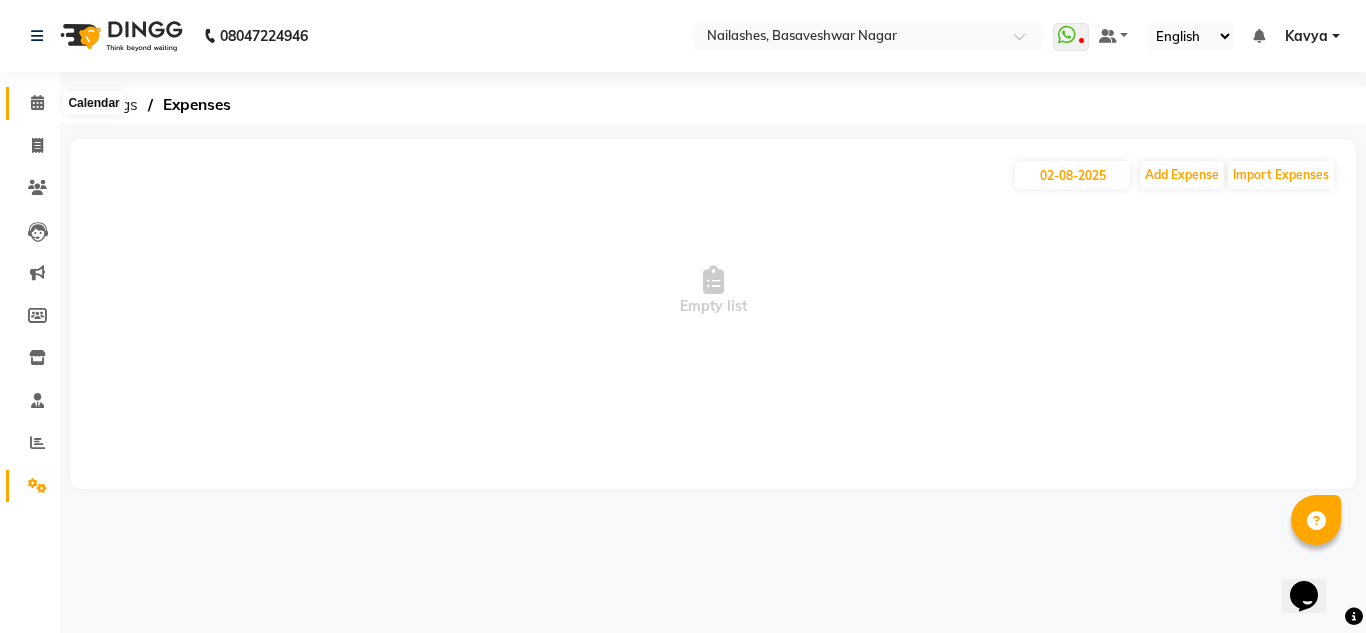 click 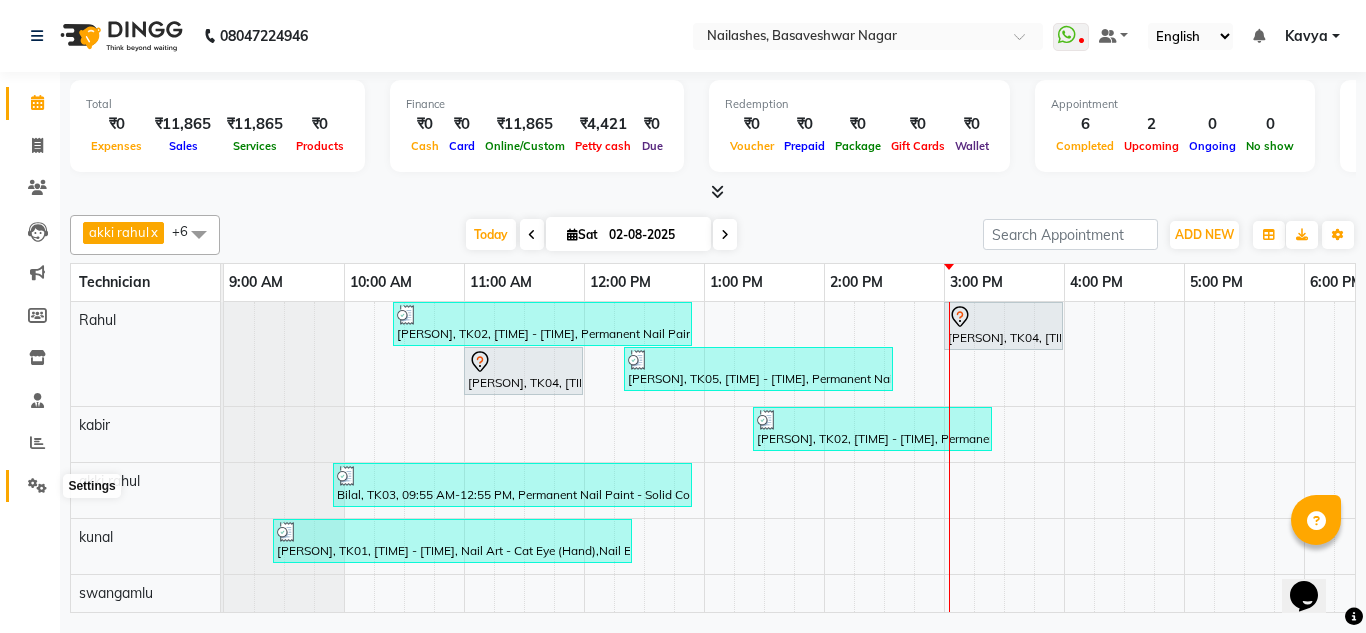 click 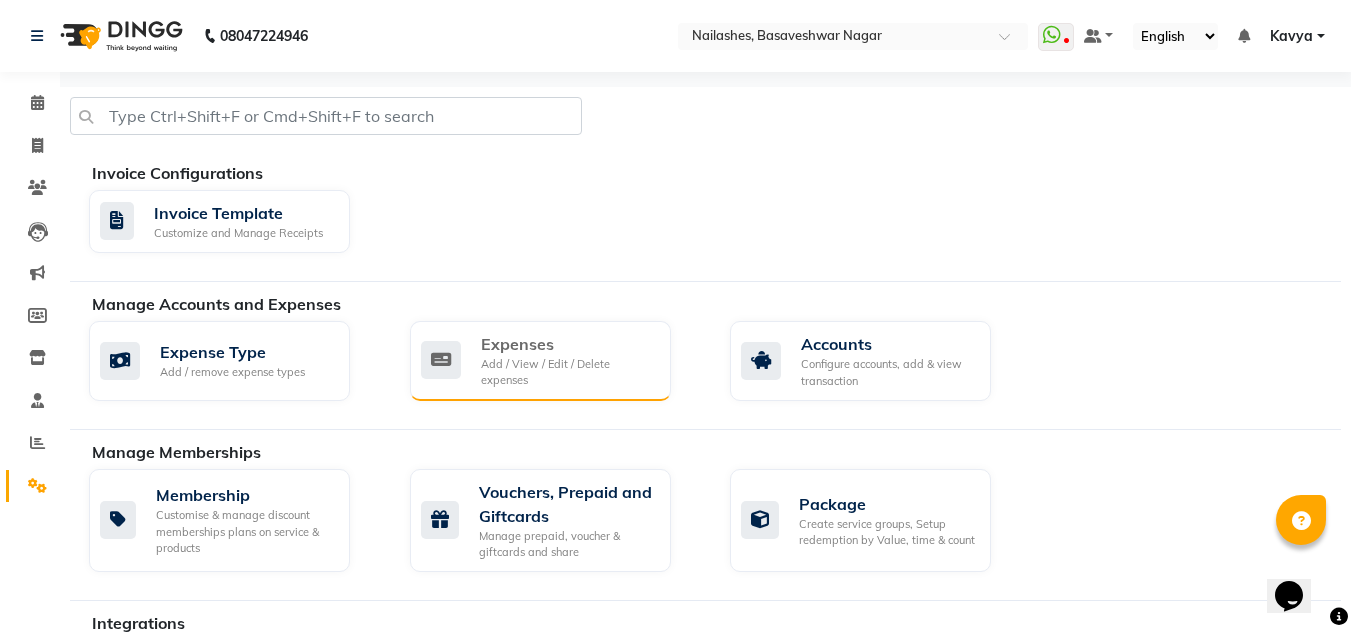click on "Add / View / Edit / Delete expenses" 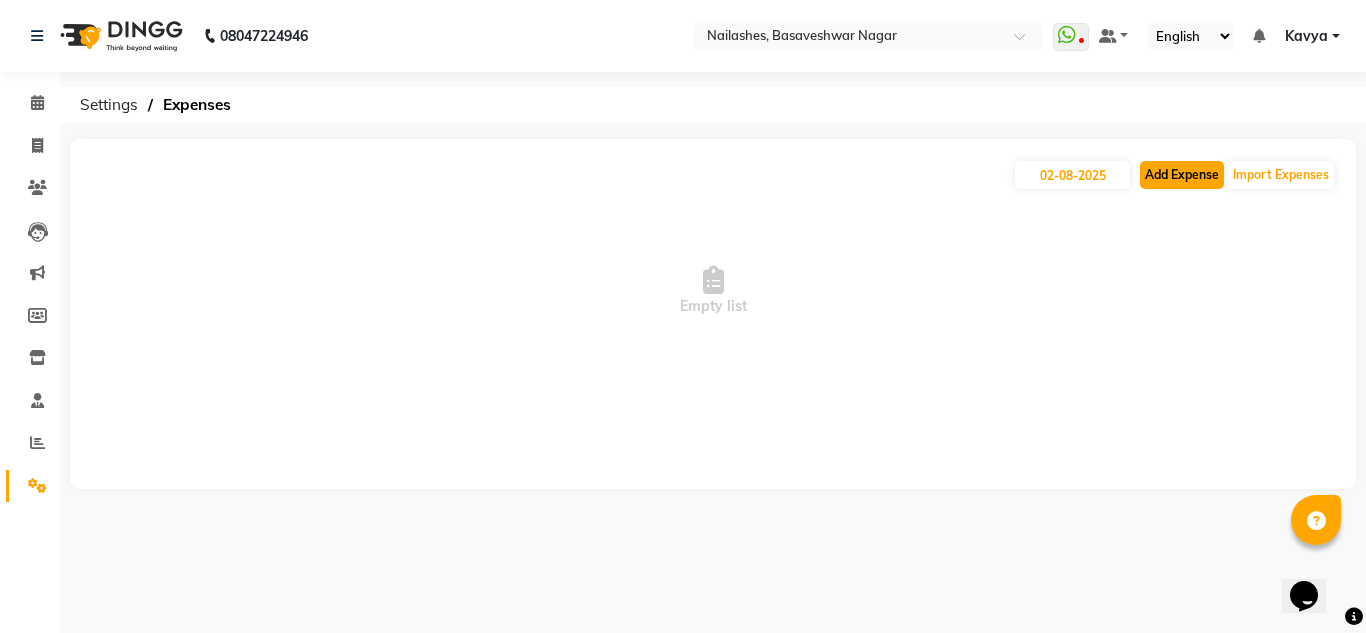 click on "Add Expense" 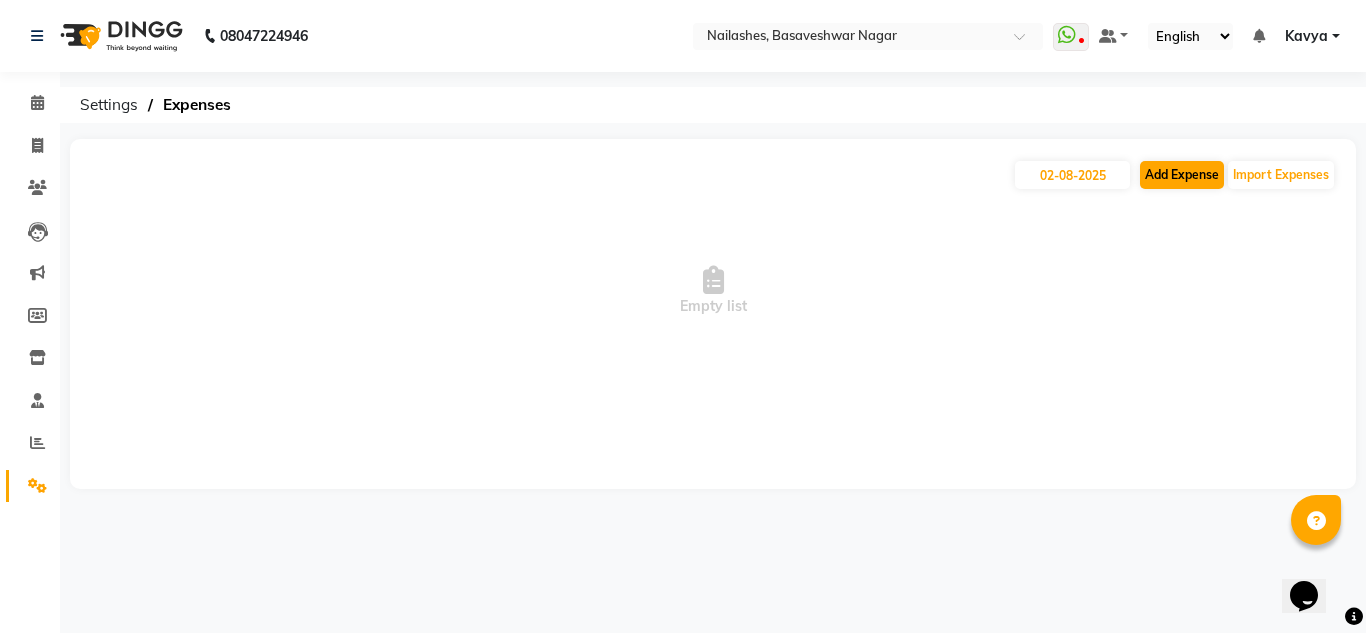 select on "1" 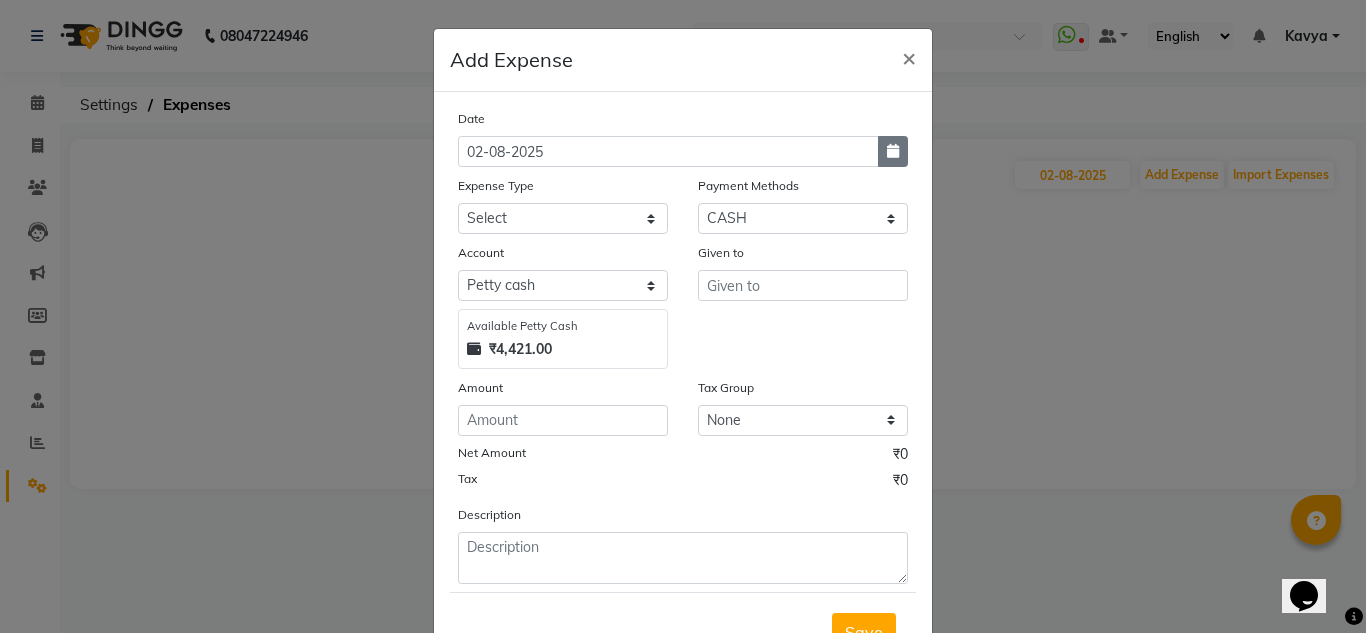 click 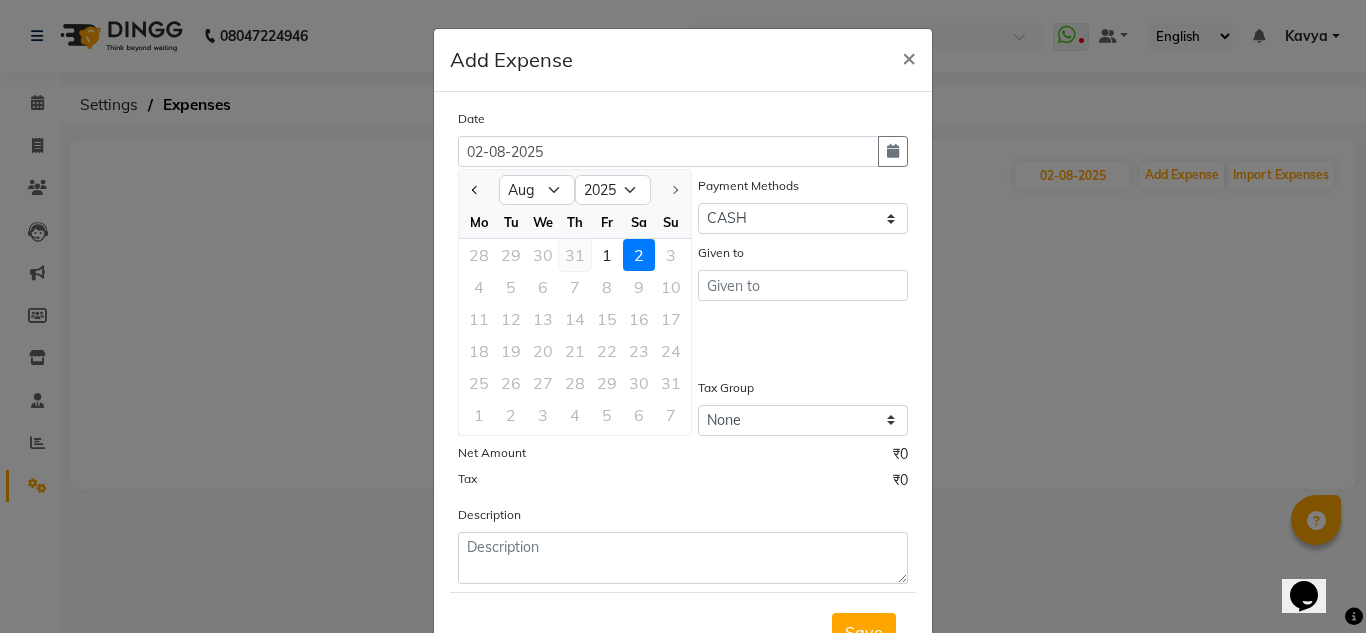 click on "31" 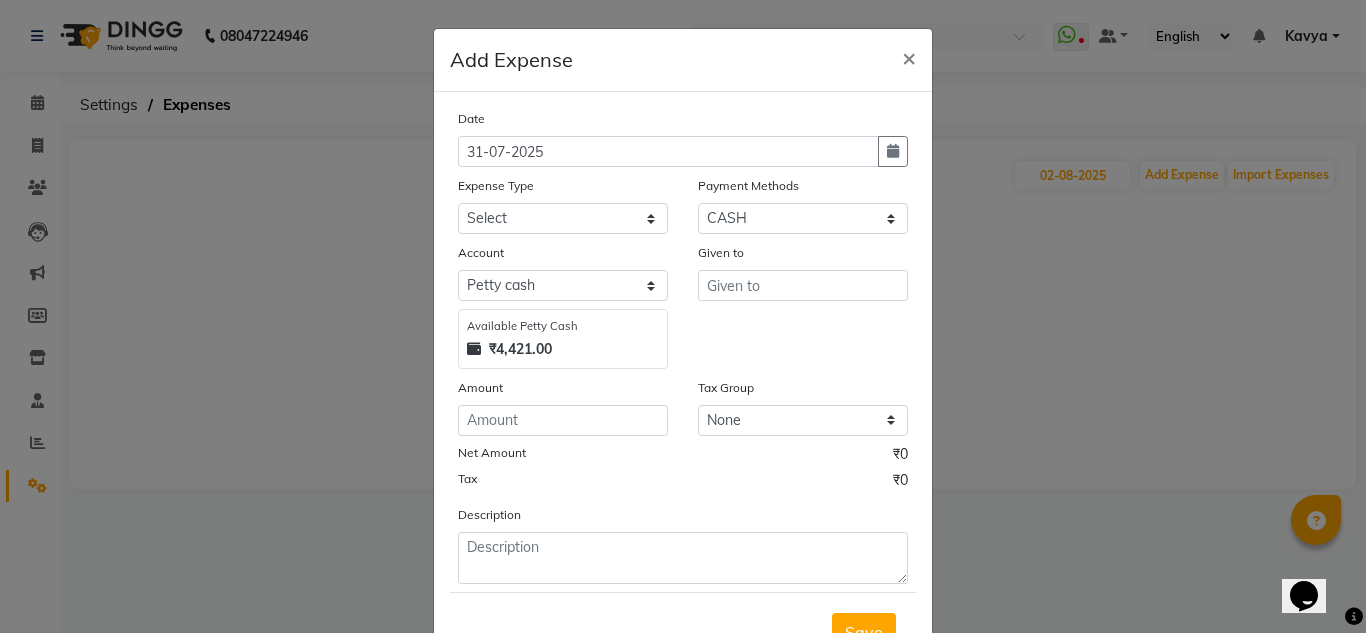 click on "Given to" 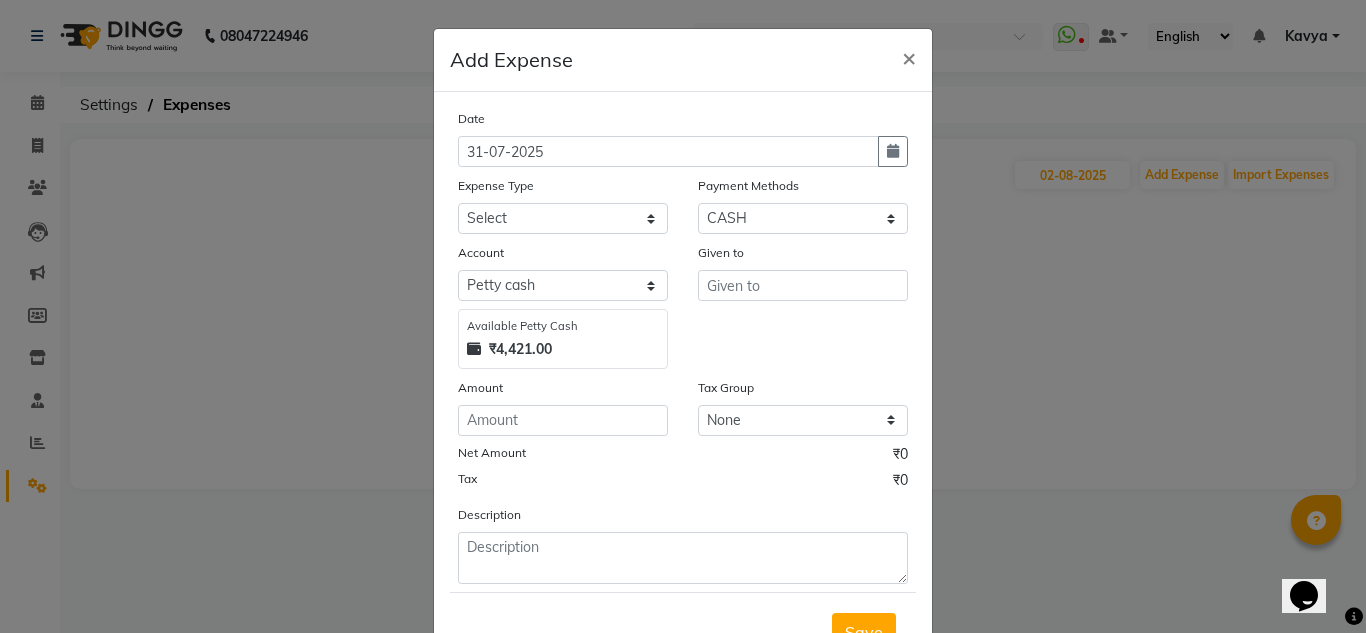 click on "Add Expense  × Date 31-07-2025 Expense Type Select acetone Advance Salary bank deposite BBMP Beauty products Bed charges BIRTHDAY CAKE Bonus Carpenter CASH EXPENSE VOUCHER Cash handover chocolate for store cleaning things Client Refreshment coconut water for clients COFFEE coffee cup coffee powder Commission Conveyance Cotton Courier decoration Diesel for generator Donation Drinking Water Electricity Eyelashes return Face mask floor cleaner flowers daily garbage generator diesel green tea GST handover HANDWASH House Keeping Material House keeping Salary Incentive Internet Bill juice LAUNDRY Maintainance Marketing Medical Membership Milk Milk miscelleneous Naturals salon NEWSPAPER O T Other Pantry PETROL Phone Bill Plants plumber pooja items Porter priest Product Purchase product return Product sale puja items RAPIDO Refund Rent Shop Rent Staff Accommodation Royalty Salary Staff cab charges Staff dinner Staff Flight Ticket Staff  Hiring from another Branch Staff Snacks Stationary STORE OPENING CHARGE sugar" 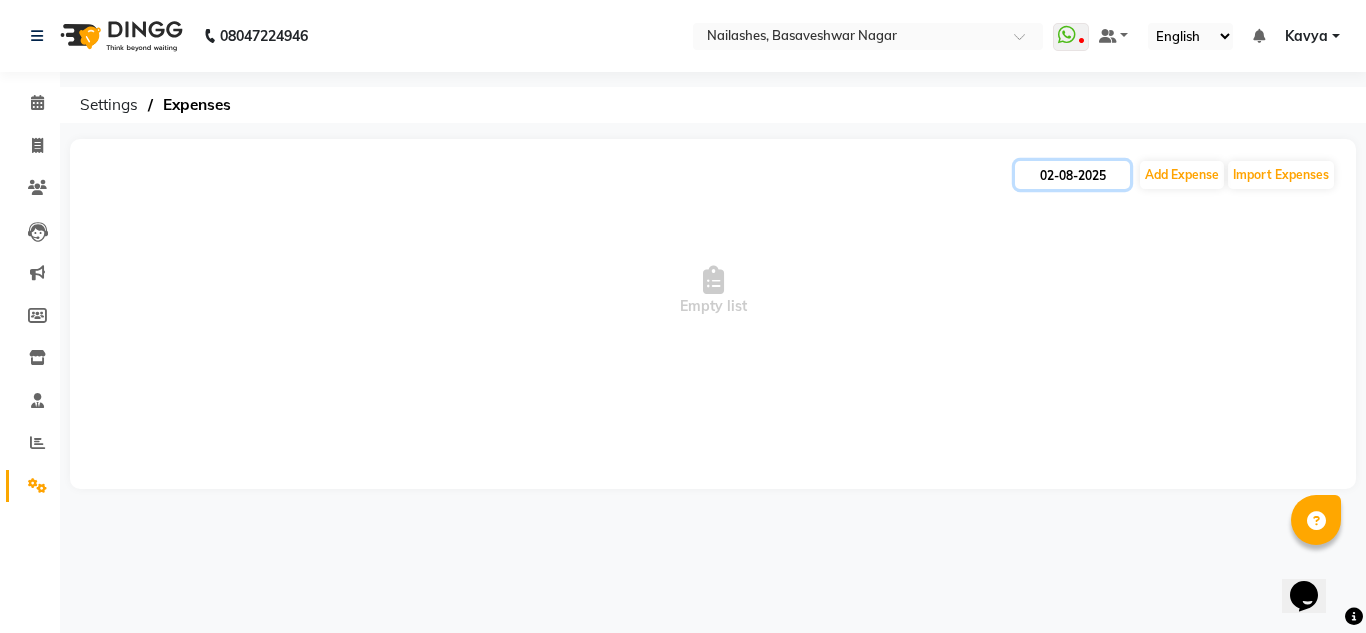 click on "02-08-2025" 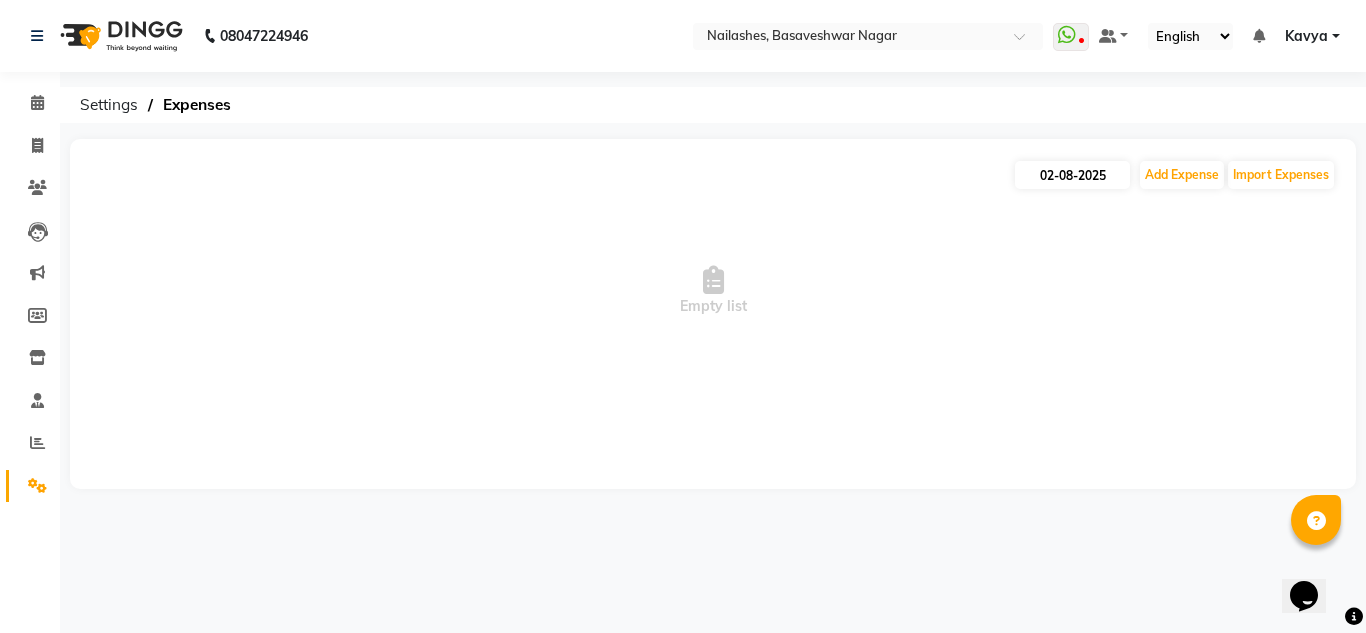 select on "8" 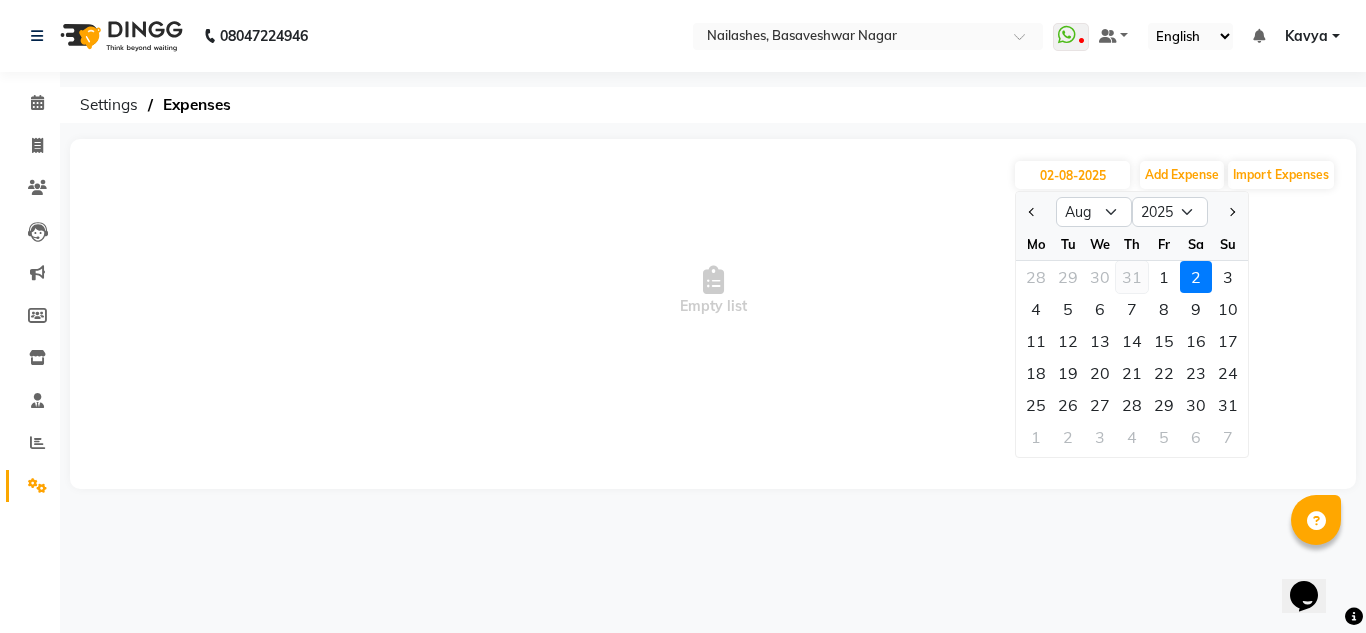 click on "31" 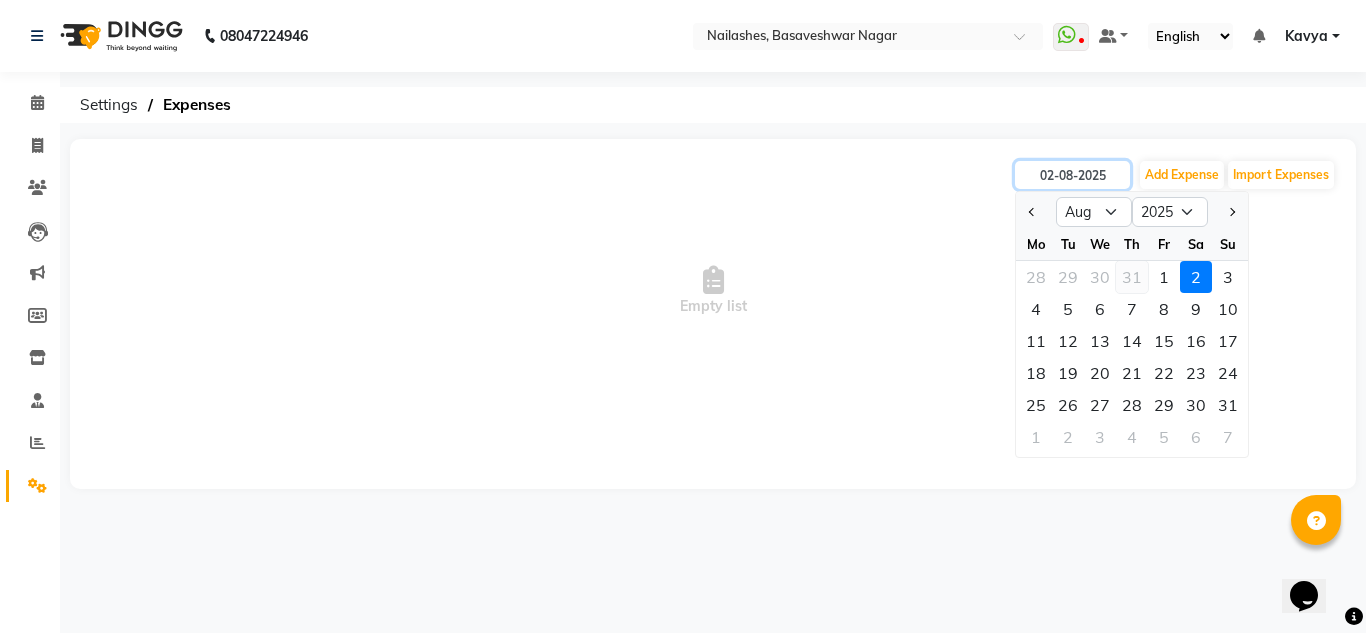type on "31-07-2025" 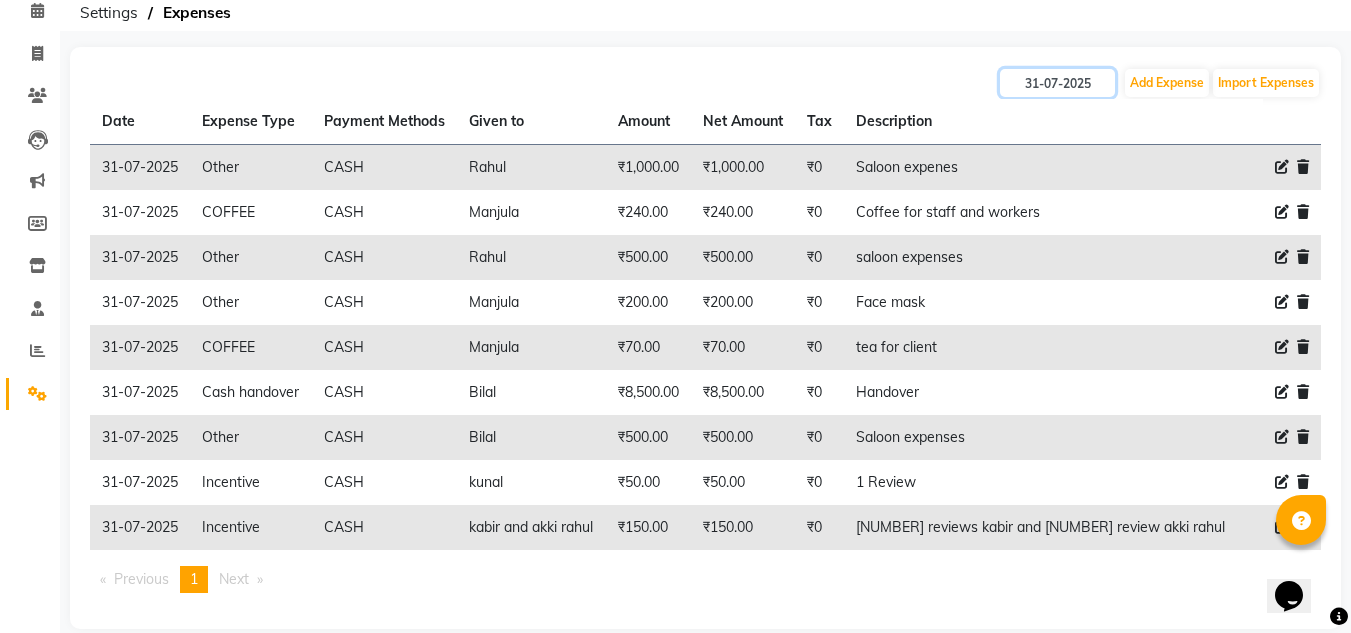 scroll, scrollTop: 93, scrollLeft: 0, axis: vertical 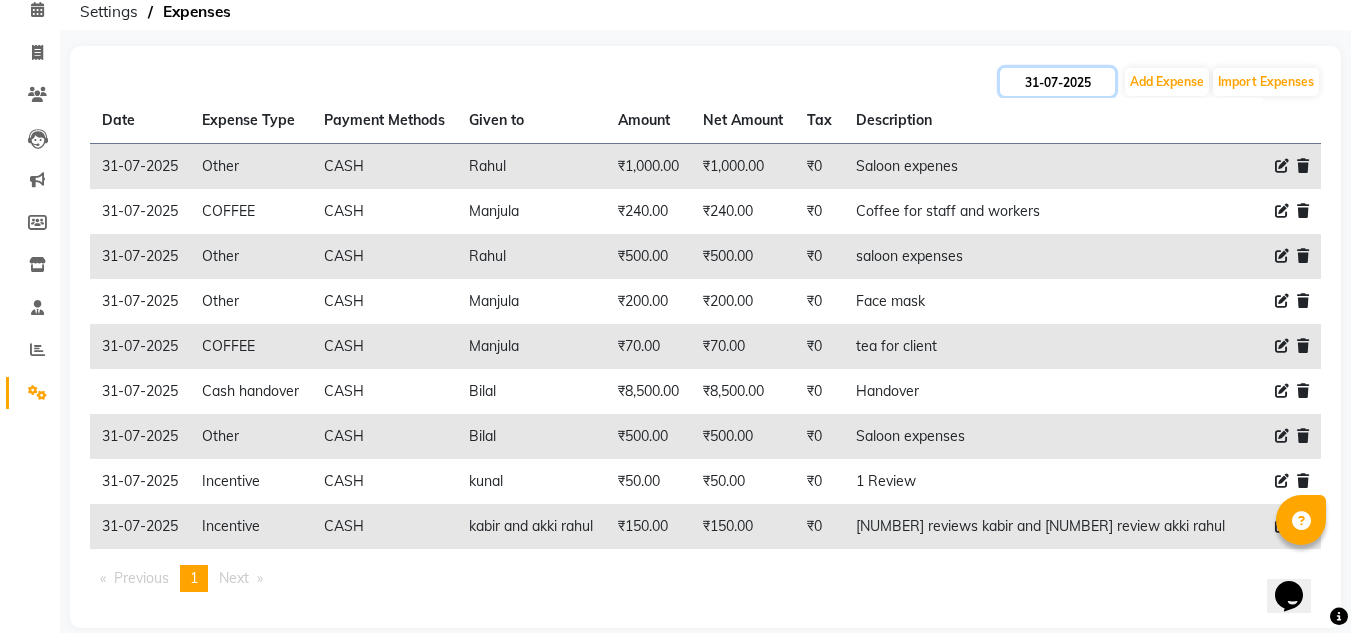click on "31-07-2025" 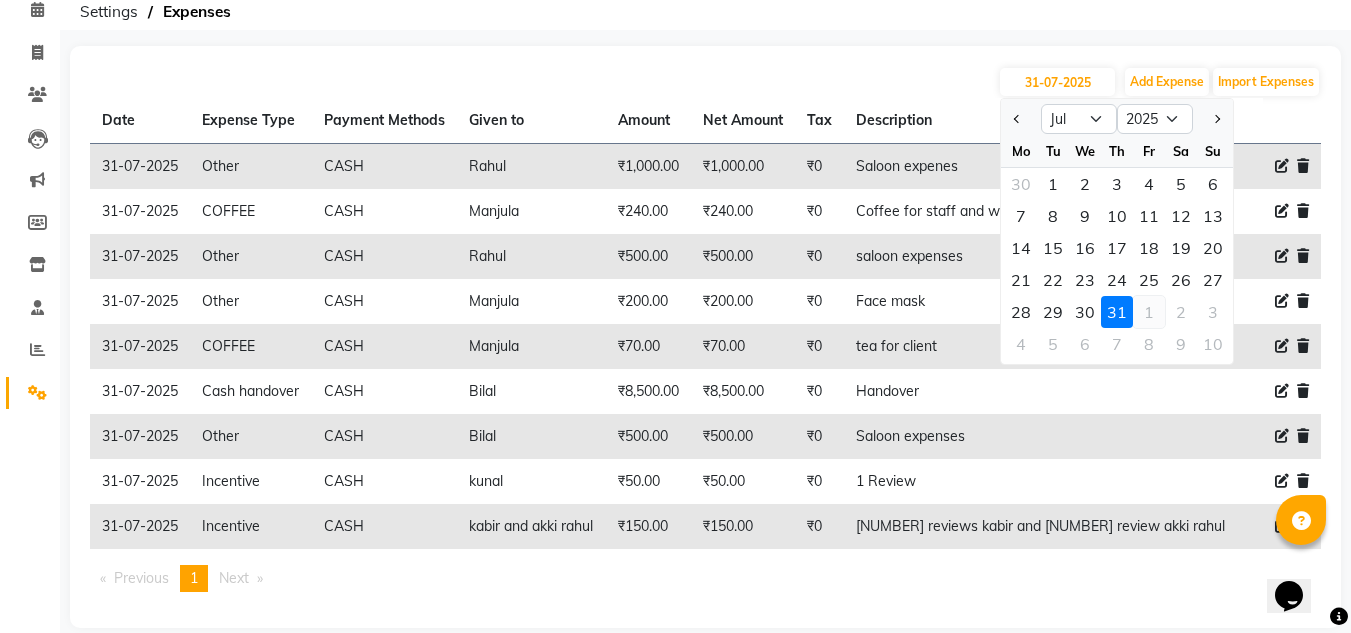 click on "1" 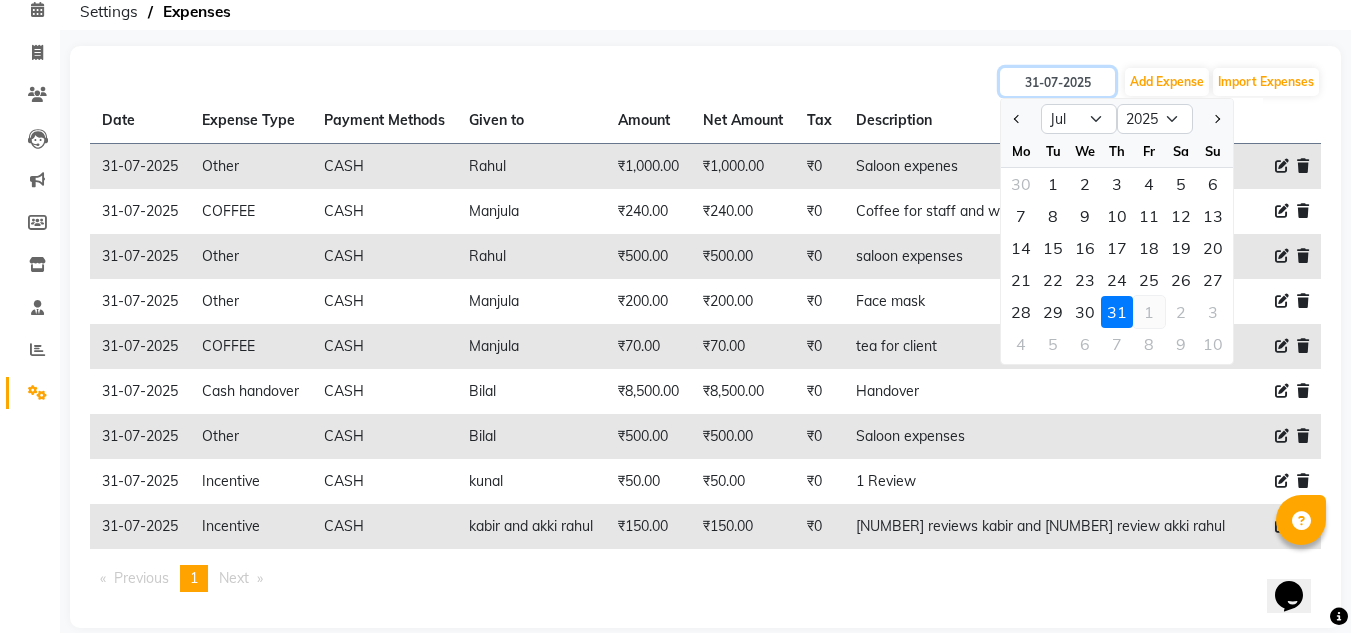 type on "01-08-2025" 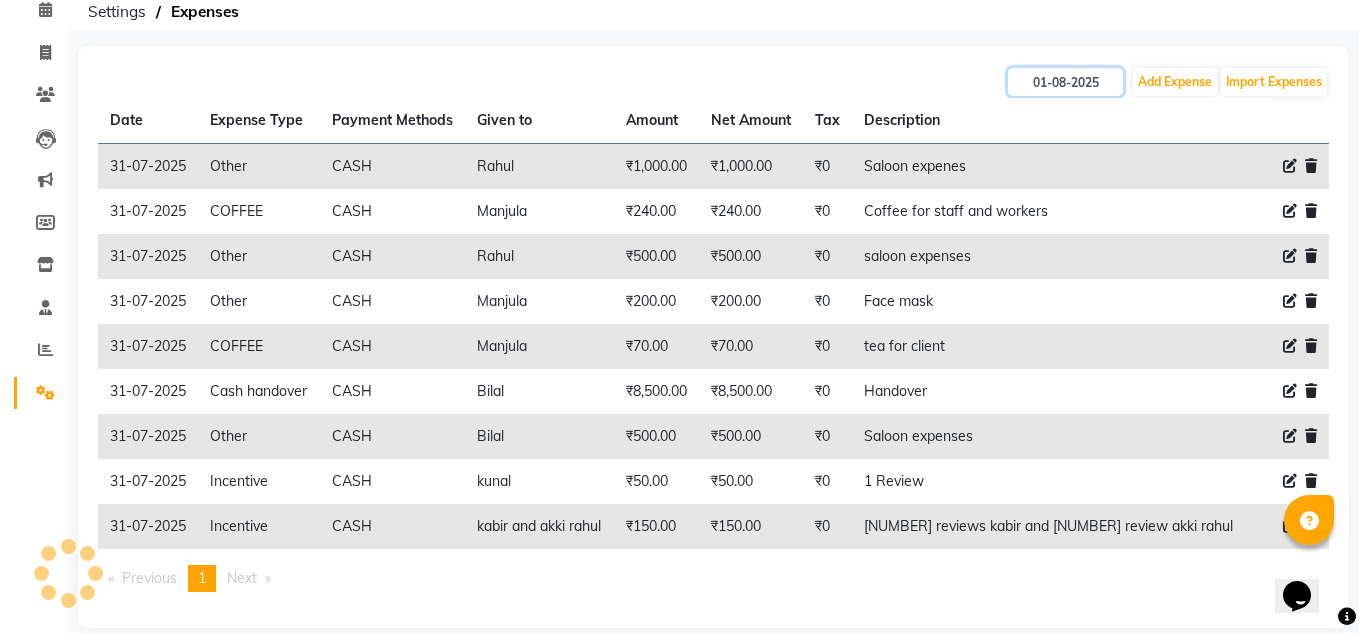 scroll, scrollTop: 0, scrollLeft: 0, axis: both 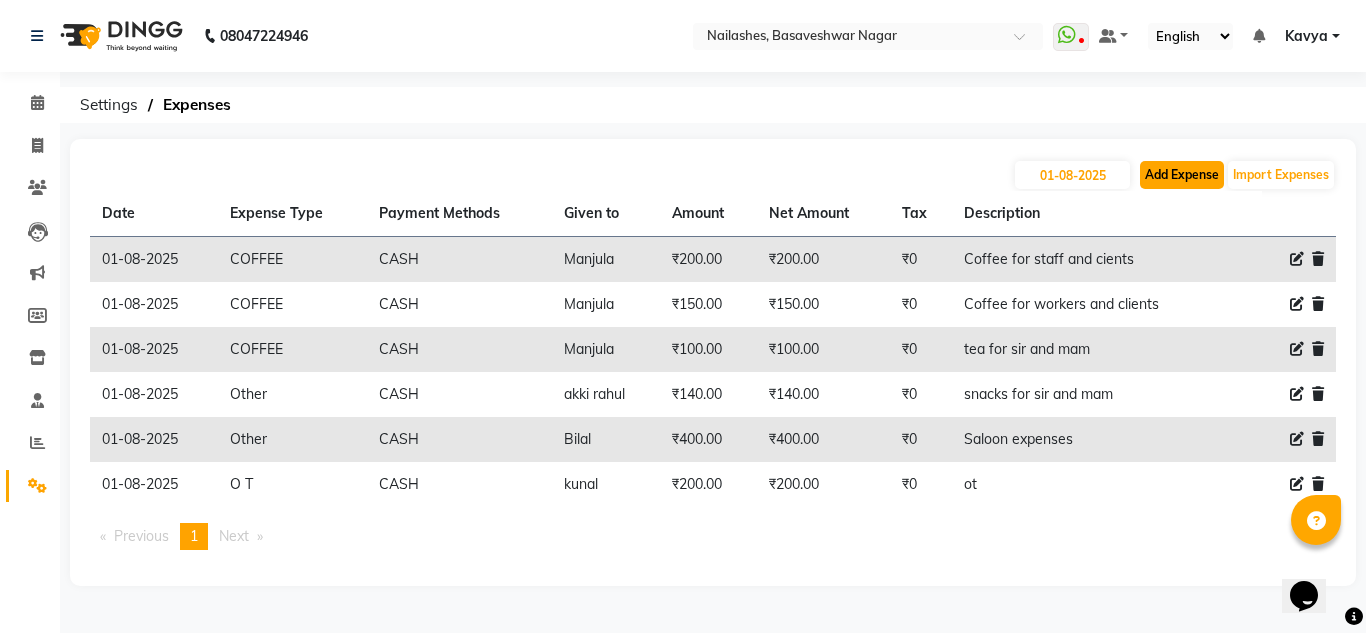 click on "Add Expense" 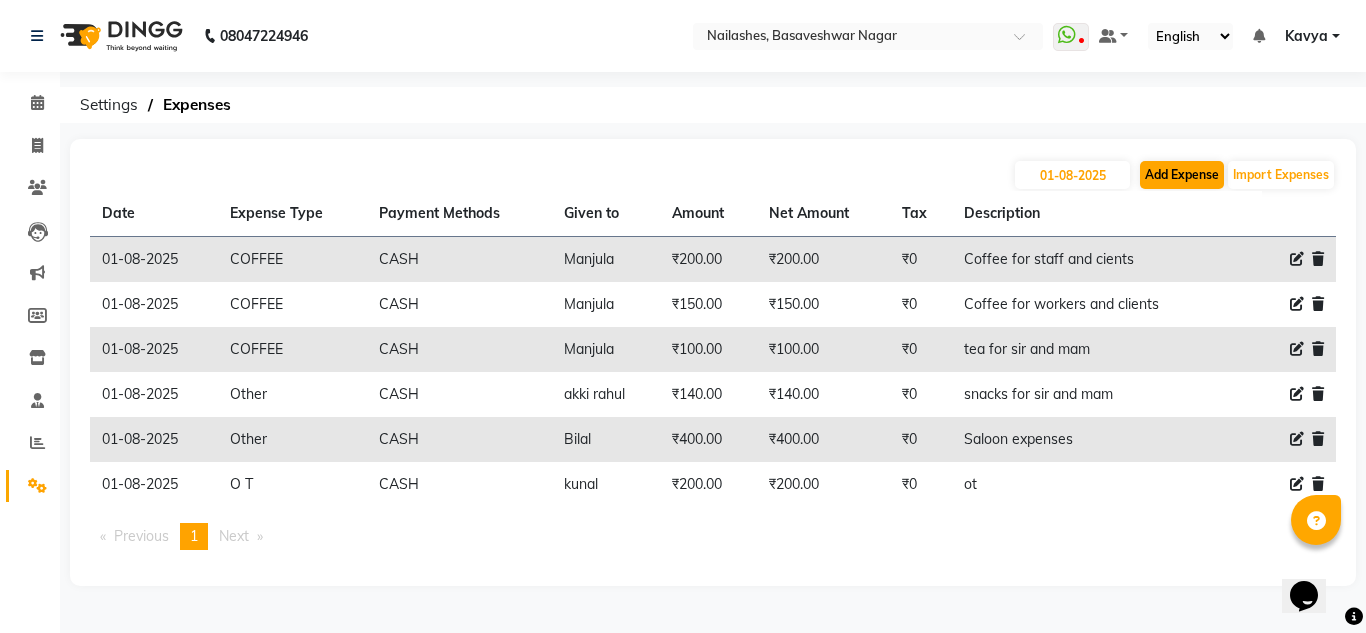 select on "1" 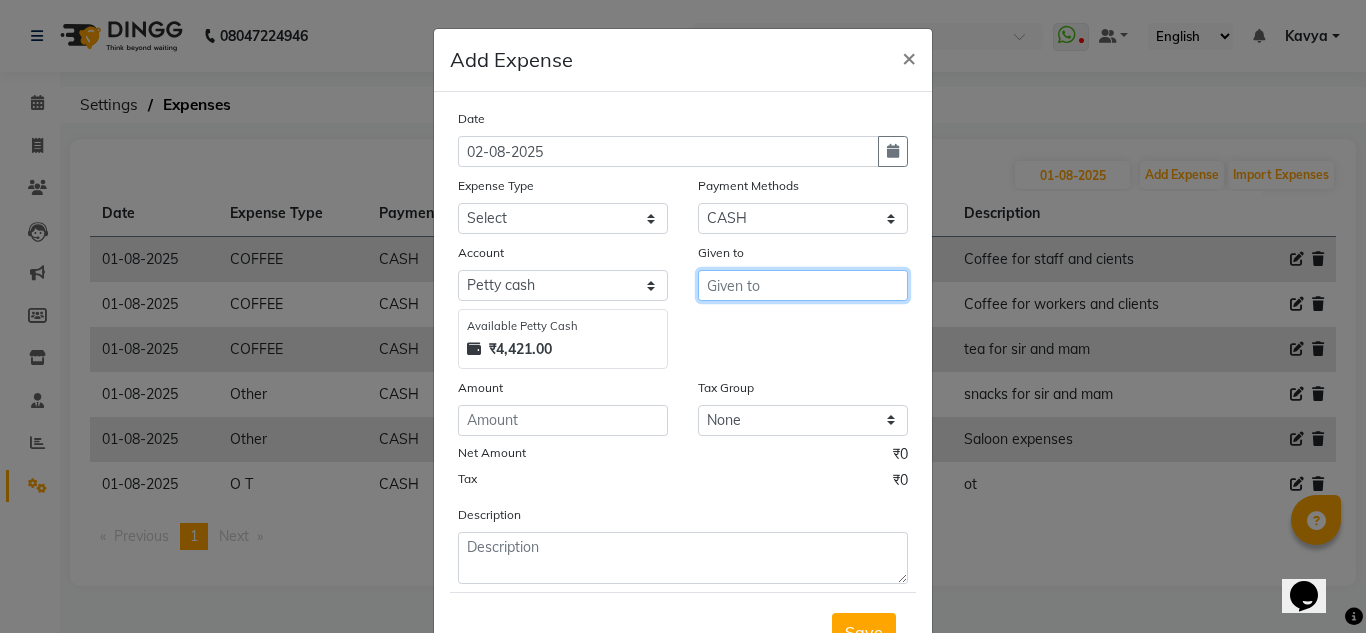 click at bounding box center (803, 285) 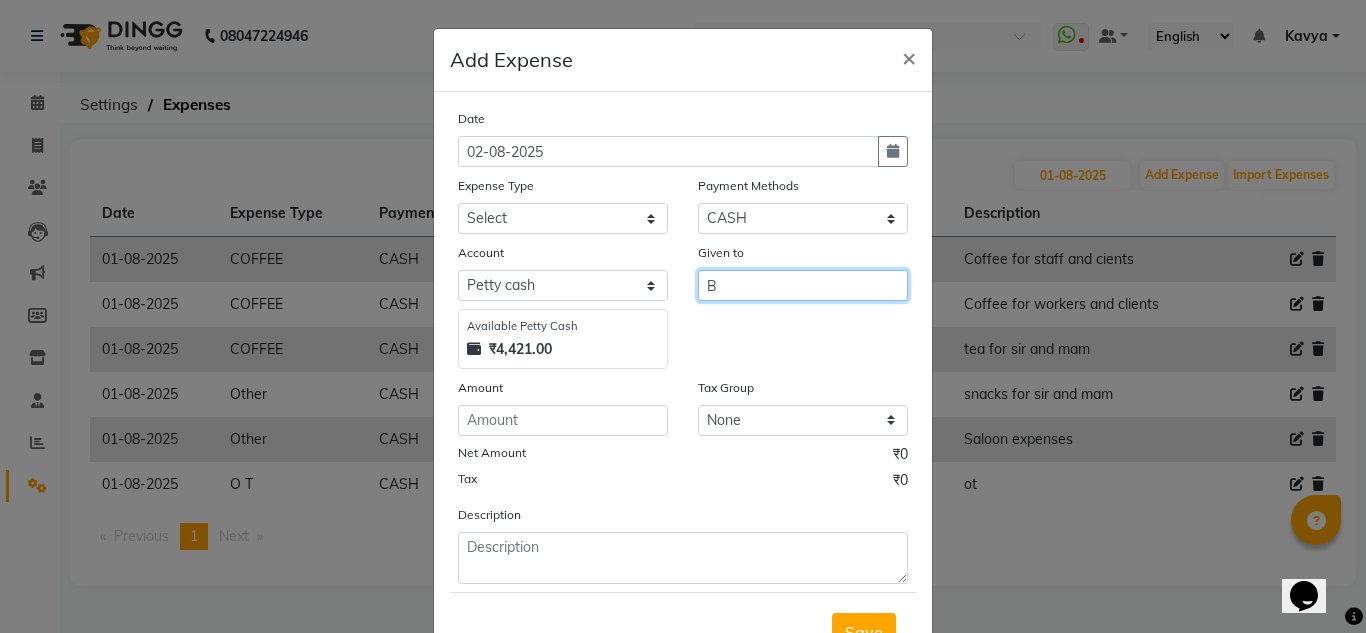 type on "B" 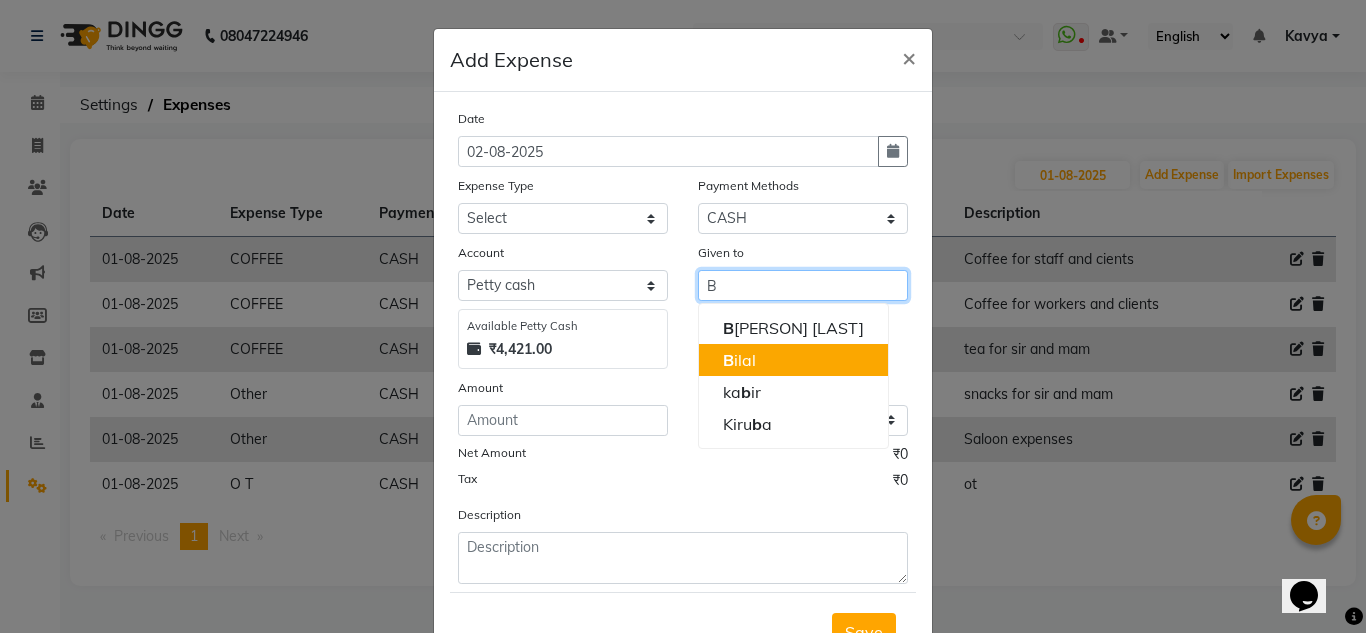 click on "B ilal" at bounding box center (793, 360) 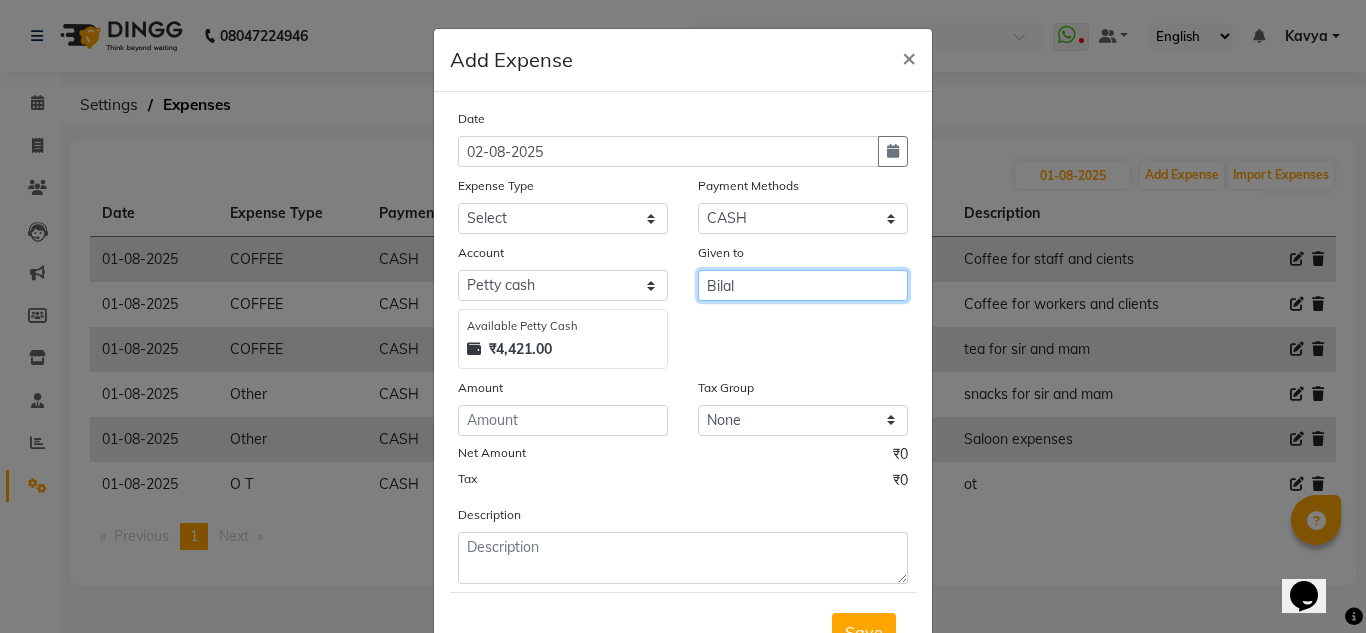 type on "Bilal" 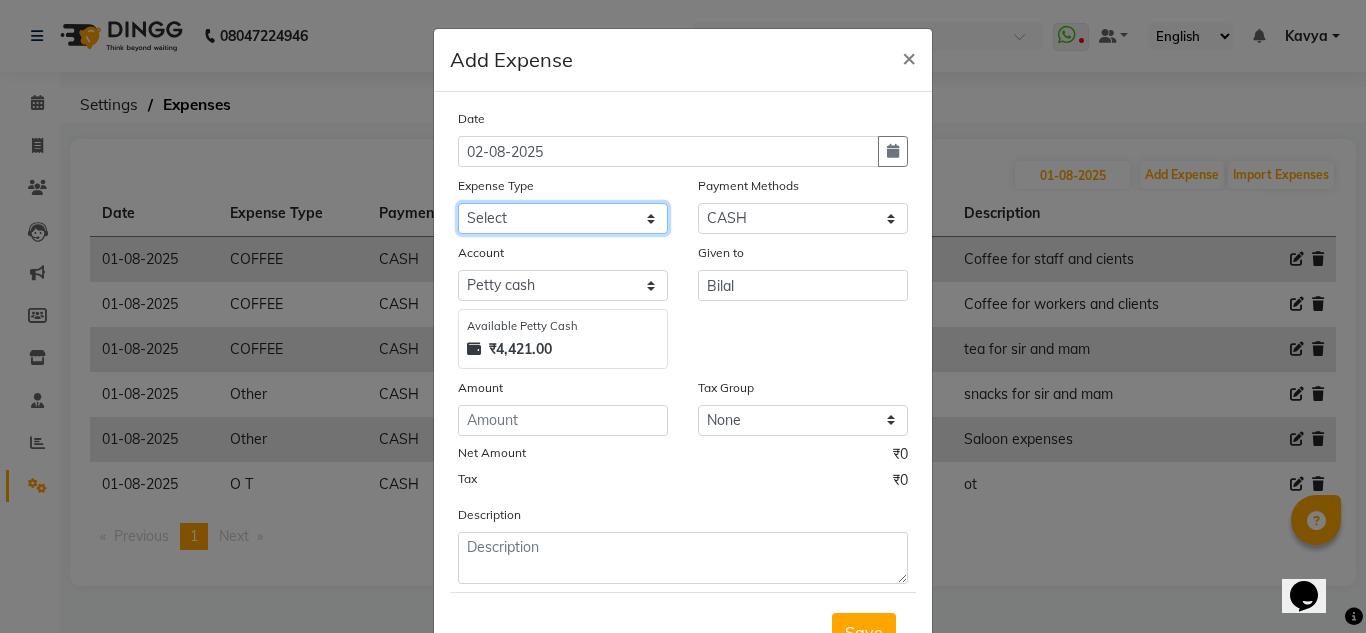 click on "Select acetone Advance Salary bank deposite BBMP Beauty products Bed charges BIRTHDAY CAKE Bonus Carpenter CASH EXPENSE VOUCHER Cash handover chocolate for store cleaning things Client Refreshment coconut water for clients COFFEE coffee cup coffee powder Commission Conveyance Cotton Courier decoration Diesel for generator Donation Drinking Water Electricity Eyelashes return Face mask floor cleaner flowers daily garbage generator diesel green tea GST handover HANDWASH House Keeping Material House keeping Salary Incentive Internet Bill juice LAUNDRY Maintainance Marketing Medical Membership Milk Milk miscelleneous Naturals salon NEWSPAPER O T Other Pantry PETROL Phone Bill Plants plumber pooja items Porter priest Product Purchase product return Product sale puja items RAPIDO Refund Rent Shop Rent Staff Accommodation Royalty Salary Staff cab charges Staff dinner Staff Flight Ticket Staff  Hiring from another Branch Staff Snacks Stationary STORE OPENING CHARGE sugar sweets TEAM DINNER TIPS Tissue Transgender" 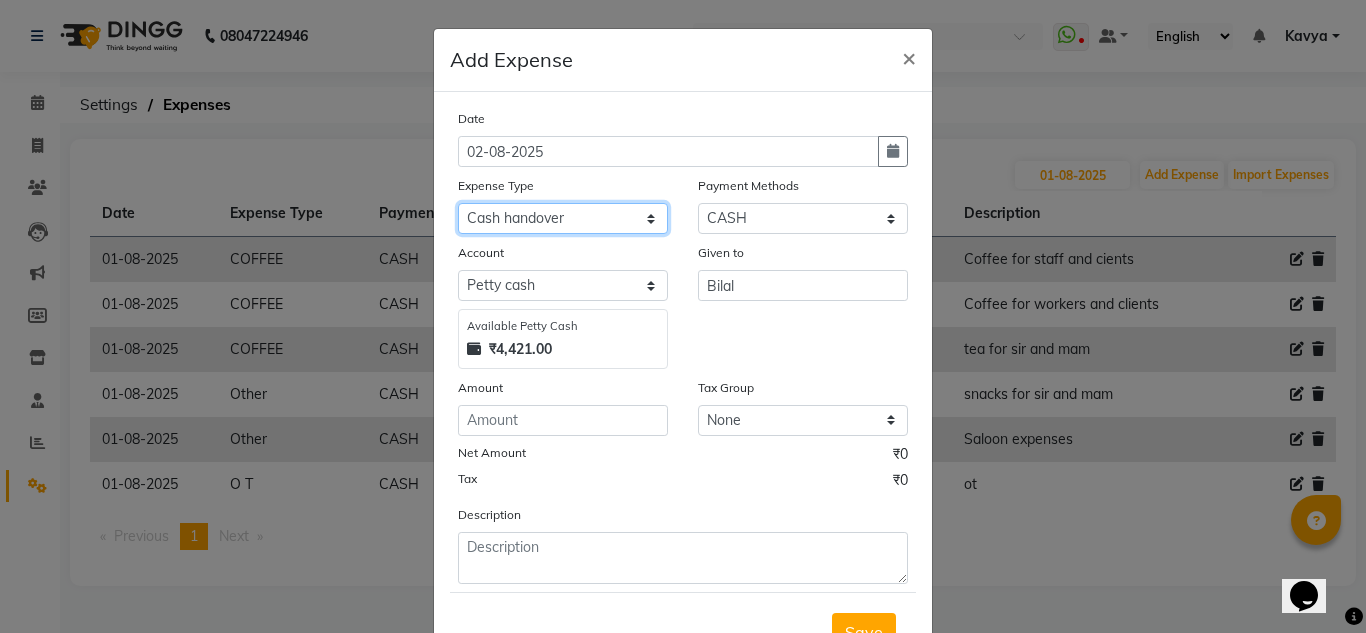 click on "Select acetone Advance Salary bank deposite BBMP Beauty products Bed charges BIRTHDAY CAKE Bonus Carpenter CASH EXPENSE VOUCHER Cash handover chocolate for store cleaning things Client Refreshment coconut water for clients COFFEE coffee cup coffee powder Commission Conveyance Cotton Courier decoration Diesel for generator Donation Drinking Water Electricity Eyelashes return Face mask floor cleaner flowers daily garbage generator diesel green tea GST handover HANDWASH House Keeping Material House keeping Salary Incentive Internet Bill juice LAUNDRY Maintainance Marketing Medical Membership Milk Milk miscelleneous Naturals salon NEWSPAPER O T Other Pantry PETROL Phone Bill Plants plumber pooja items Porter priest Product Purchase product return Product sale puja items RAPIDO Refund Rent Shop Rent Staff Accommodation Royalty Salary Staff cab charges Staff dinner Staff Flight Ticket Staff  Hiring from another Branch Staff Snacks Stationary STORE OPENING CHARGE sugar sweets TEAM DINNER TIPS Tissue Transgender" 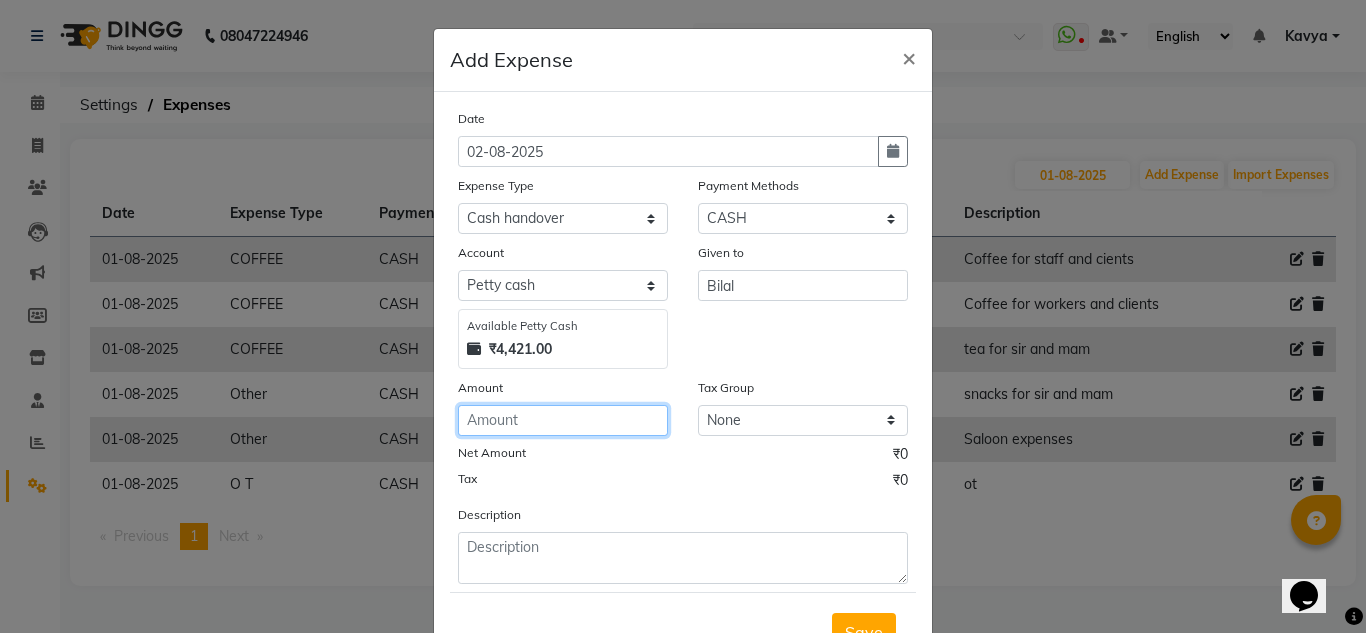 click 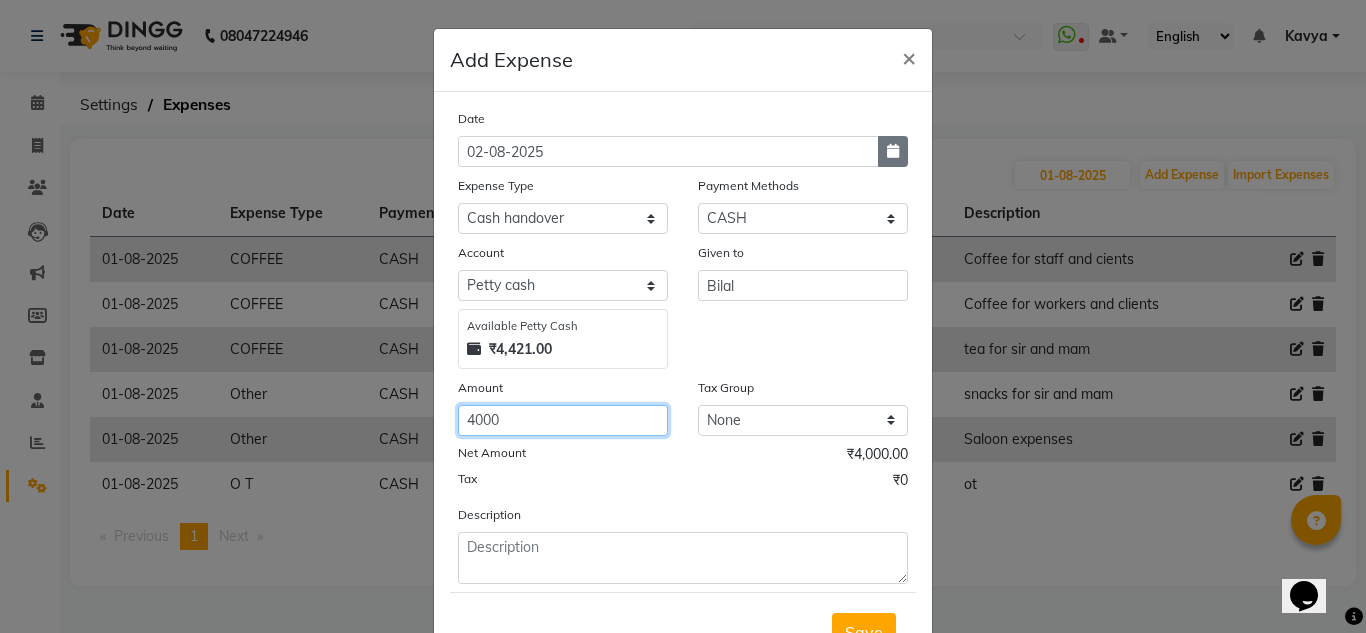 type on "4000" 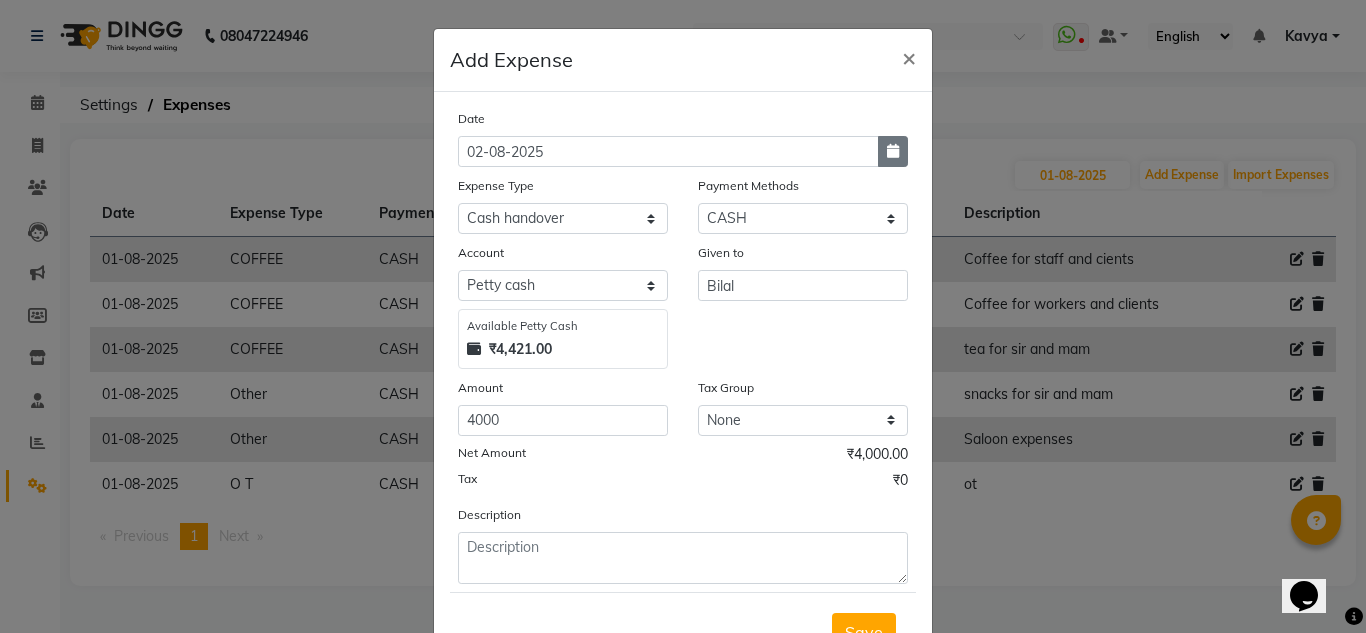 click 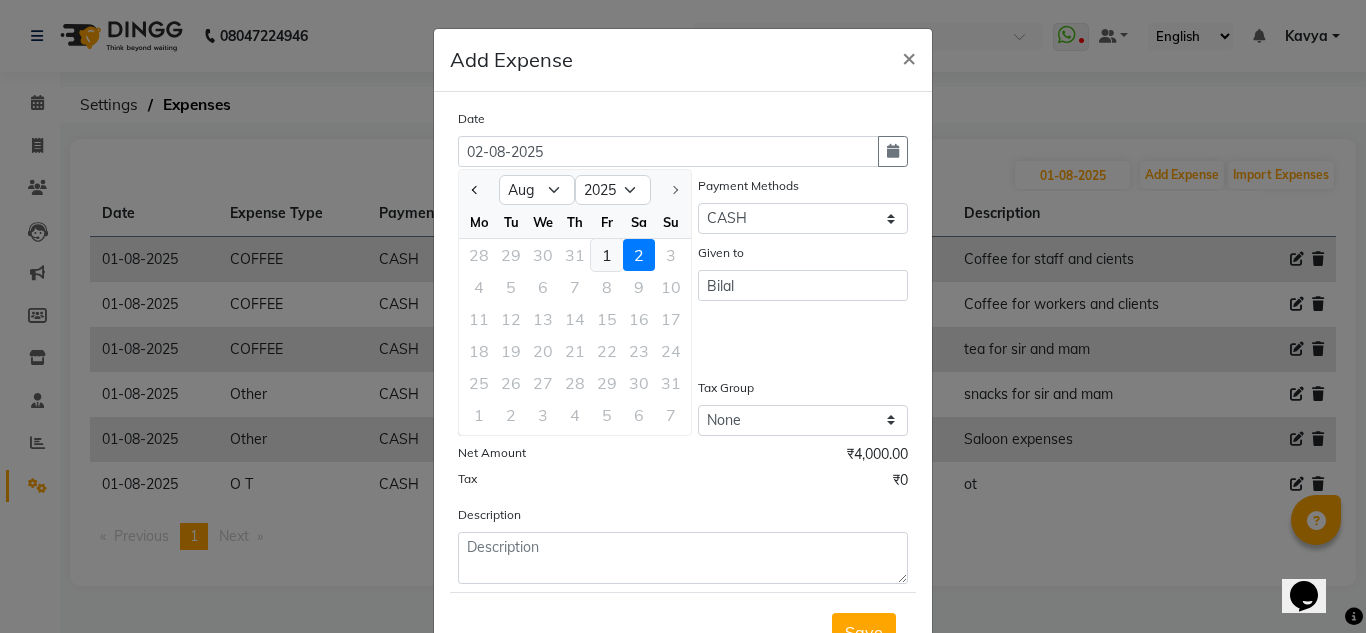 click on "1" 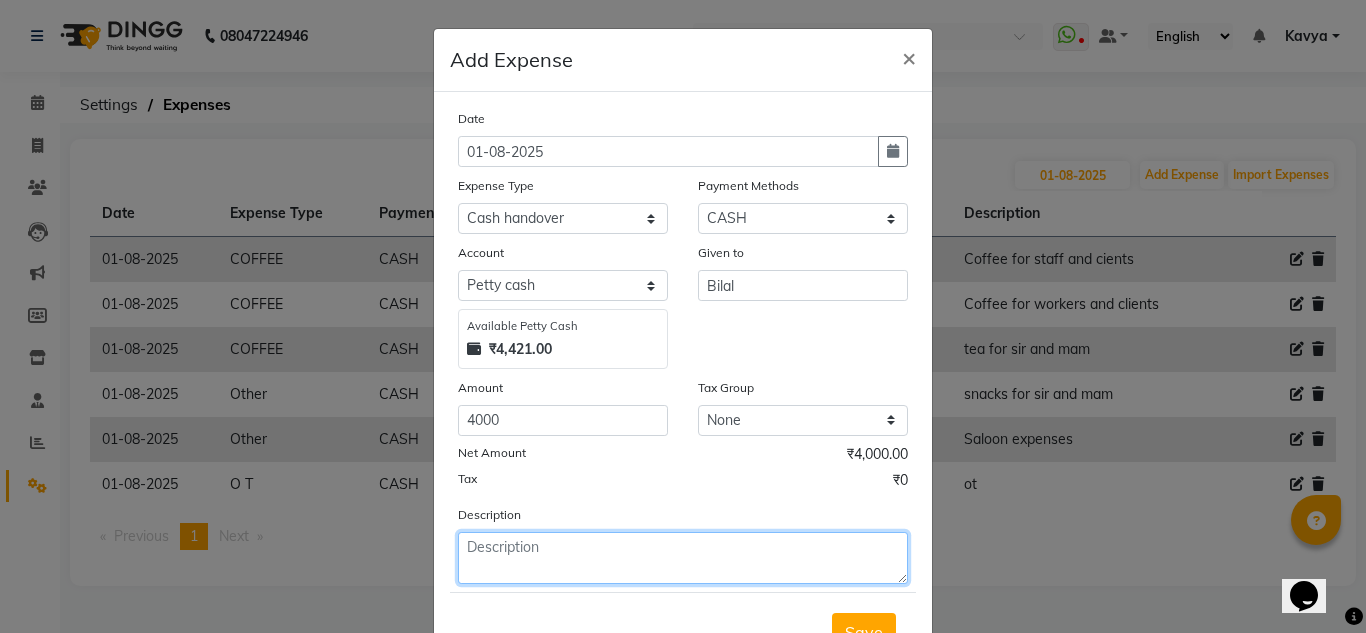 click 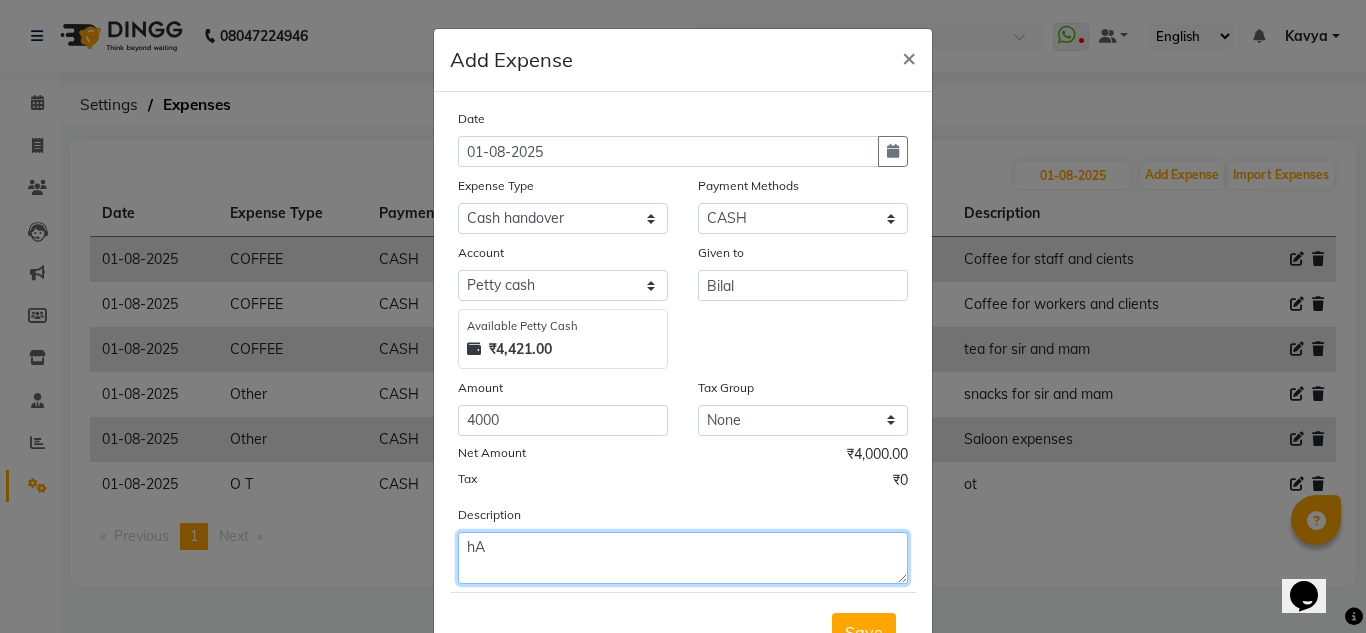 type on "h" 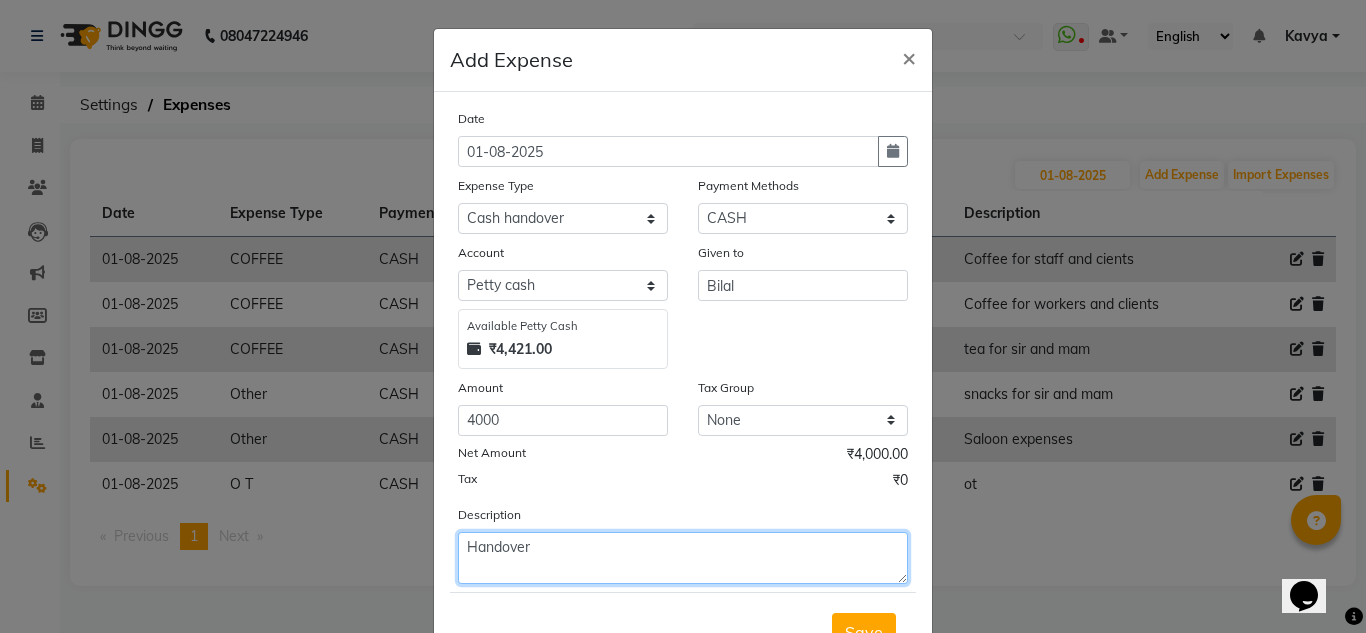 scroll, scrollTop: 83, scrollLeft: 0, axis: vertical 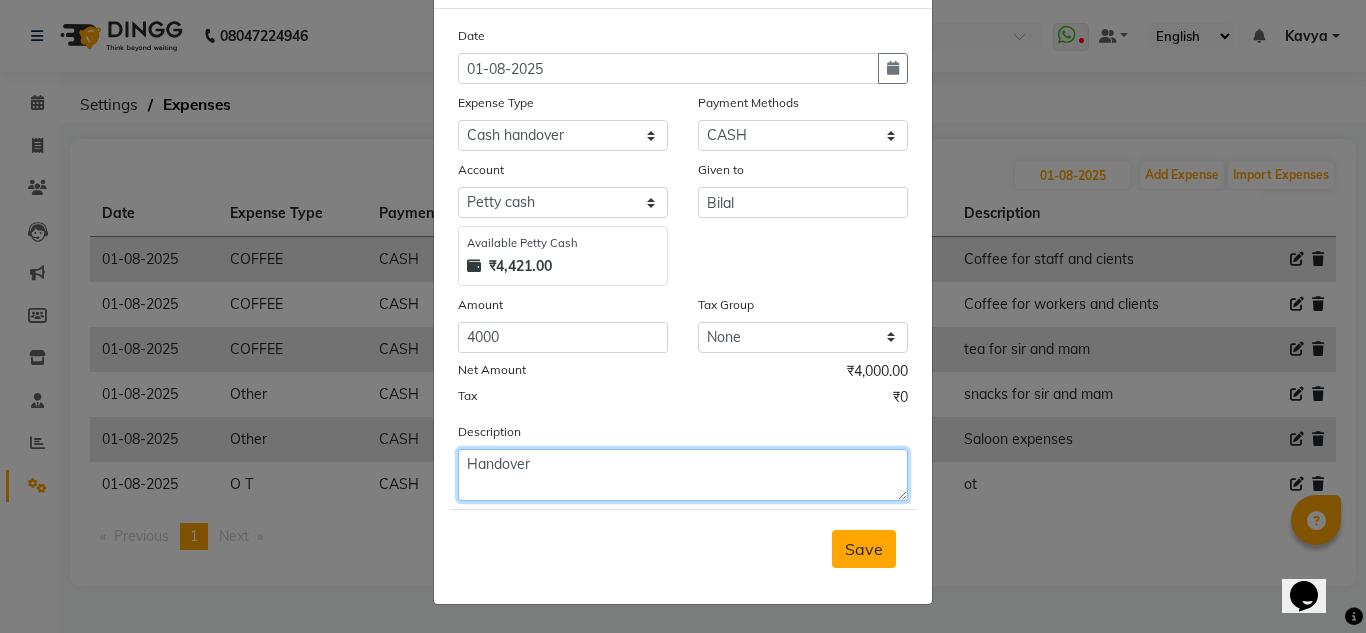 type on "Handover" 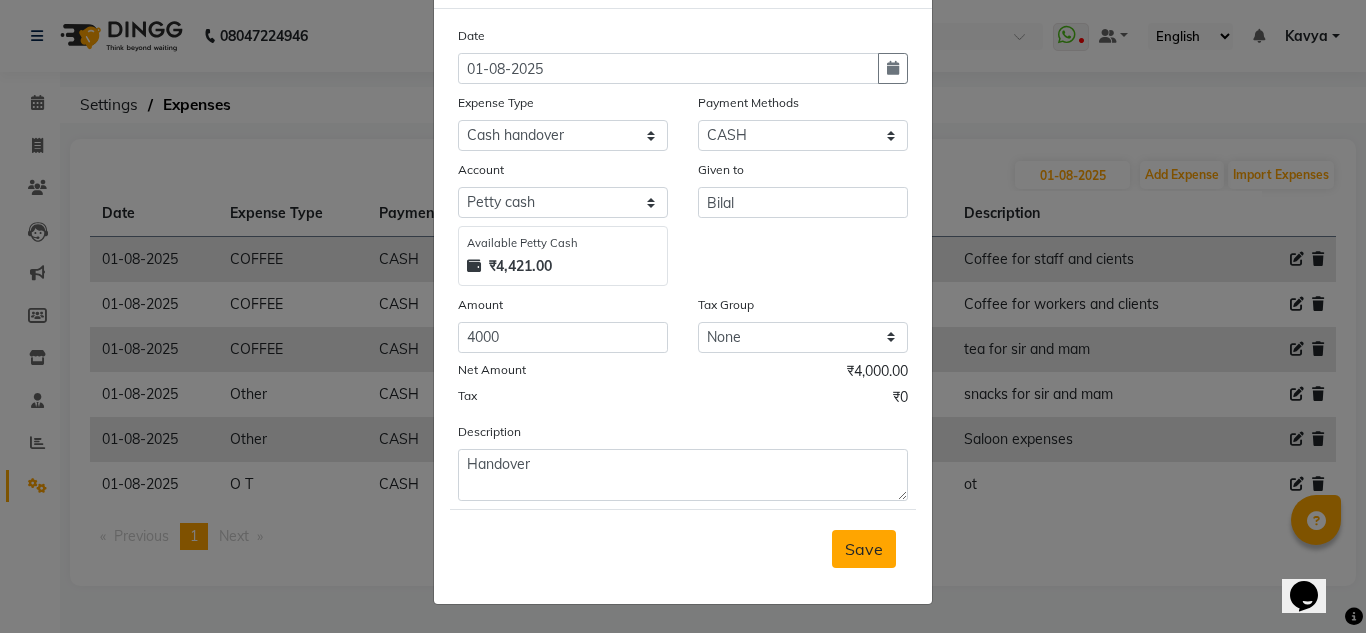 click on "Save" at bounding box center [864, 549] 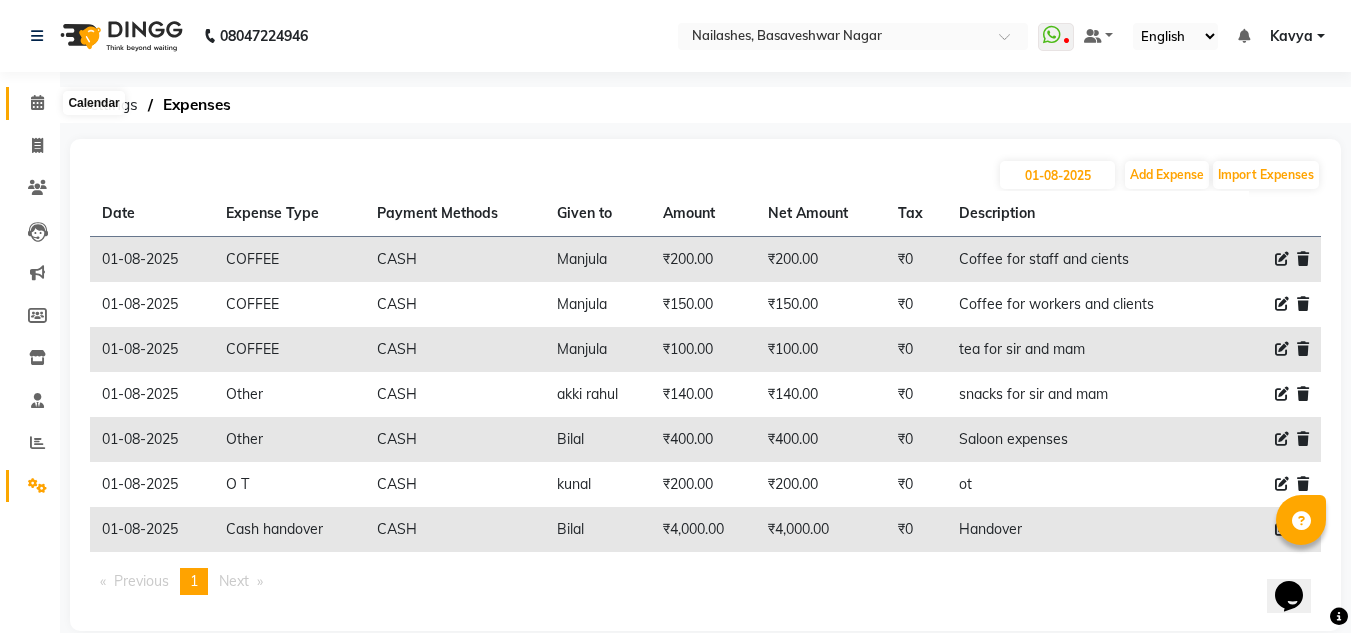 click 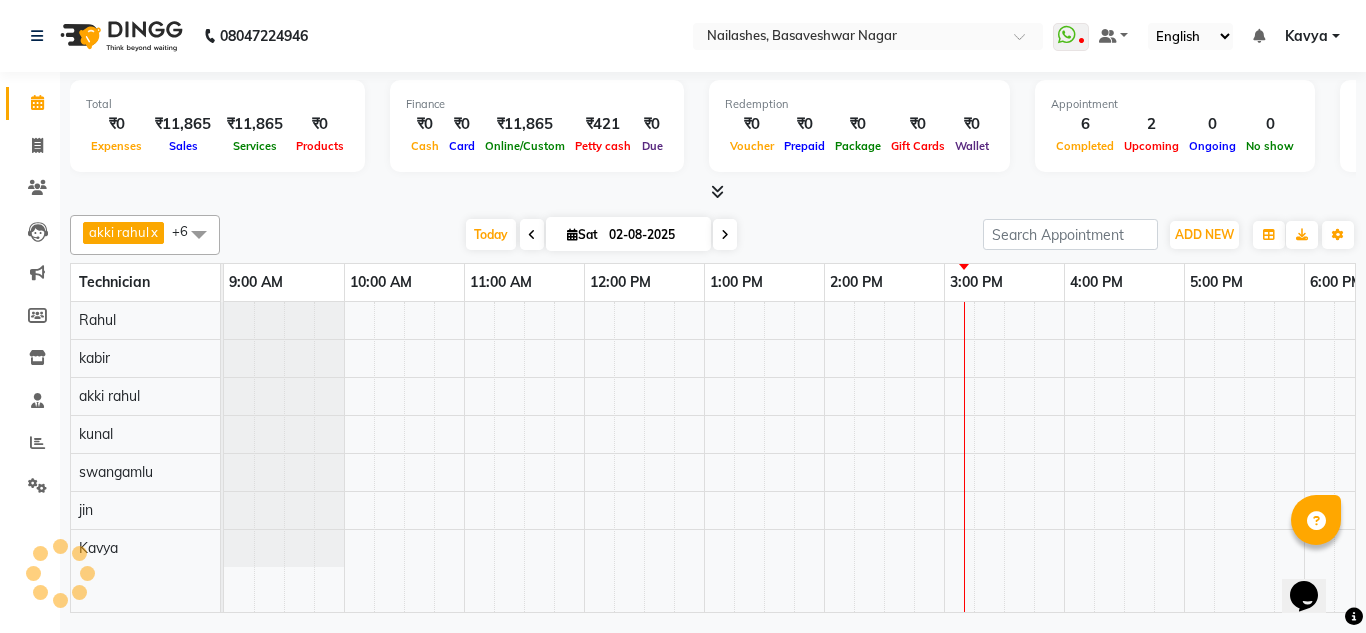 scroll, scrollTop: 0, scrollLeft: 0, axis: both 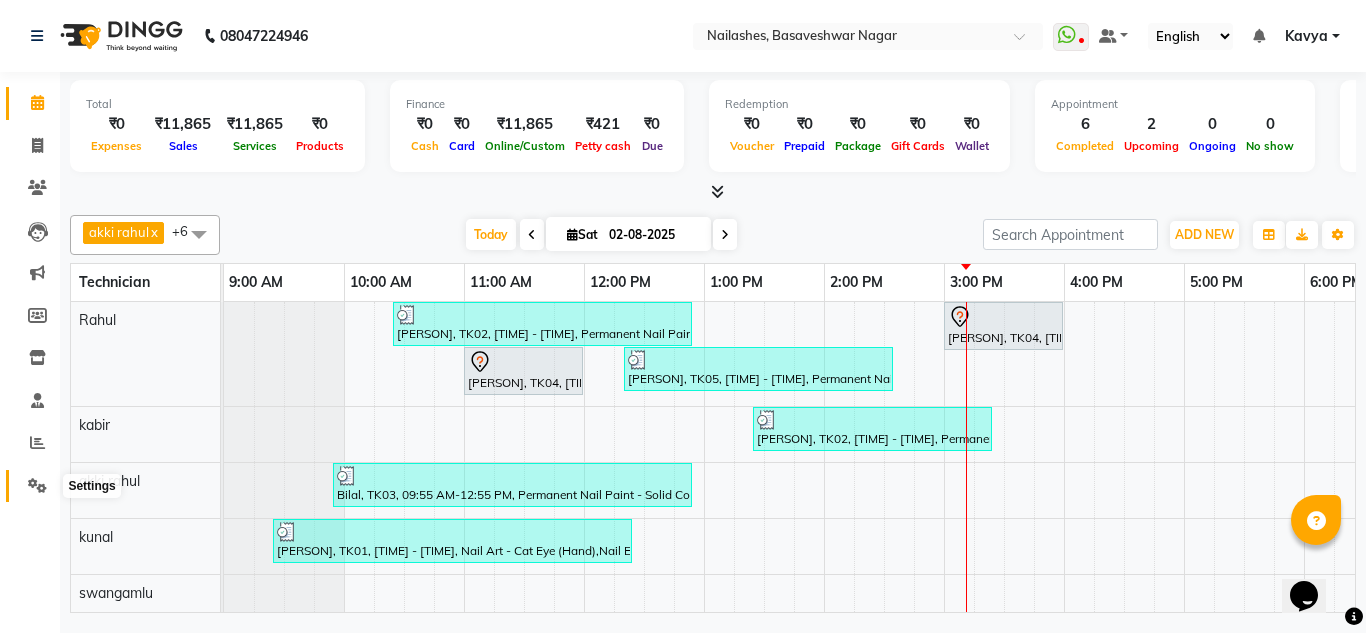 click 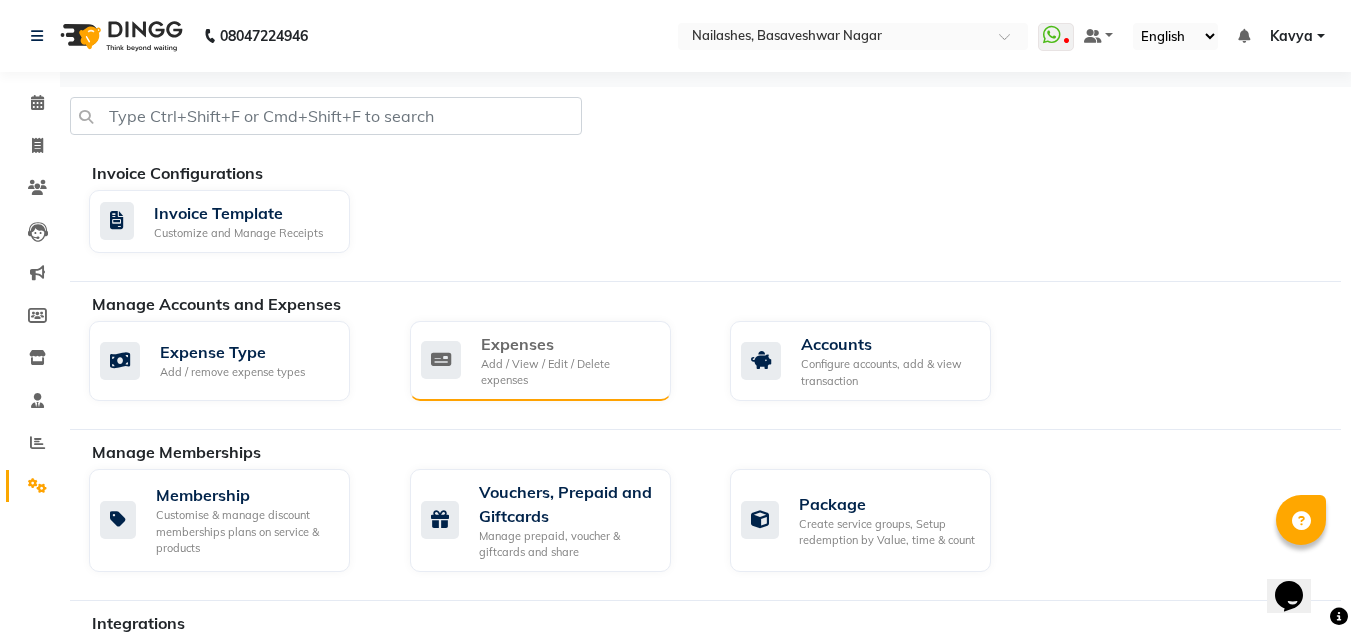 click on "Add / View / Edit / Delete expenses" 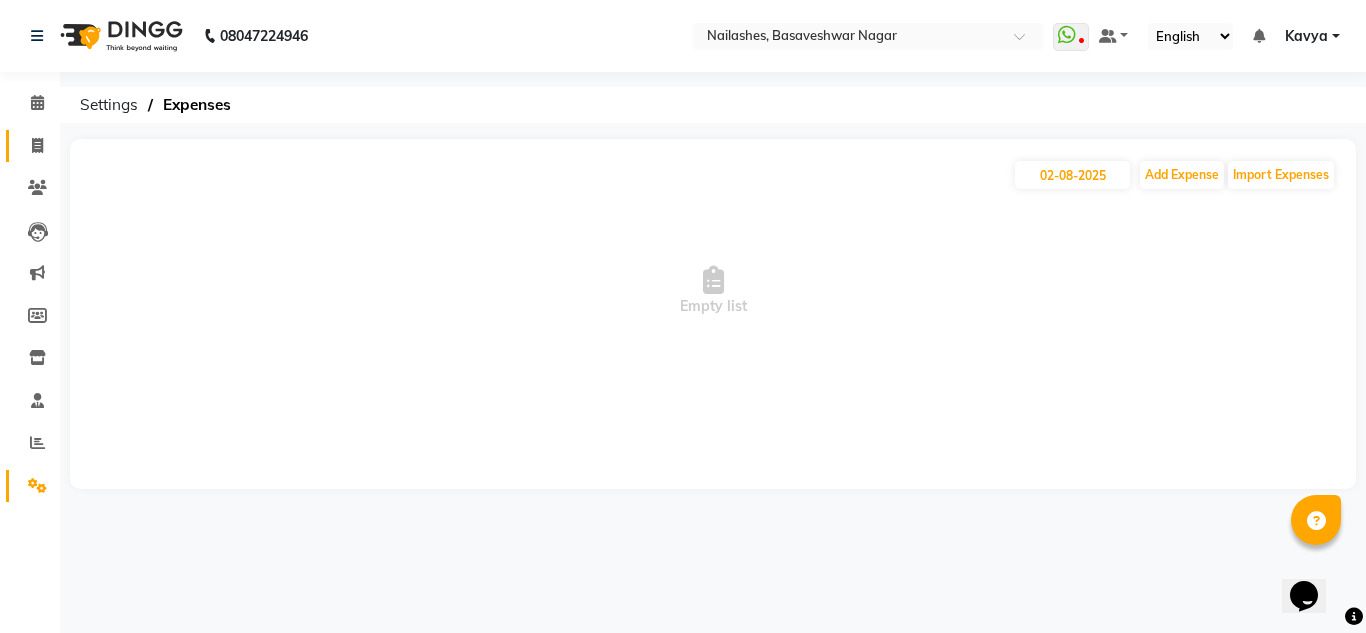 click on "Invoice" 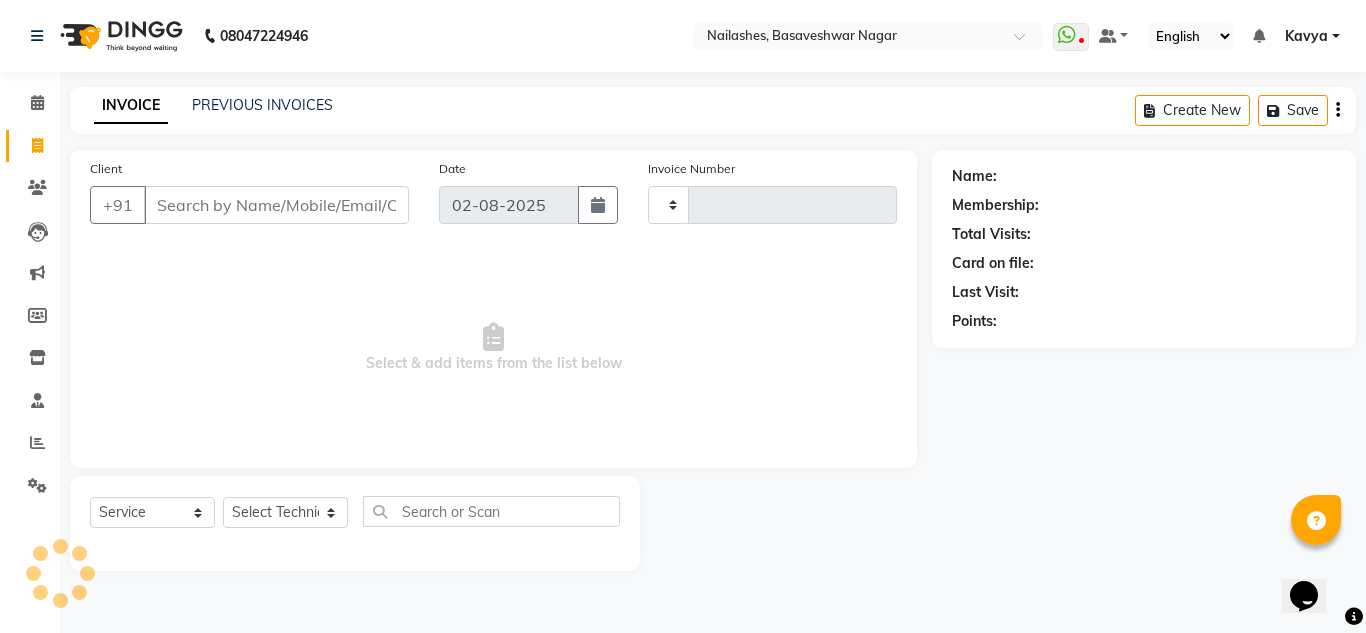 type on "1099" 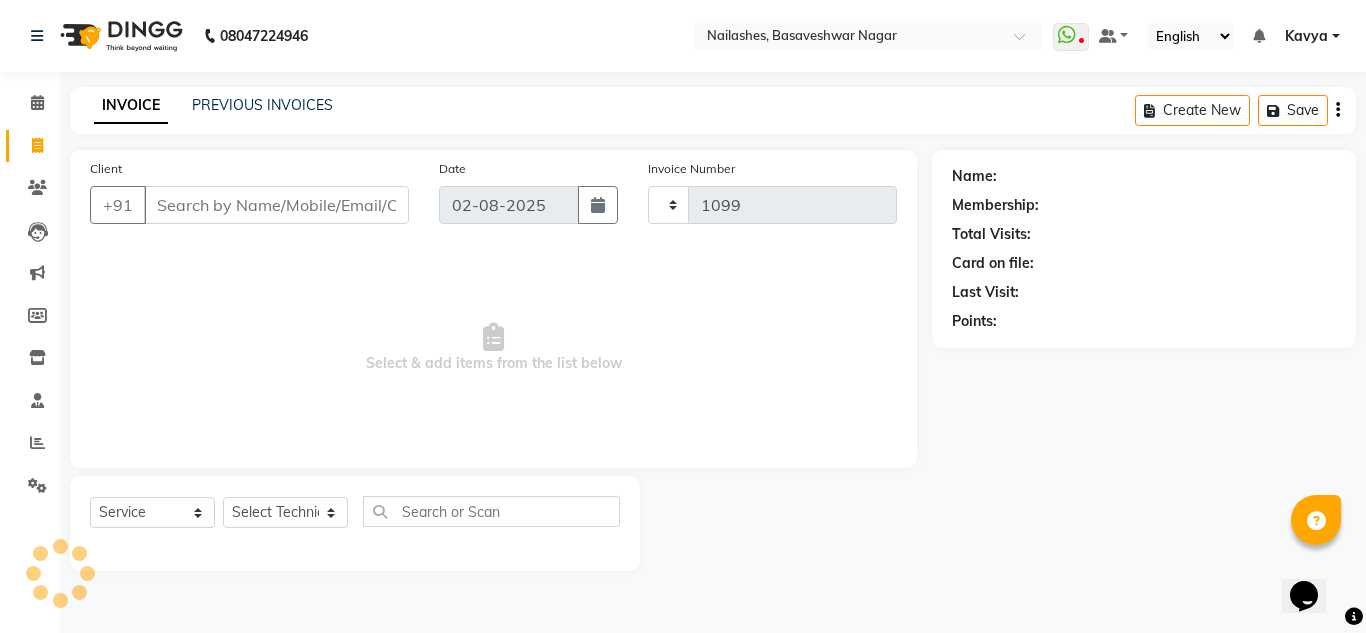 select on "7686" 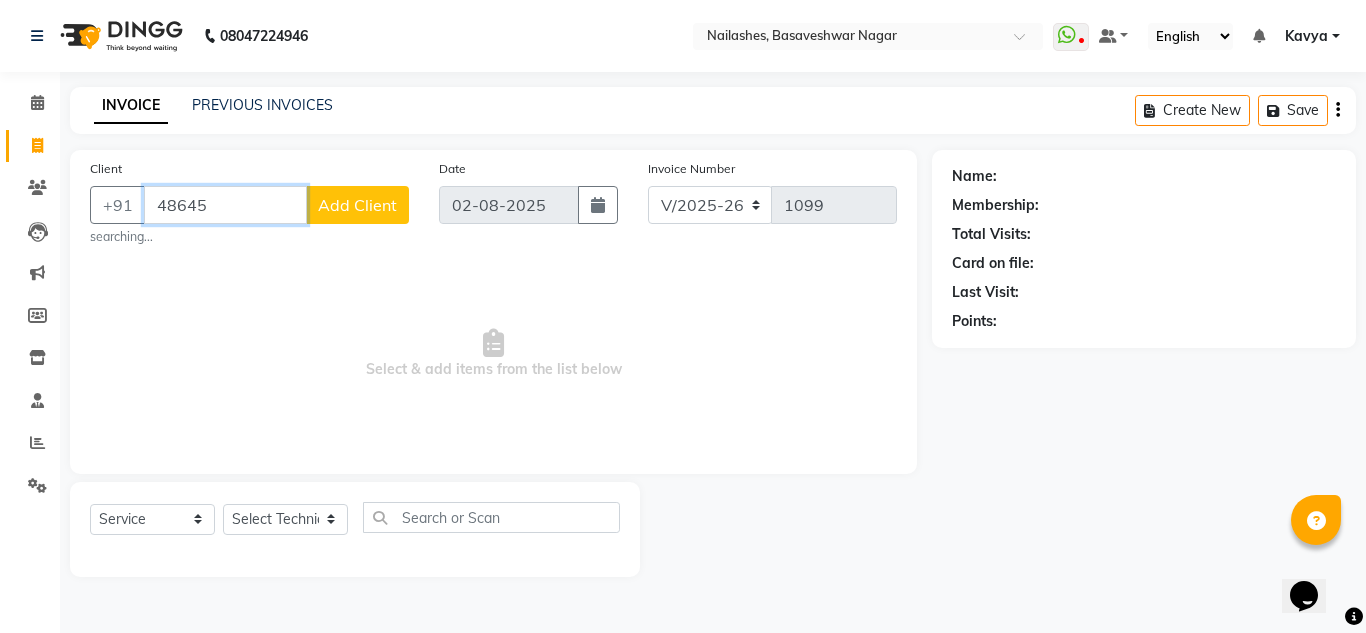 type on "48645" 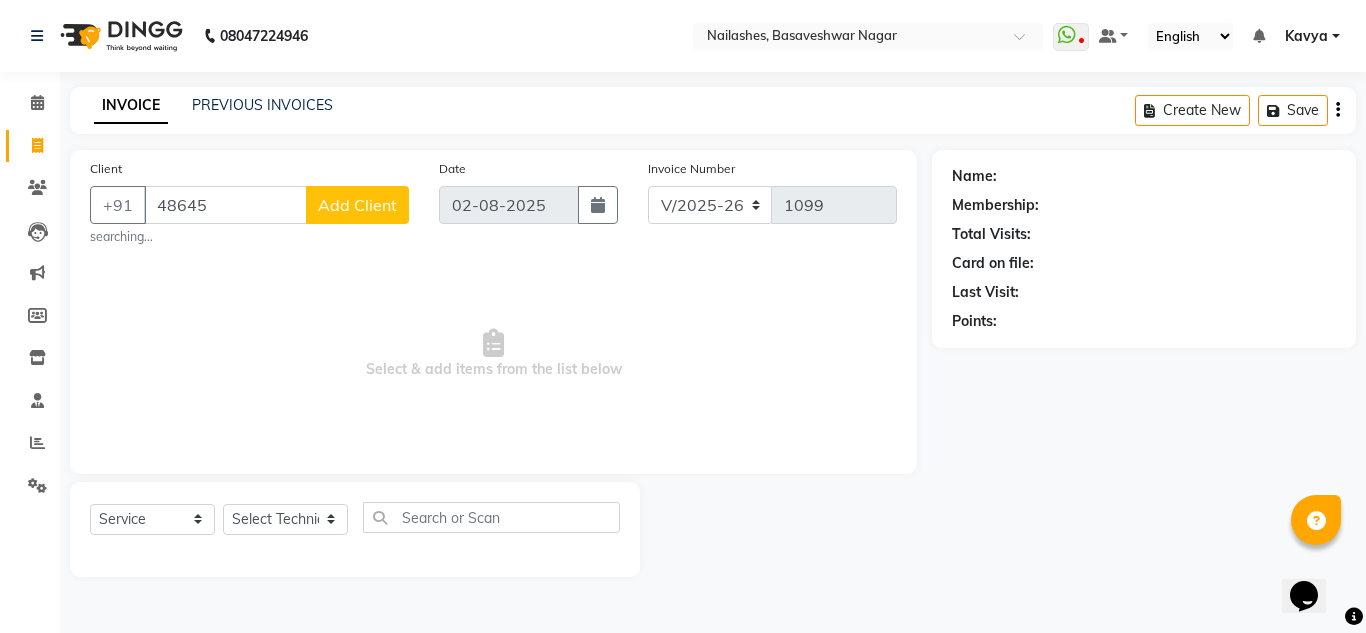 click on "Card on file:" 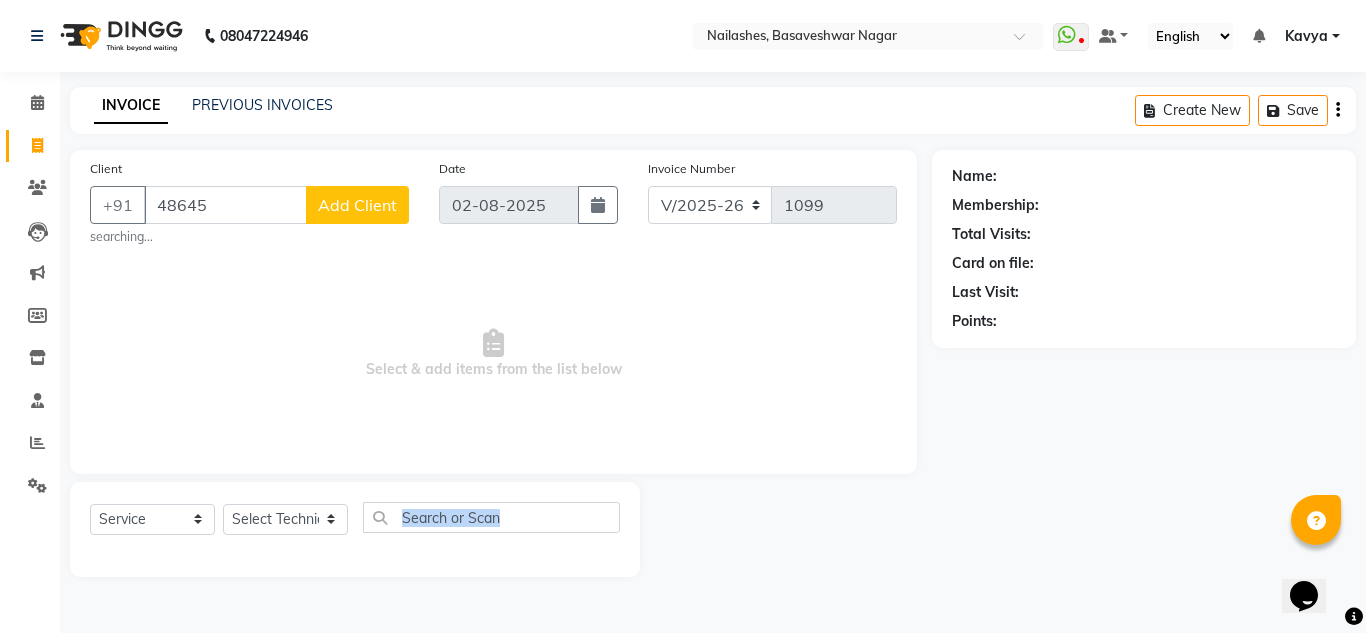 drag, startPoint x: 843, startPoint y: 568, endPoint x: 538, endPoint y: 483, distance: 316.6228 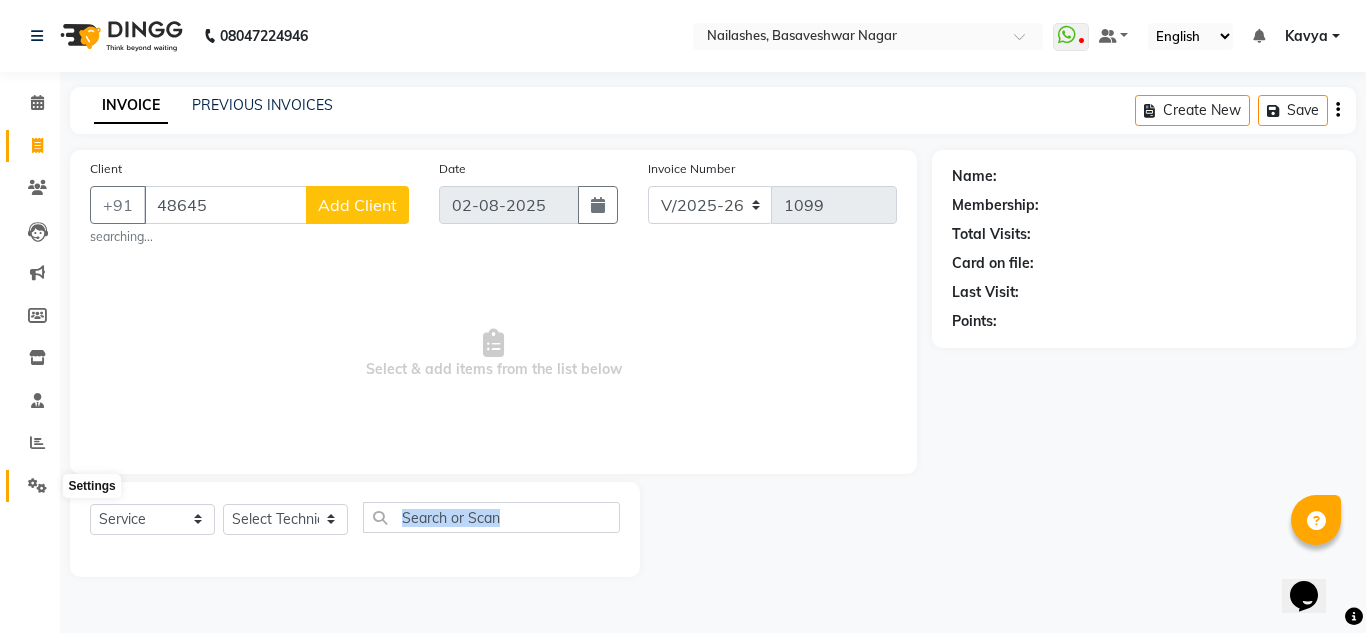 click 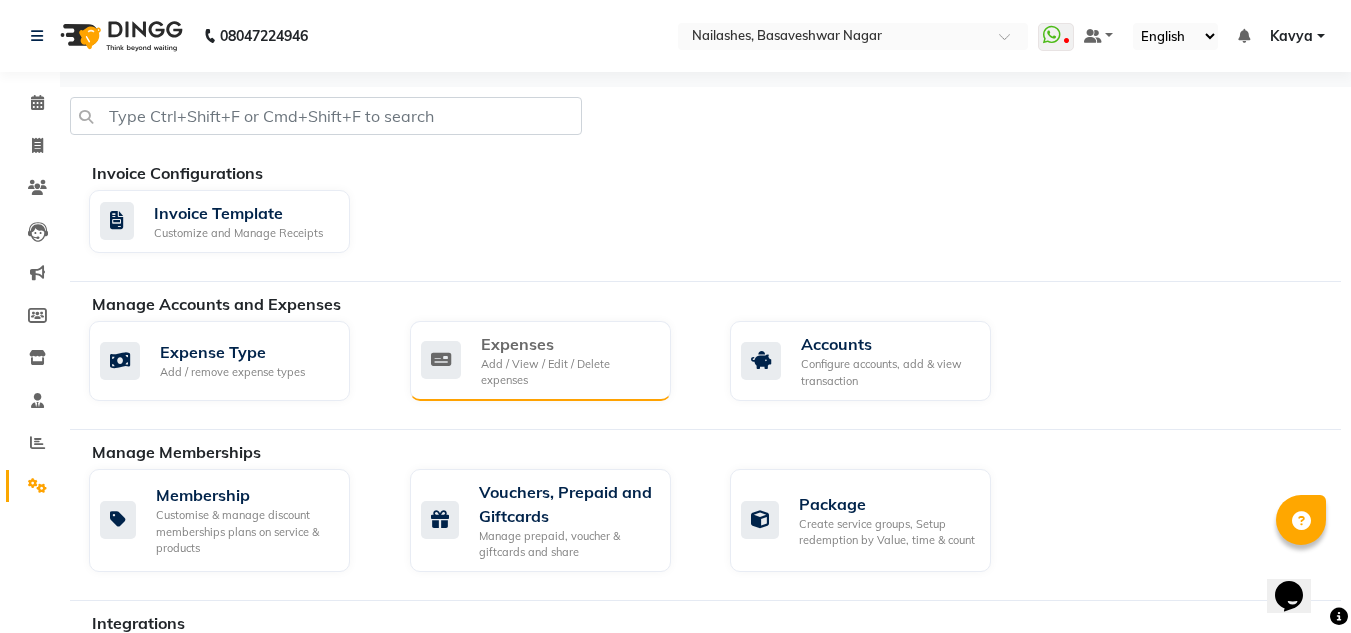 click on "Expenses" 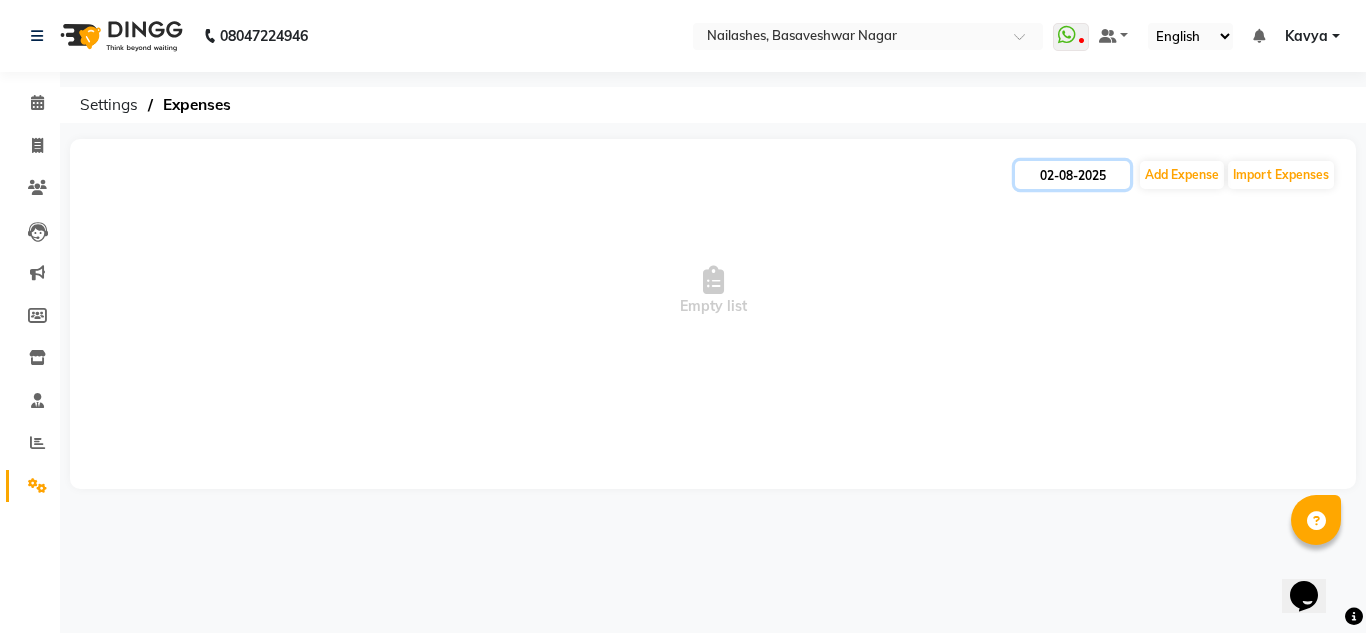 click on "02-08-2025" 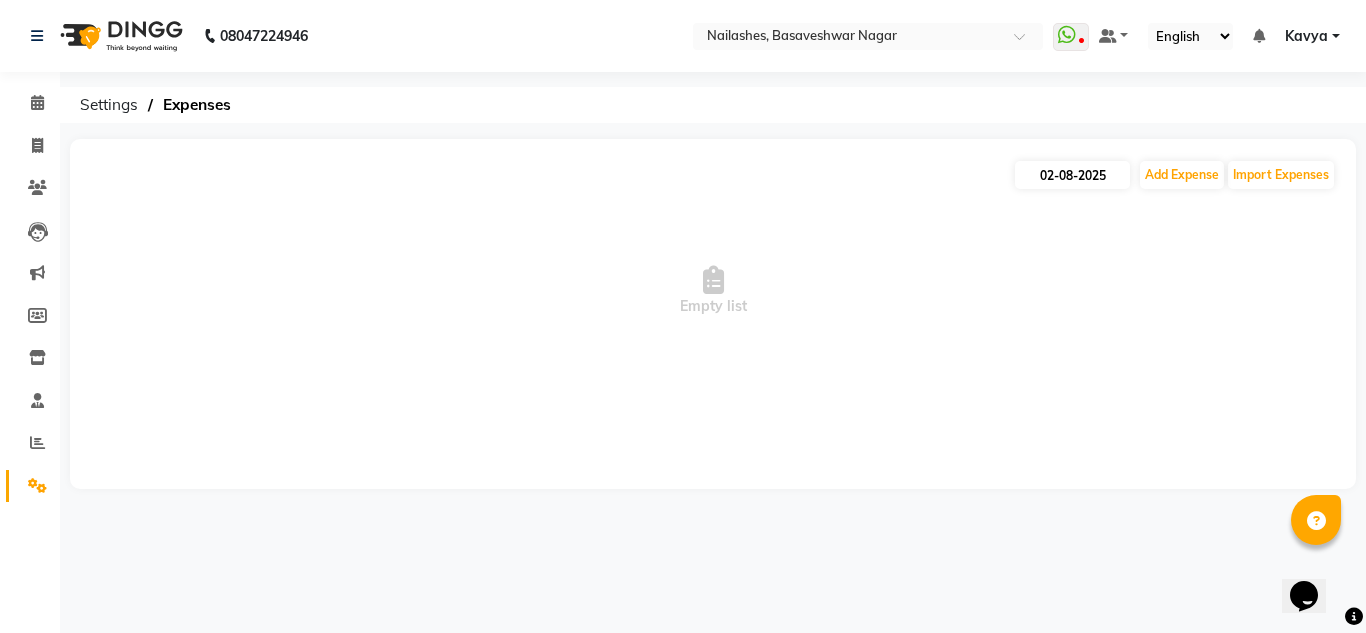 select on "8" 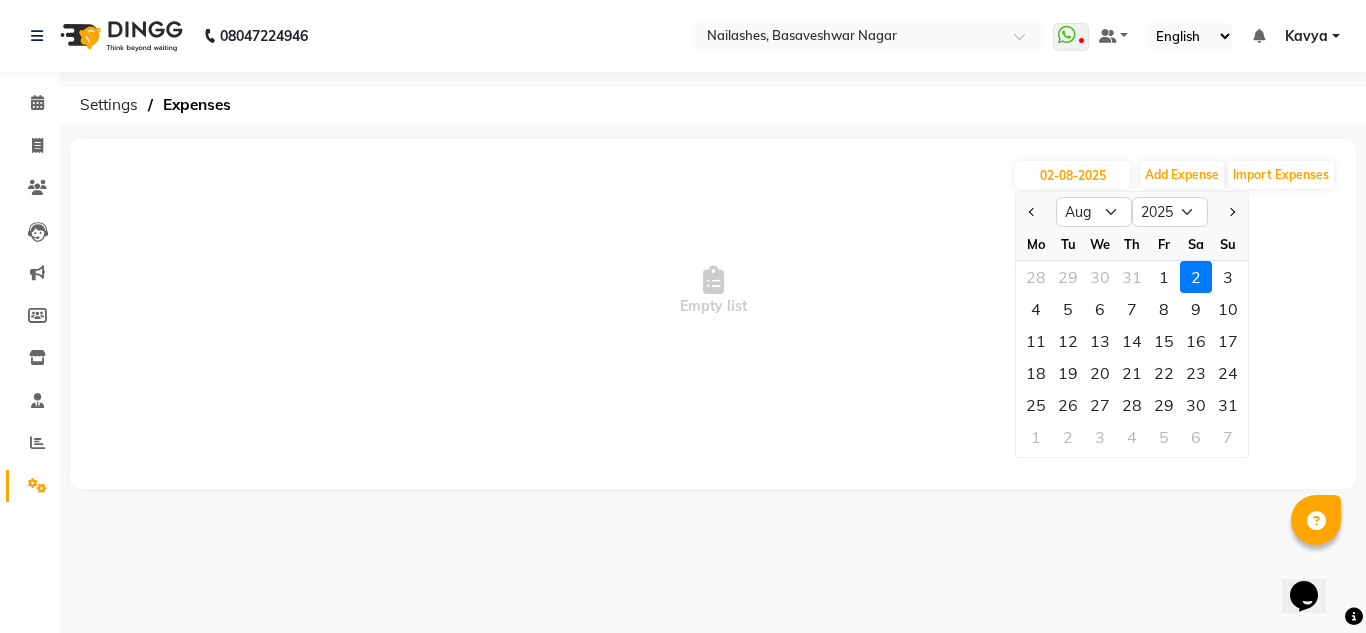 drag, startPoint x: 1114, startPoint y: 260, endPoint x: 868, endPoint y: 326, distance: 254.69983 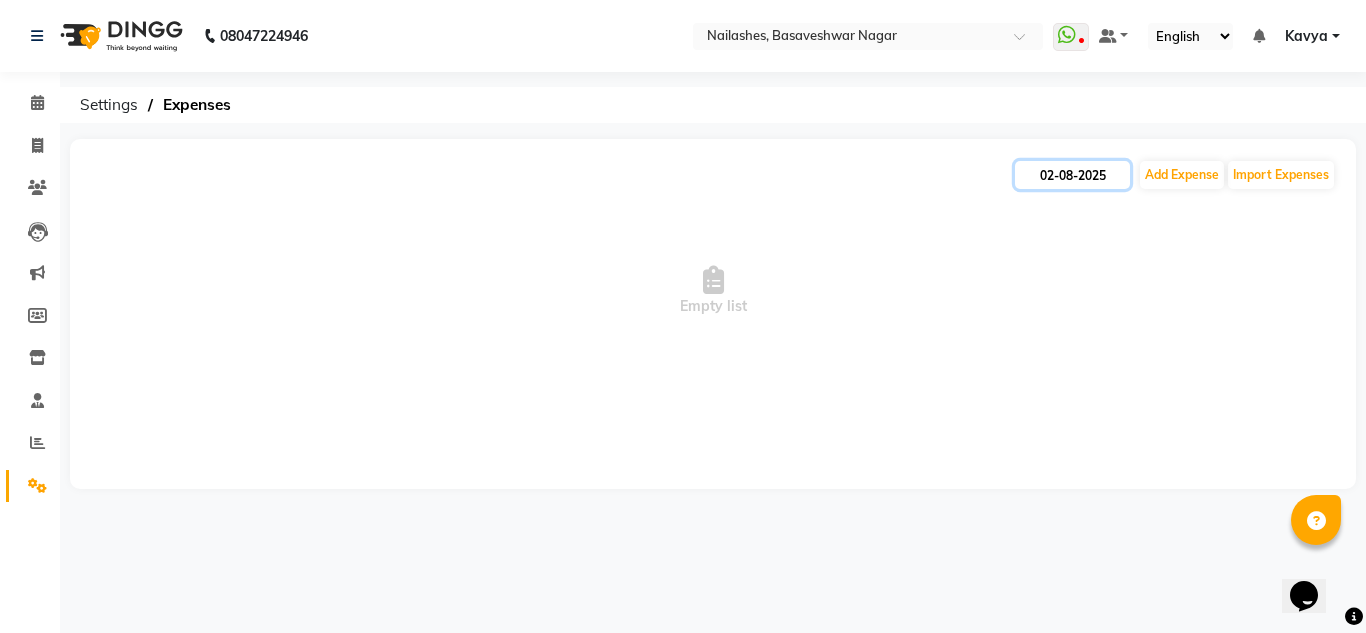 click on "02-08-2025" 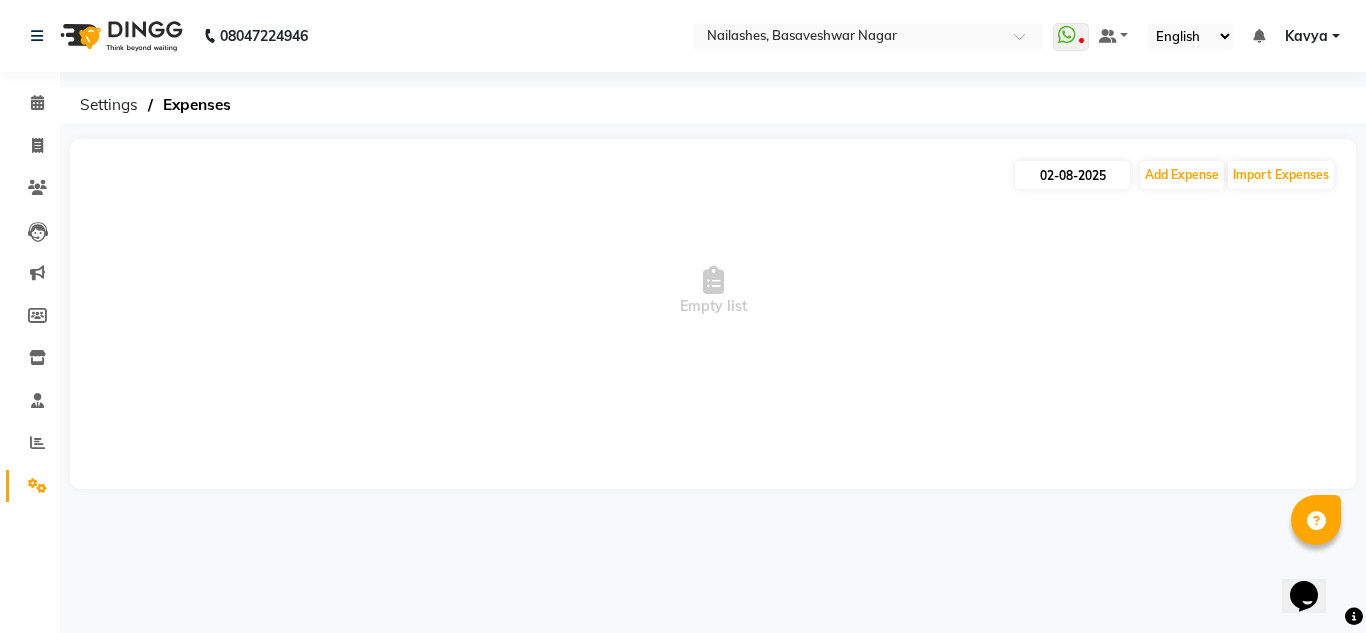 select on "8" 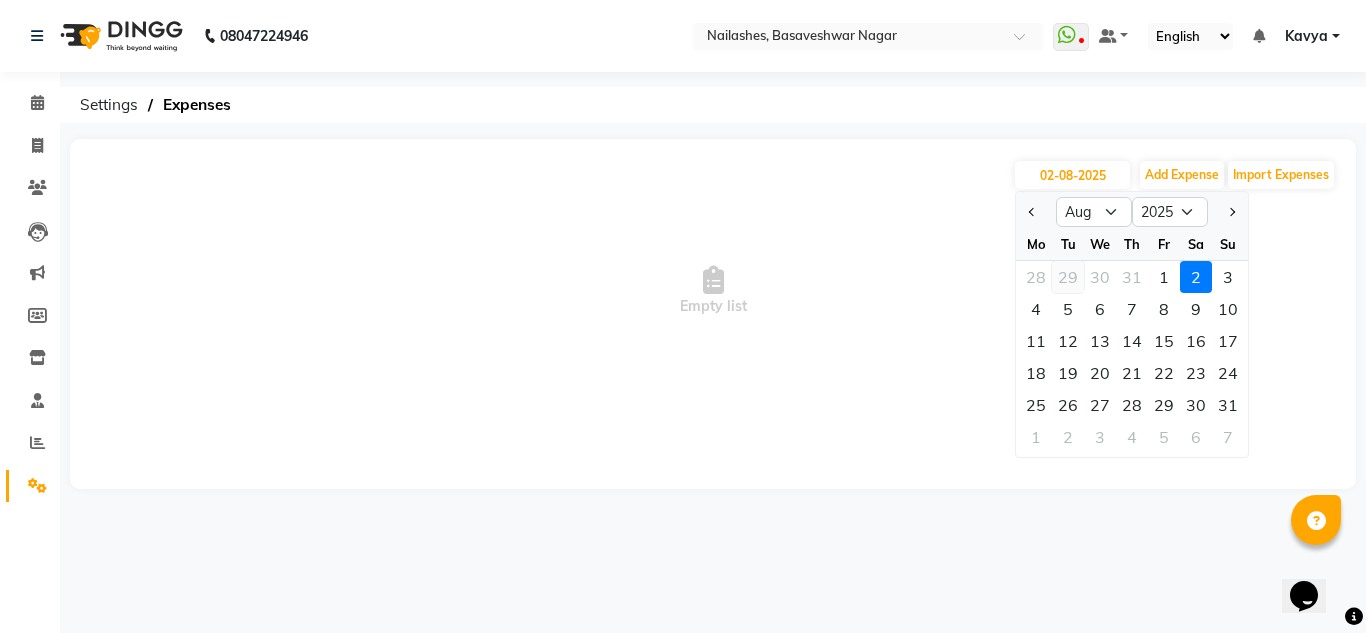 click on "29" 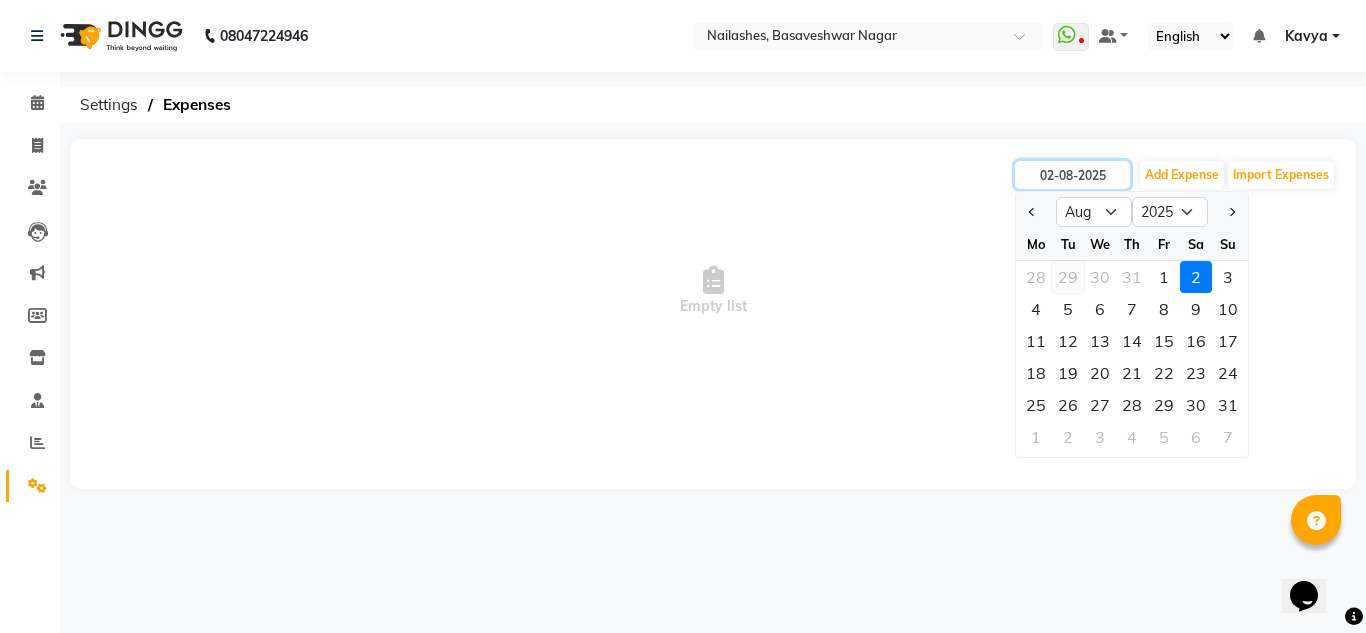 type on "29-07-2025" 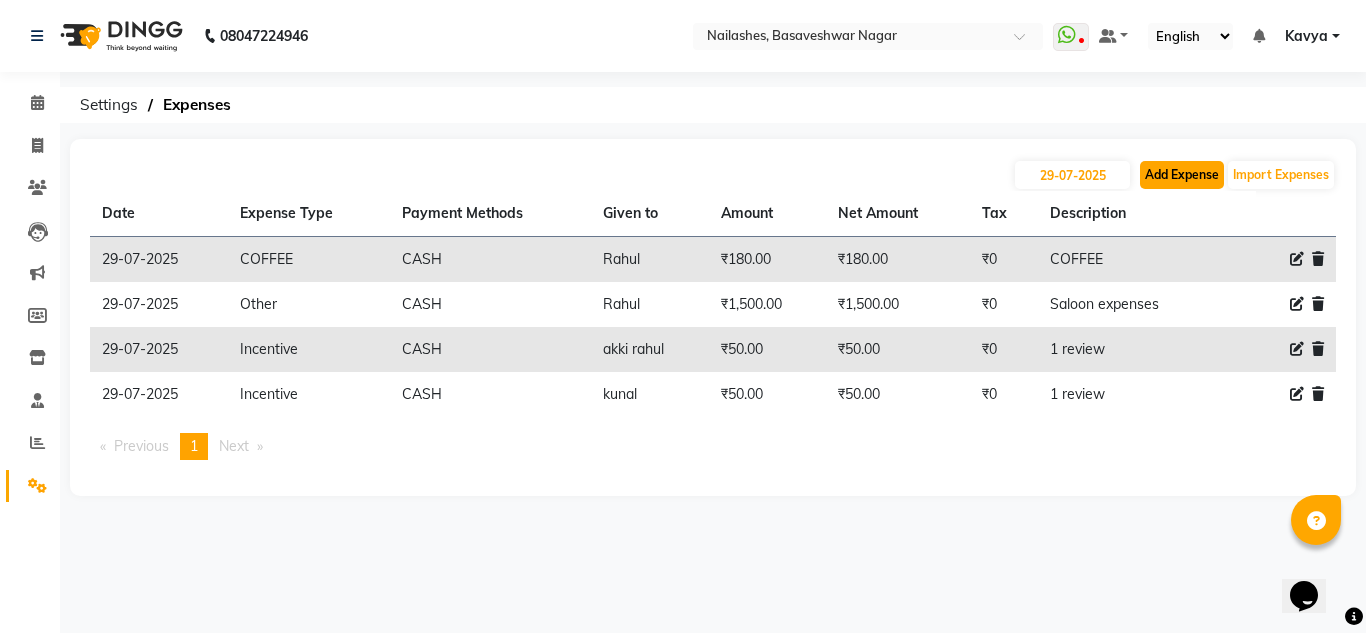 click on "Add Expense" 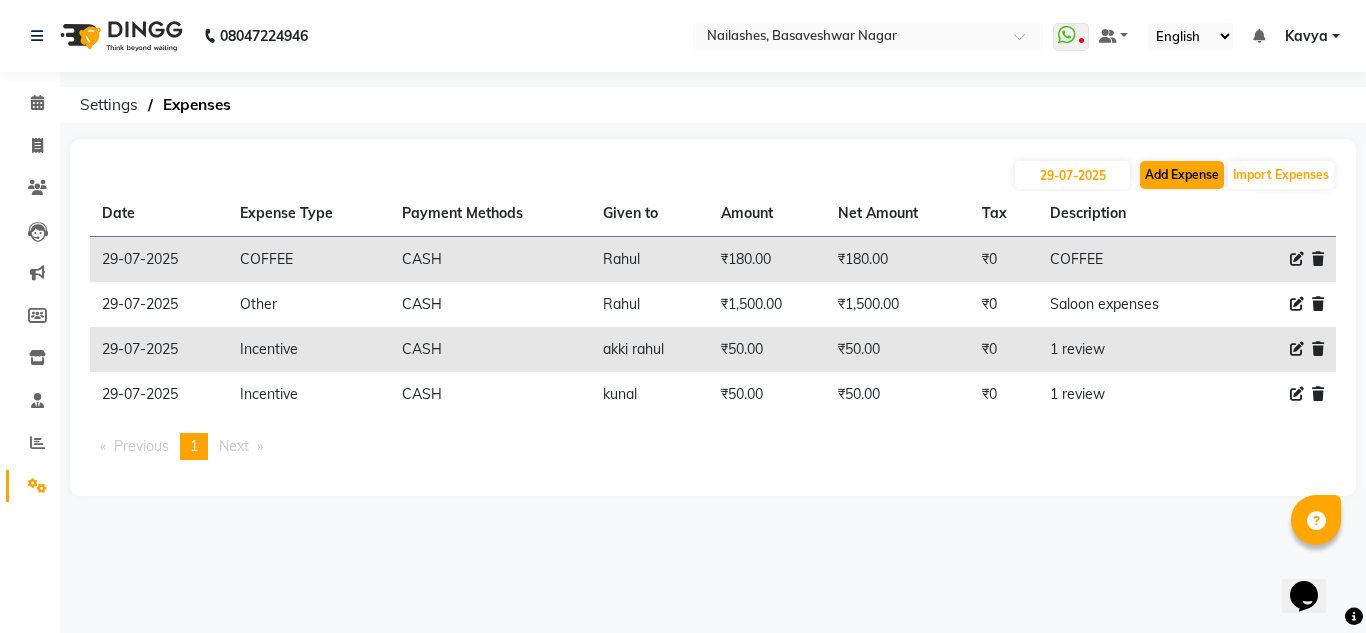 select on "1" 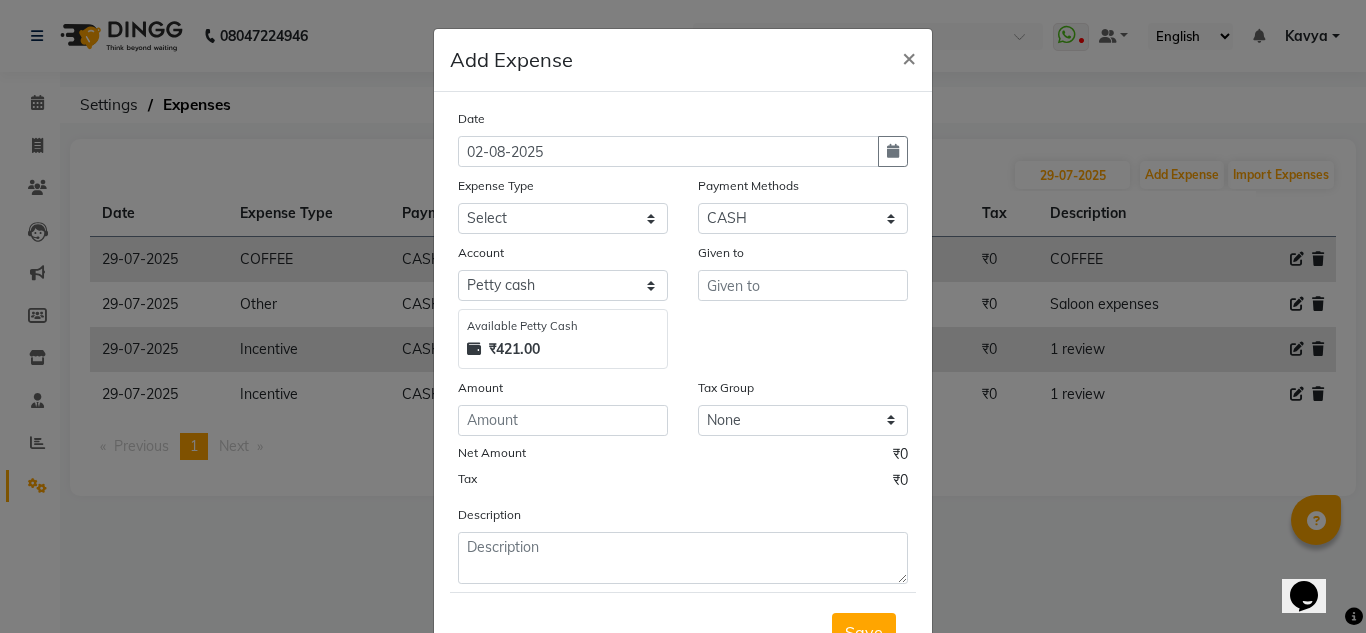 click on "Add Expense  × Date 02-08-2025 Expense Type Select acetone Advance Salary bank deposite BBMP Beauty products Bed charges BIRTHDAY CAKE Bonus Carpenter CASH EXPENSE VOUCHER Cash handover chocolate for store cleaning things Client Refreshment coconut water for clients COFFEE coffee cup coffee powder Commission Conveyance Cotton Courier decoration Diesel for generator Donation Drinking Water Electricity Eyelashes return Face mask floor cleaner flowers daily garbage generator diesel green tea GST handover HANDWASH House Keeping Material House keeping Salary Incentive Internet Bill juice LAUNDRY Maintainance Marketing Medical Membership Milk Milk miscelleneous Naturals salon NEWSPAPER O T Other Pantry PETROL Phone Bill Plants plumber pooja items Porter priest Product Purchase product return Product sale puja items RAPIDO Refund Rent Shop Rent Staff Accommodation Royalty Salary Staff cab charges Staff dinner Staff Flight Ticket Staff  Hiring from another Branch Staff Snacks Stationary STORE OPENING CHARGE sugar" 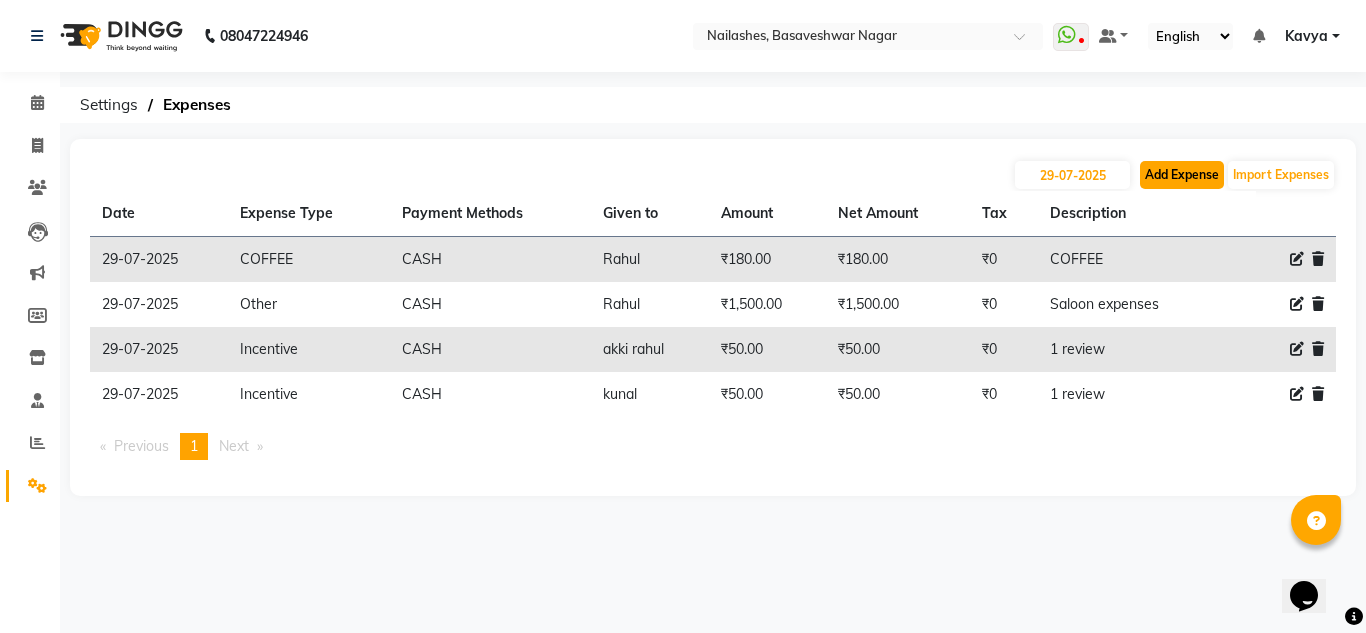 click on "Add Expense" 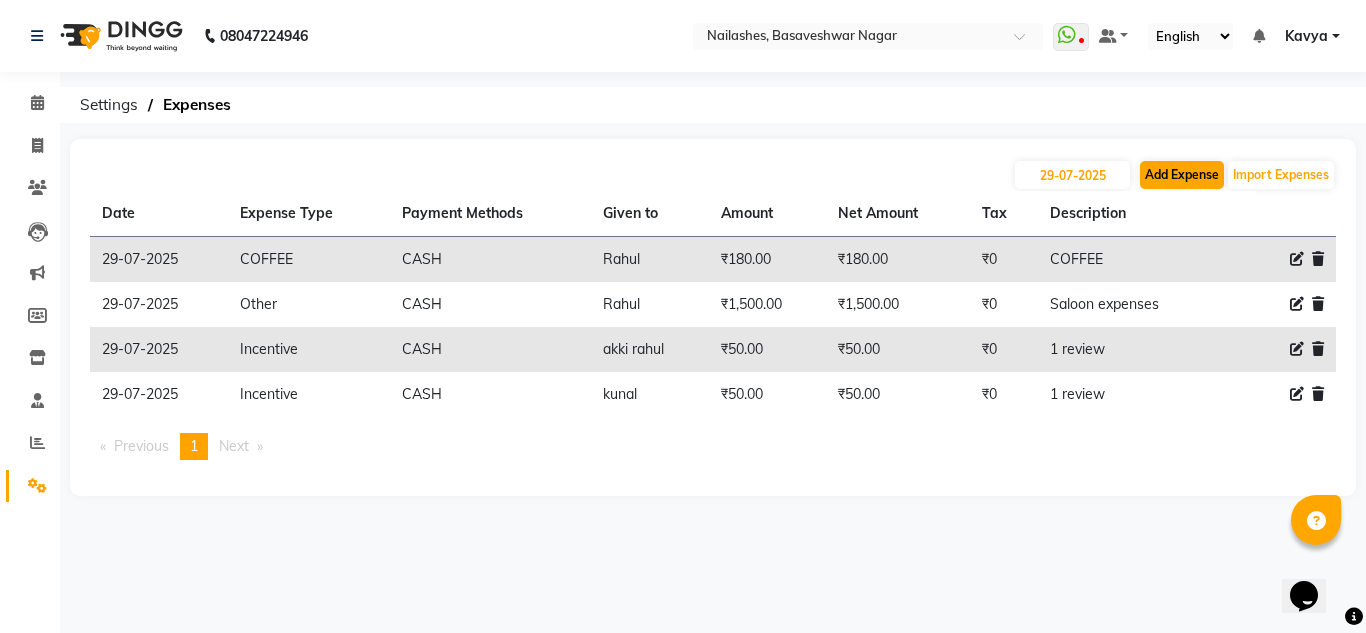 select on "1" 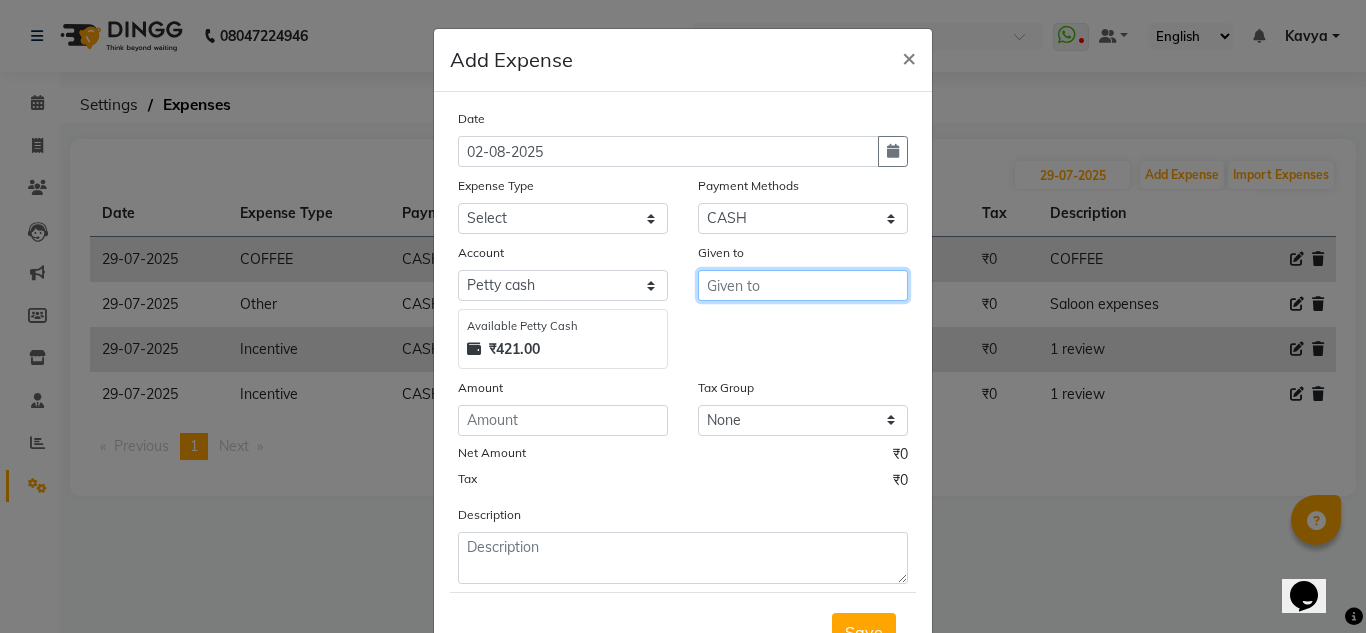 click at bounding box center [803, 285] 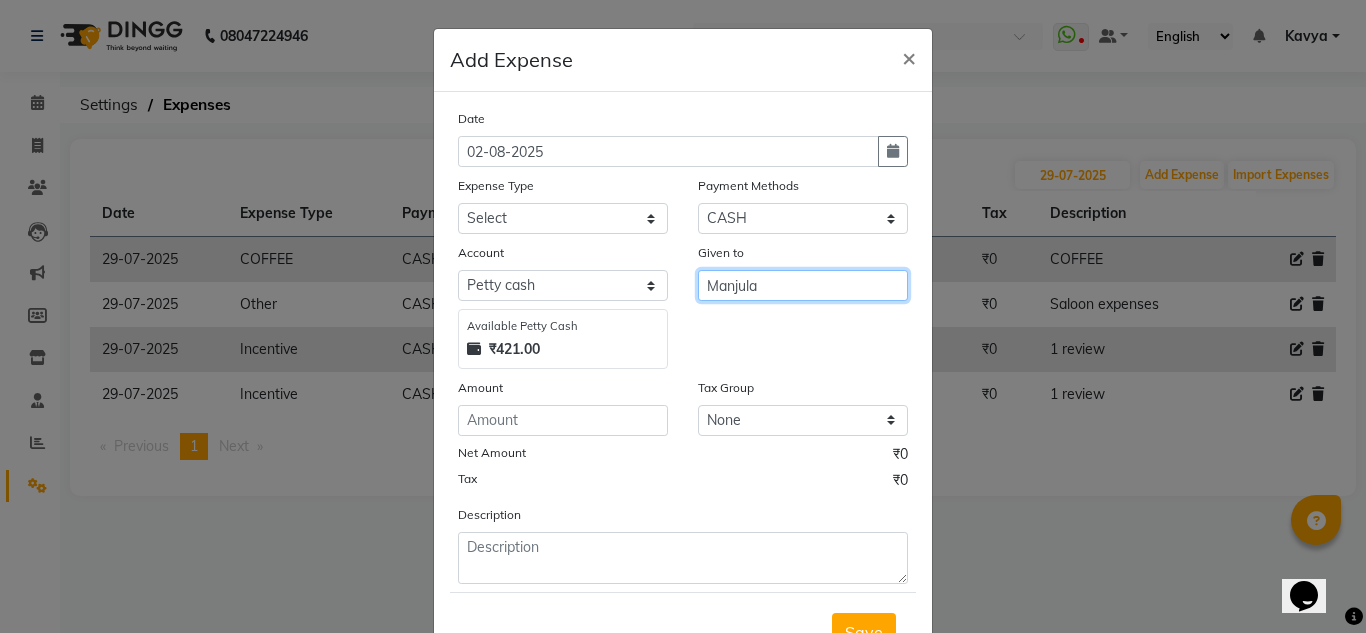 type on "Manjula" 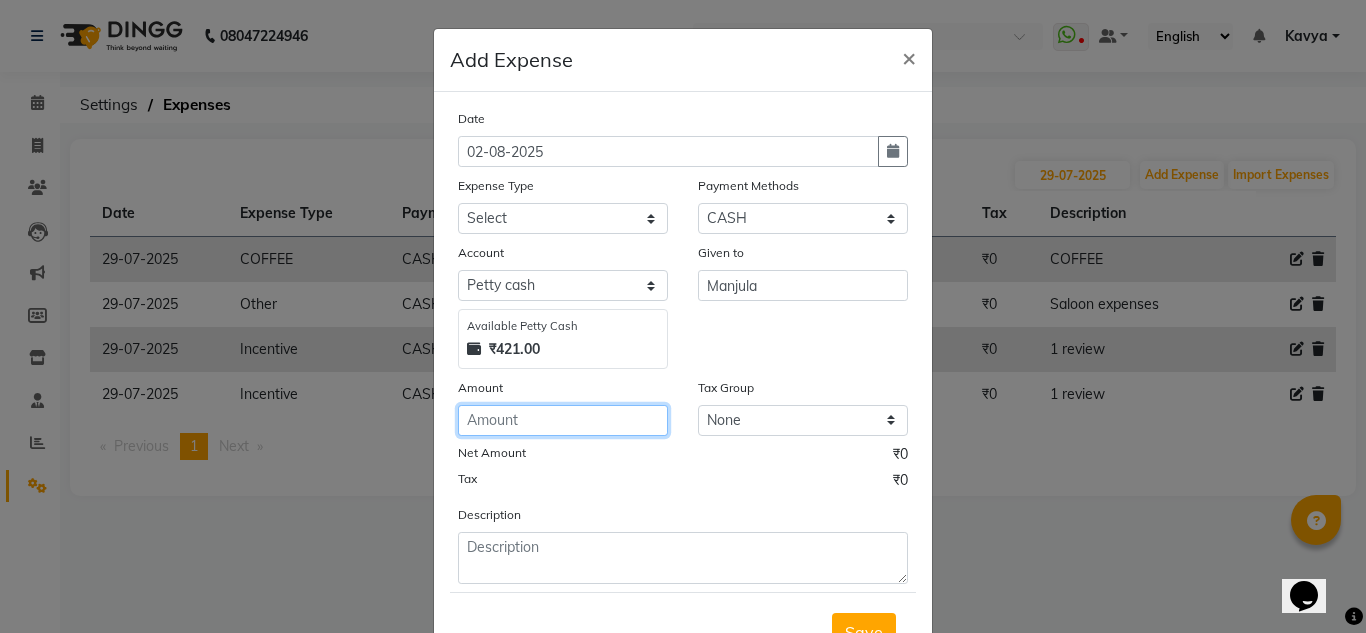 click 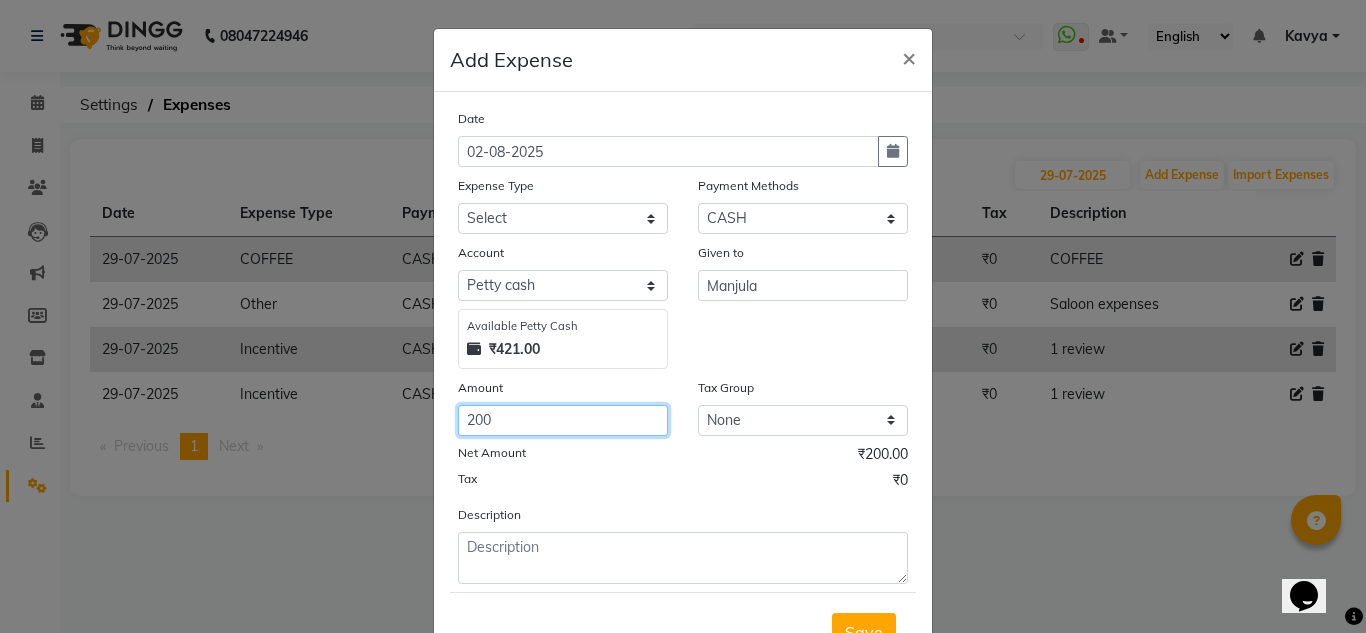 type on "200" 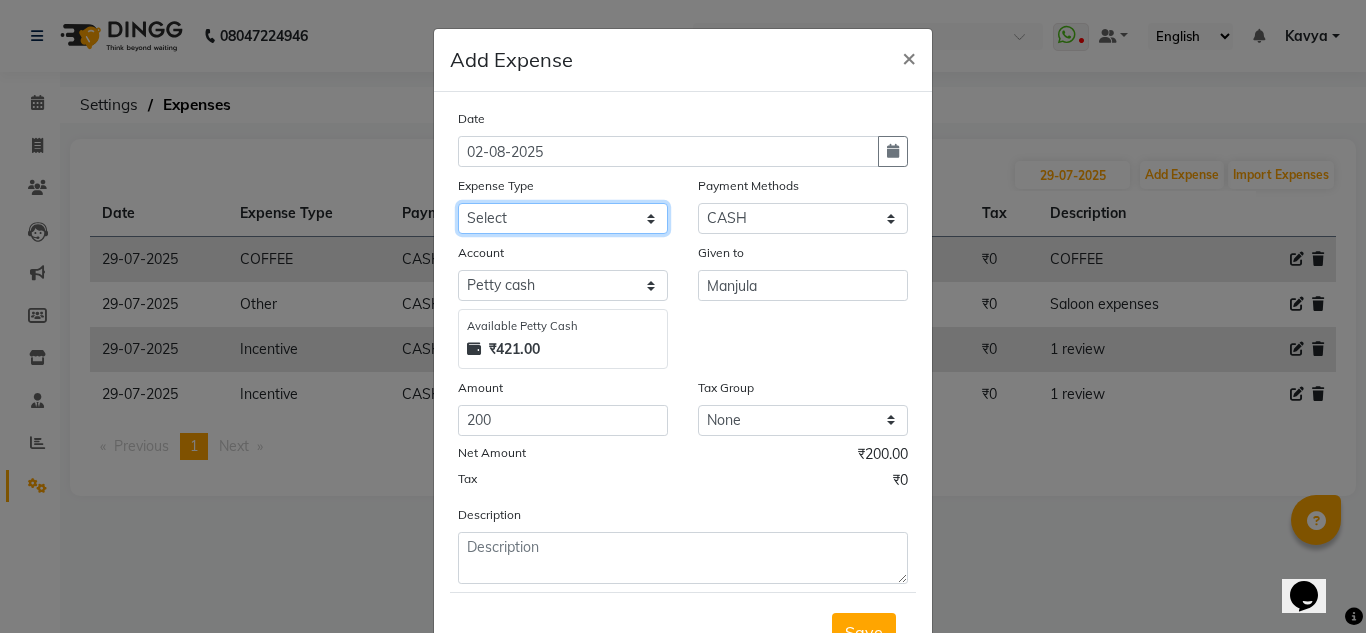 click on "Select acetone Advance Salary bank deposite BBMP Beauty products Bed charges BIRTHDAY CAKE Bonus Carpenter CASH EXPENSE VOUCHER Cash handover chocolate for store cleaning things Client Refreshment coconut water for clients COFFEE coffee cup coffee powder Commission Conveyance Cotton Courier decoration Diesel for generator Donation Drinking Water Electricity Eyelashes return Face mask floor cleaner flowers daily garbage generator diesel green tea GST handover HANDWASH House Keeping Material House keeping Salary Incentive Internet Bill juice LAUNDRY Maintainance Marketing Medical Membership Milk Milk miscelleneous Naturals salon NEWSPAPER O T Other Pantry PETROL Phone Bill Plants plumber pooja items Porter priest Product Purchase product return Product sale puja items RAPIDO Refund Rent Shop Rent Staff Accommodation Royalty Salary Staff cab charges Staff dinner Staff Flight Ticket Staff  Hiring from another Branch Staff Snacks Stationary STORE OPENING CHARGE sugar sweets TEAM DINNER TIPS Tissue Transgender" 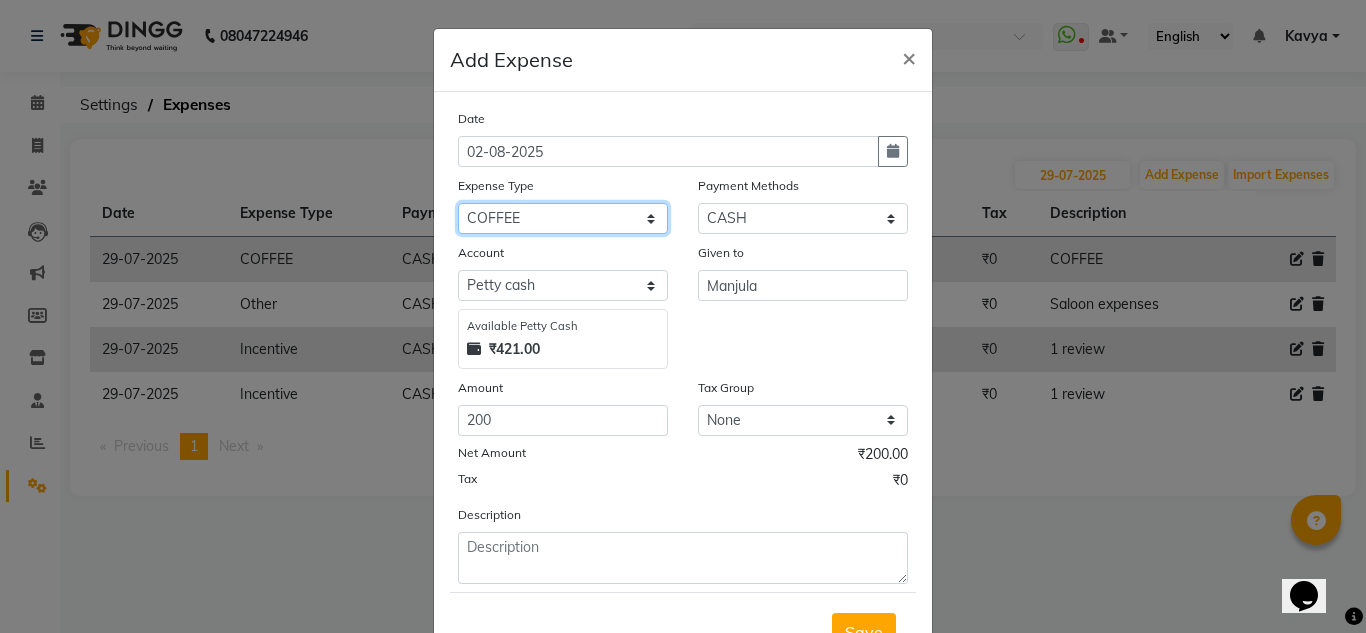 click on "Select acetone Advance Salary bank deposite BBMP Beauty products Bed charges BIRTHDAY CAKE Bonus Carpenter CASH EXPENSE VOUCHER Cash handover chocolate for store cleaning things Client Refreshment coconut water for clients COFFEE coffee cup coffee powder Commission Conveyance Cotton Courier decoration Diesel for generator Donation Drinking Water Electricity Eyelashes return Face mask floor cleaner flowers daily garbage generator diesel green tea GST handover HANDWASH House Keeping Material House keeping Salary Incentive Internet Bill juice LAUNDRY Maintainance Marketing Medical Membership Milk Milk miscelleneous Naturals salon NEWSPAPER O T Other Pantry PETROL Phone Bill Plants plumber pooja items Porter priest Product Purchase product return Product sale puja items RAPIDO Refund Rent Shop Rent Staff Accommodation Royalty Salary Staff cab charges Staff dinner Staff Flight Ticket Staff  Hiring from another Branch Staff Snacks Stationary STORE OPENING CHARGE sugar sweets TEAM DINNER TIPS Tissue Transgender" 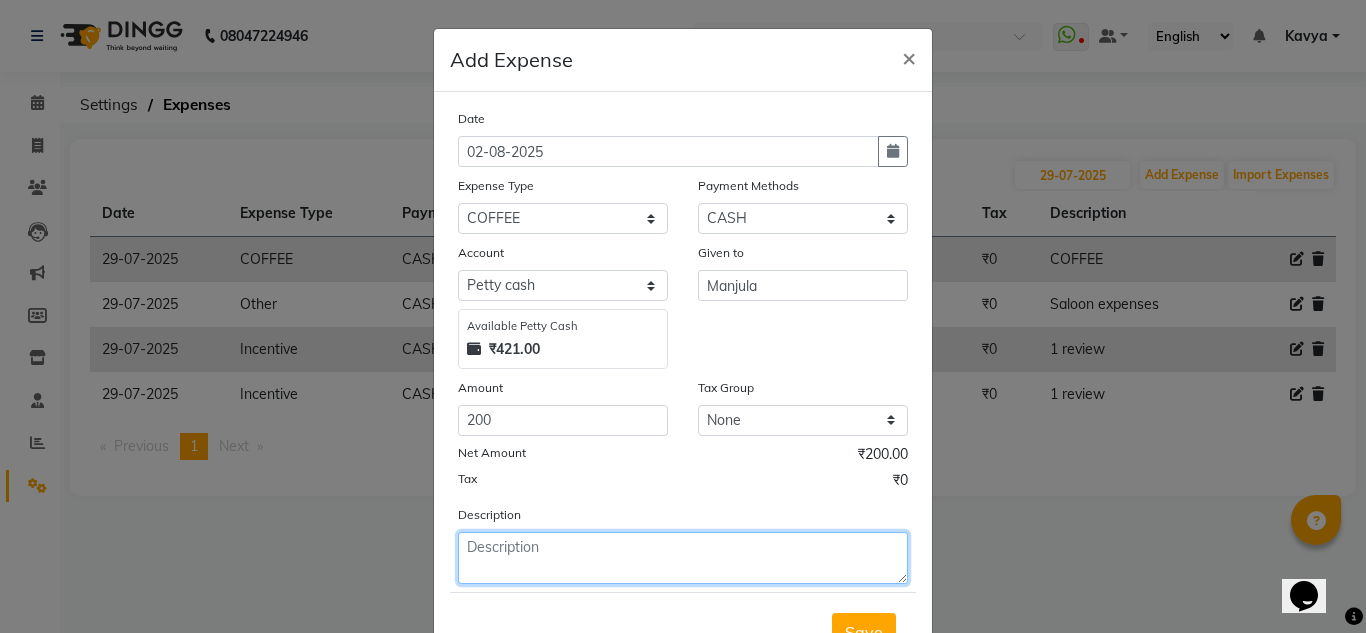 click 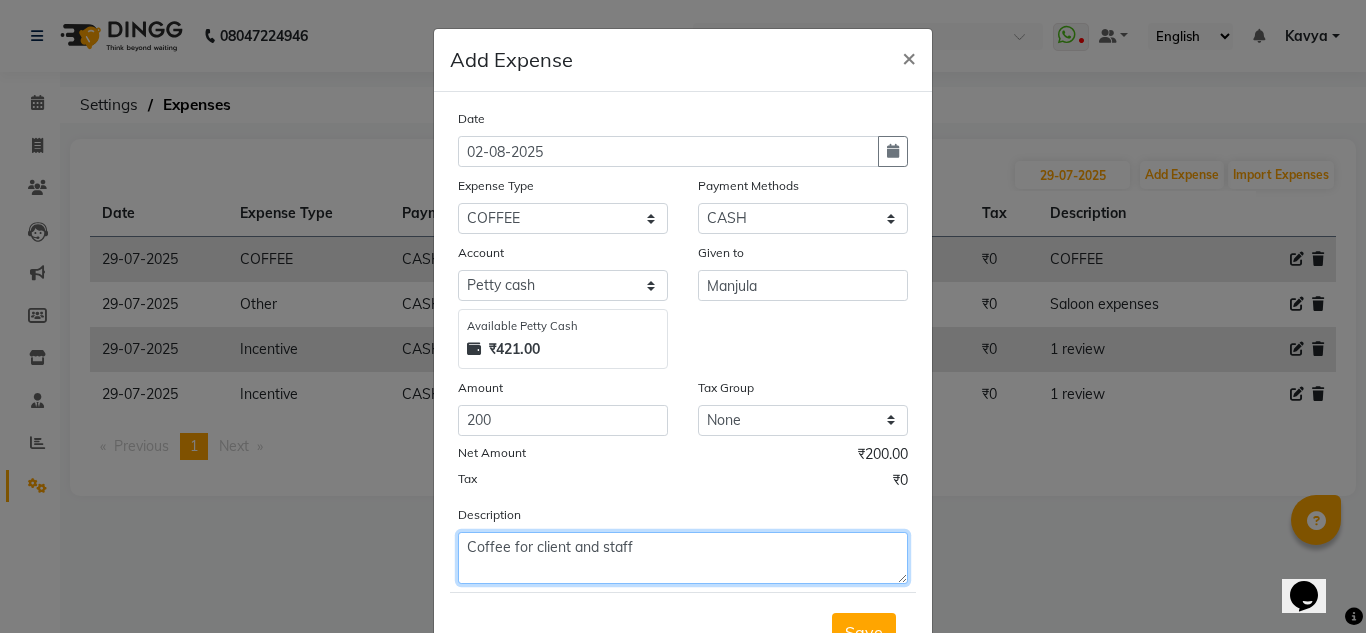 scroll, scrollTop: 83, scrollLeft: 0, axis: vertical 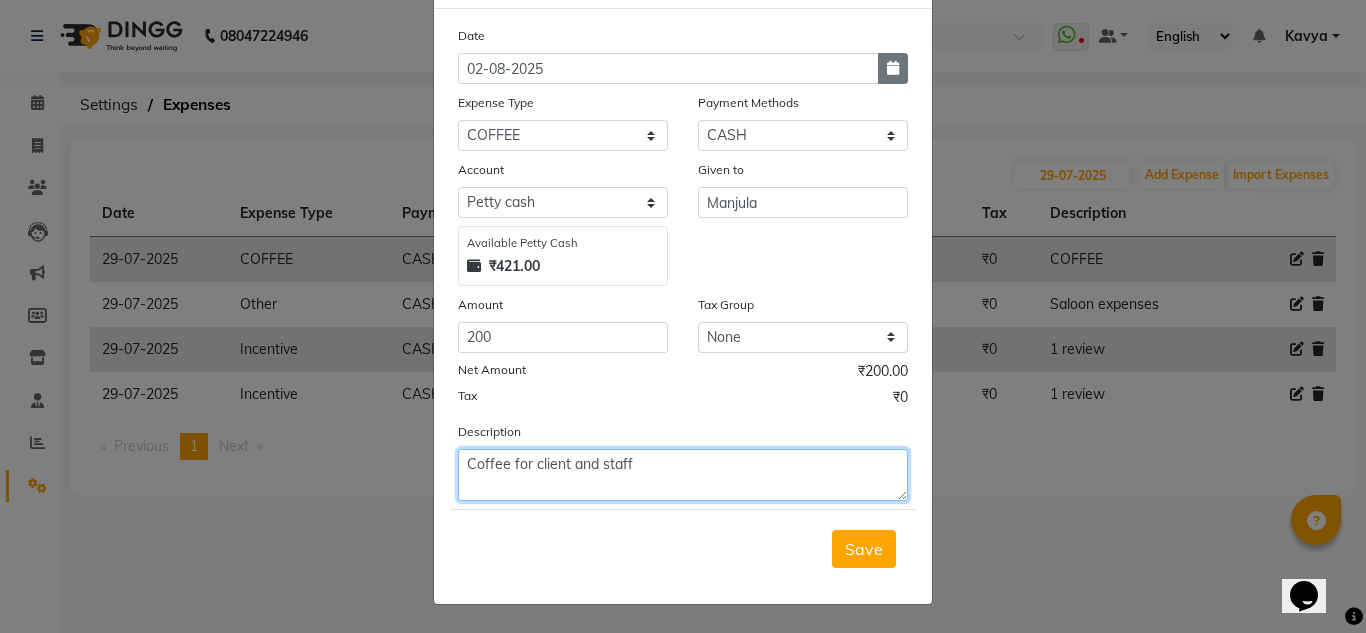 type on "Coffee for client and staff" 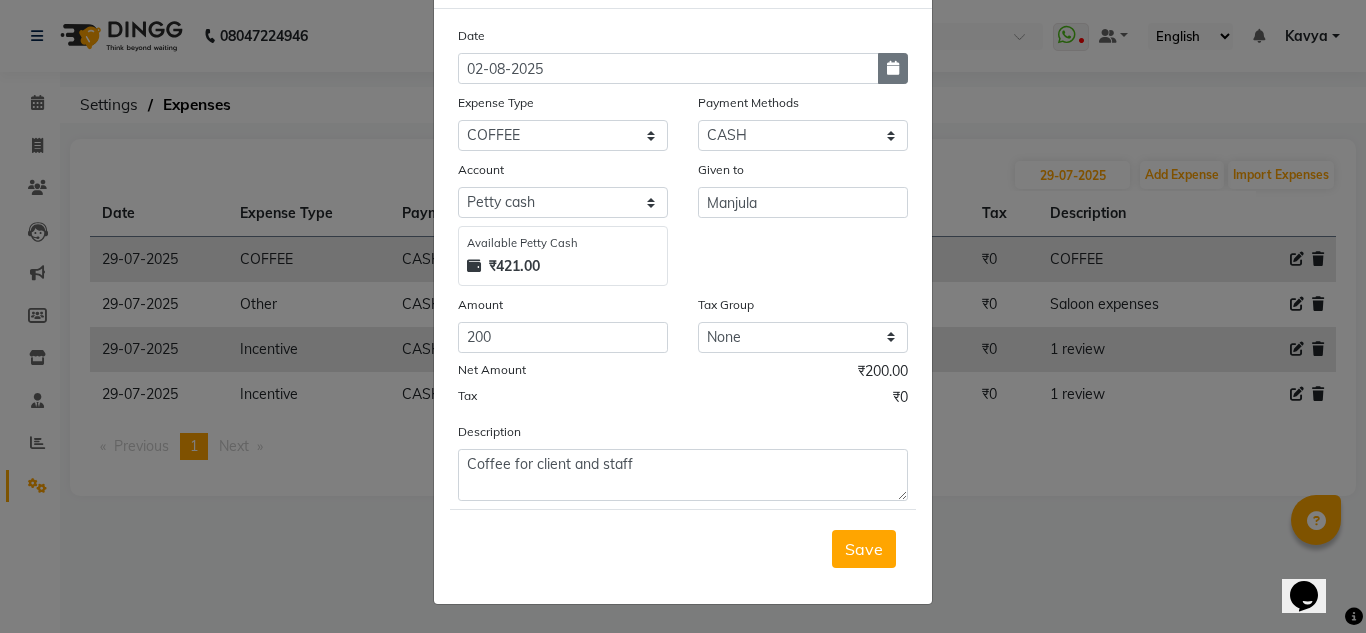 click 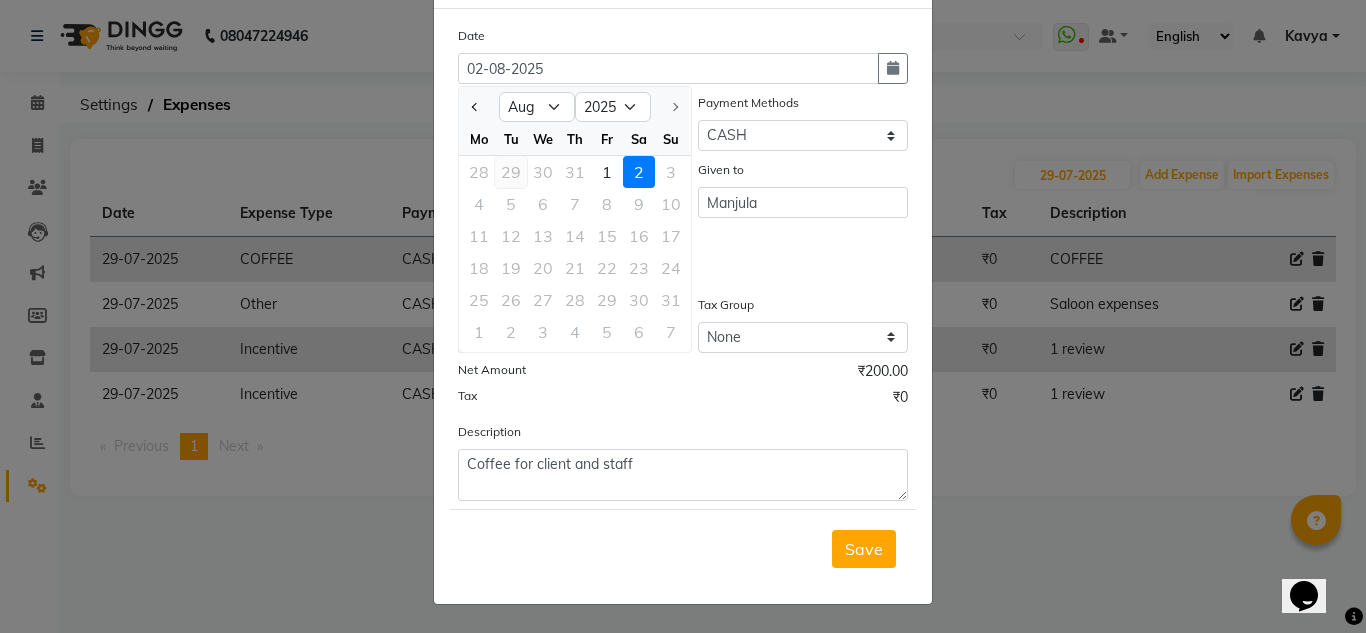 click on "29" 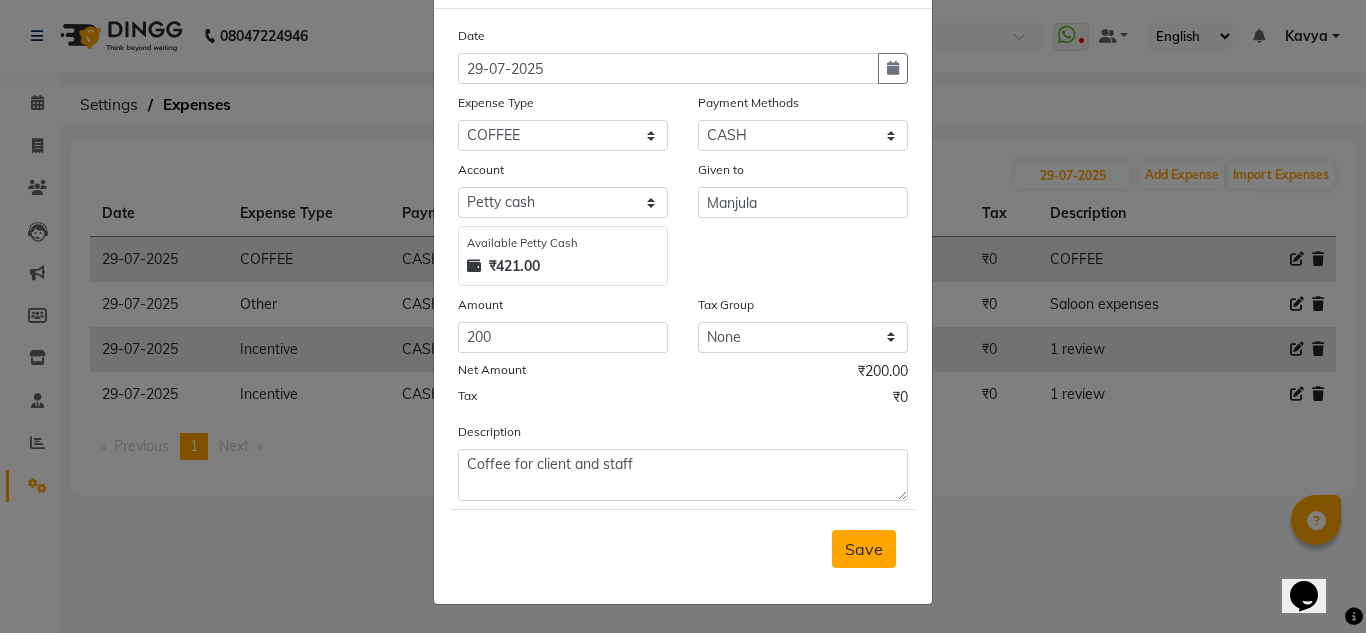 click on "Save" at bounding box center (864, 549) 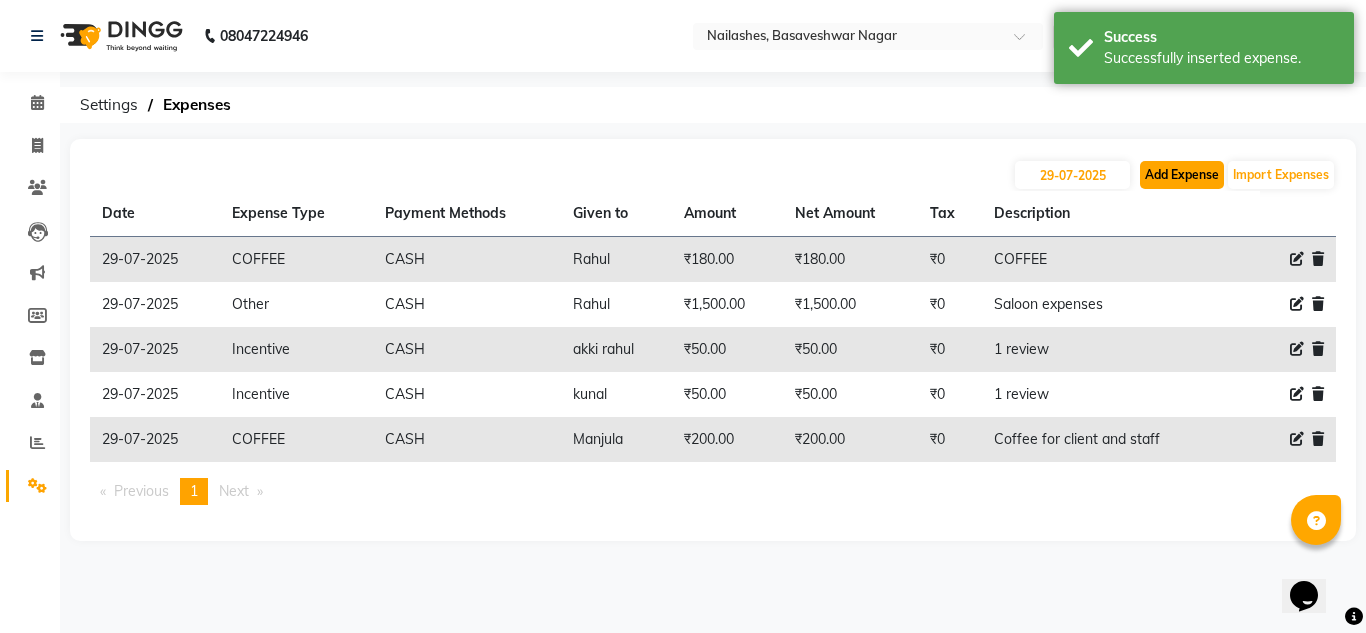 click on "Add Expense" 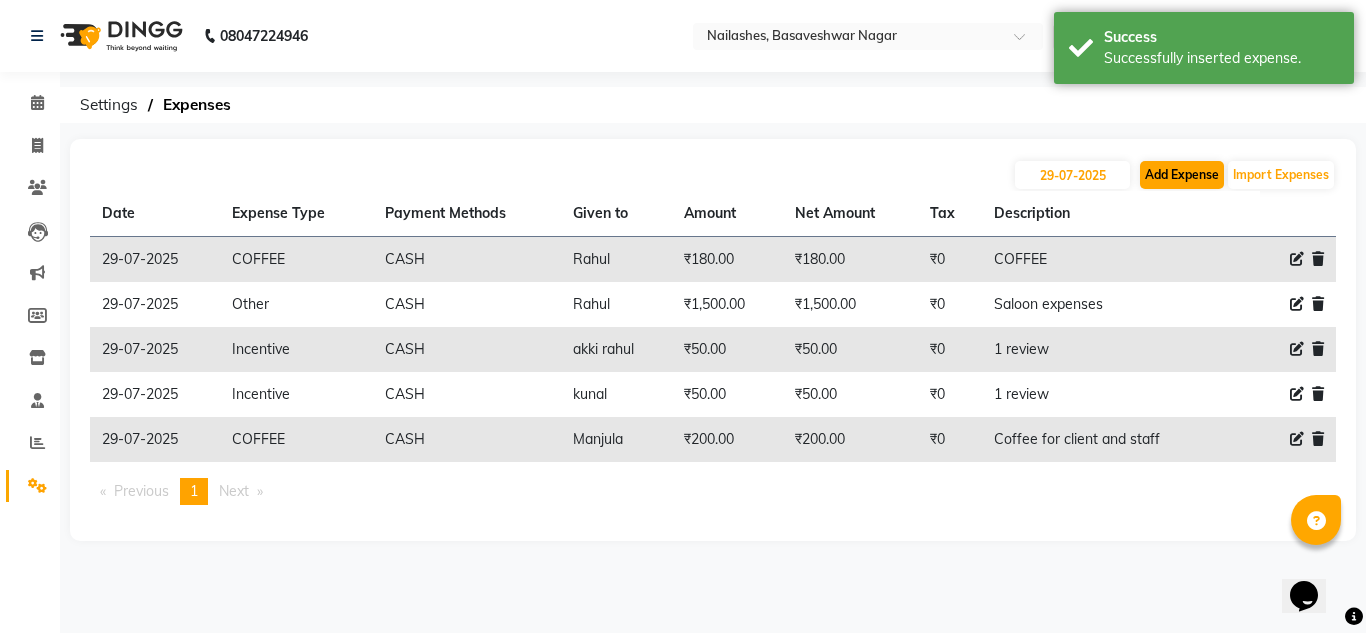 select on "1" 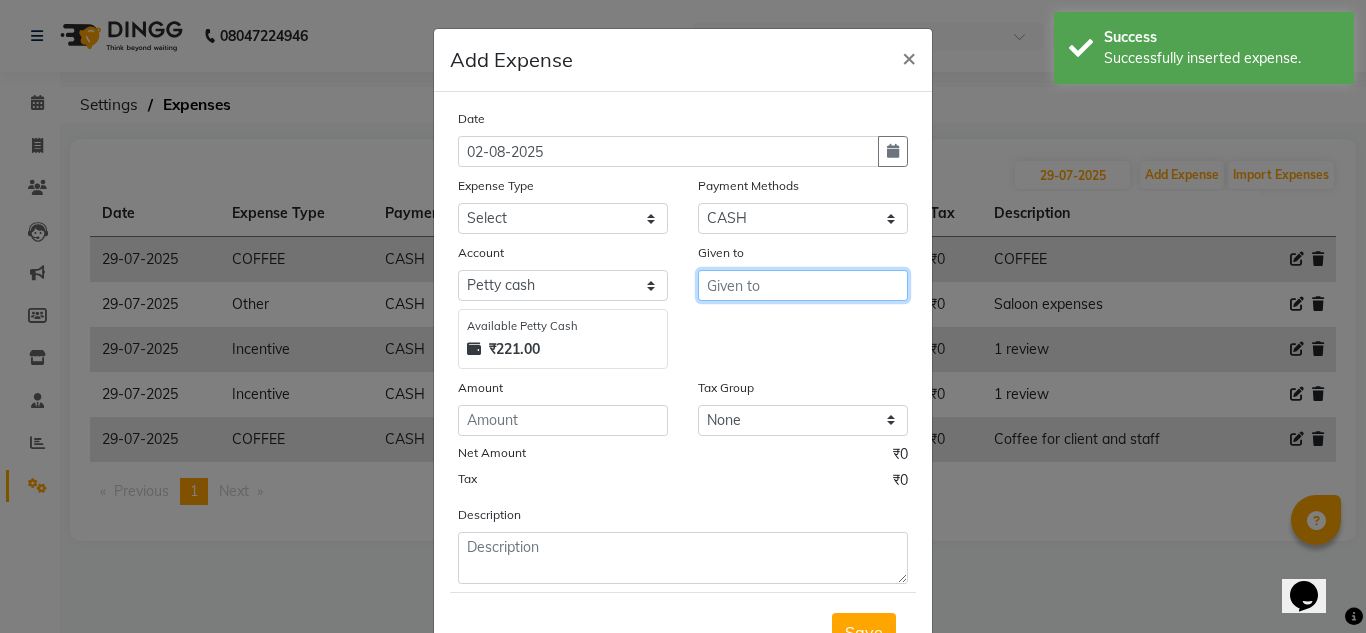 click at bounding box center [803, 285] 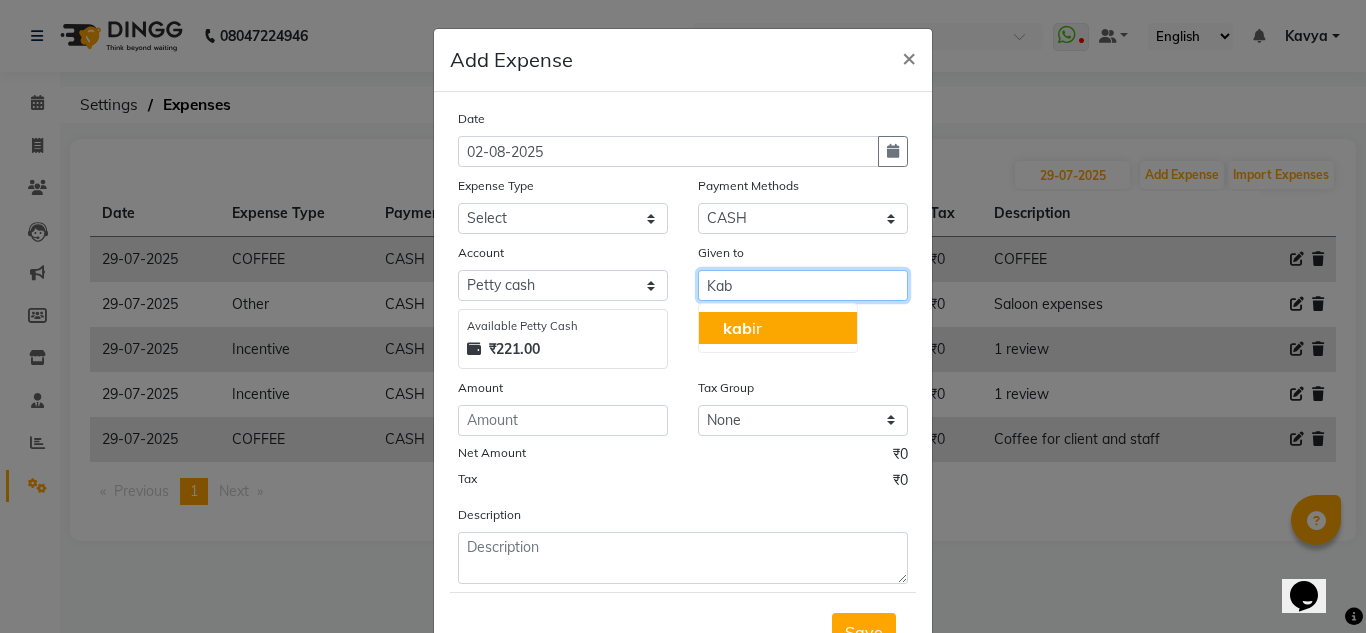 click on "kab ir" at bounding box center (778, 328) 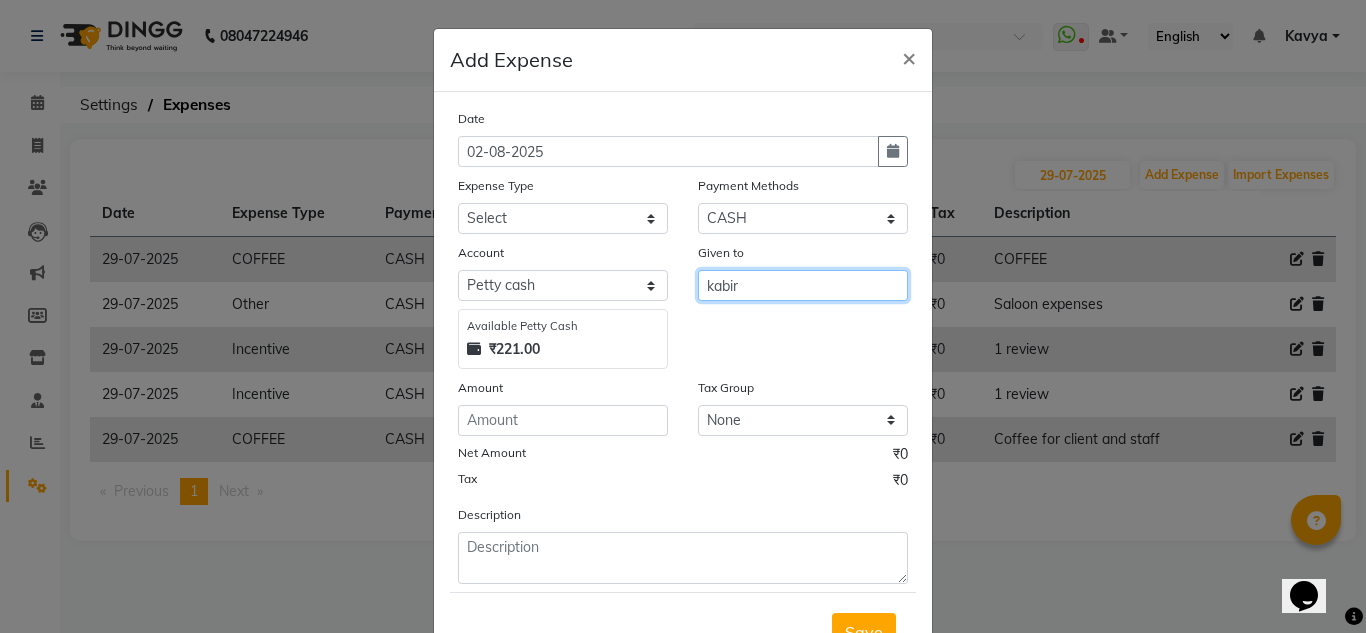 type on "kabir" 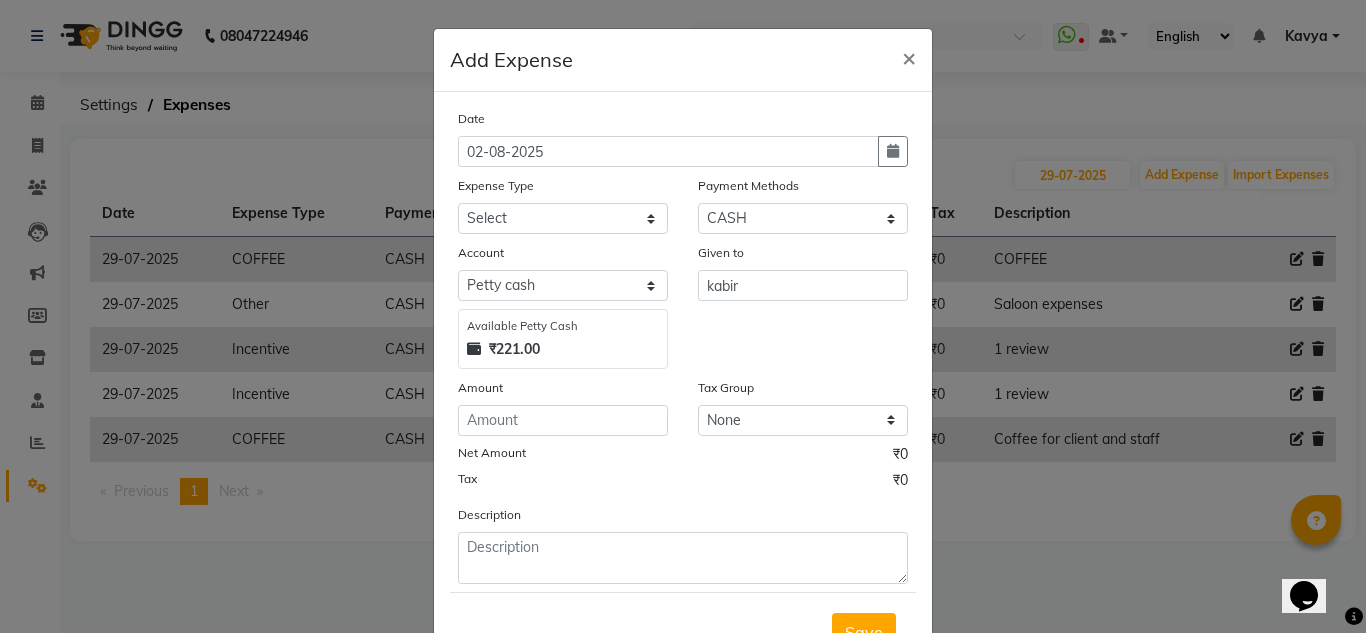 drag, startPoint x: 785, startPoint y: 329, endPoint x: 724, endPoint y: 331, distance: 61.03278 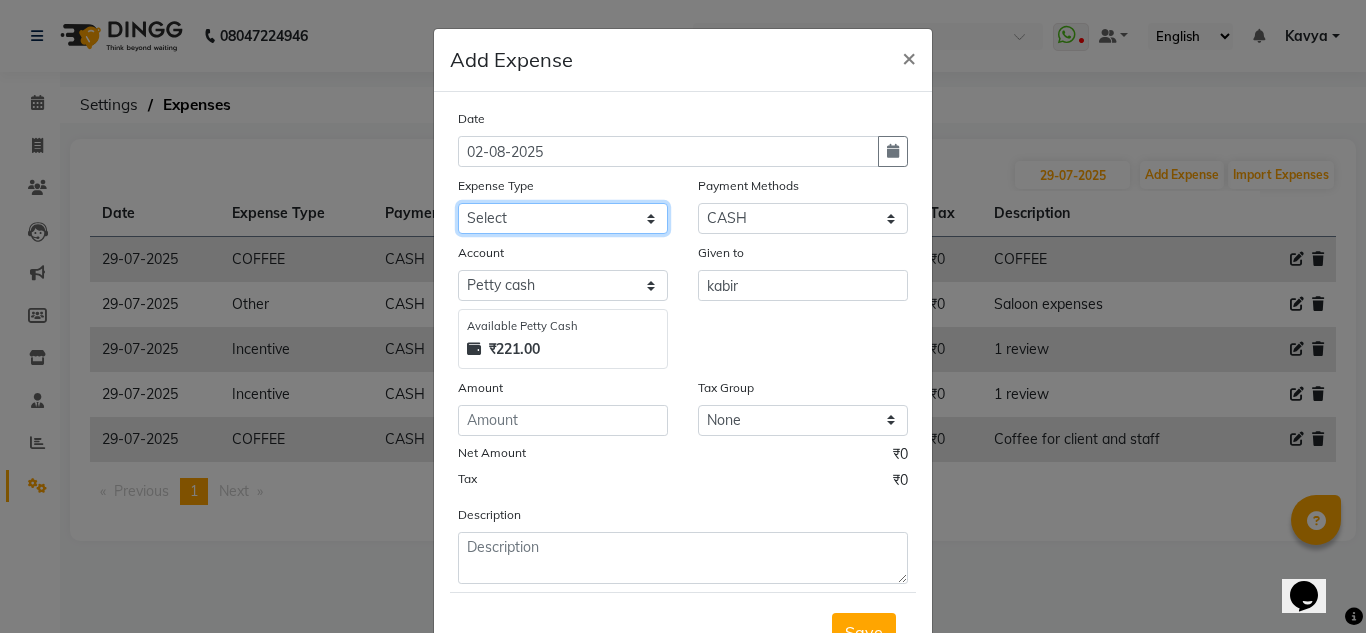click on "Select acetone Advance Salary bank deposite BBMP Beauty products Bed charges BIRTHDAY CAKE Bonus Carpenter CASH EXPENSE VOUCHER Cash handover chocolate for store cleaning things Client Refreshment coconut water for clients COFFEE coffee cup coffee powder Commission Conveyance Cotton Courier decoration Diesel for generator Donation Drinking Water Electricity Eyelashes return Face mask floor cleaner flowers daily garbage generator diesel green tea GST handover HANDWASH House Keeping Material House keeping Salary Incentive Internet Bill juice LAUNDRY Maintainance Marketing Medical Membership Milk Milk miscelleneous Naturals salon NEWSPAPER O T Other Pantry PETROL Phone Bill Plants plumber pooja items Porter priest Product Purchase product return Product sale puja items RAPIDO Refund Rent Shop Rent Staff Accommodation Royalty Salary Staff cab charges Staff dinner Staff Flight Ticket Staff  Hiring from another Branch Staff Snacks Stationary STORE OPENING CHARGE sugar sweets TEAM DINNER TIPS Tissue Transgender" 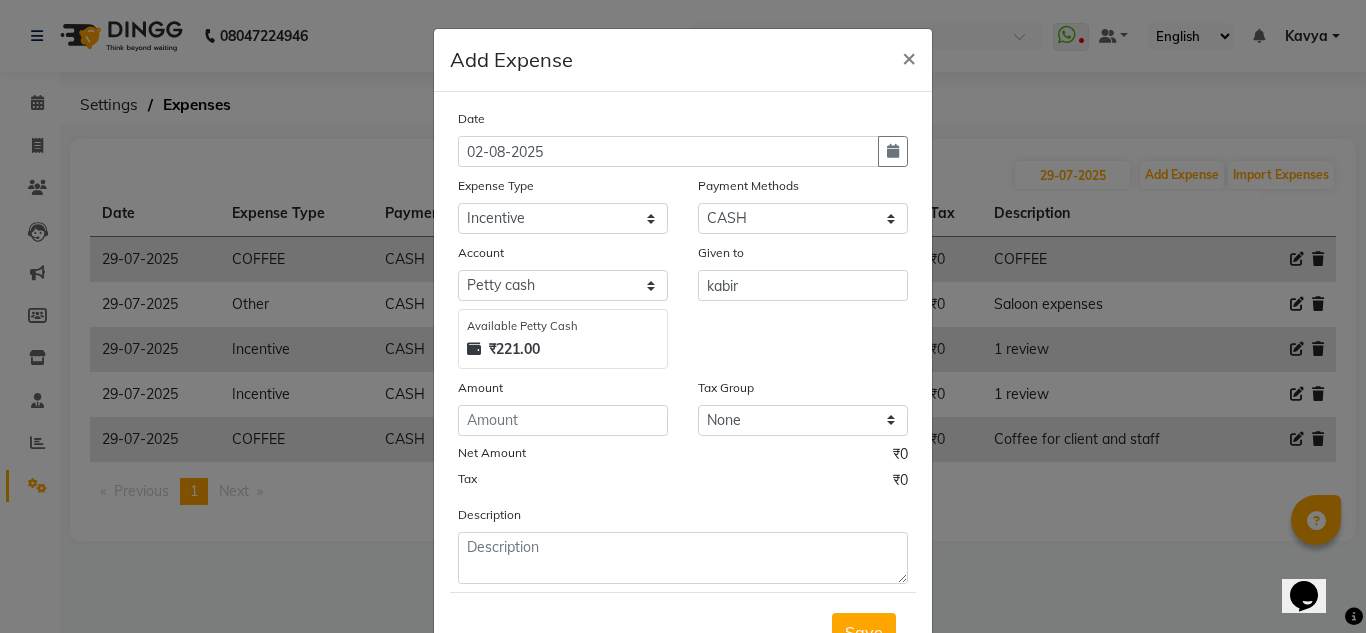 click on "Date 02-08-2025 Expense Type Select acetone Advance Salary bank deposite BBMP Beauty products Bed charges BIRTHDAY CAKE Bonus Carpenter CASH EXPENSE VOUCHER Cash handover chocolate for store cleaning things Client Refreshment coconut water for clients COFFEE coffee cup coffee powder Commission Conveyance Cotton Courier decoration Diesel for generator Donation Drinking Water Electricity Eyelashes return Face mask floor cleaner flowers daily garbage generator diesel green tea GST handover HANDWASH House Keeping Material House keeping Salary Incentive Internet Bill juice LAUNDRY Maintainance Marketing Medical Membership Milk Milk miscelleneous Naturals salon NEWSPAPER O T Other Pantry PETROL Phone Bill Plants plumber pooja items Porter priest Product Purchase product return Product sale puja items RAPIDO Refund Rent Shop Rent Staff Accommodation Royalty Salary Staff cab charges Staff dinner Staff Flight Ticket Staff  Hiring from another Branch Staff Snacks Stationary STORE OPENING CHARGE sugar sweets TEAM DINNER" 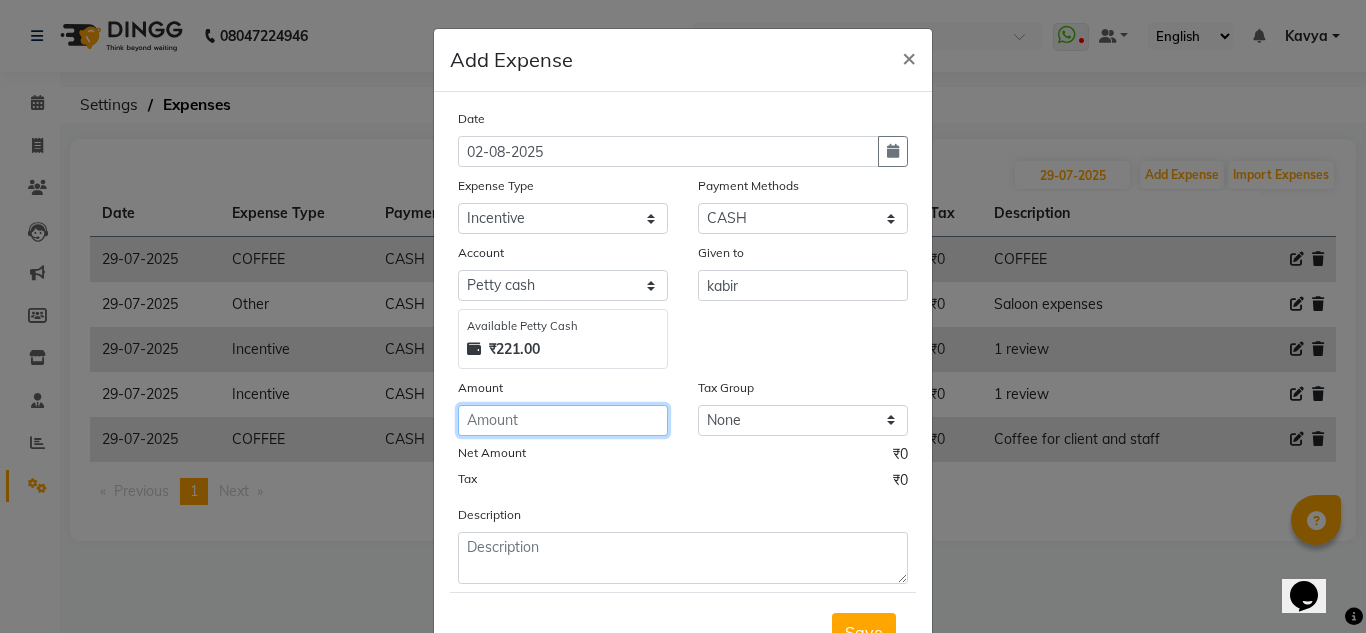 click 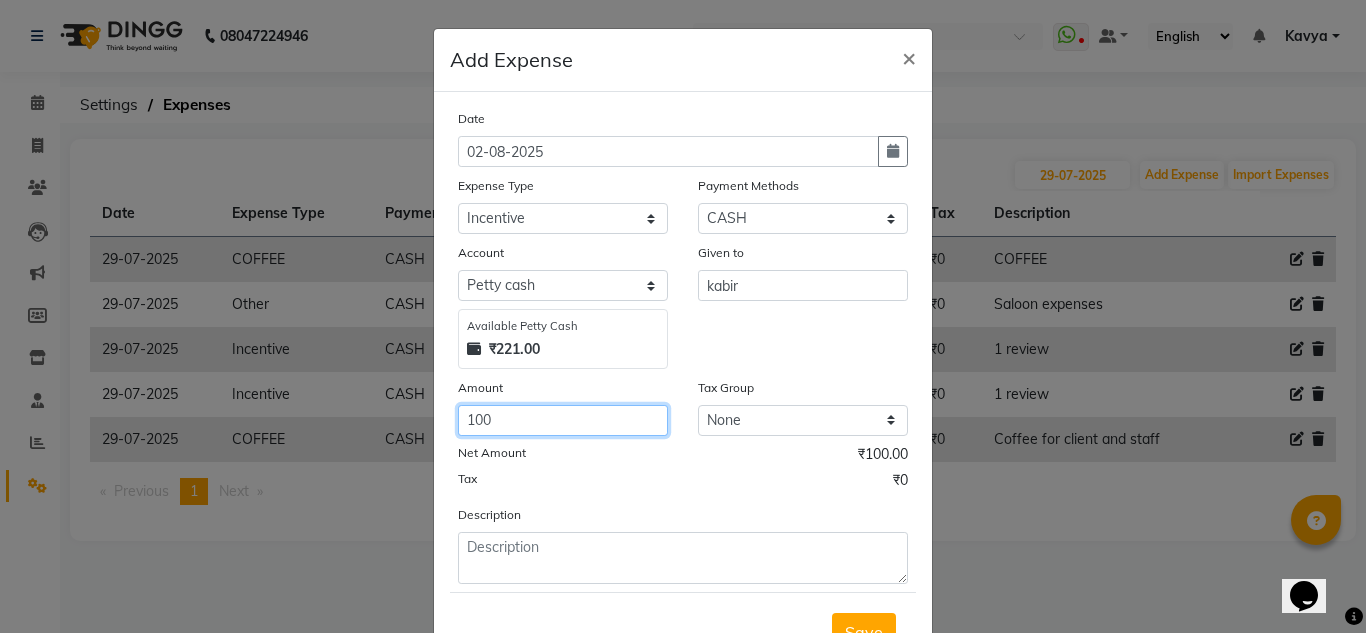 type on "100" 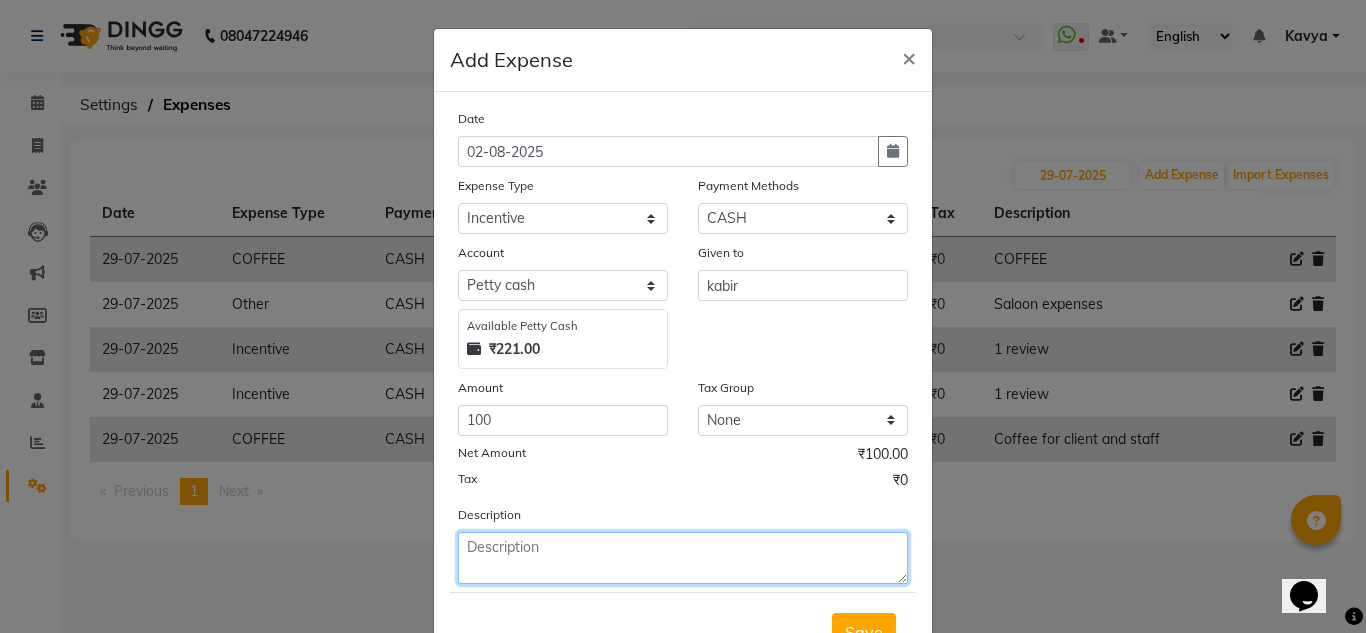 click 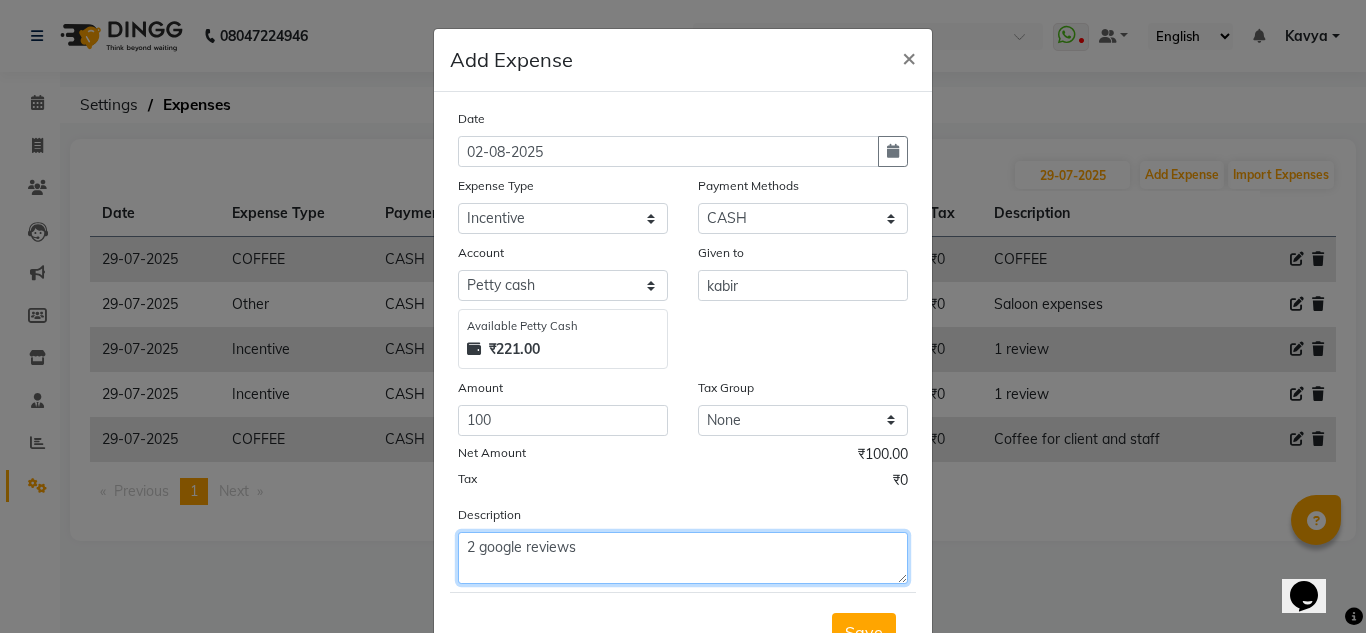 scroll, scrollTop: 83, scrollLeft: 0, axis: vertical 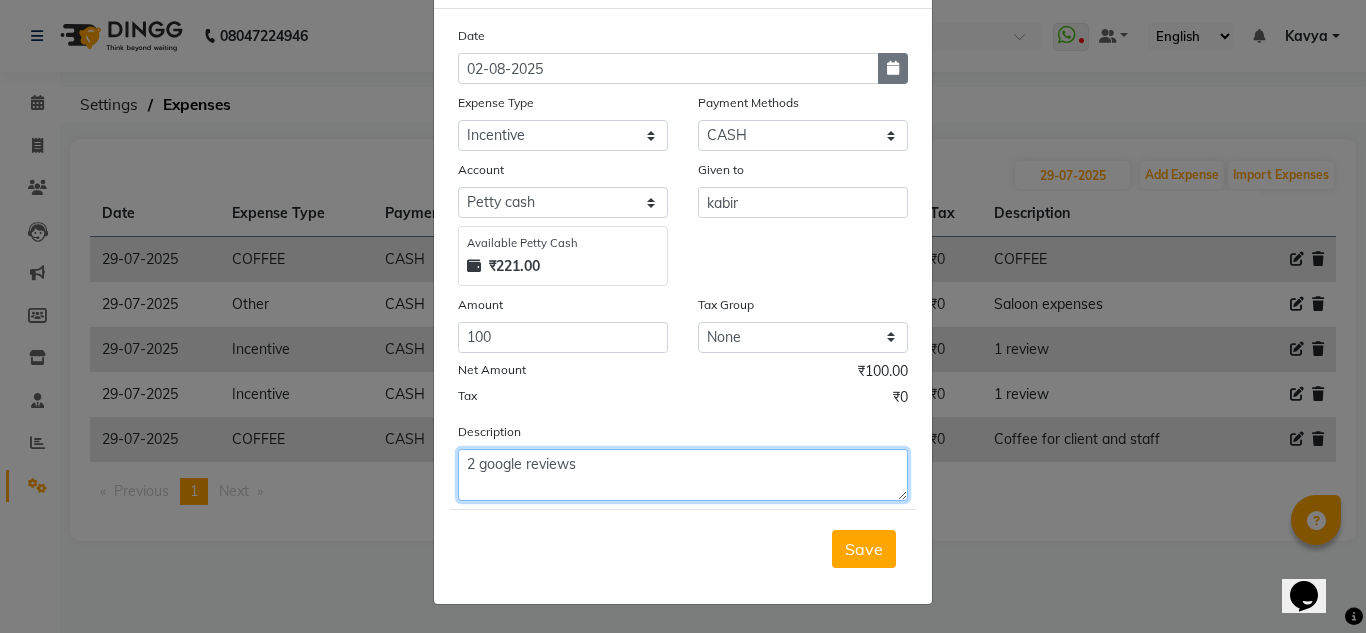 type on "2 google reviews" 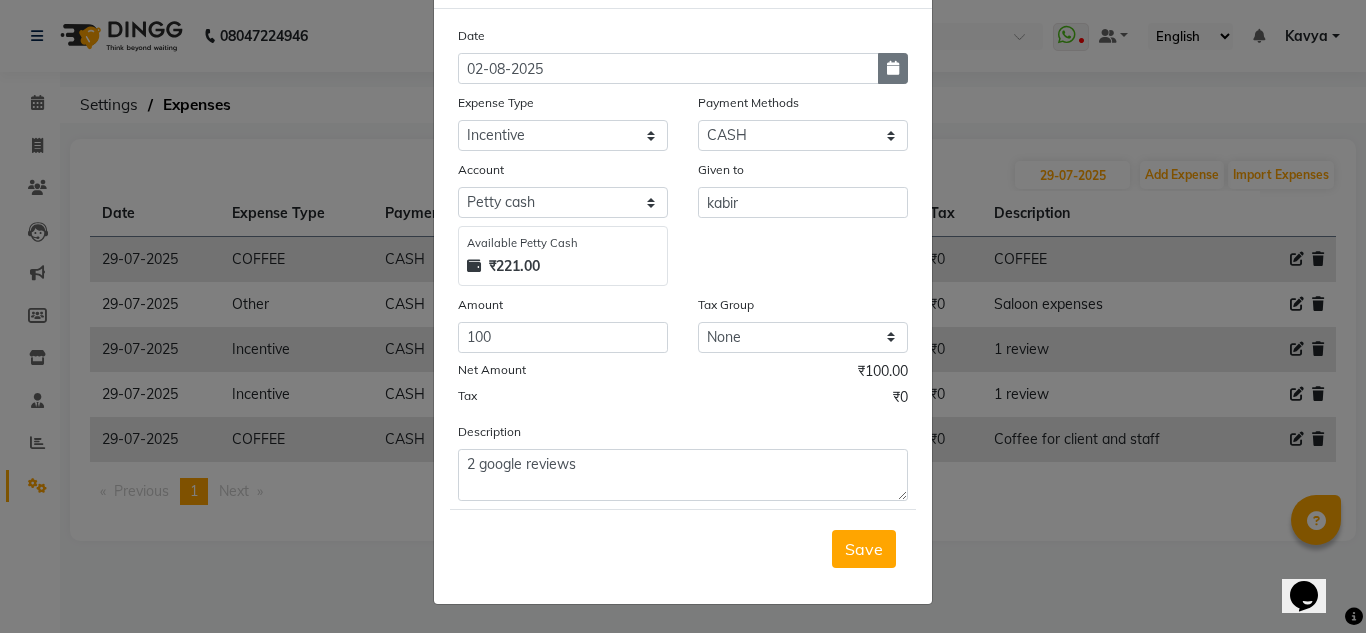 click 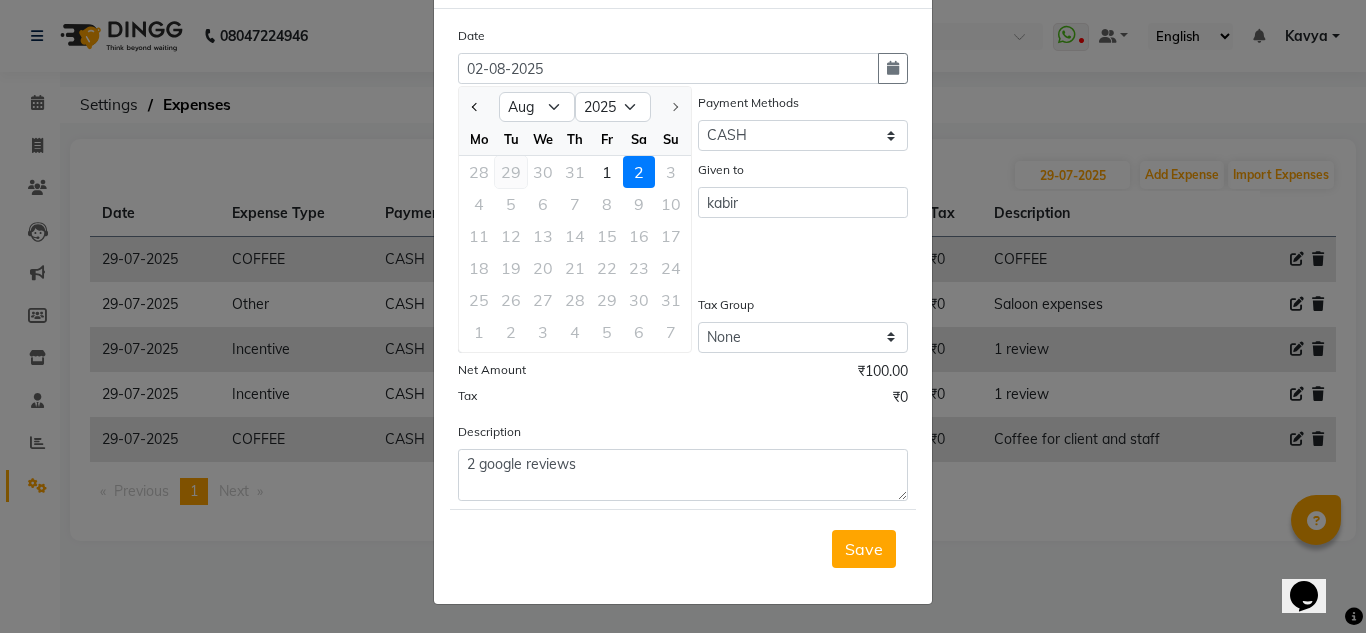 click on "29" 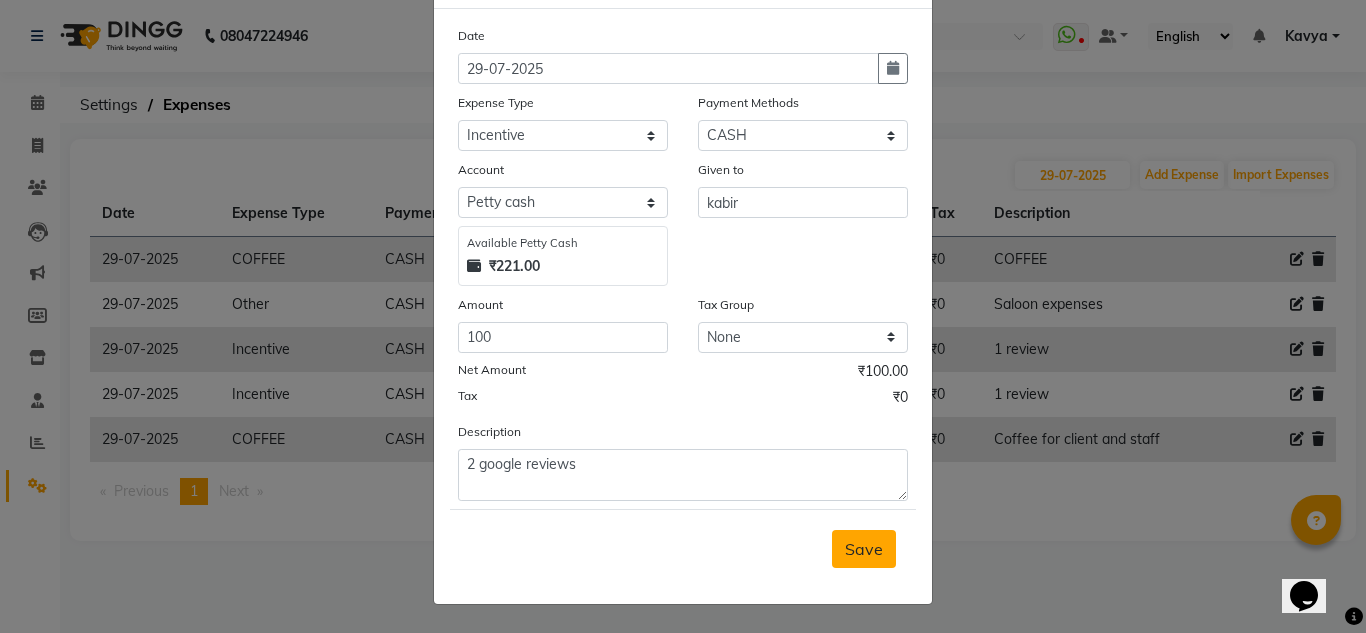 click on "Save" at bounding box center [864, 549] 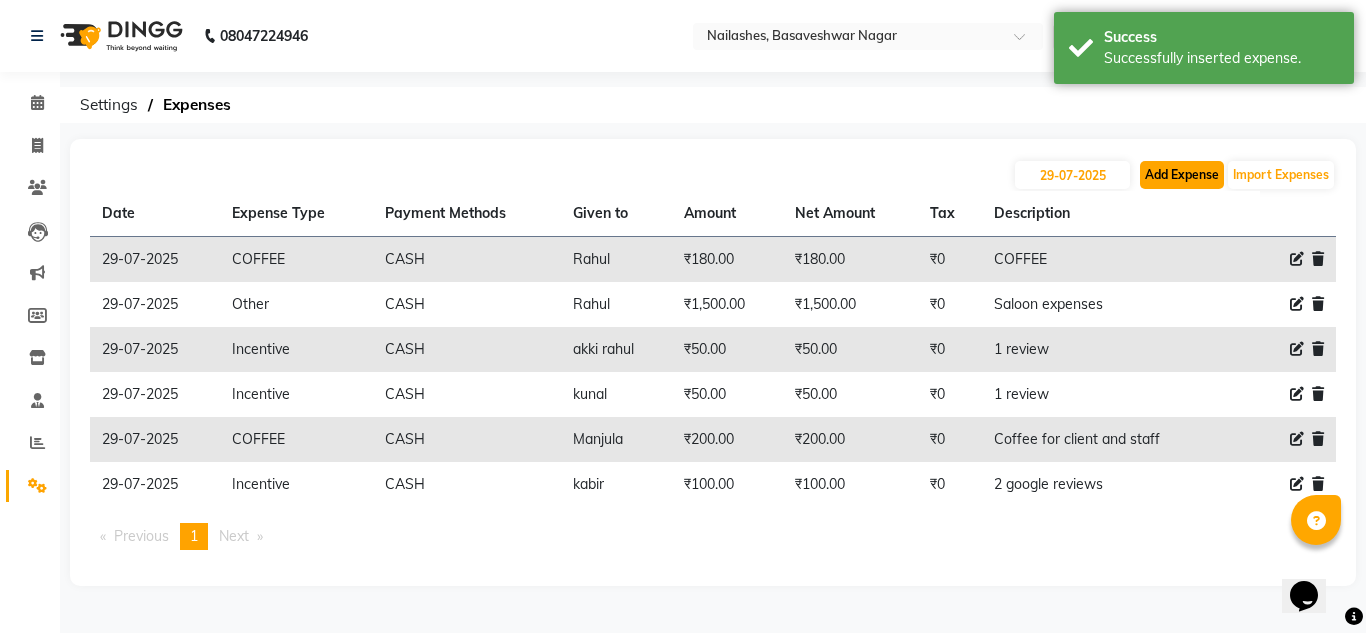 click on "Add Expense" 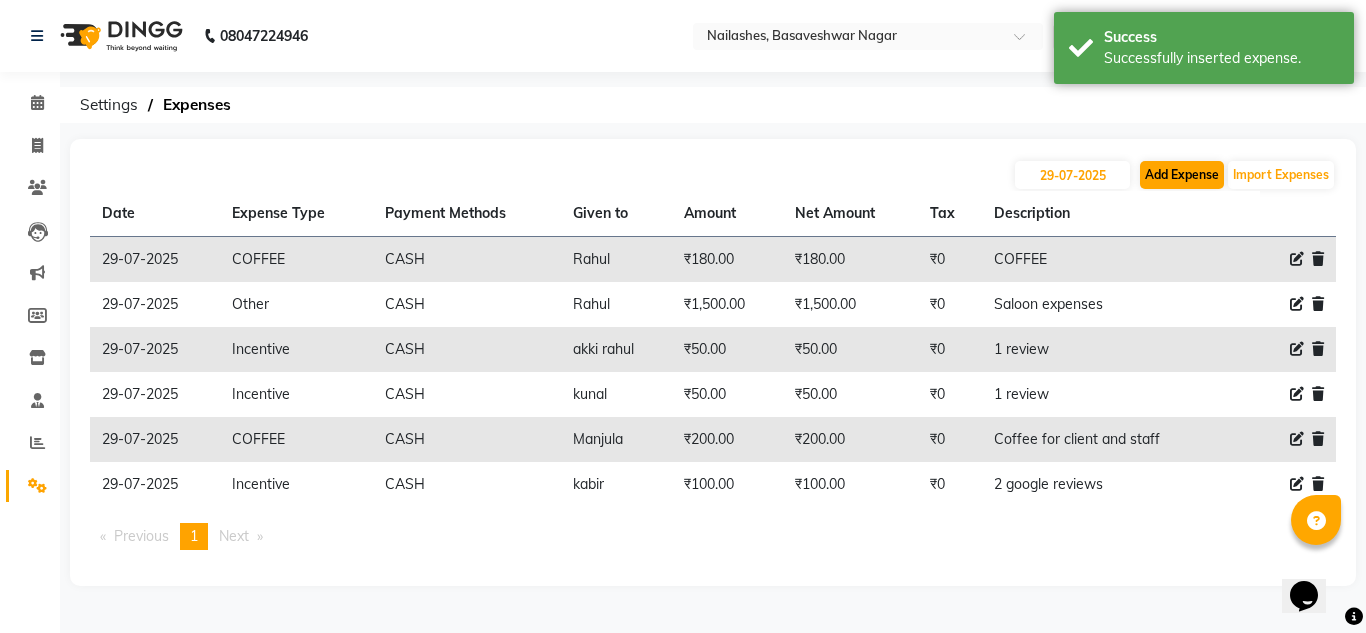select on "1" 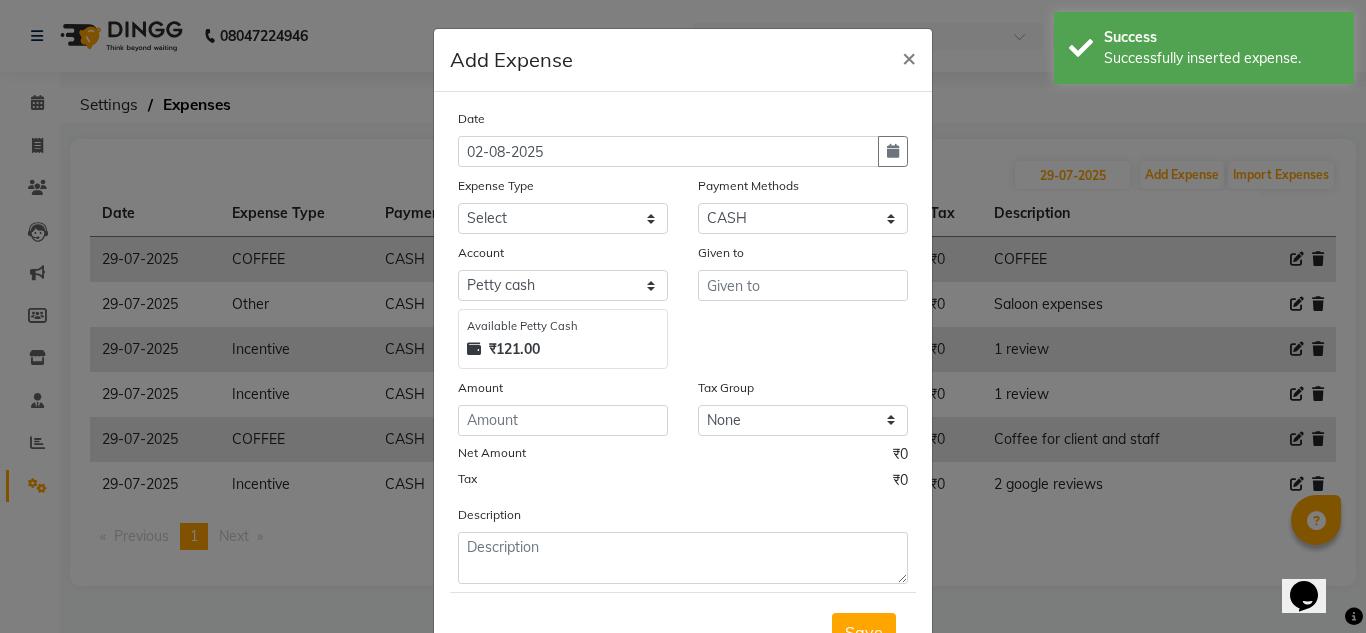 click on "Given to" 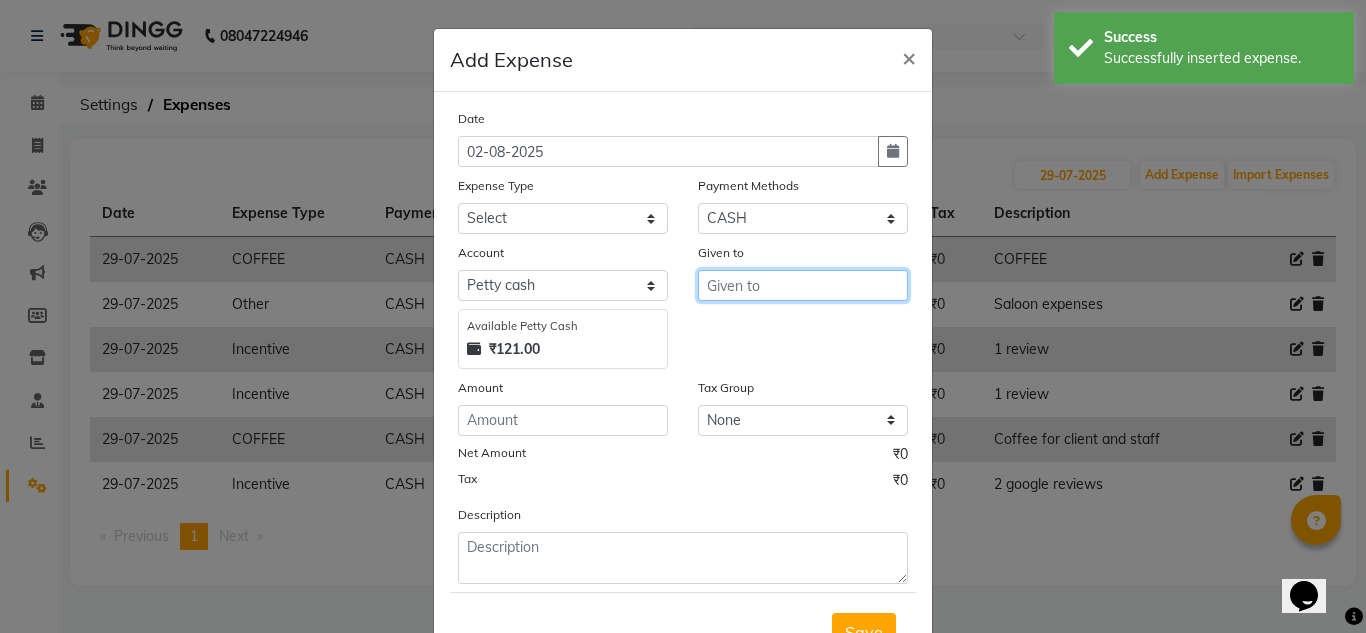 click at bounding box center [803, 285] 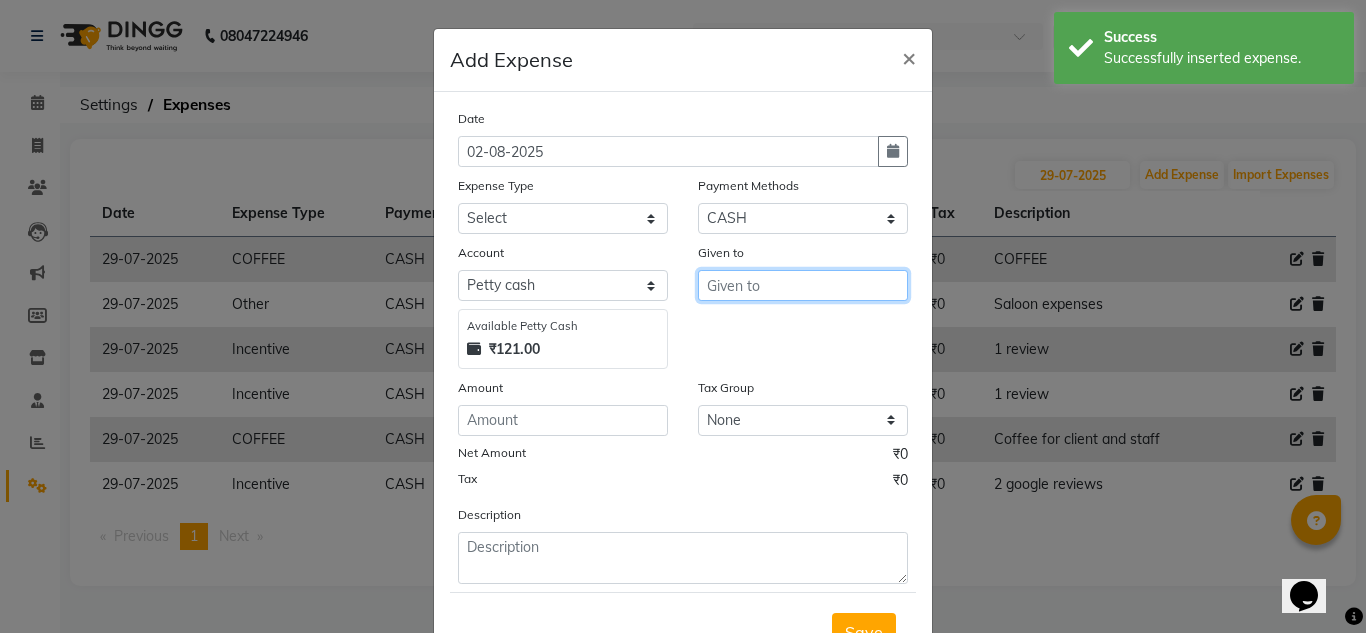 type on "m" 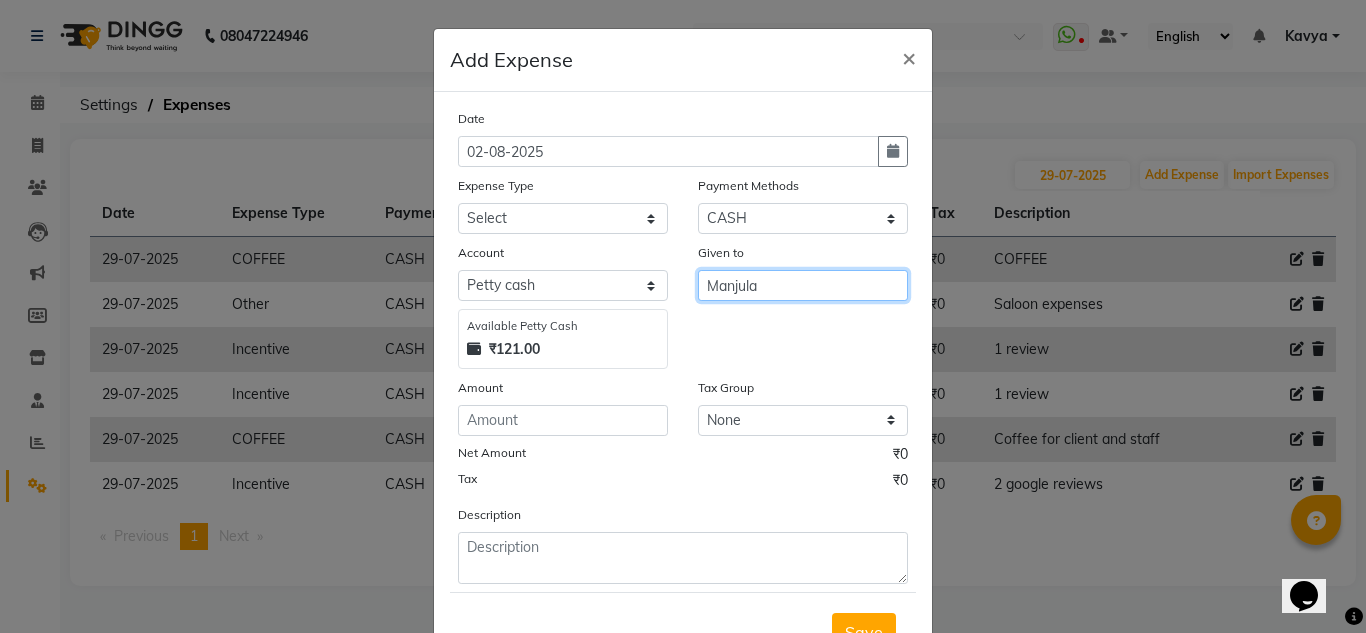 type on "Manjula" 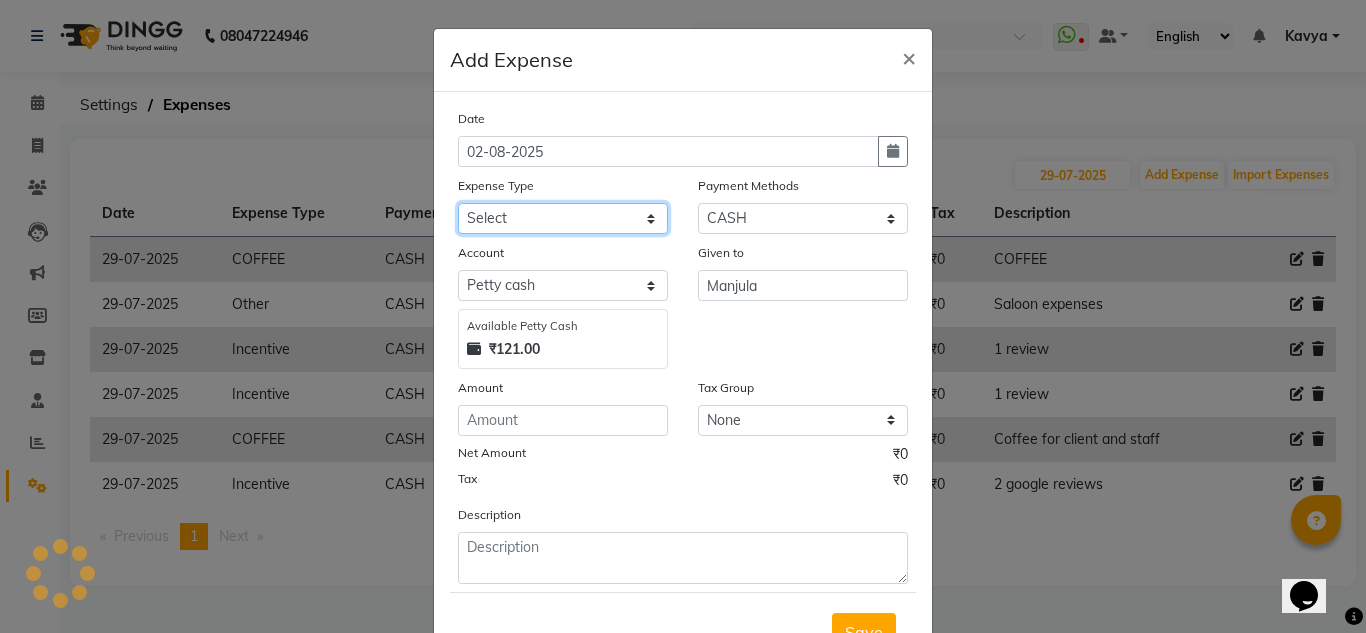click on "Select acetone Advance Salary bank deposite BBMP Beauty products Bed charges BIRTHDAY CAKE Bonus Carpenter CASH EXPENSE VOUCHER Cash handover chocolate for store cleaning things Client Refreshment coconut water for clients COFFEE coffee cup coffee powder Commission Conveyance Cotton Courier decoration Diesel for generator Donation Drinking Water Electricity Eyelashes return Face mask floor cleaner flowers daily garbage generator diesel green tea GST handover HANDWASH House Keeping Material House keeping Salary Incentive Internet Bill juice LAUNDRY Maintainance Marketing Medical Membership Milk Milk miscelleneous Naturals salon NEWSPAPER O T Other Pantry PETROL Phone Bill Plants plumber pooja items Porter priest Product Purchase product return Product sale puja items RAPIDO Refund Rent Shop Rent Staff Accommodation Royalty Salary Staff cab charges Staff dinner Staff Flight Ticket Staff  Hiring from another Branch Staff Snacks Stationary STORE OPENING CHARGE sugar sweets TEAM DINNER TIPS Tissue Transgender" 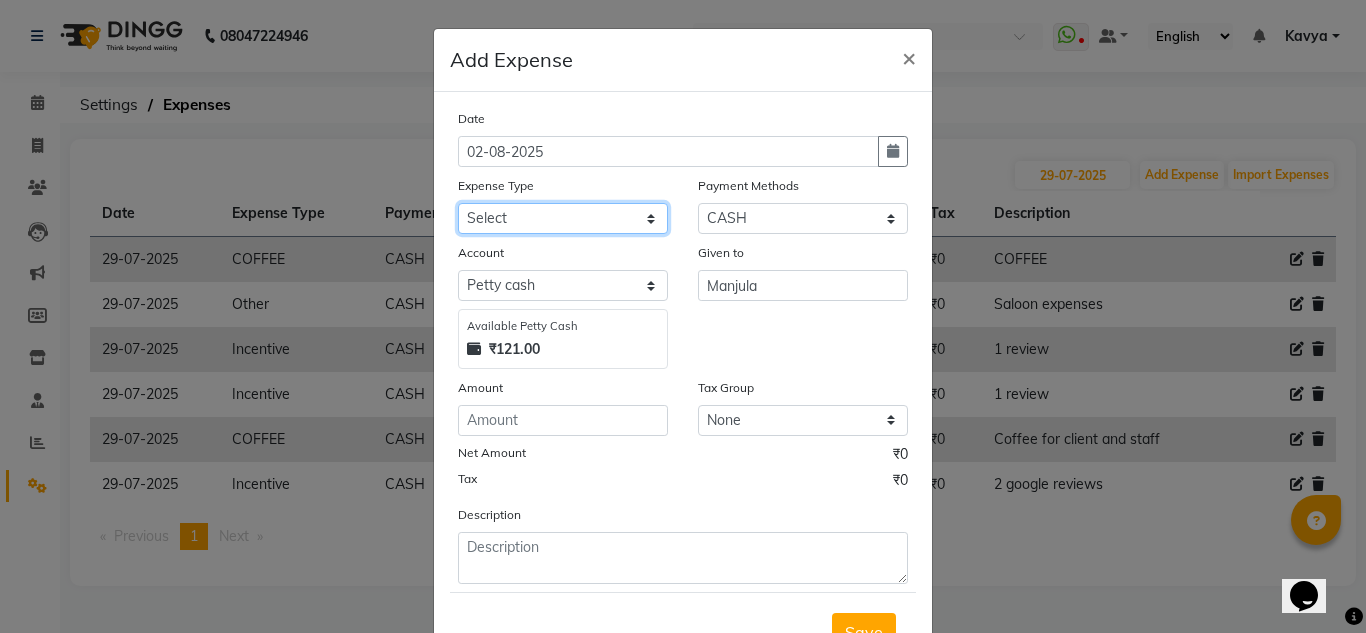 select on "16927" 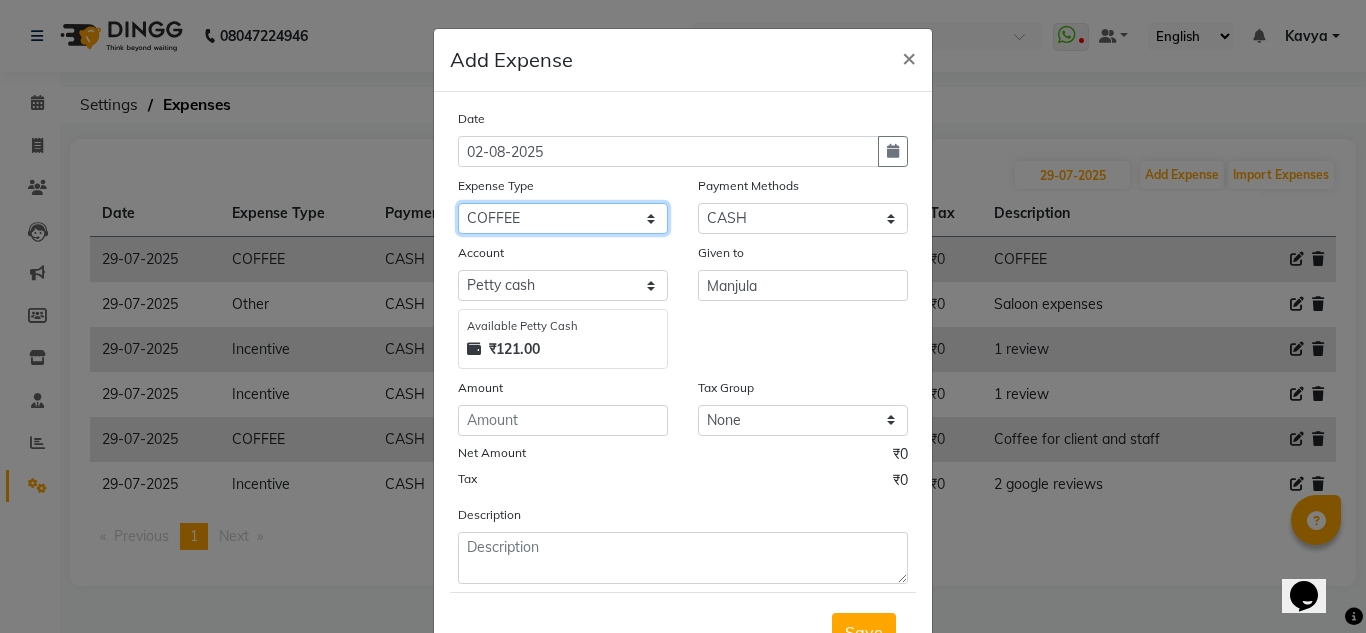 click on "Select acetone Advance Salary bank deposite BBMP Beauty products Bed charges BIRTHDAY CAKE Bonus Carpenter CASH EXPENSE VOUCHER Cash handover chocolate for store cleaning things Client Refreshment coconut water for clients COFFEE coffee cup coffee powder Commission Conveyance Cotton Courier decoration Diesel for generator Donation Drinking Water Electricity Eyelashes return Face mask floor cleaner flowers daily garbage generator diesel green tea GST handover HANDWASH House Keeping Material House keeping Salary Incentive Internet Bill juice LAUNDRY Maintainance Marketing Medical Membership Milk Milk miscelleneous Naturals salon NEWSPAPER O T Other Pantry PETROL Phone Bill Plants plumber pooja items Porter priest Product Purchase product return Product sale puja items RAPIDO Refund Rent Shop Rent Staff Accommodation Royalty Salary Staff cab charges Staff dinner Staff Flight Ticket Staff  Hiring from another Branch Staff Snacks Stationary STORE OPENING CHARGE sugar sweets TEAM DINNER TIPS Tissue Transgender" 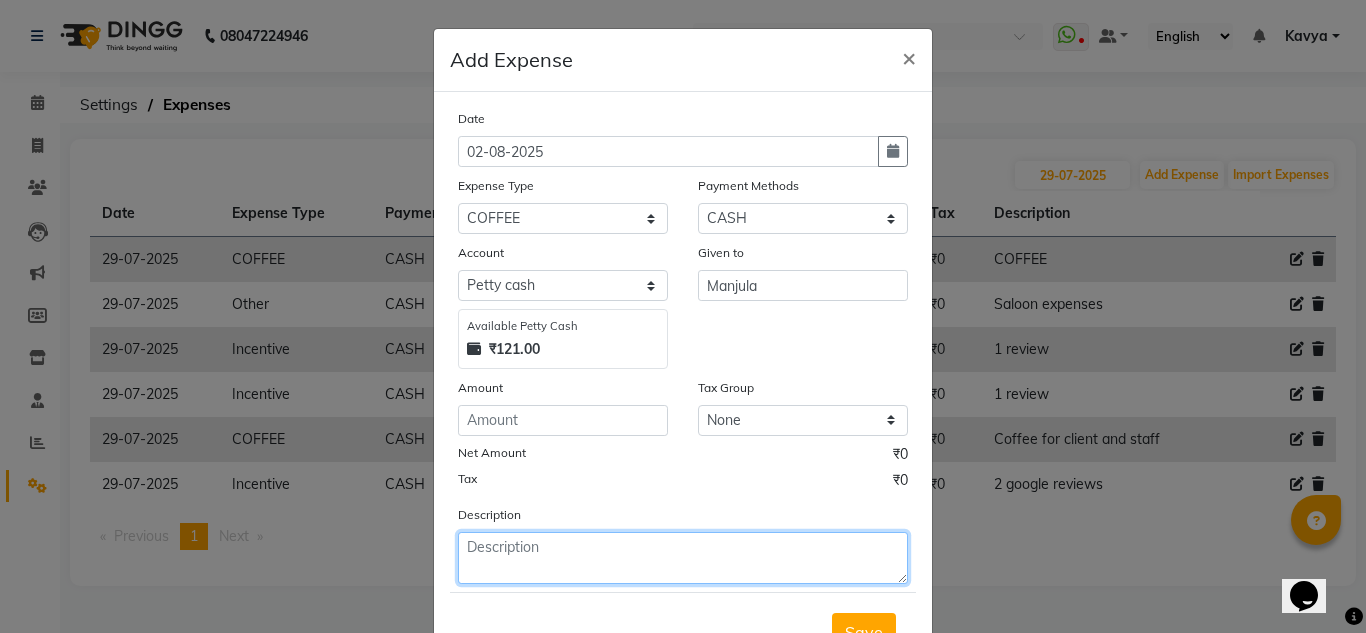 click 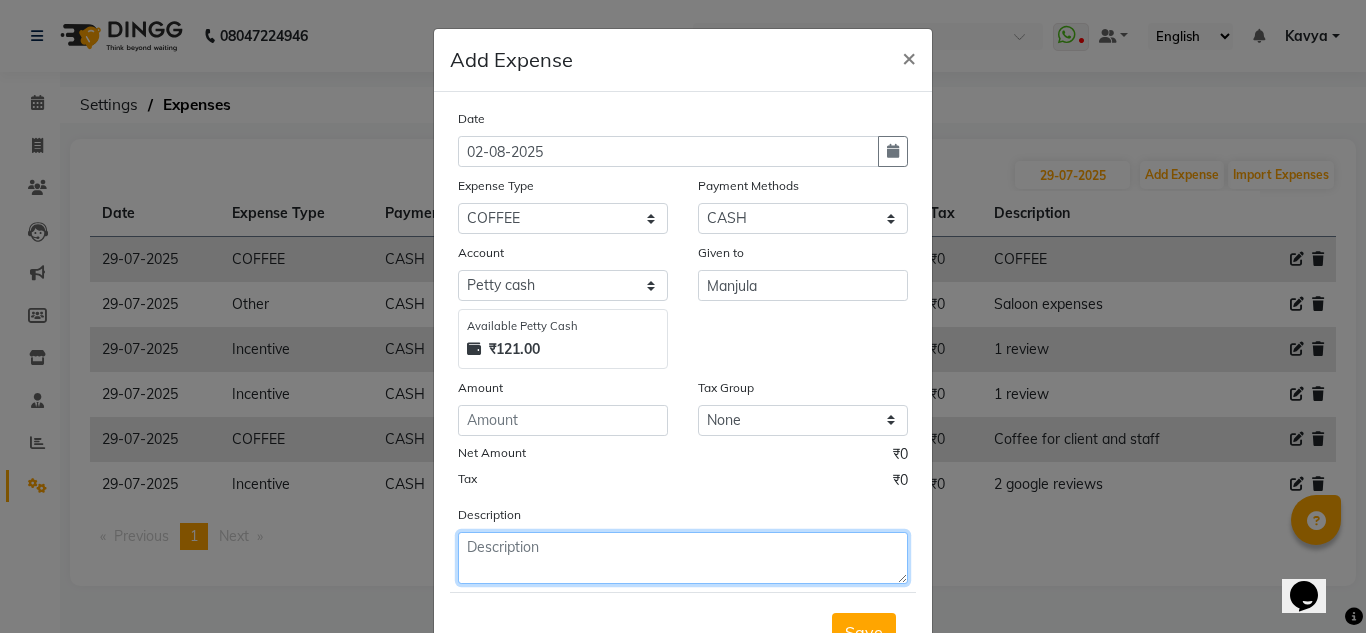 type on "t" 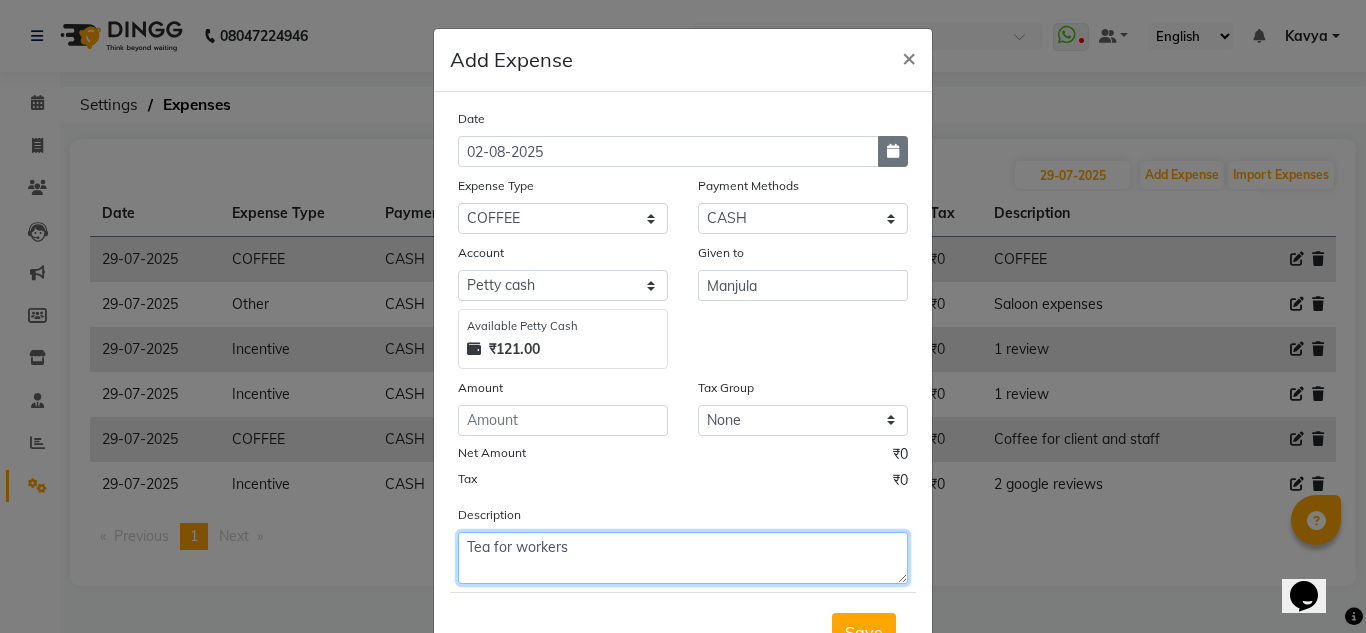 type on "Tea for workers" 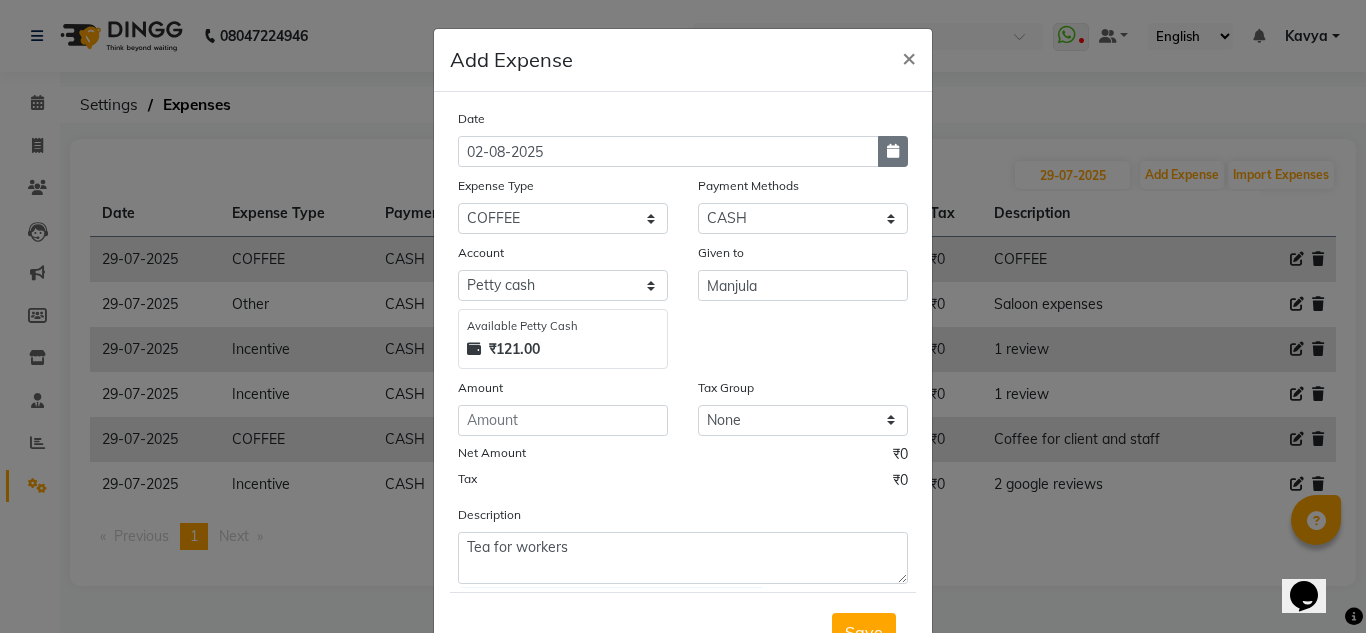 click 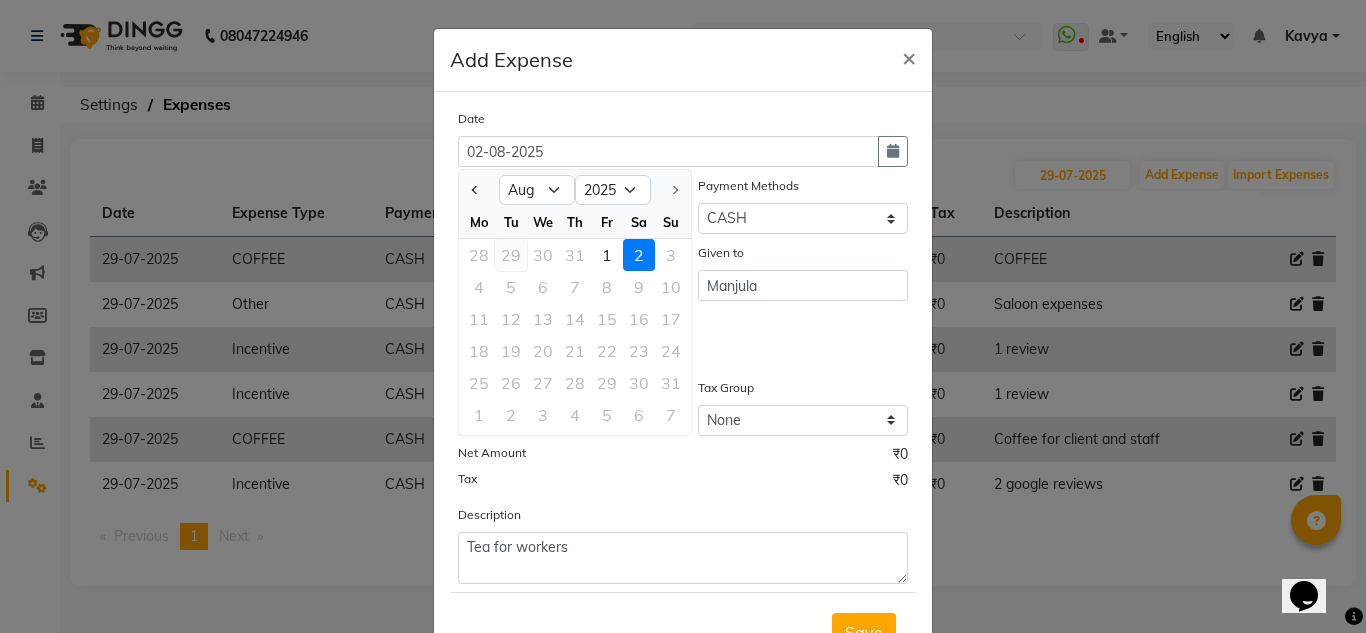 click on "29" 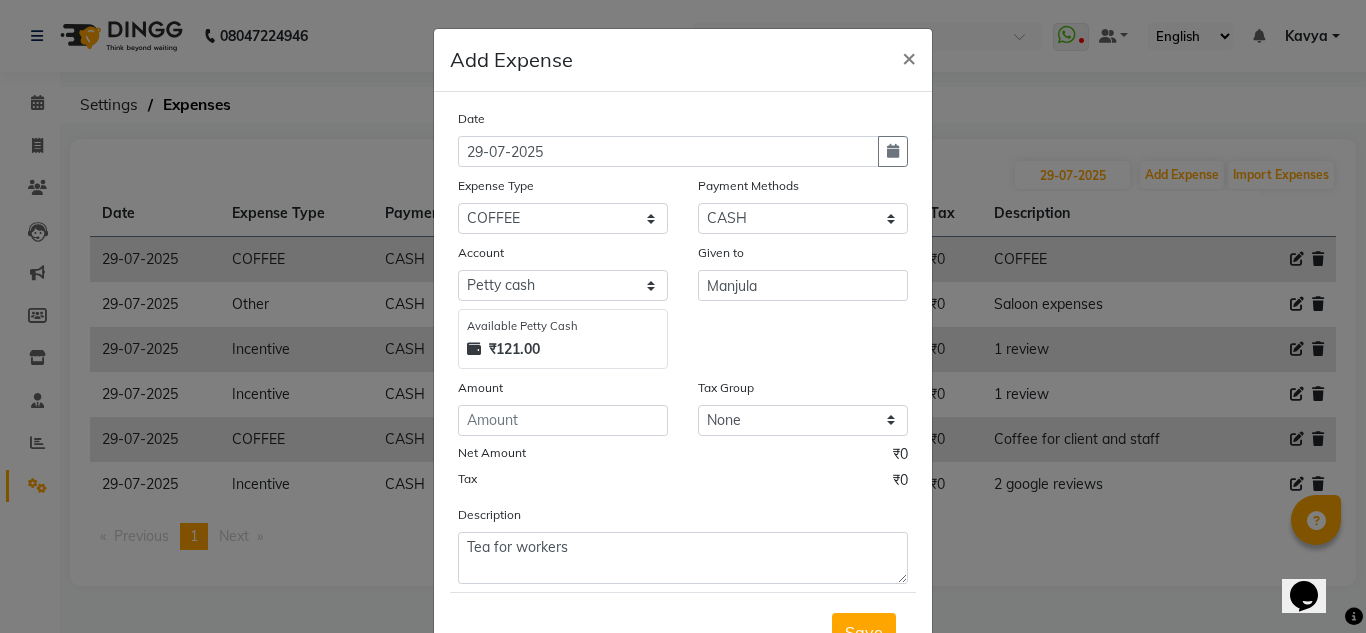 scroll, scrollTop: 83, scrollLeft: 0, axis: vertical 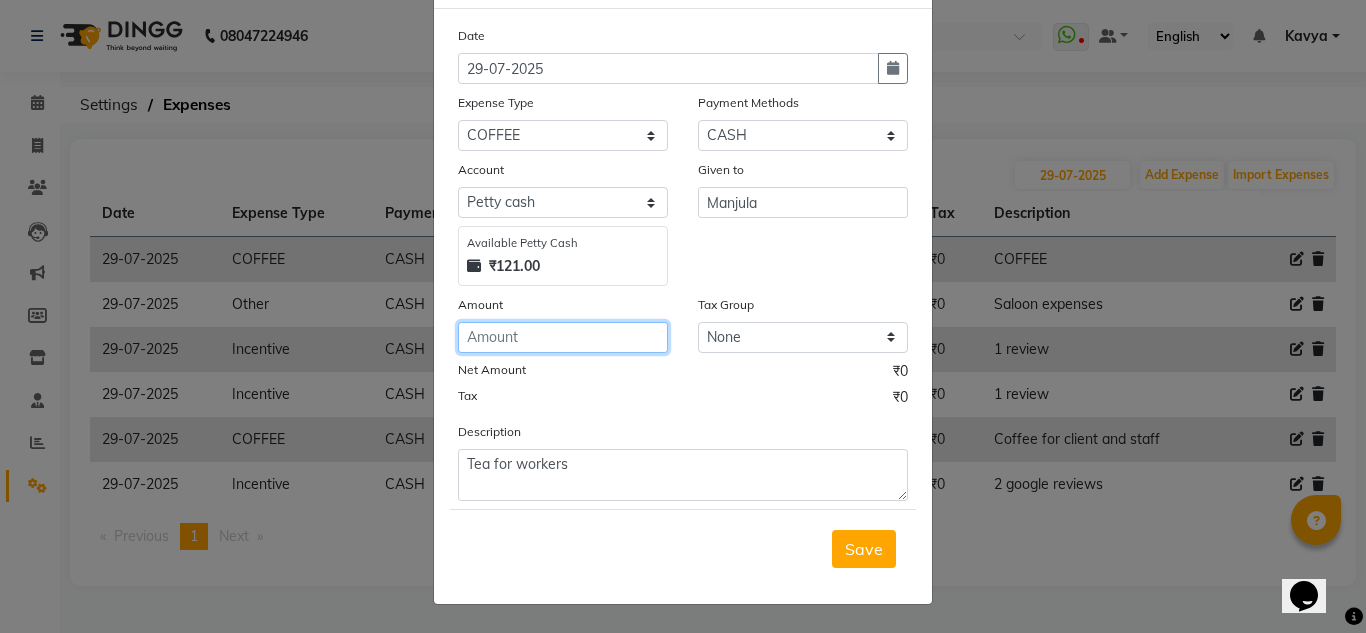 click 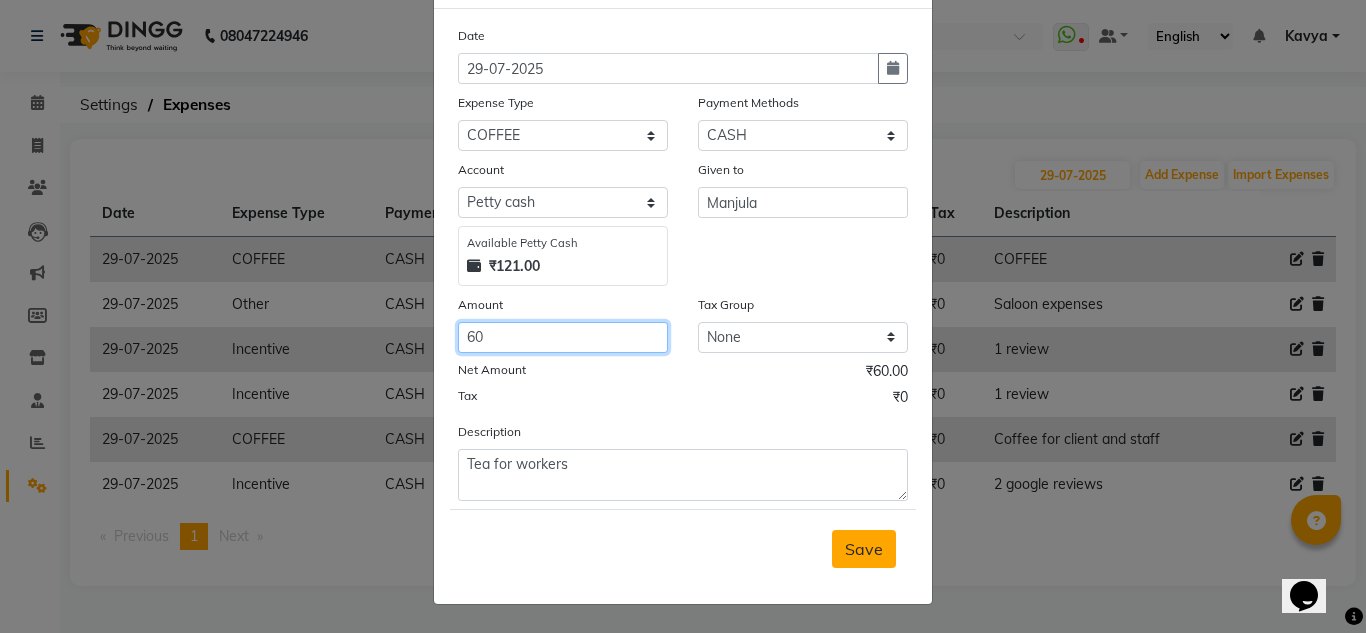 type on "60" 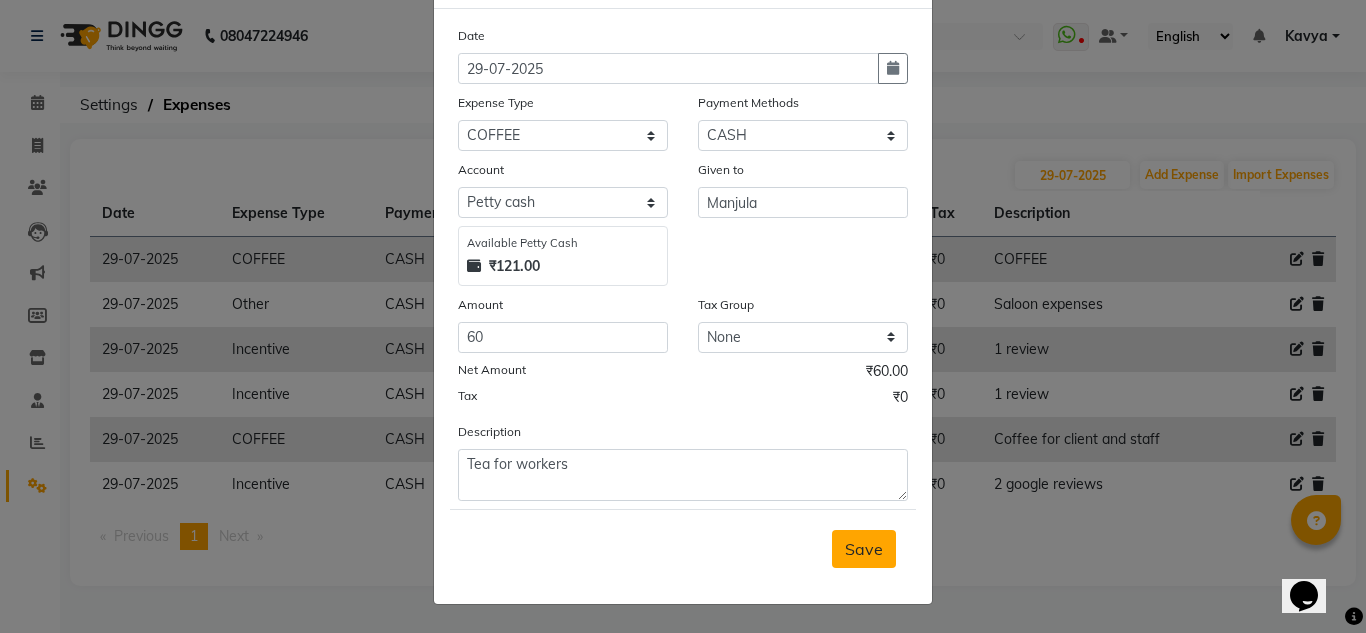 click on "Save" at bounding box center (864, 549) 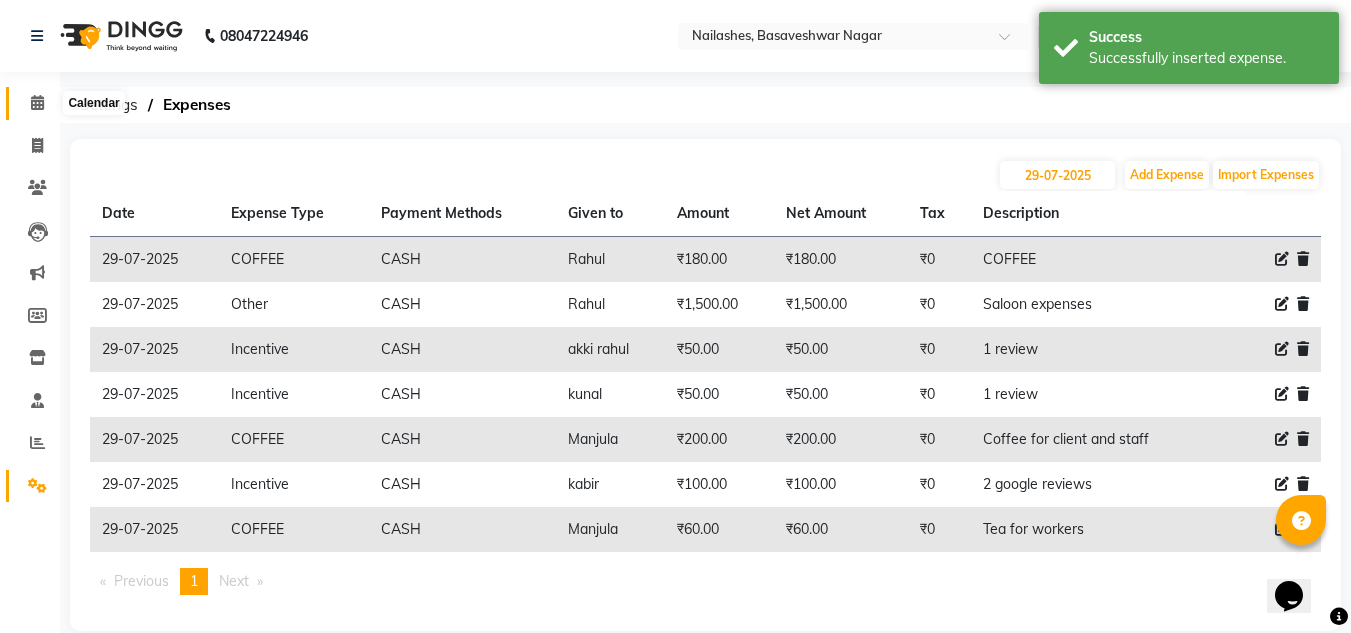 click 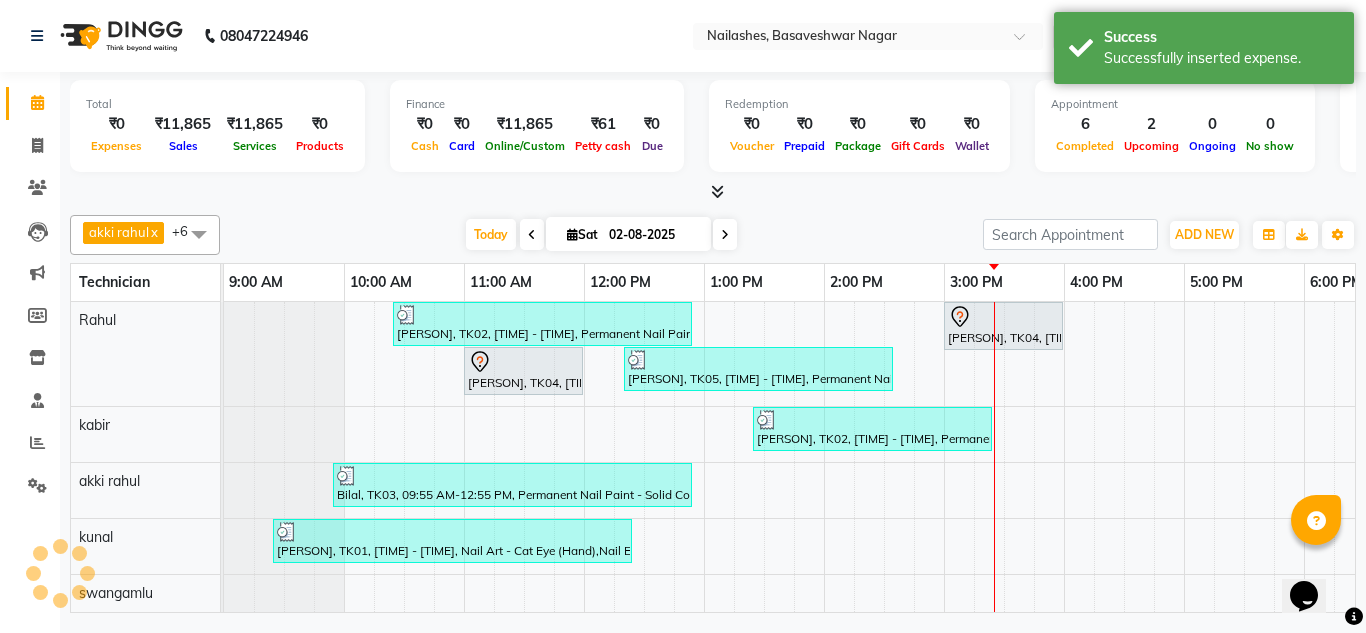 scroll, scrollTop: 0, scrollLeft: 0, axis: both 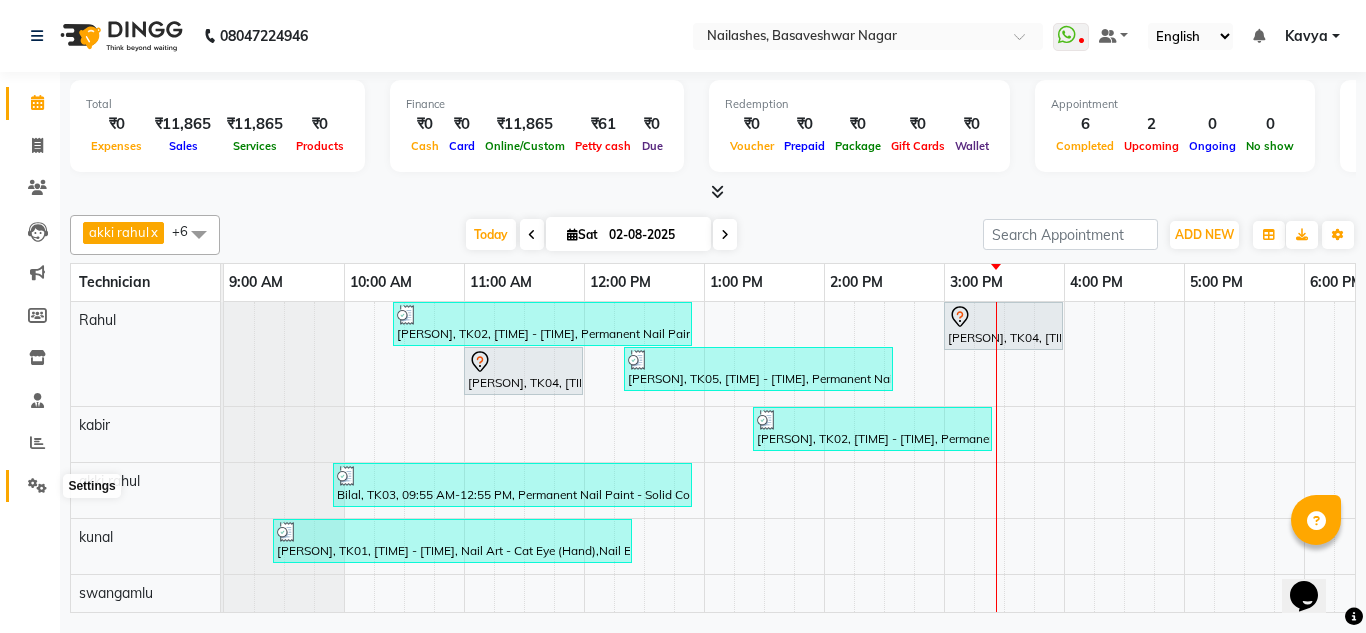click 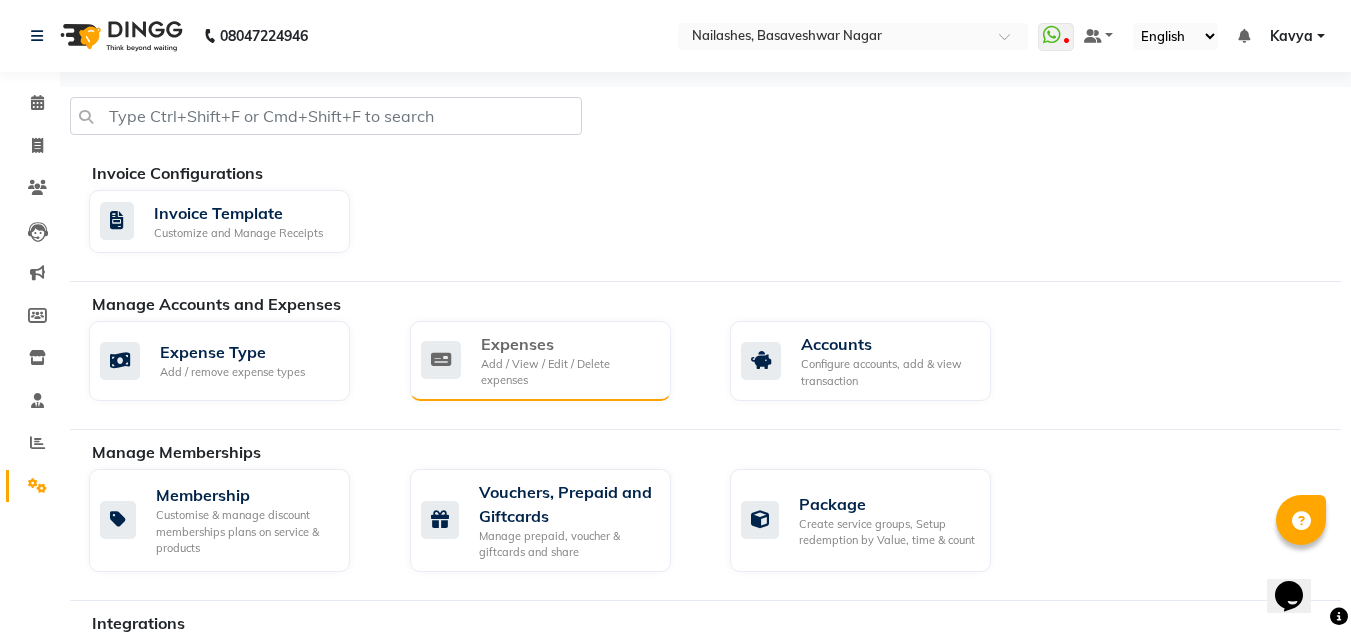 click on "Add / View / Edit / Delete expenses" 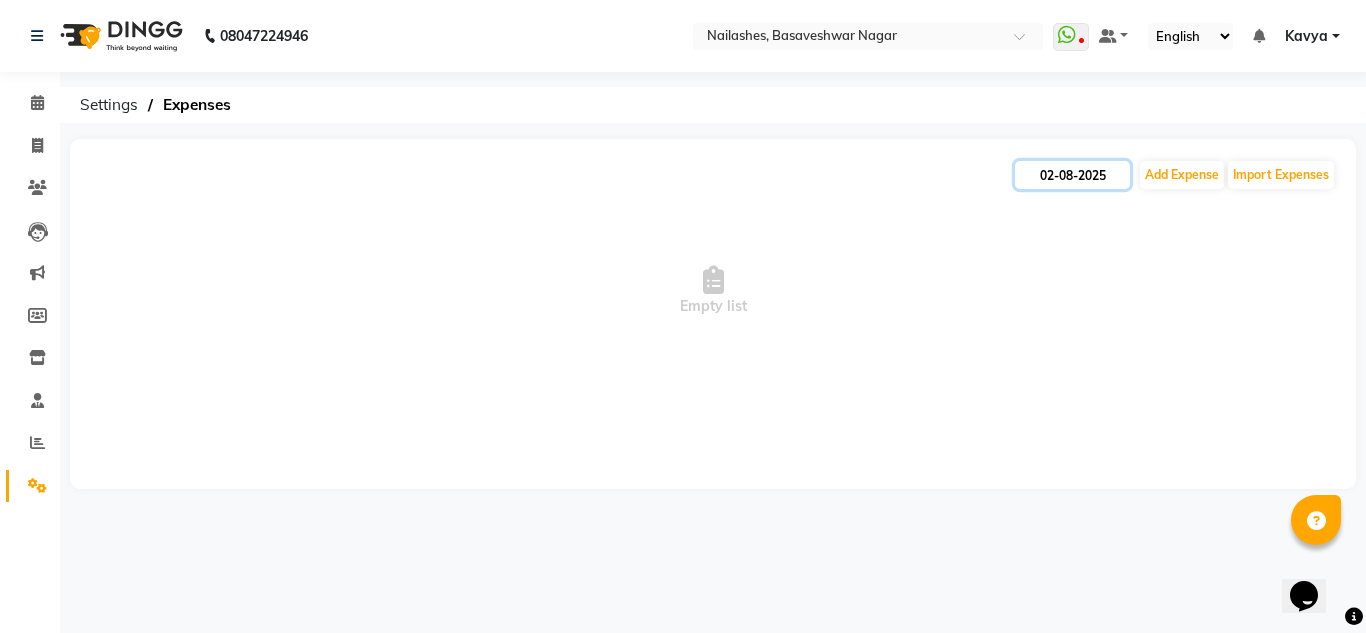 click on "02-08-2025" 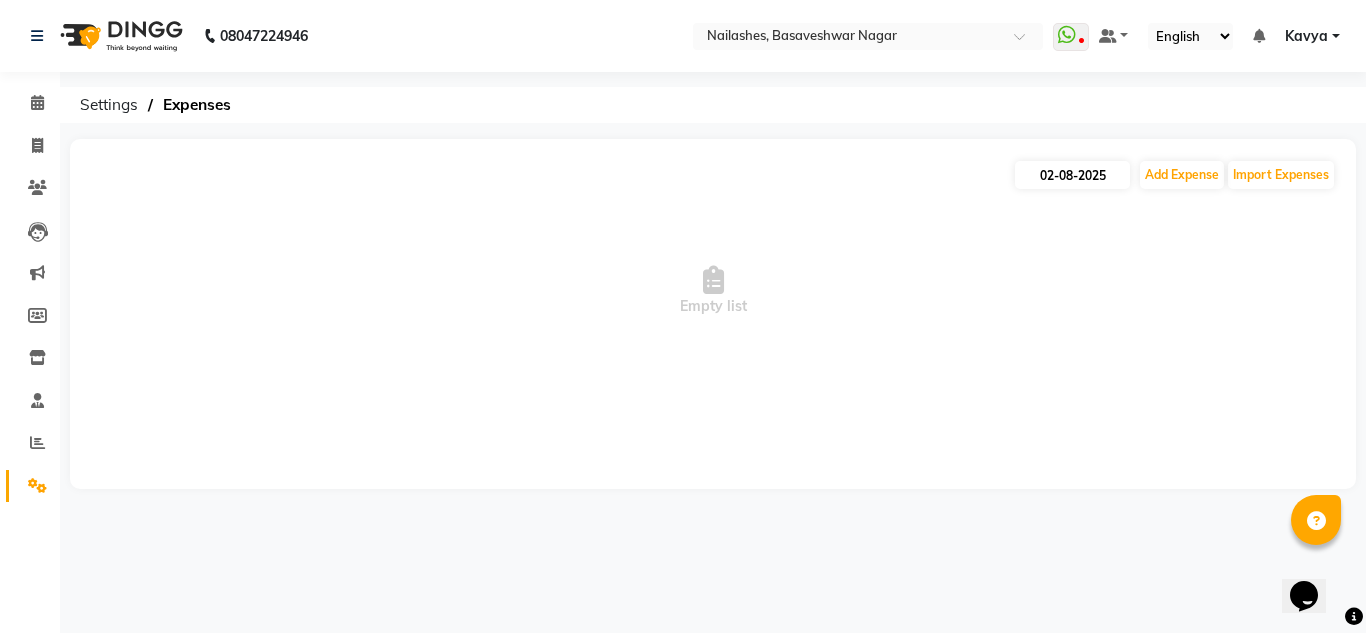 select on "8" 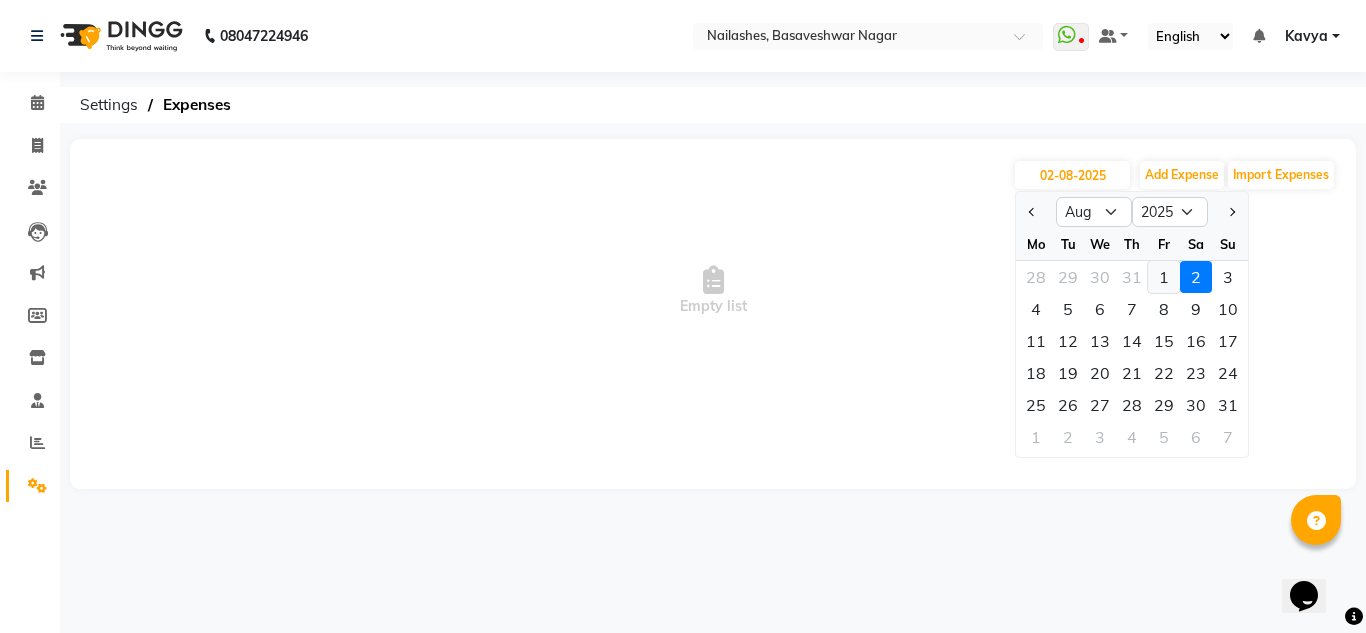 click on "1" 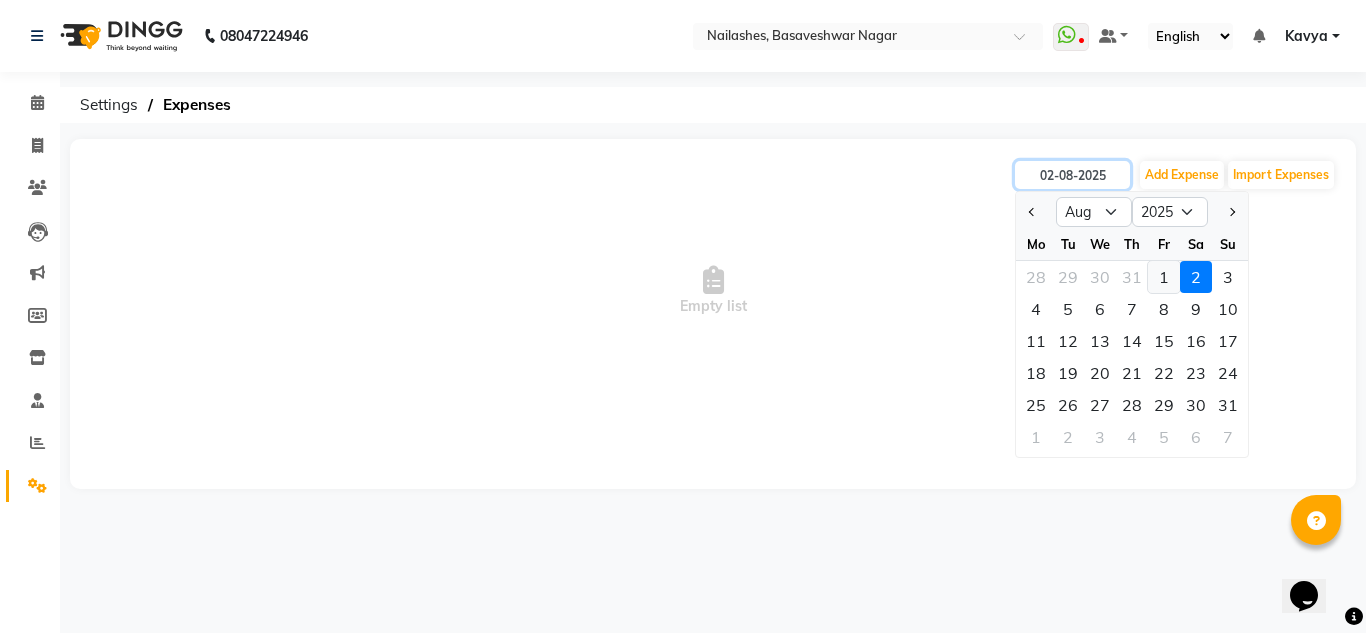 type on "01-08-2025" 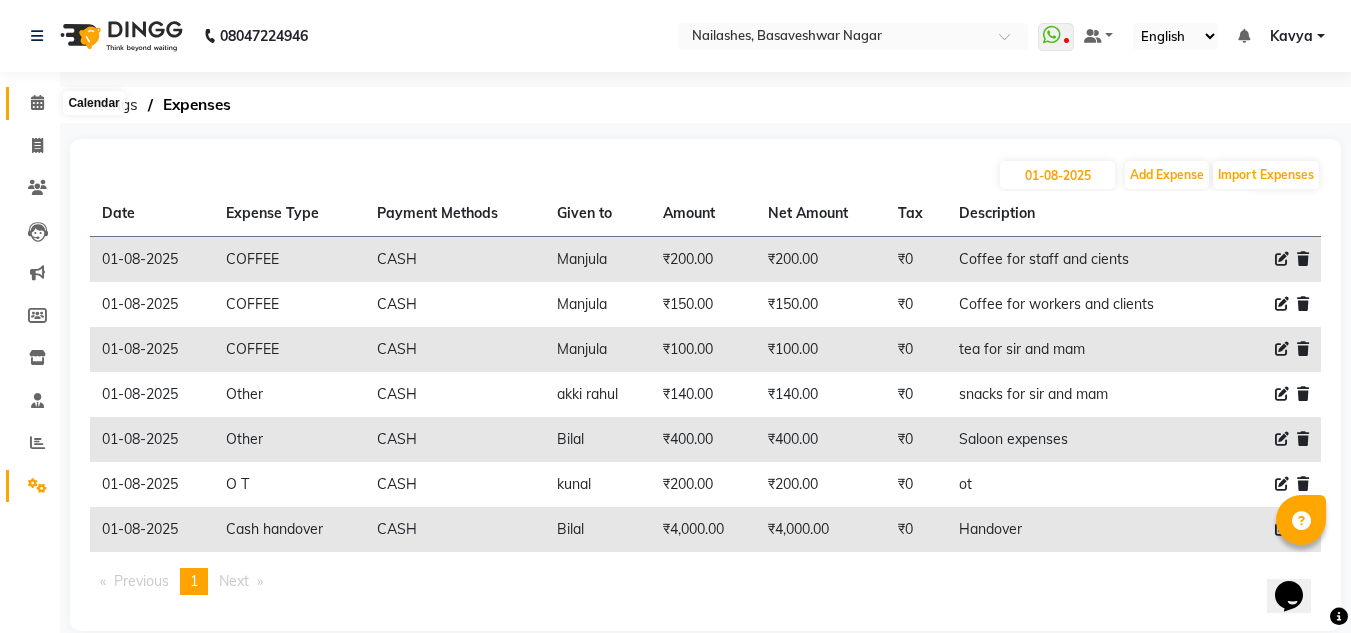 click 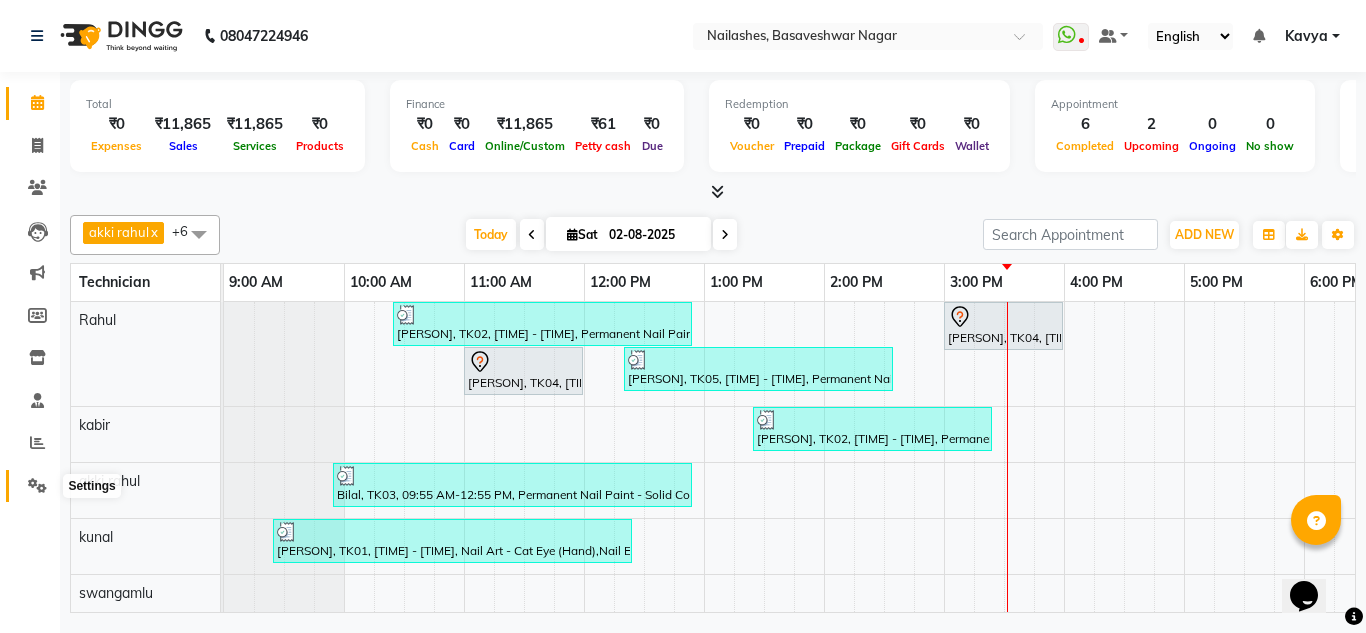 click 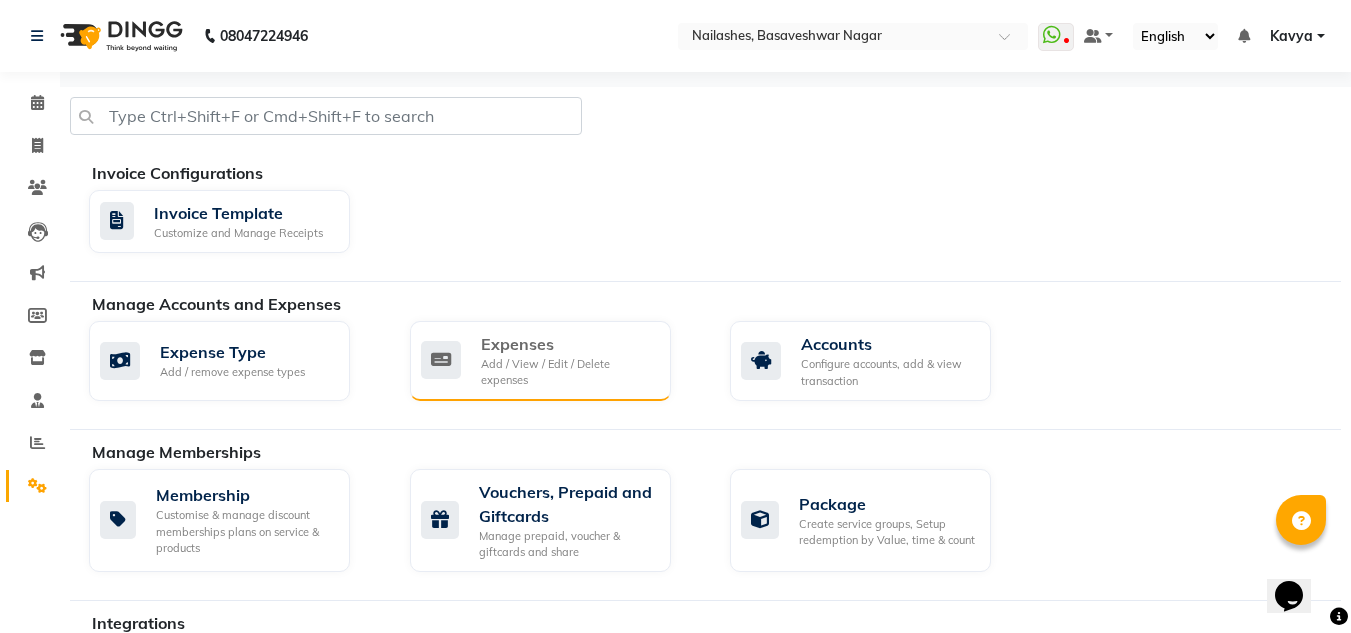 click on "Add / View / Edit / Delete expenses" 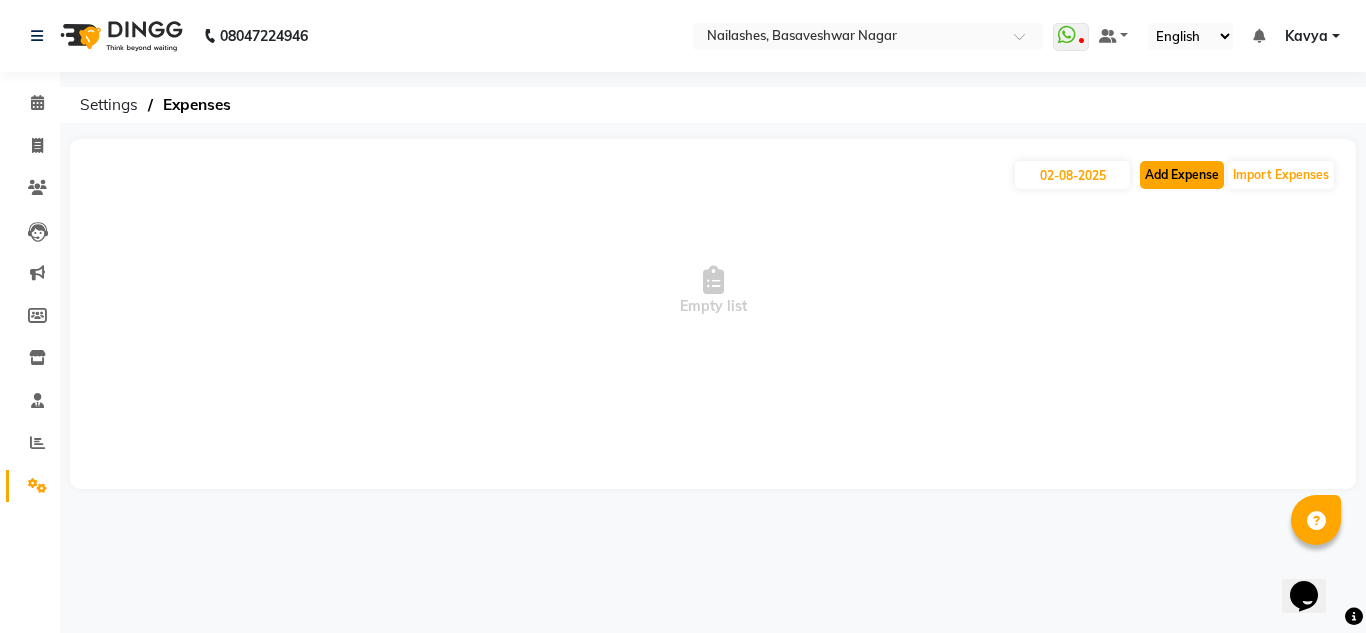 click on "Add Expense" 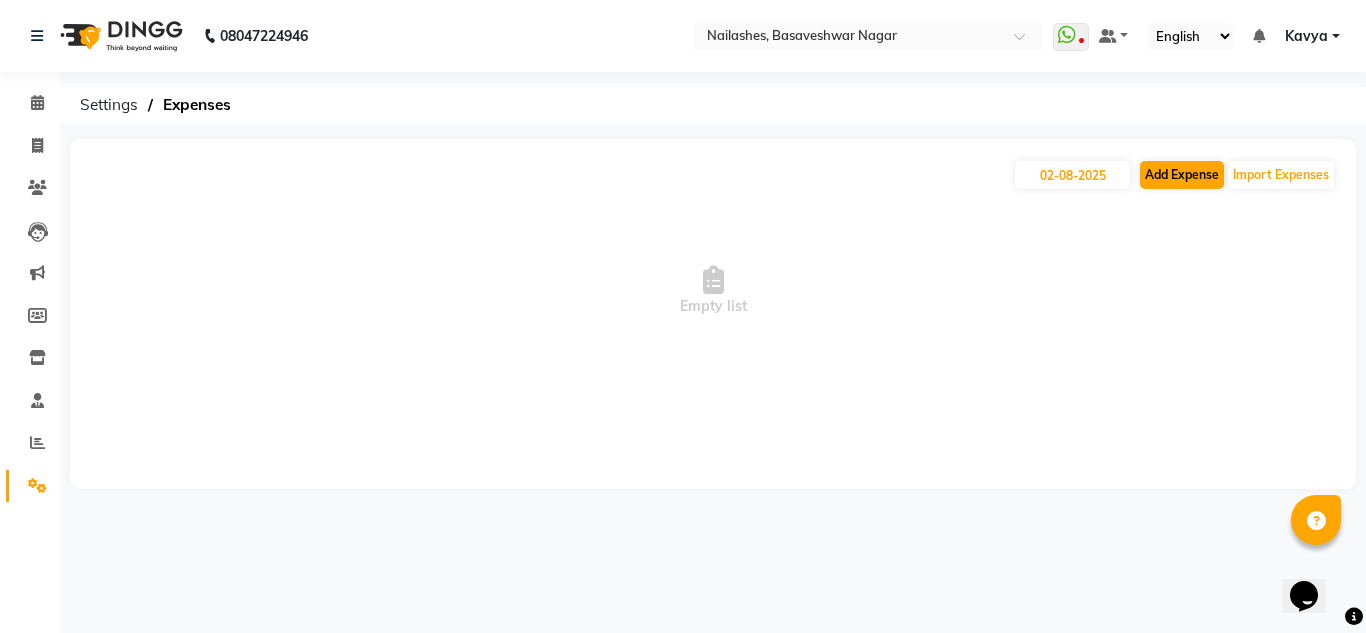 select on "1" 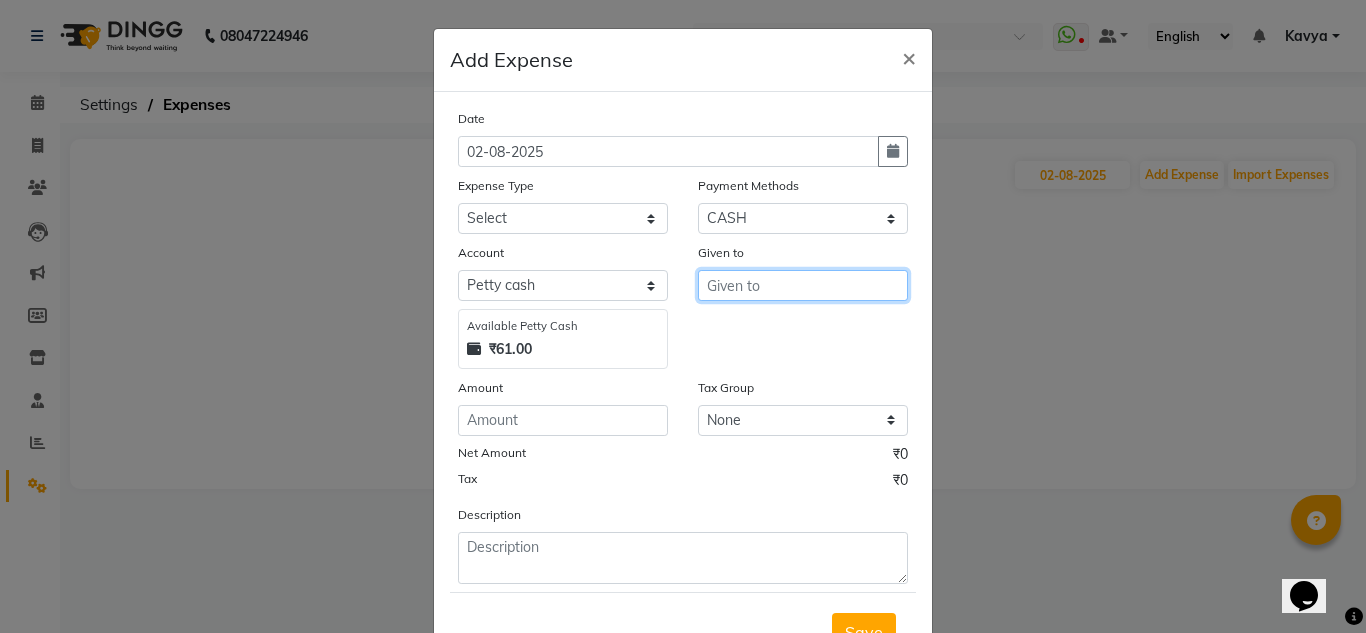 click at bounding box center (803, 285) 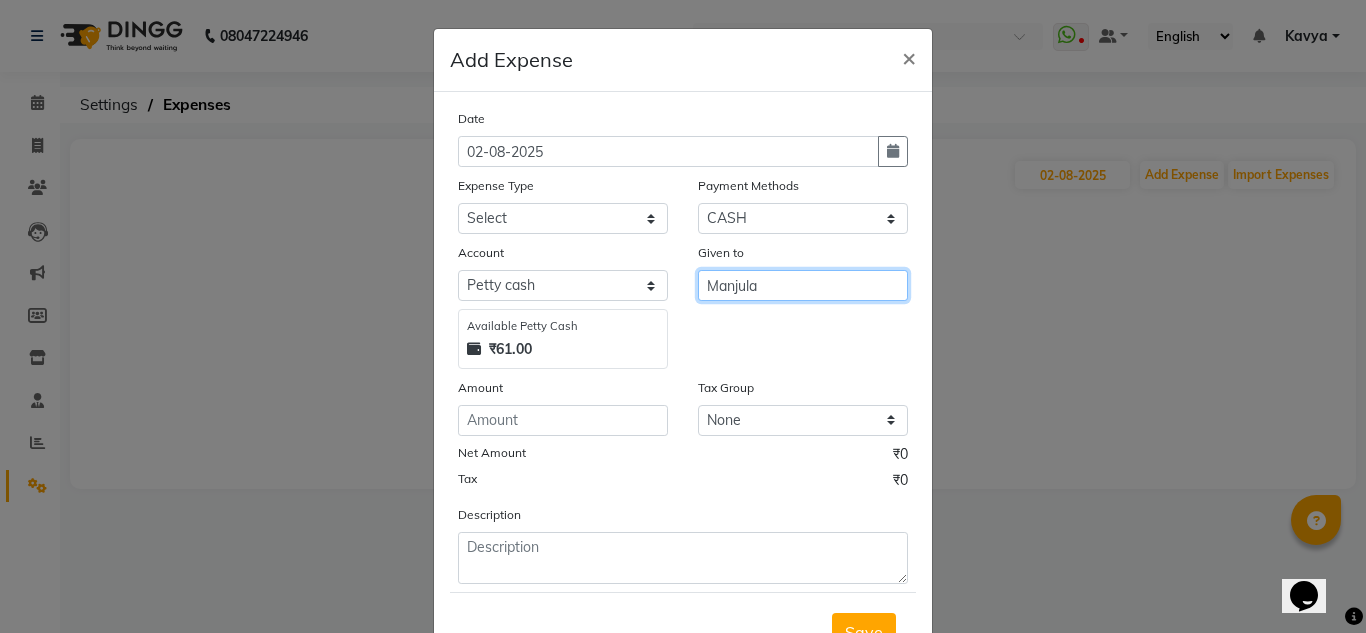 type on "Manjula" 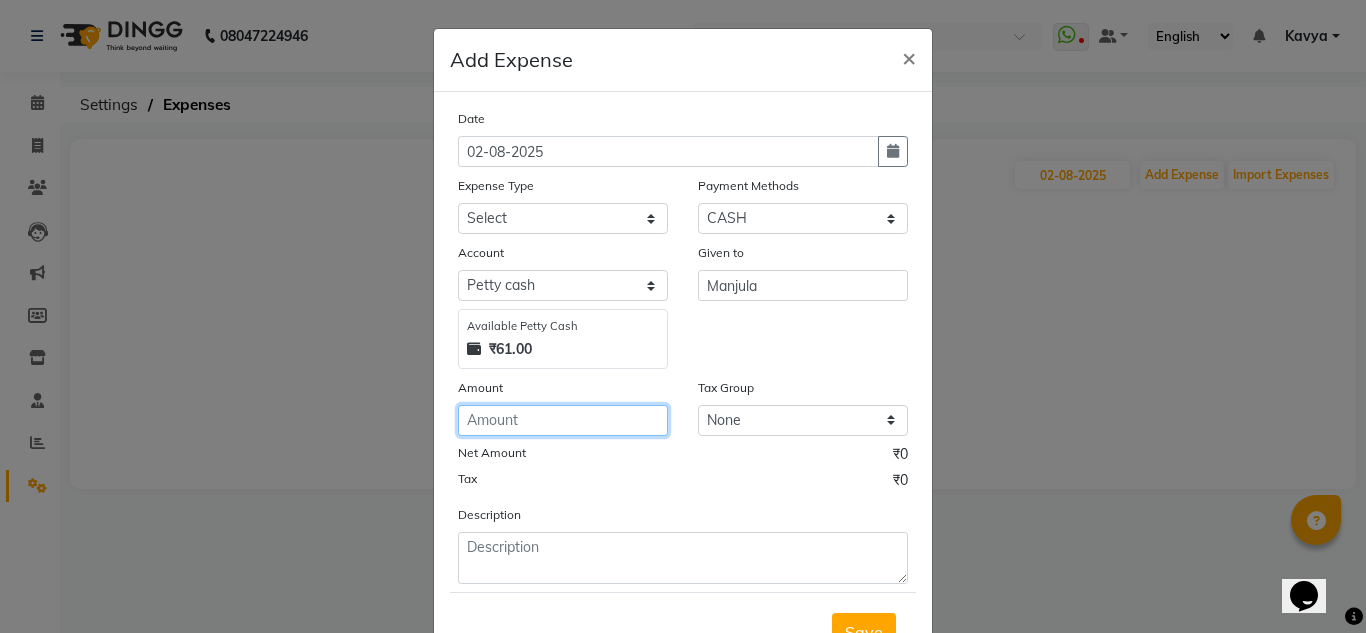 click 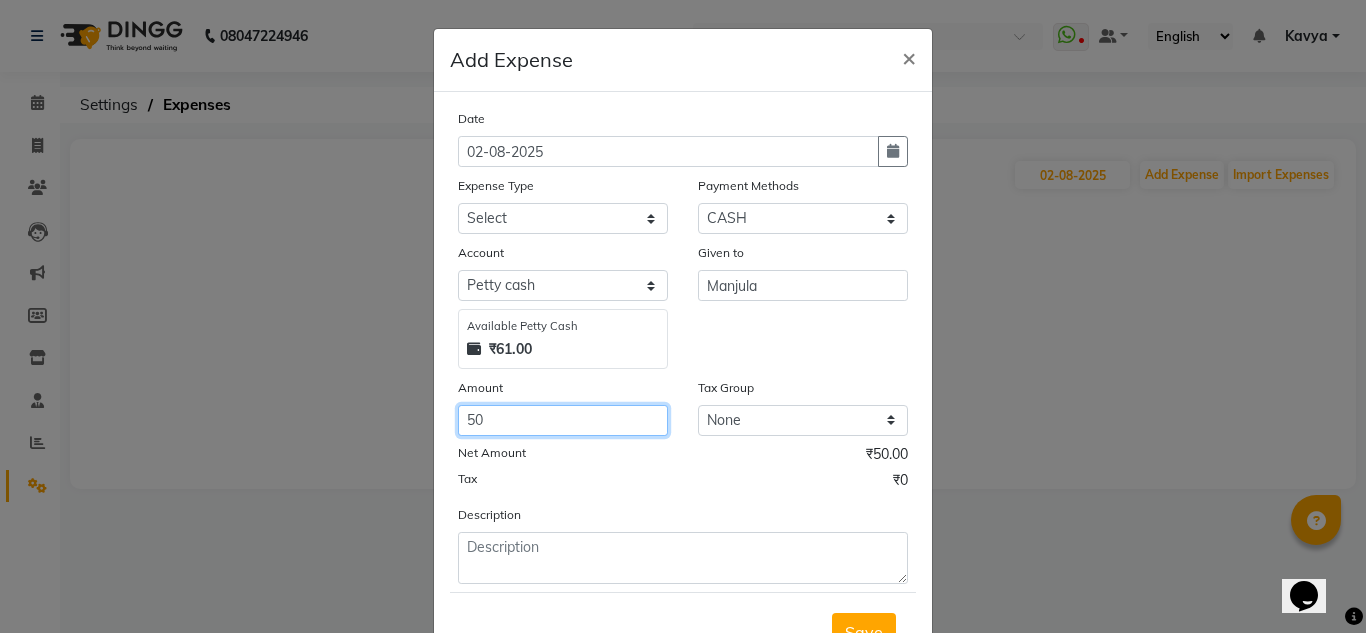 type on "50" 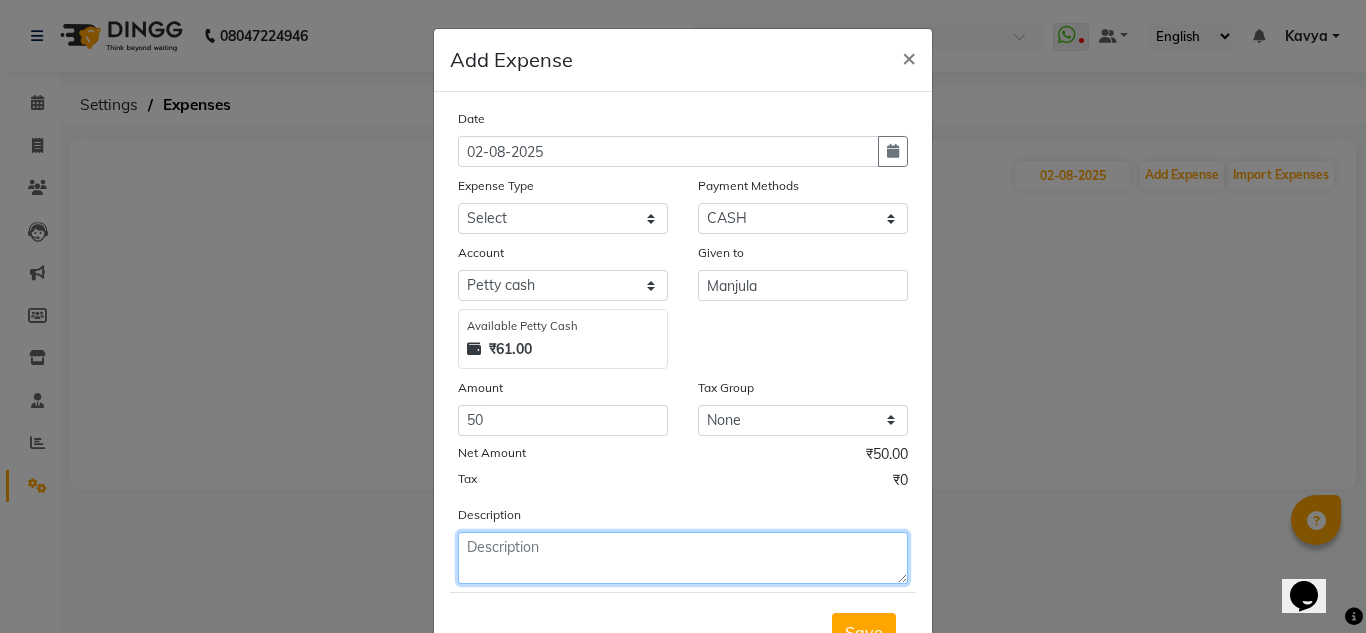 click 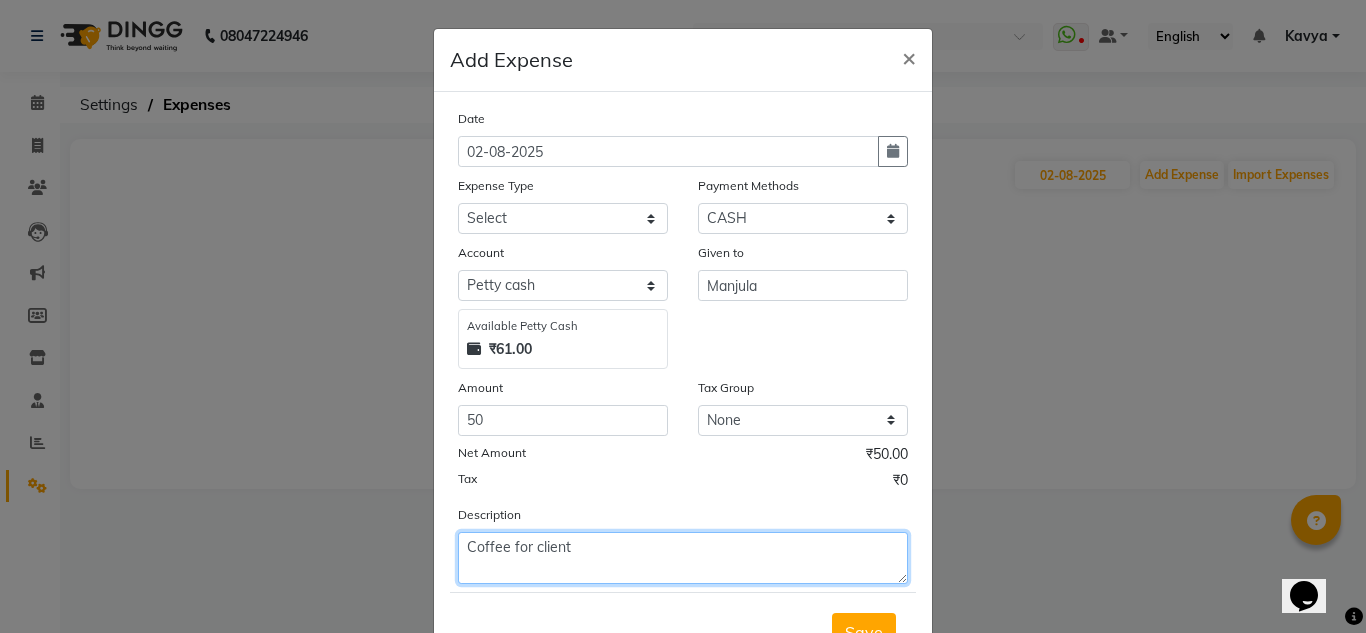 scroll, scrollTop: 83, scrollLeft: 0, axis: vertical 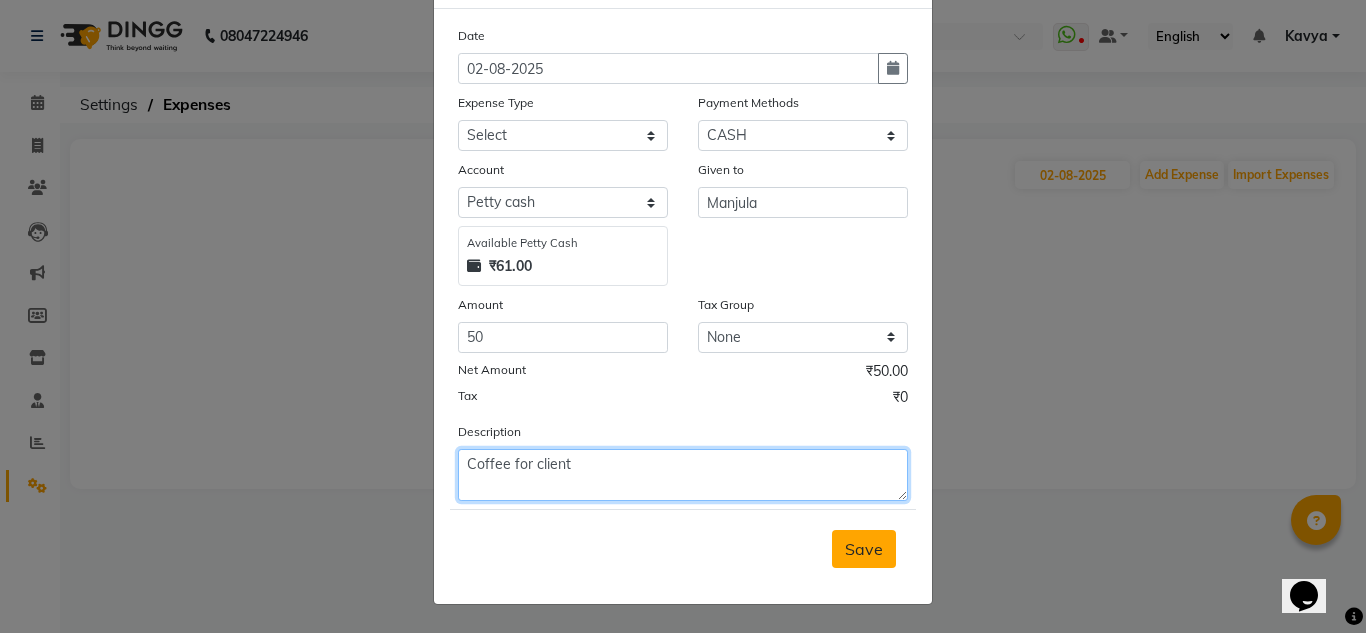 type on "Coffee for client" 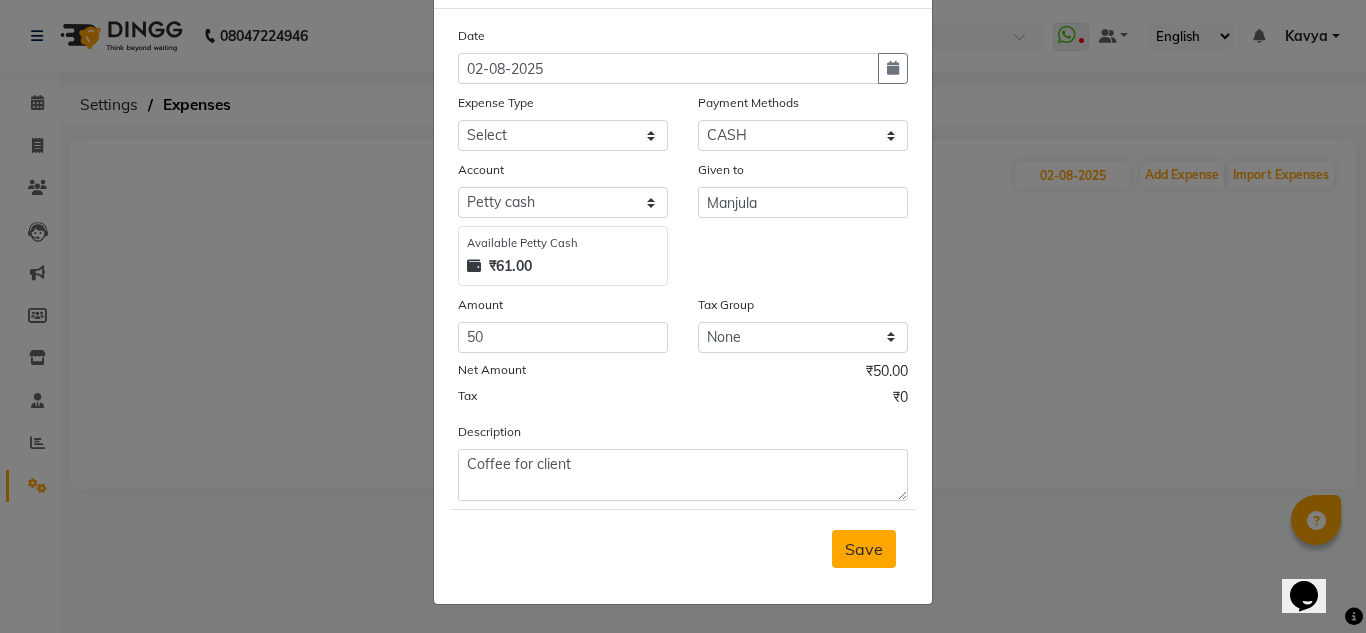 click on "Save" at bounding box center [864, 549] 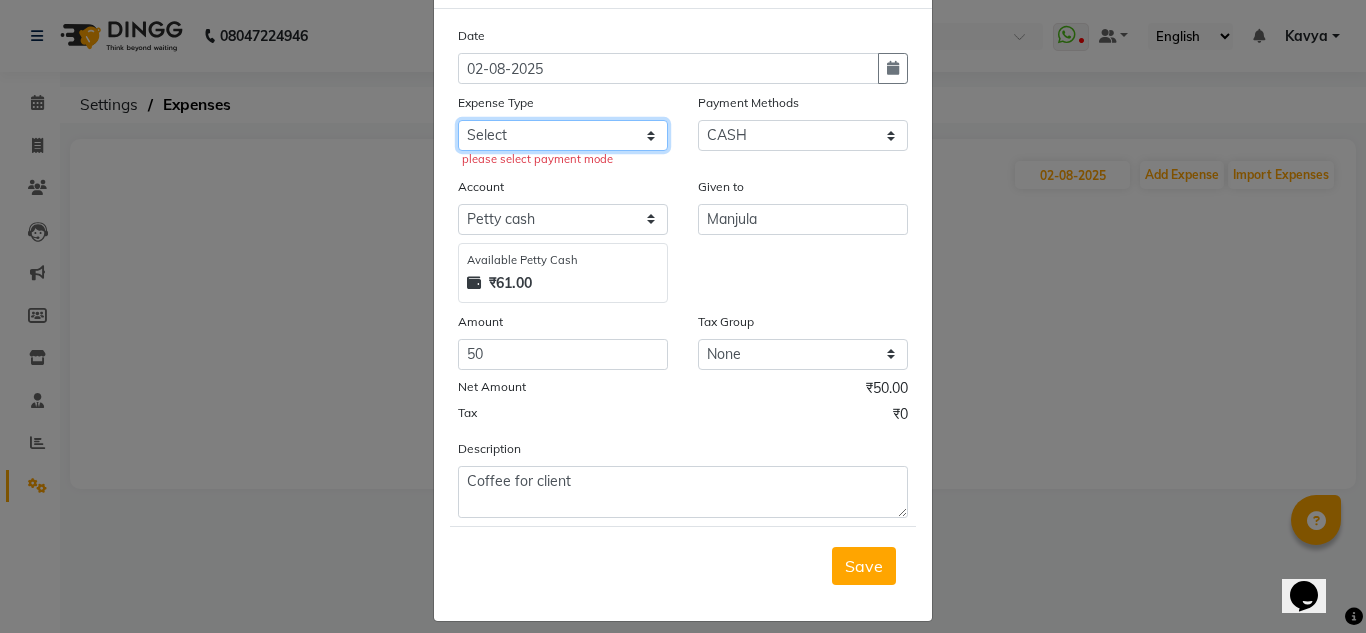 click on "Select acetone Advance Salary bank deposite BBMP Beauty products Bed charges BIRTHDAY CAKE Bonus Carpenter CASH EXPENSE VOUCHER Cash handover chocolate for store cleaning things Client Refreshment coconut water for clients COFFEE coffee cup coffee powder Commission Conveyance Cotton Courier decoration Diesel for generator Donation Drinking Water Electricity Eyelashes return Face mask floor cleaner flowers daily garbage generator diesel green tea GST handover HANDWASH House Keeping Material House keeping Salary Incentive Internet Bill juice LAUNDRY Maintainance Marketing Medical Membership Milk Milk miscelleneous Naturals salon NEWSPAPER O T Other Pantry PETROL Phone Bill Plants plumber pooja items Porter priest Product Purchase product return Product sale puja items RAPIDO Refund Rent Shop Rent Staff Accommodation Royalty Salary Staff cab charges Staff dinner Staff Flight Ticket Staff  Hiring from another Branch Staff Snacks Stationary STORE OPENING CHARGE sugar sweets TEAM DINNER TIPS Tissue Transgender" 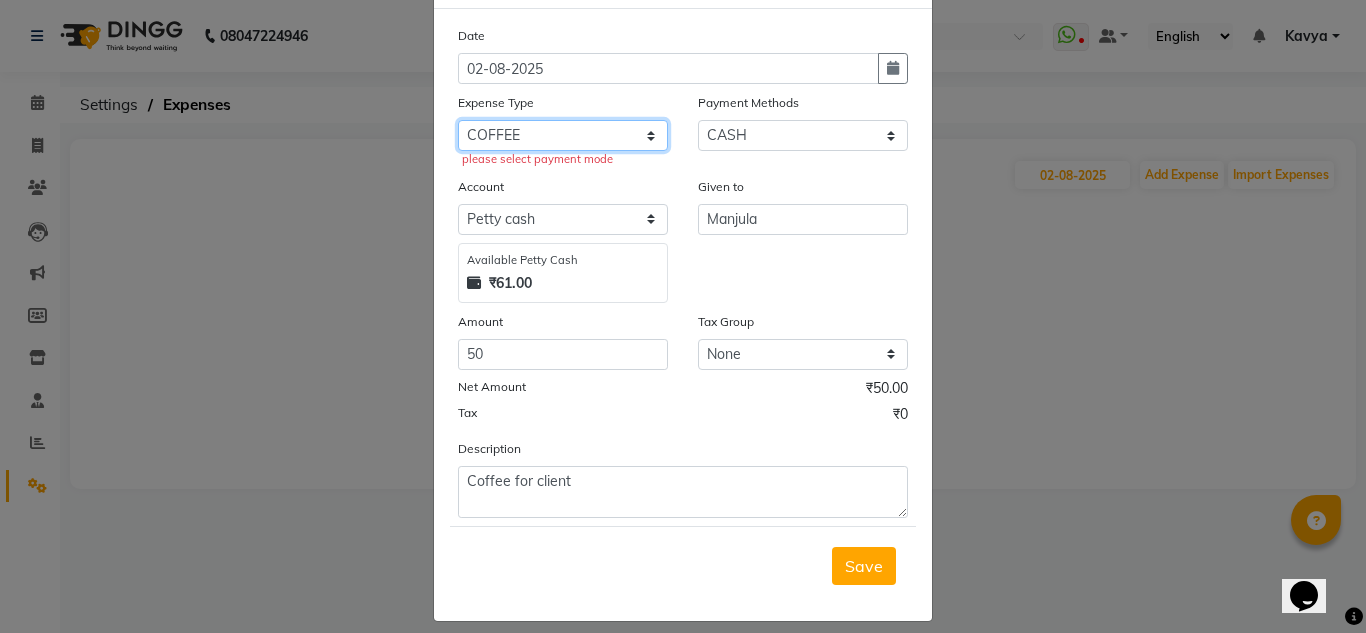 click on "Select acetone Advance Salary bank deposite BBMP Beauty products Bed charges BIRTHDAY CAKE Bonus Carpenter CASH EXPENSE VOUCHER Cash handover chocolate for store cleaning things Client Refreshment coconut water for clients COFFEE coffee cup coffee powder Commission Conveyance Cotton Courier decoration Diesel for generator Donation Drinking Water Electricity Eyelashes return Face mask floor cleaner flowers daily garbage generator diesel green tea GST handover HANDWASH House Keeping Material House keeping Salary Incentive Internet Bill juice LAUNDRY Maintainance Marketing Medical Membership Milk Milk miscelleneous Naturals salon NEWSPAPER O T Other Pantry PETROL Phone Bill Plants plumber pooja items Porter priest Product Purchase product return Product sale puja items RAPIDO Refund Rent Shop Rent Staff Accommodation Royalty Salary Staff cab charges Staff dinner Staff Flight Ticket Staff  Hiring from another Branch Staff Snacks Stationary STORE OPENING CHARGE sugar sweets TEAM DINNER TIPS Tissue Transgender" 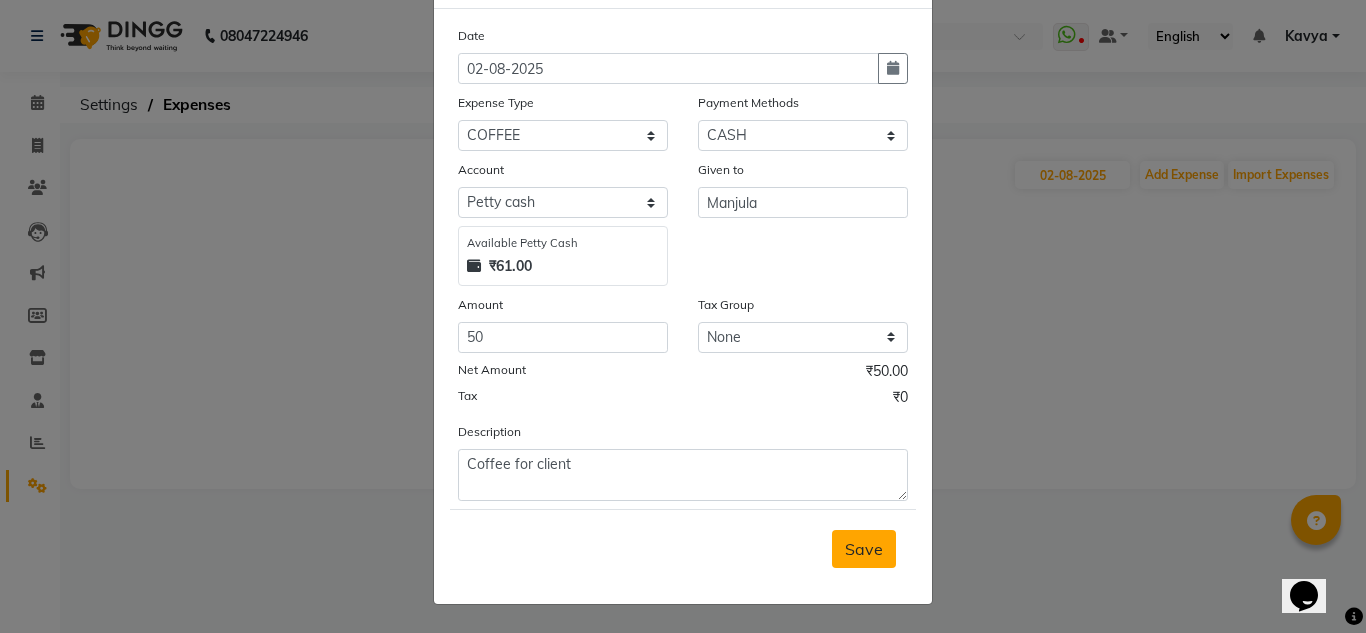 click on "Save" at bounding box center (864, 549) 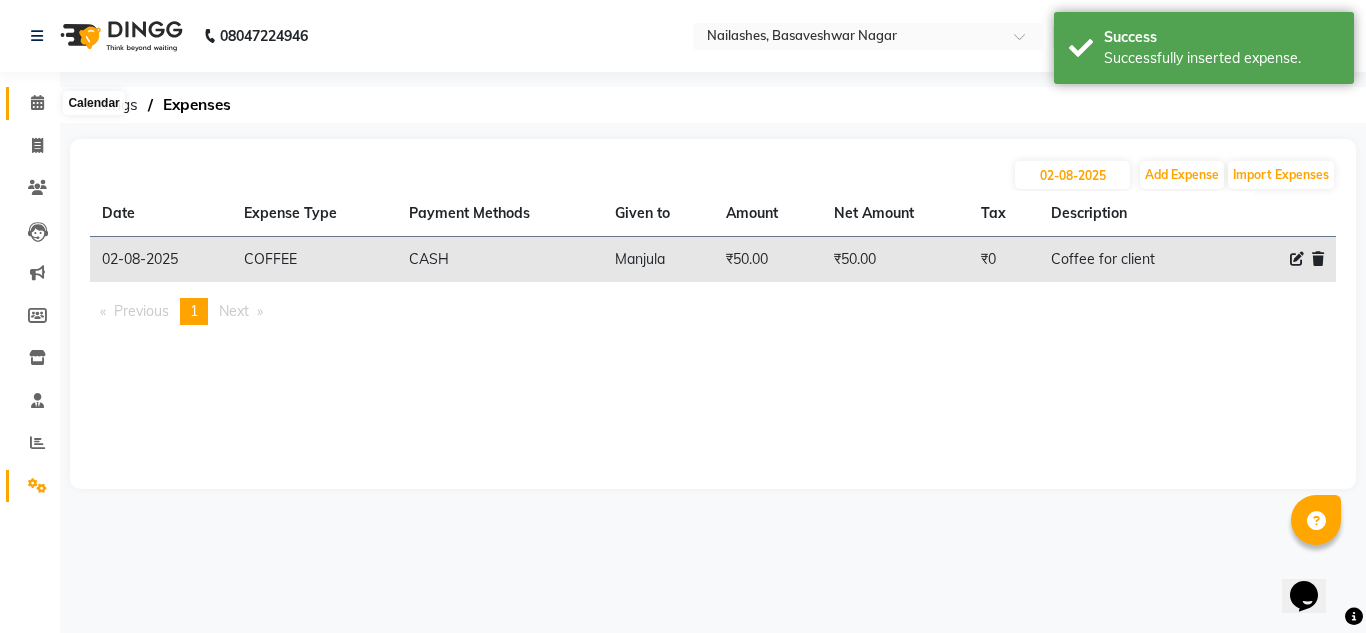 click 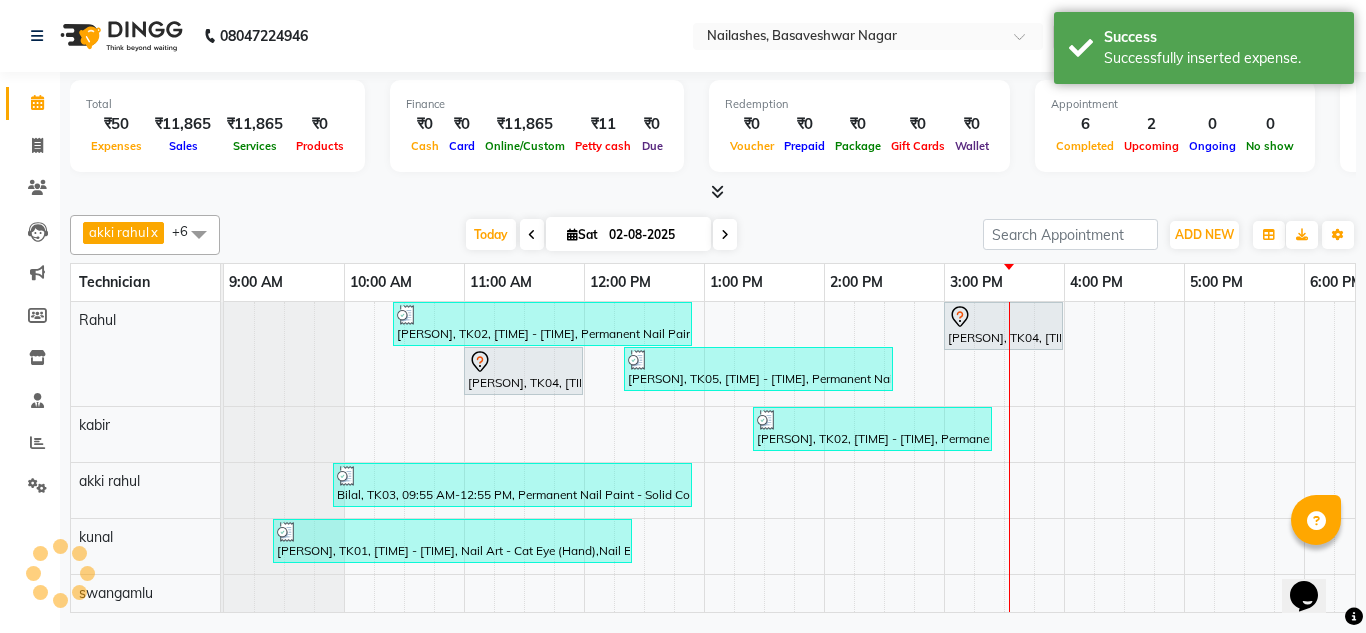 scroll, scrollTop: 0, scrollLeft: 429, axis: horizontal 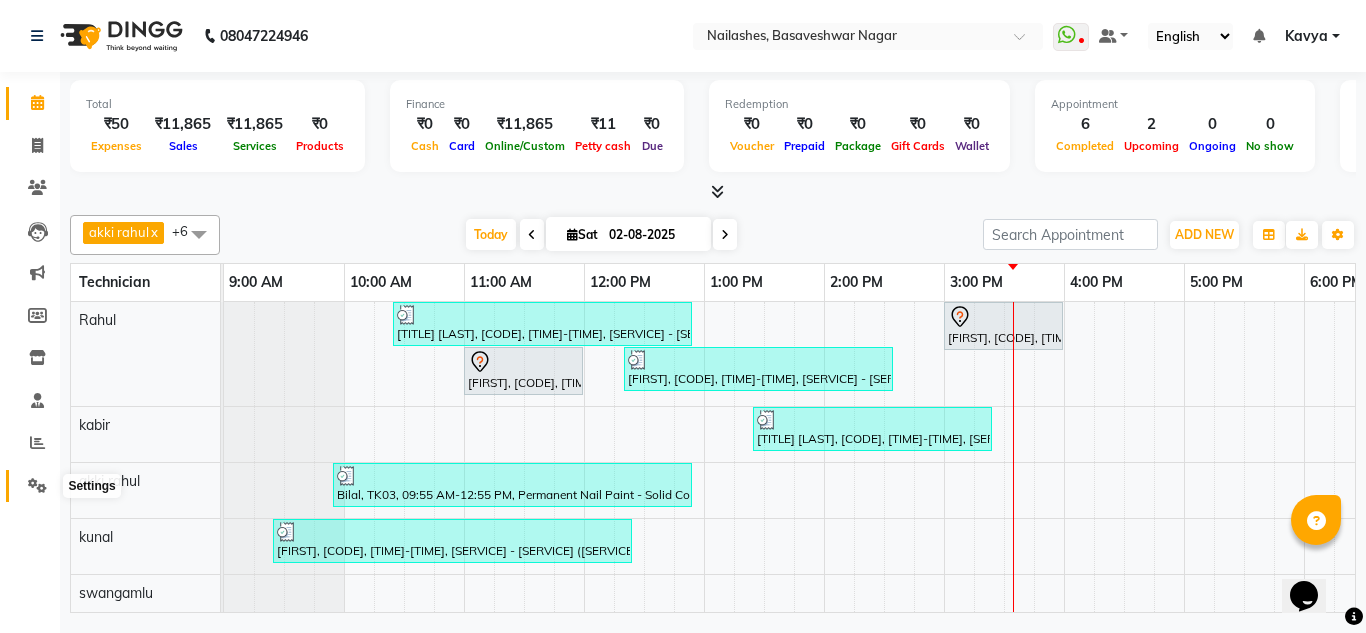 click 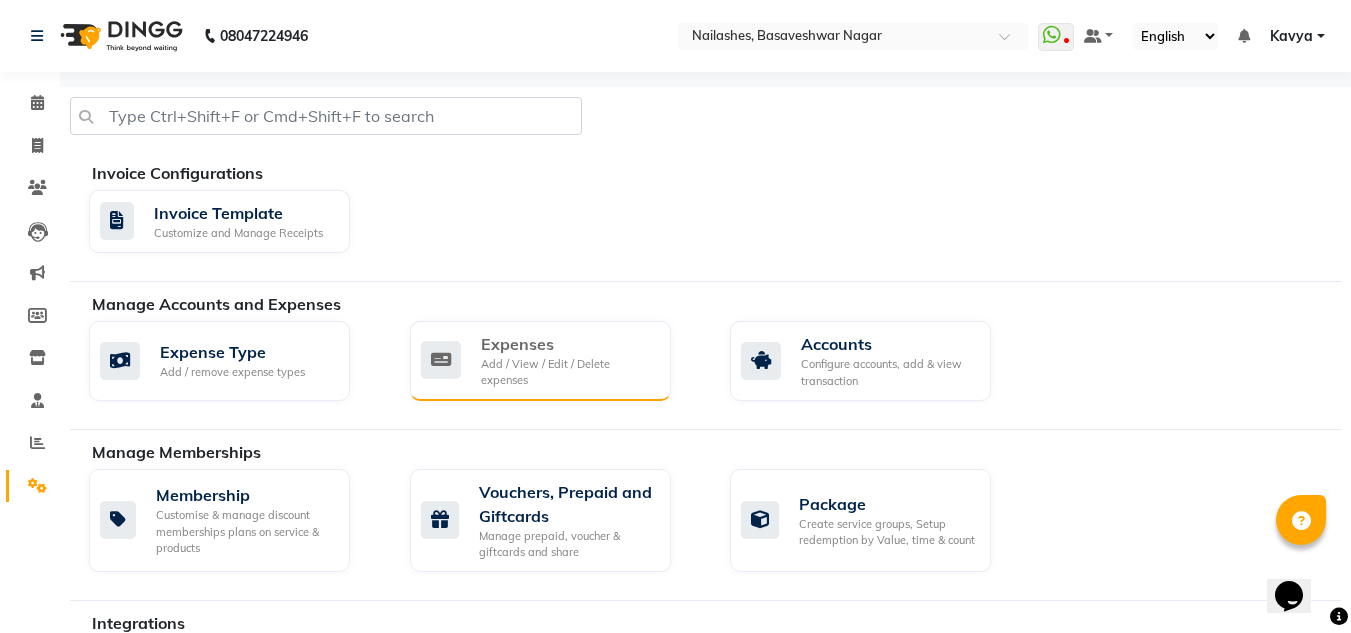 click on "Expenses" 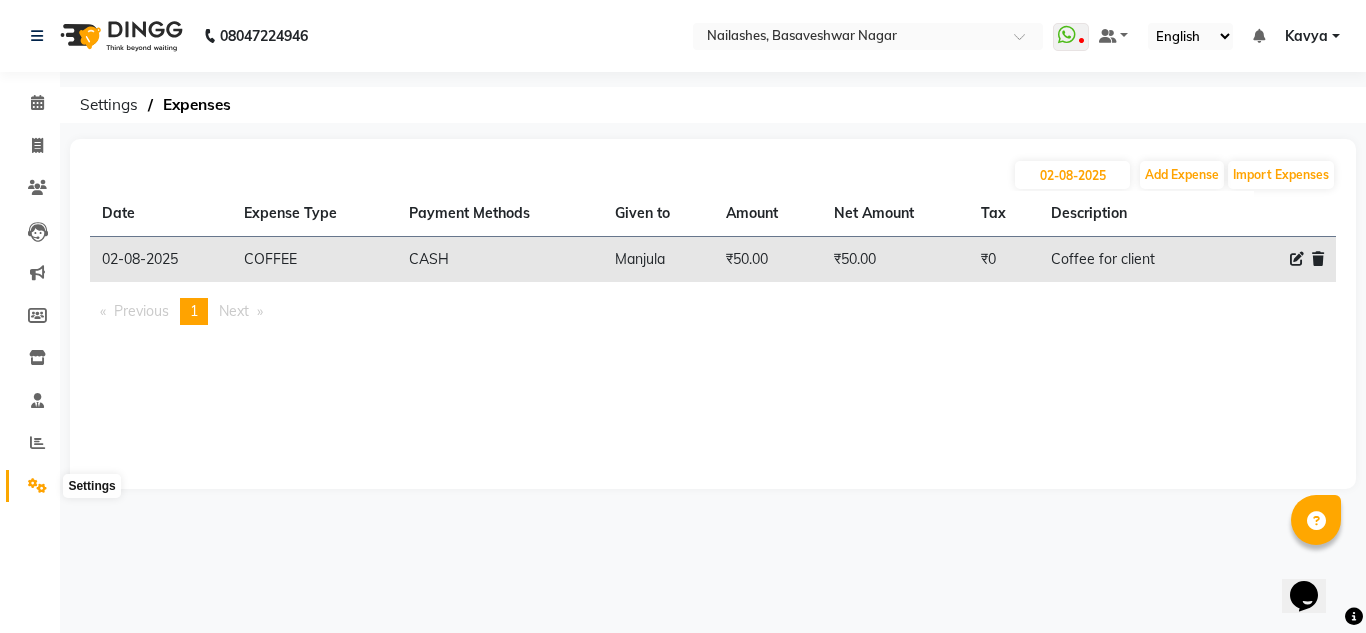 click 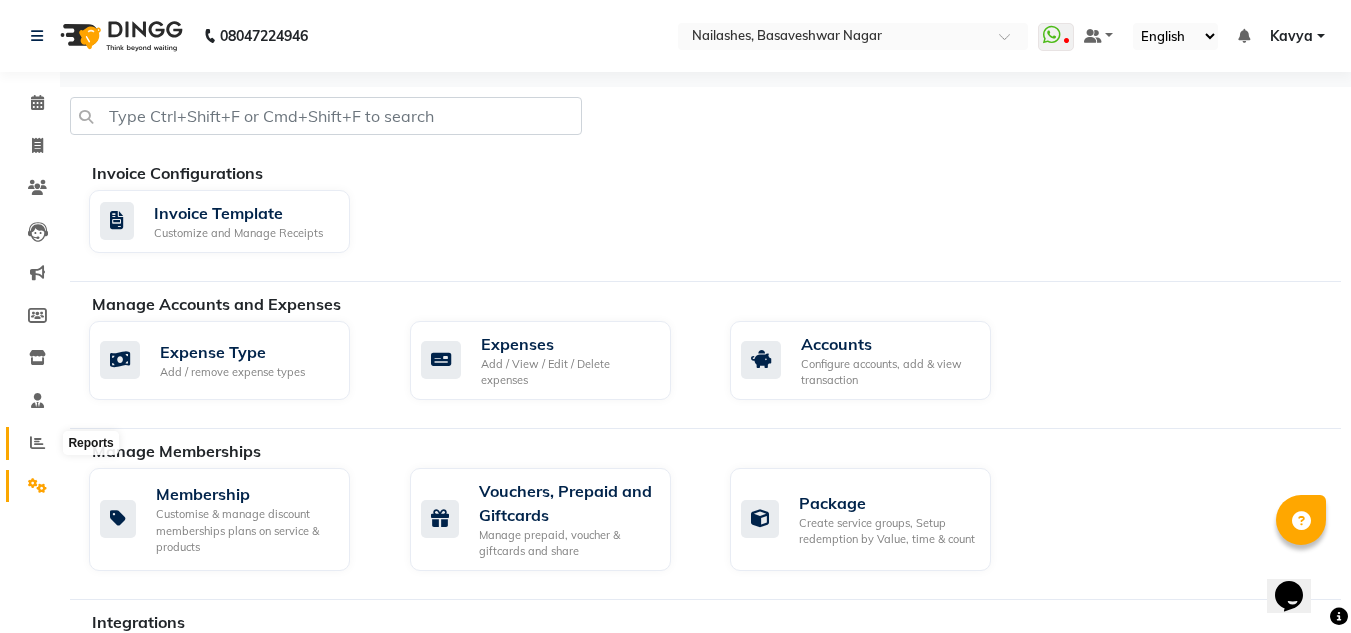 click 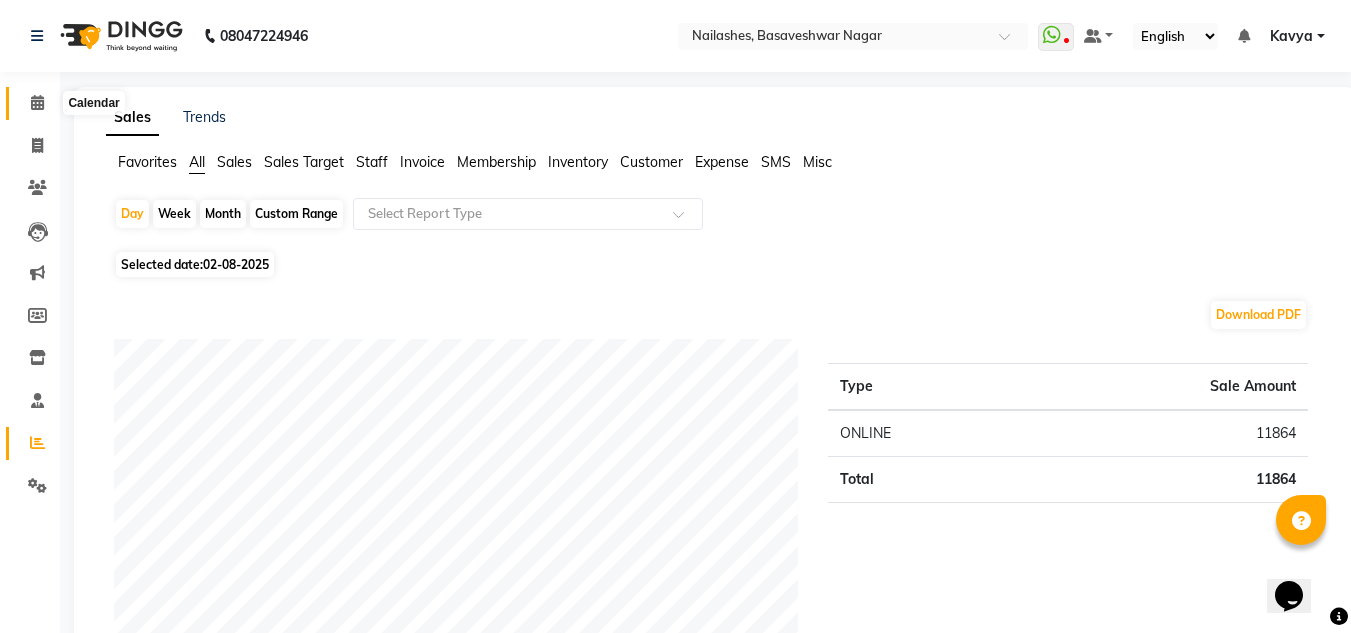 click 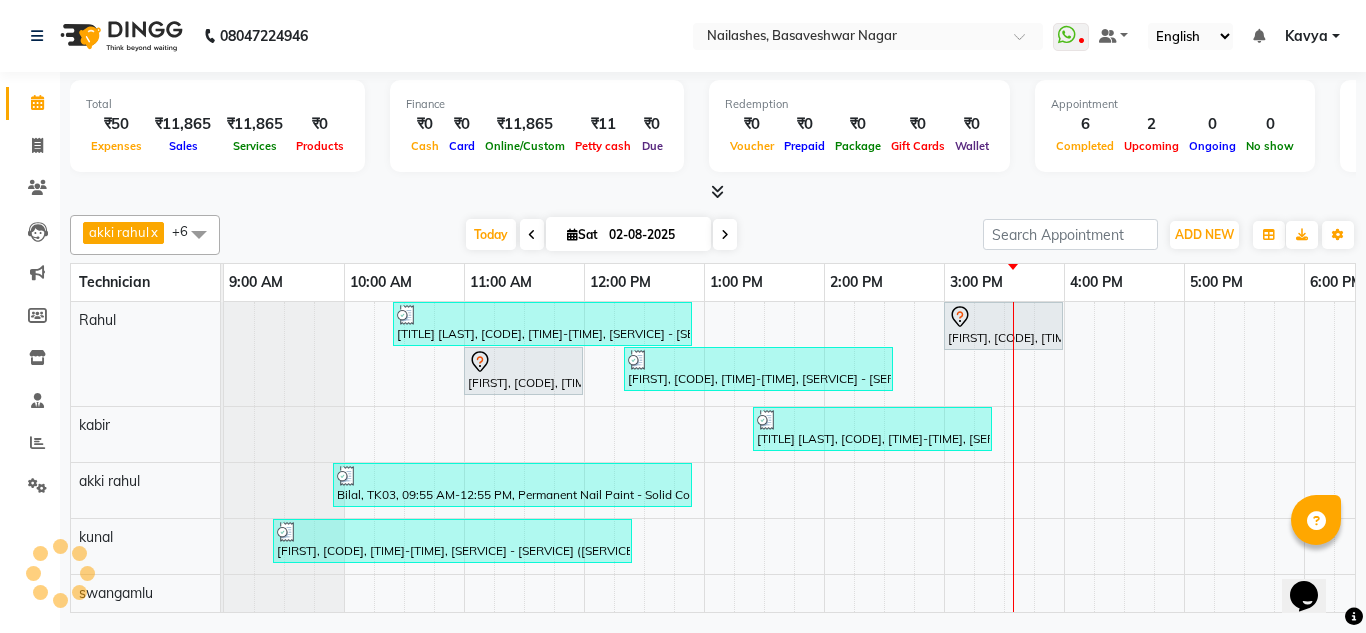 scroll, scrollTop: 0, scrollLeft: 0, axis: both 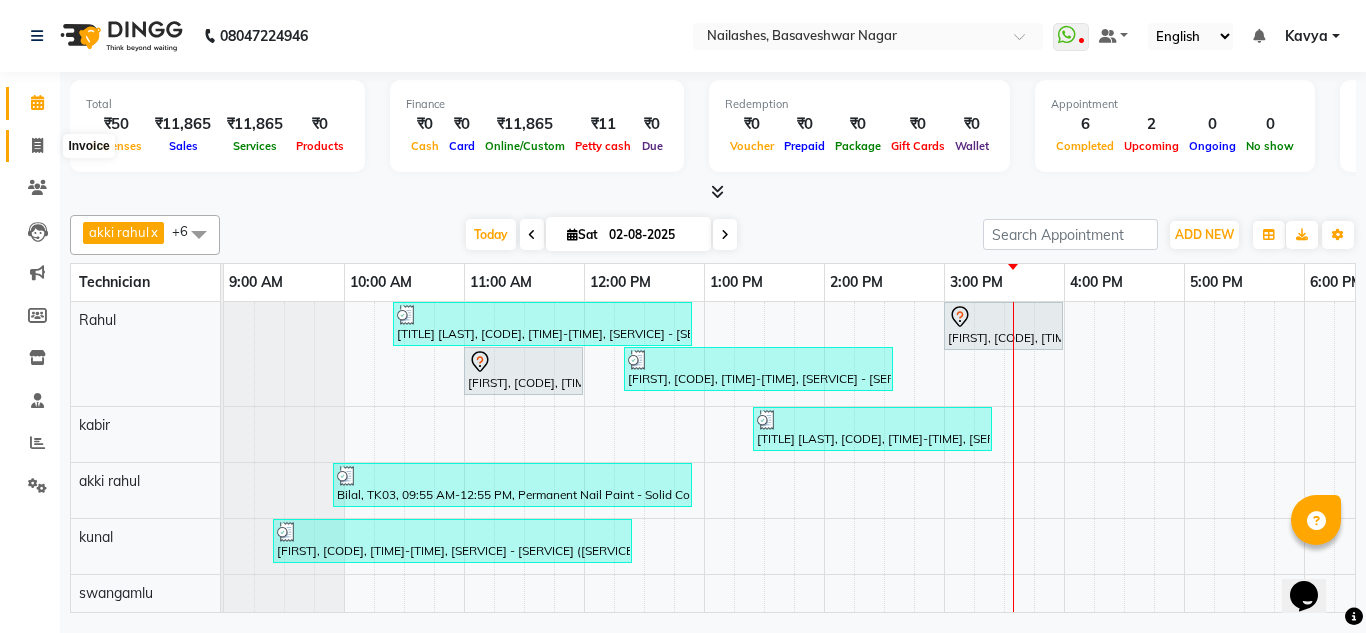 click 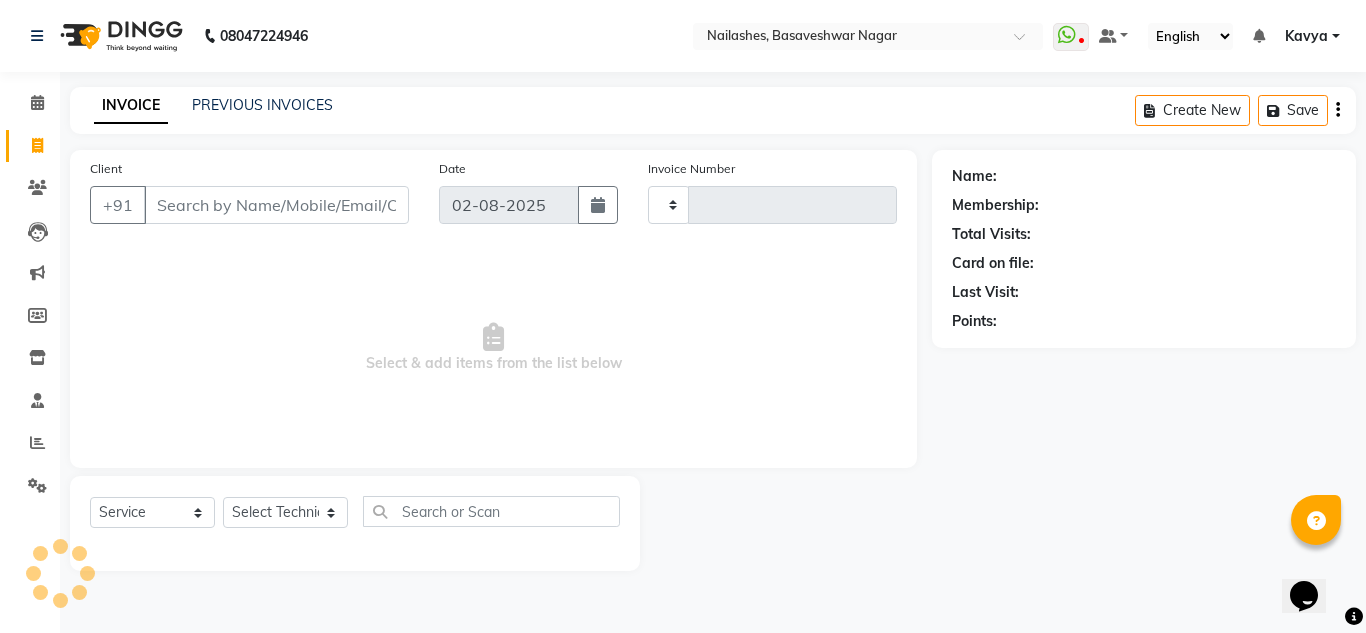 type on "1099" 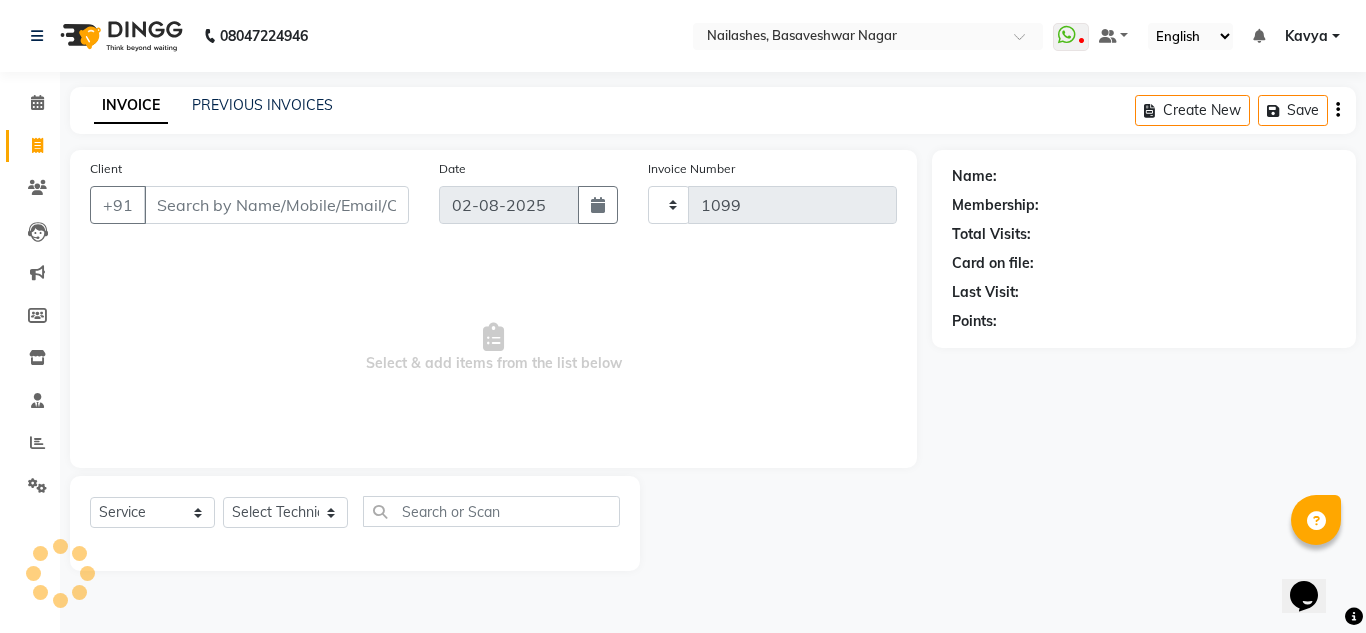 select on "7686" 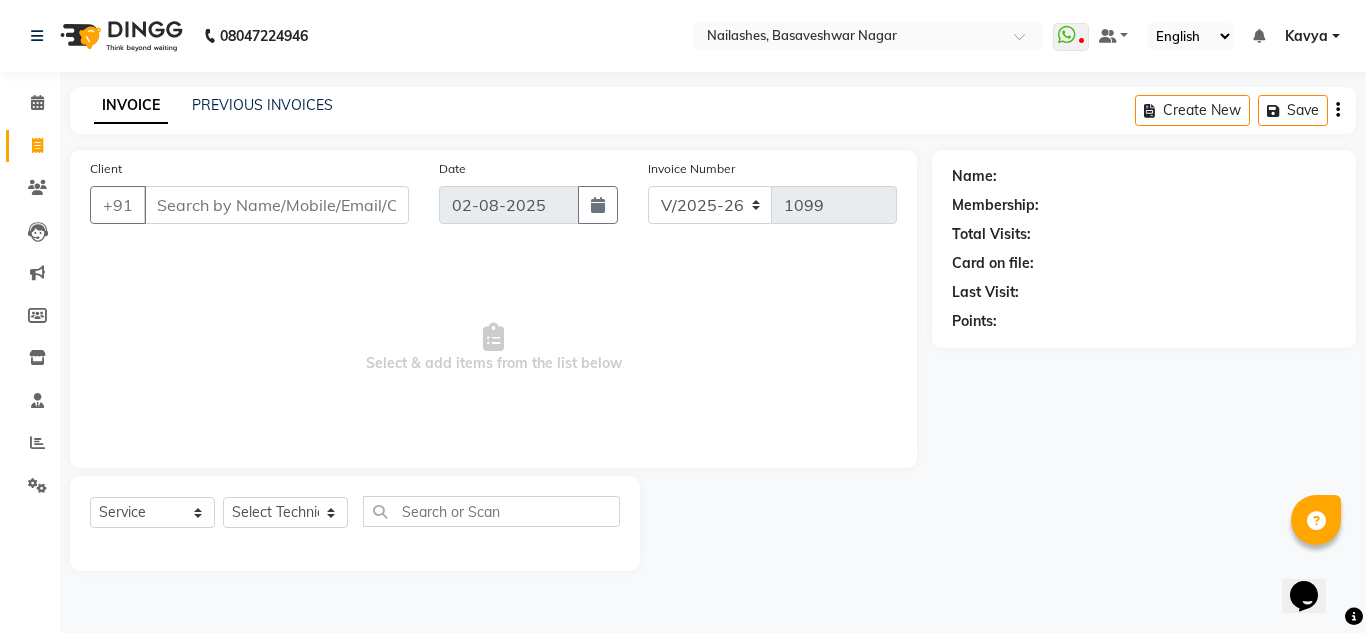 click on "Client" at bounding box center [276, 205] 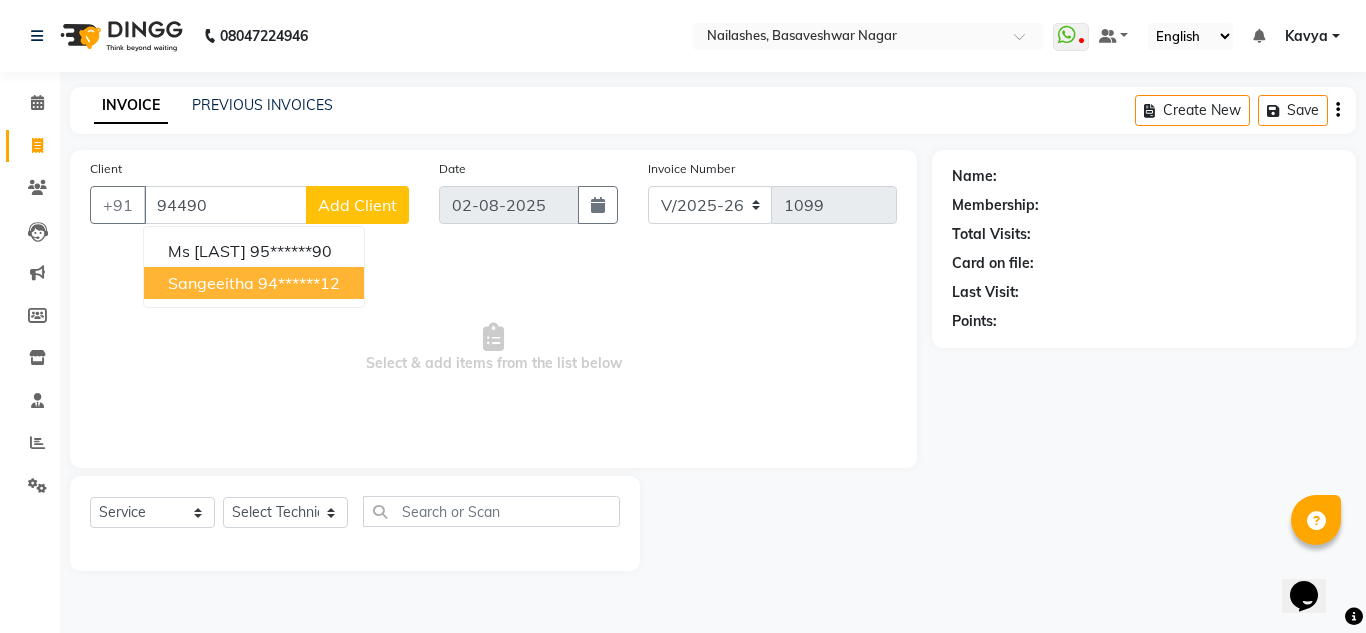click on "sangeeitha  94******12" at bounding box center [254, 283] 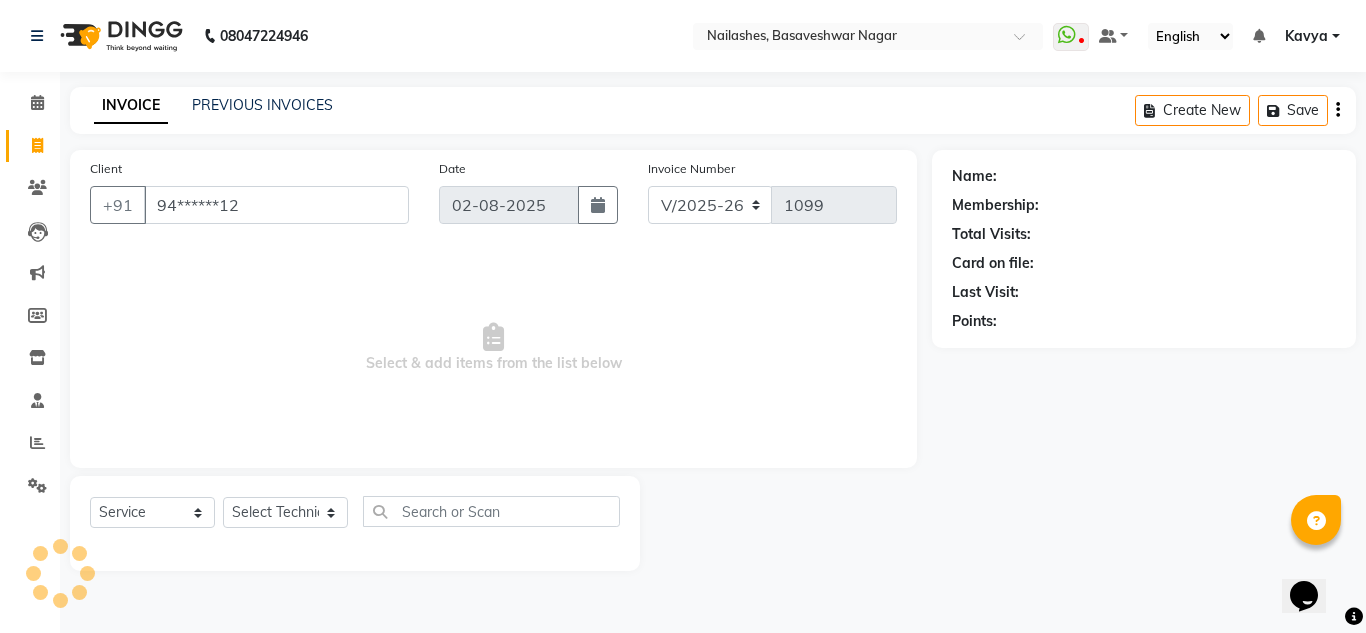 type on "94******12" 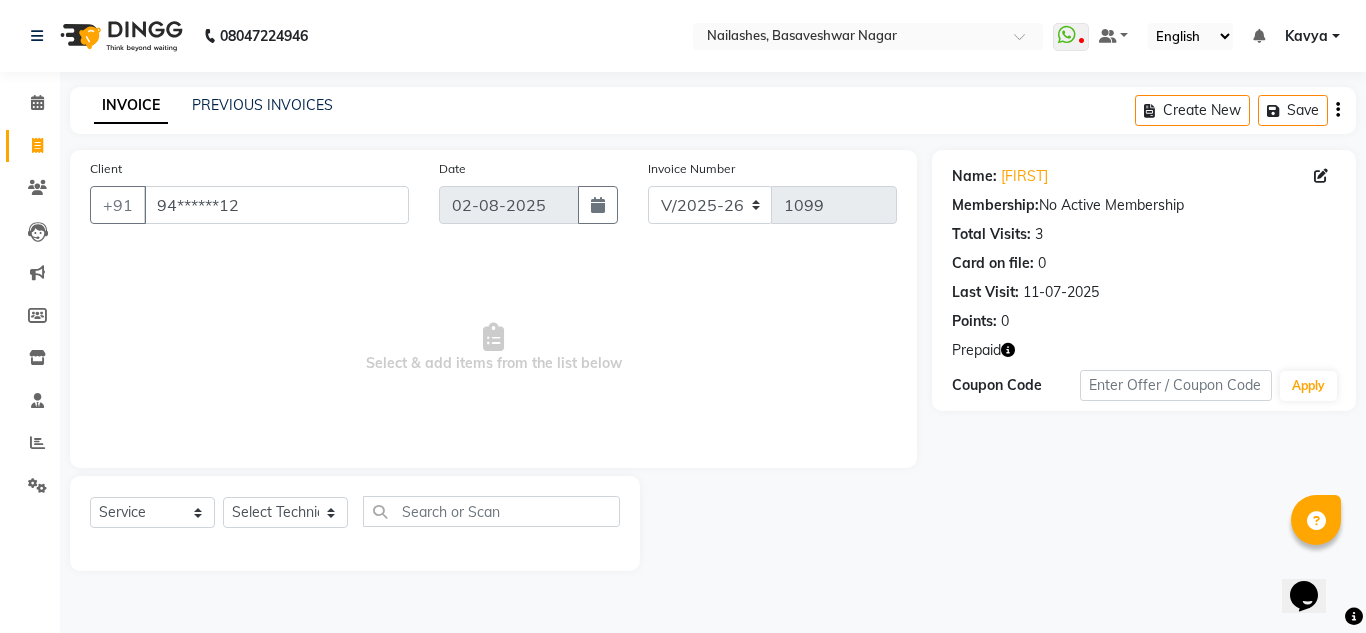 click 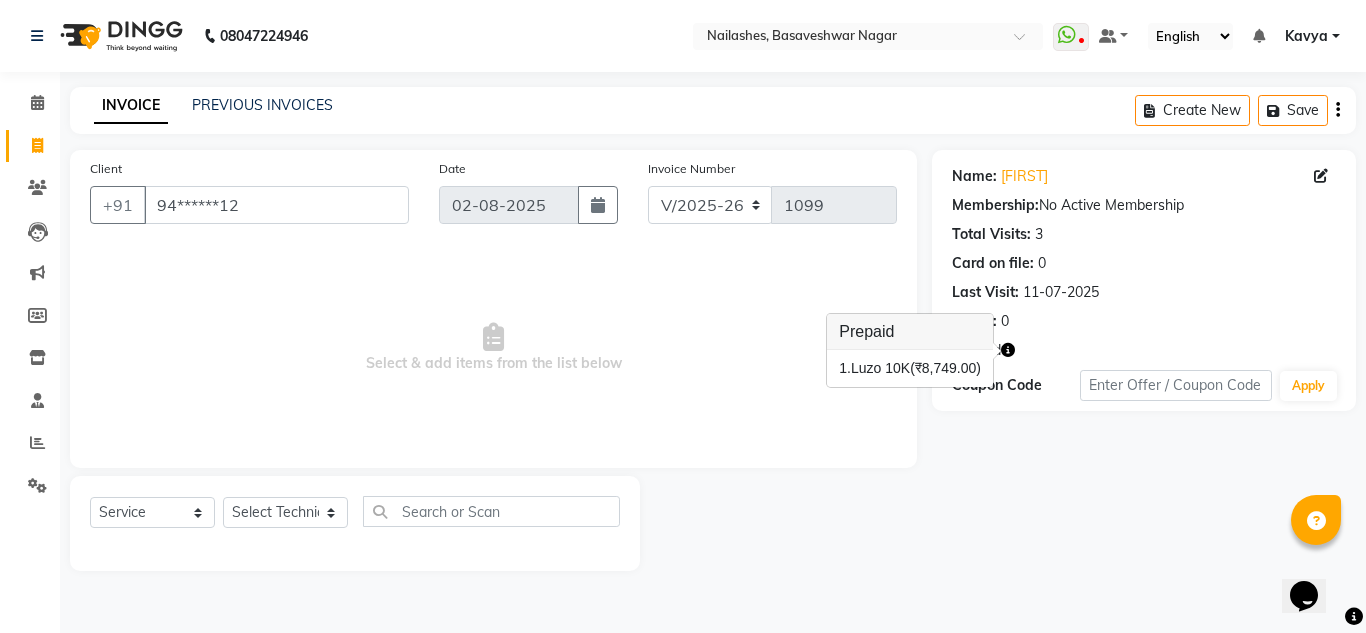 click on "1.   Luzo 10K  (₹8,749.00)" at bounding box center [910, 368] 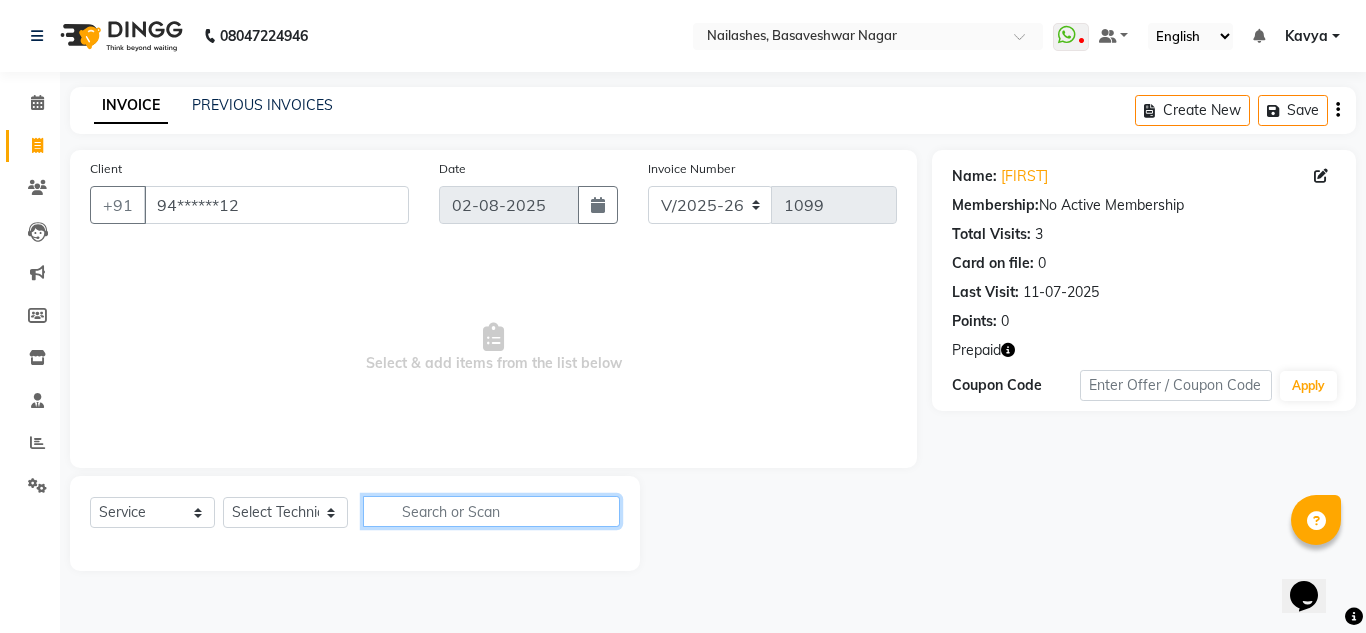 click 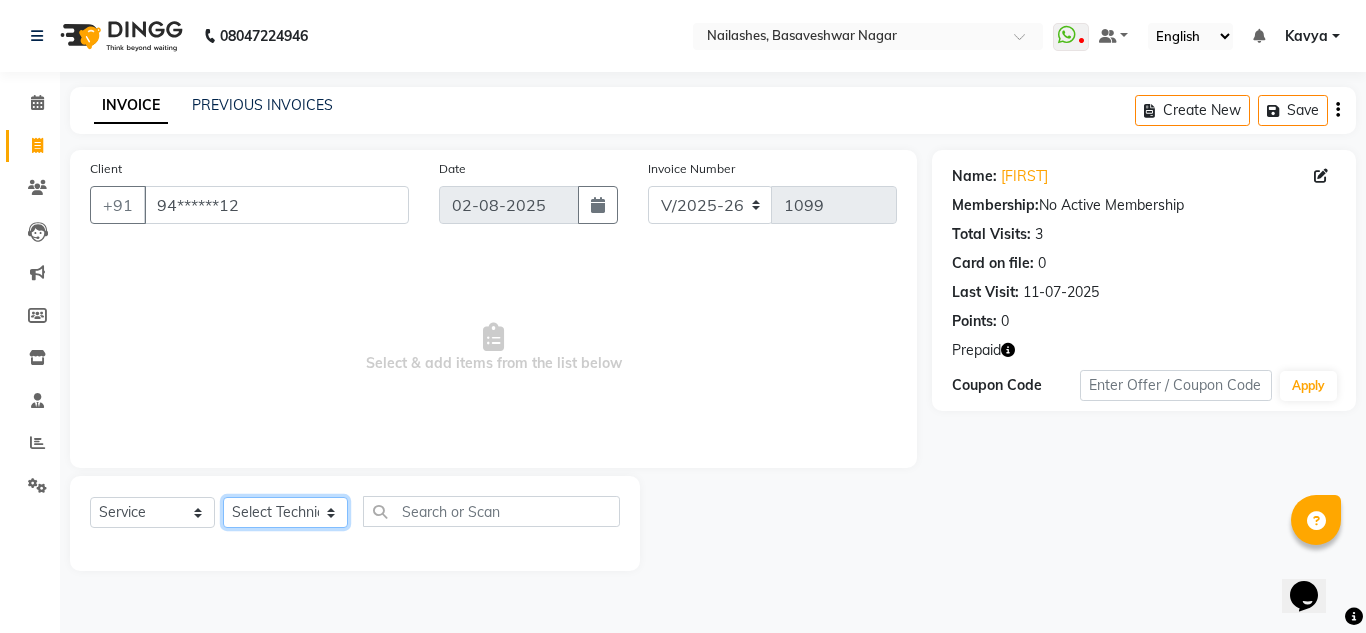 click on "Select Technician akki rahul Basiya Sultha Bilal jin kabir Kavya Kiruba  kunal Manager Rahul swangamlu" 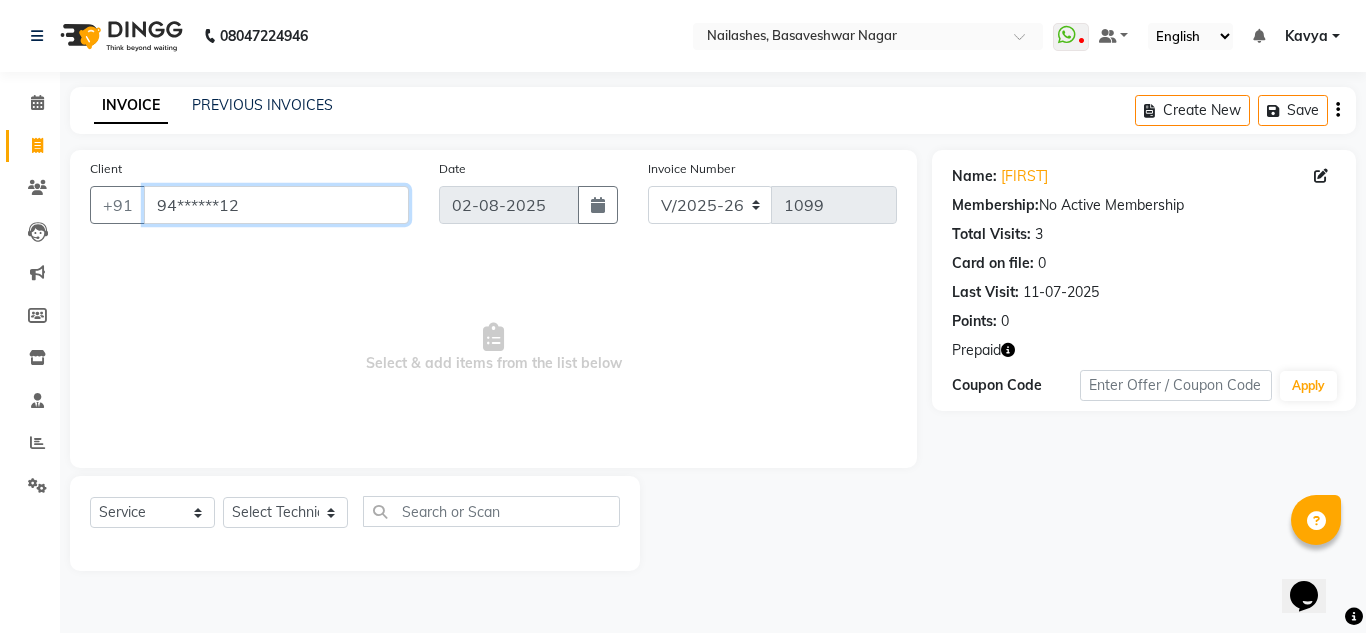 click on "94******12" at bounding box center (276, 205) 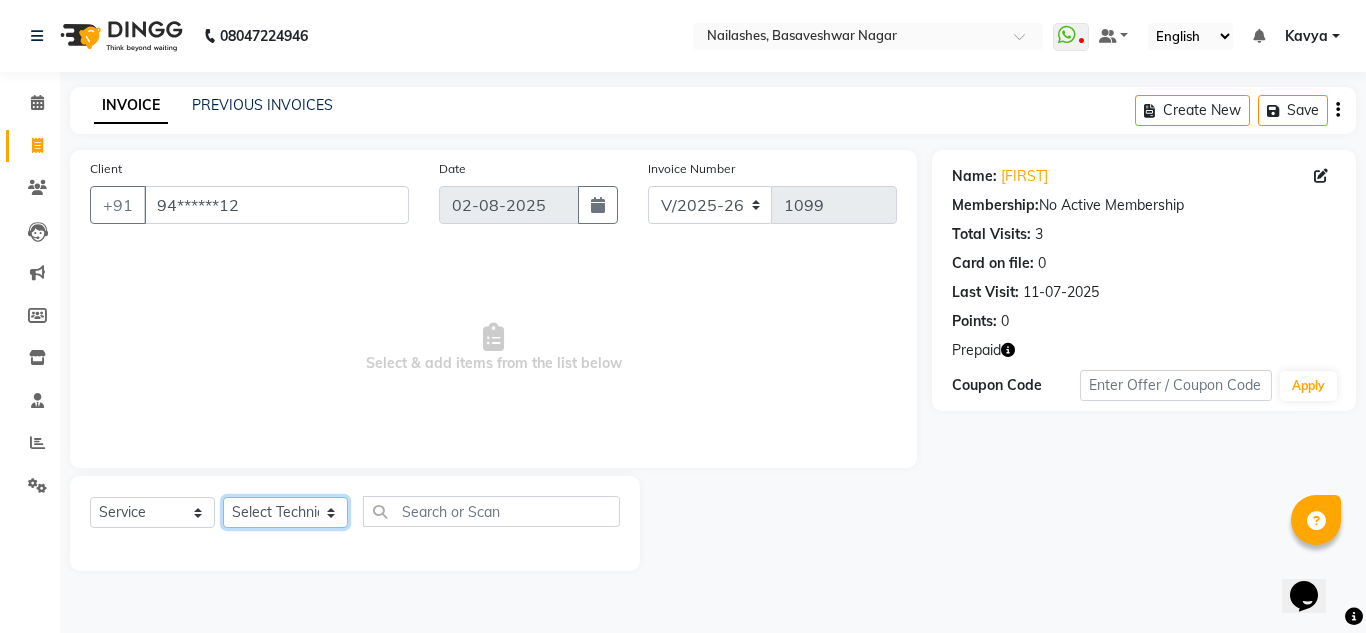 click on "Select Technician akki rahul Basiya Sultha Bilal jin kabir Kavya Kiruba  kunal Manager Rahul swangamlu" 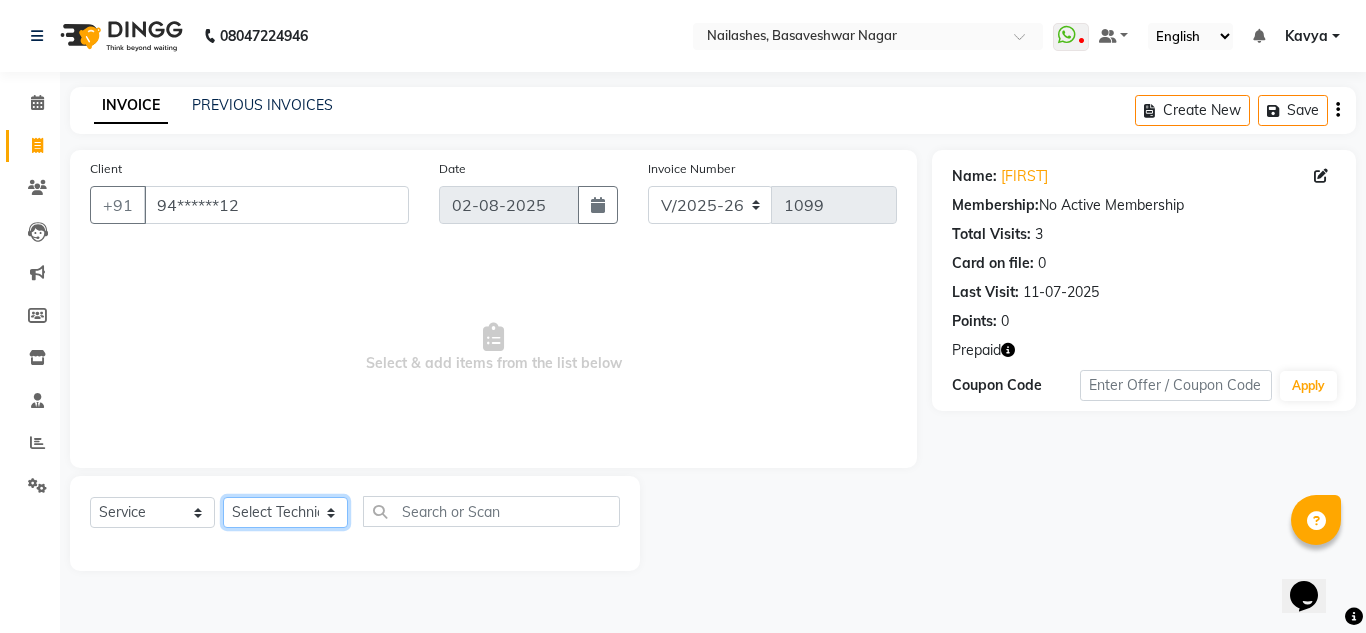 select on "81674" 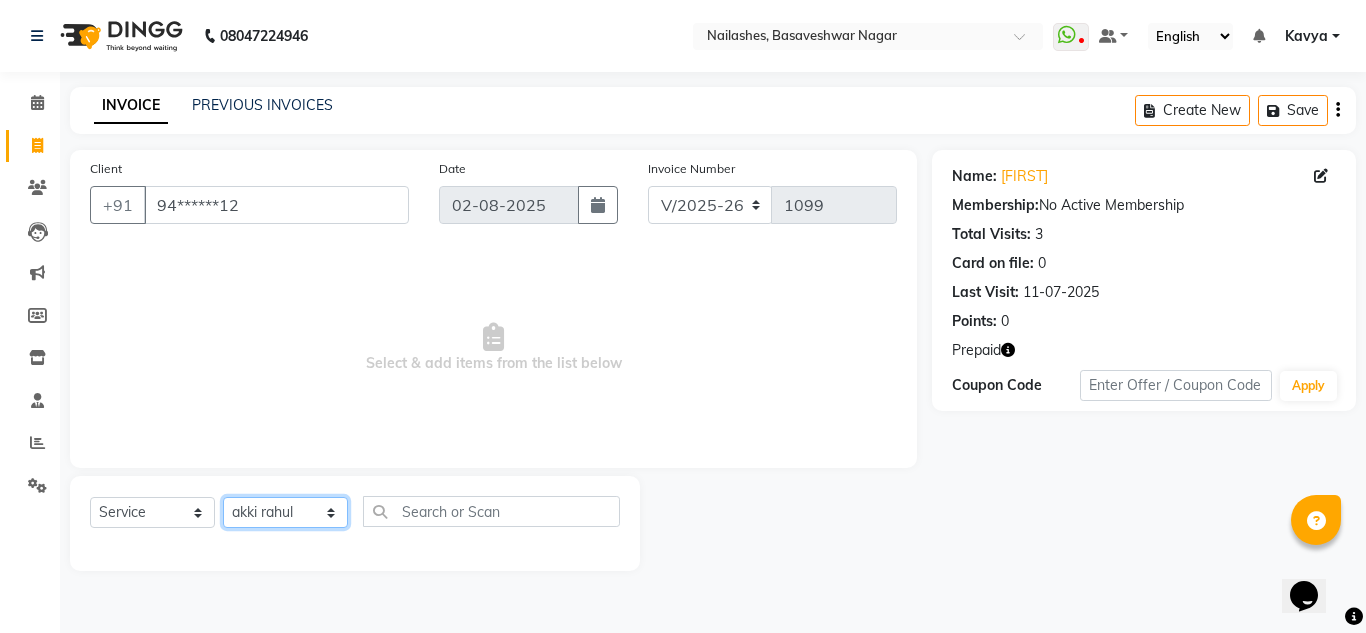 click on "Select Technician akki rahul Basiya Sultha Bilal jin kabir Kavya Kiruba  kunal Manager Rahul swangamlu" 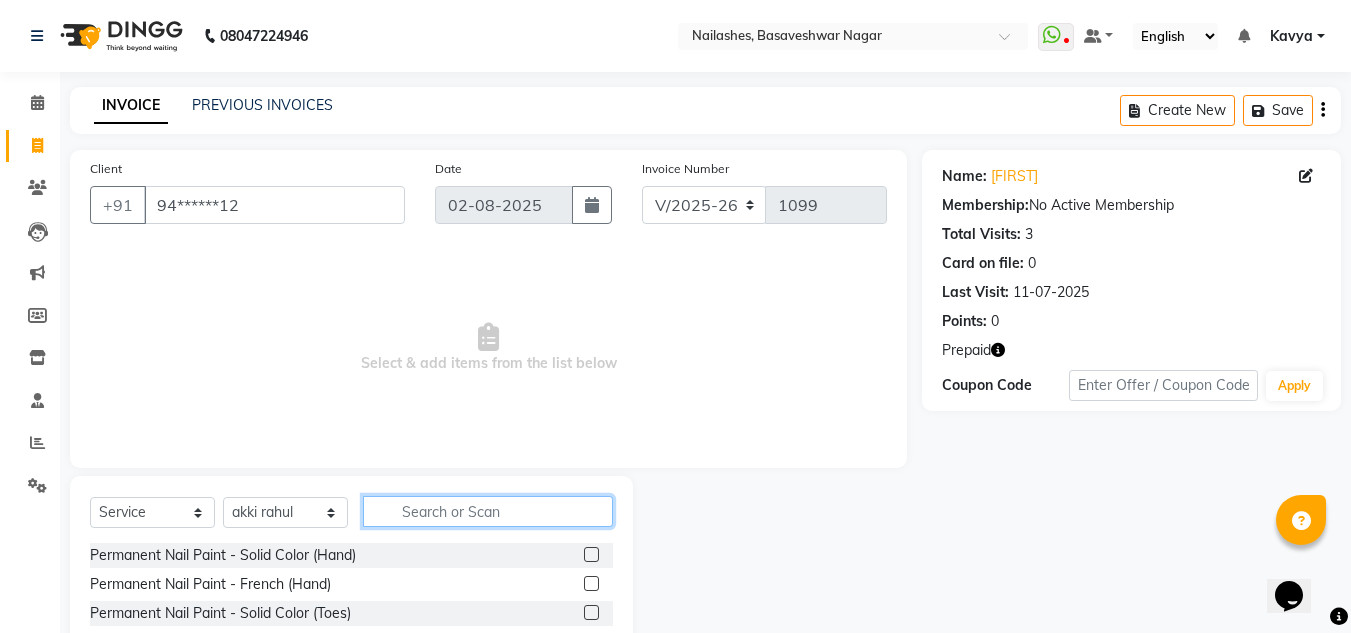 click 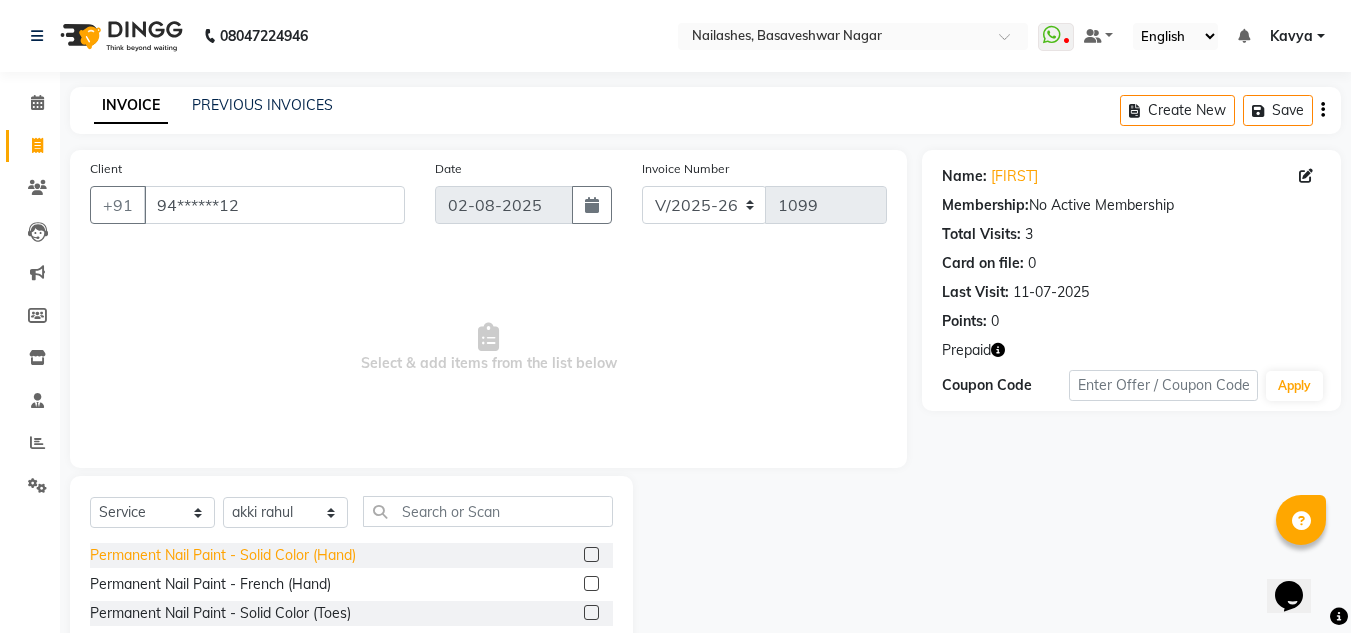 click on "Permanent Nail Paint - Solid Color (Hand)" 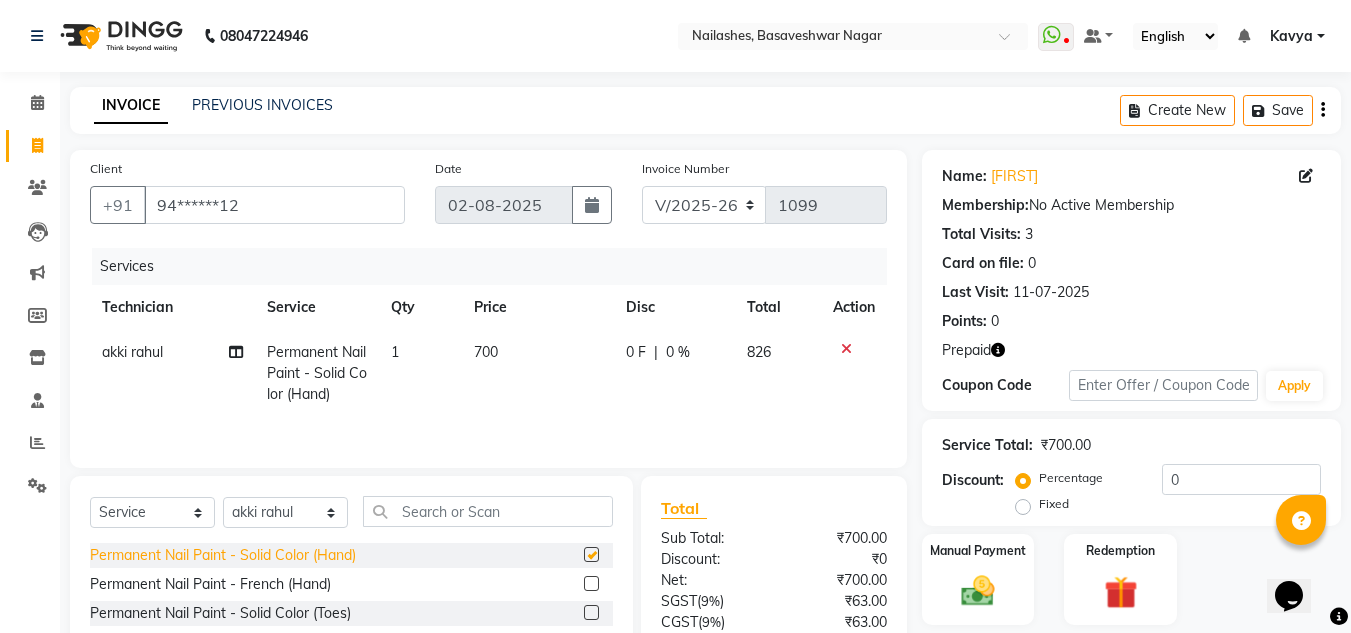checkbox on "false" 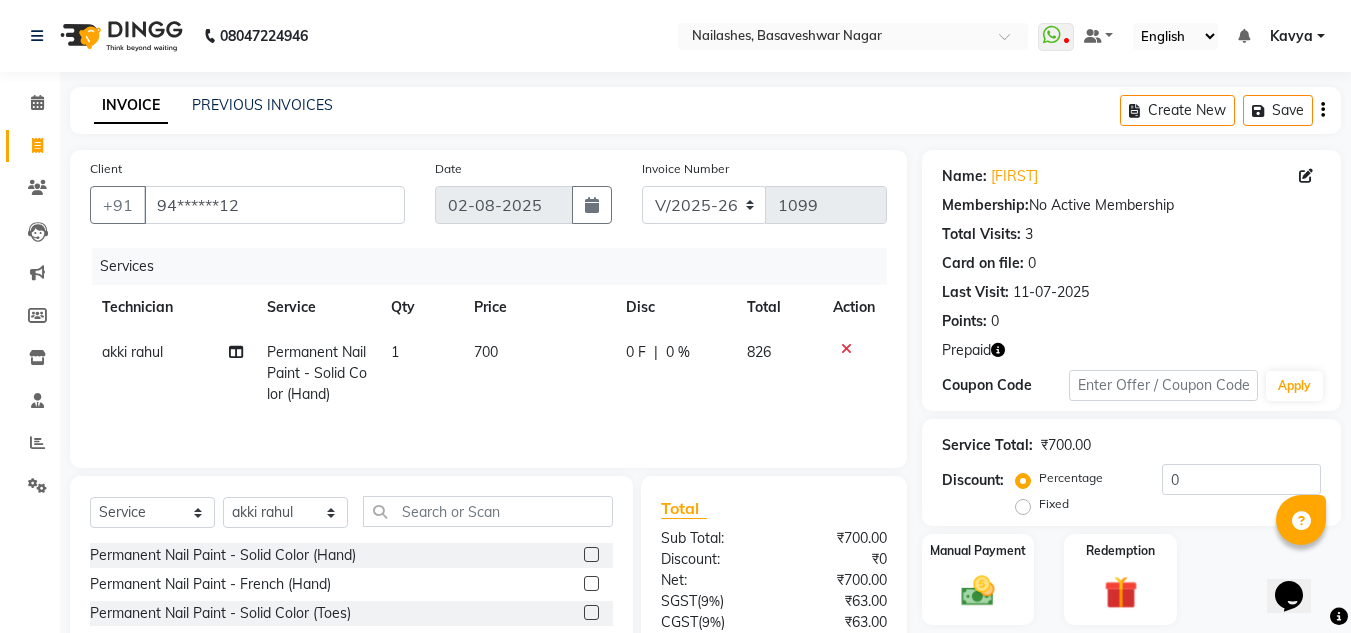 scroll, scrollTop: 168, scrollLeft: 0, axis: vertical 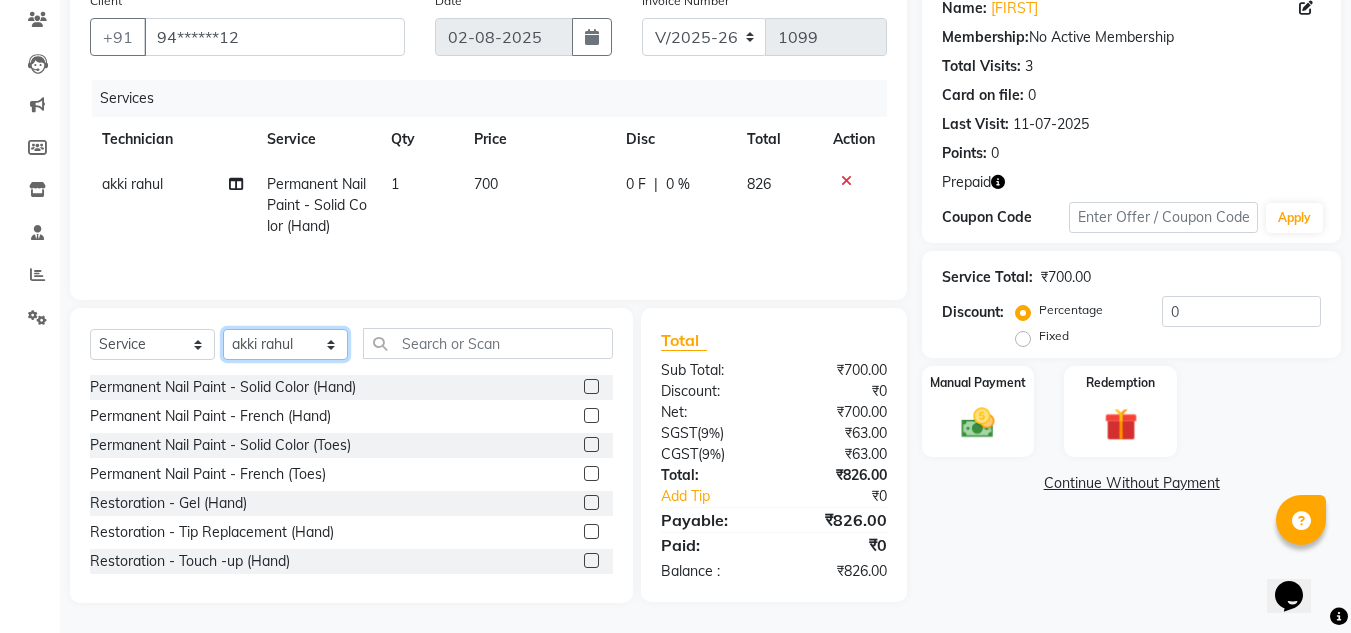 click on "Select Technician akki rahul Basiya Sultha Bilal jin kabir Kavya Kiruba  kunal Manager Rahul swangamlu" 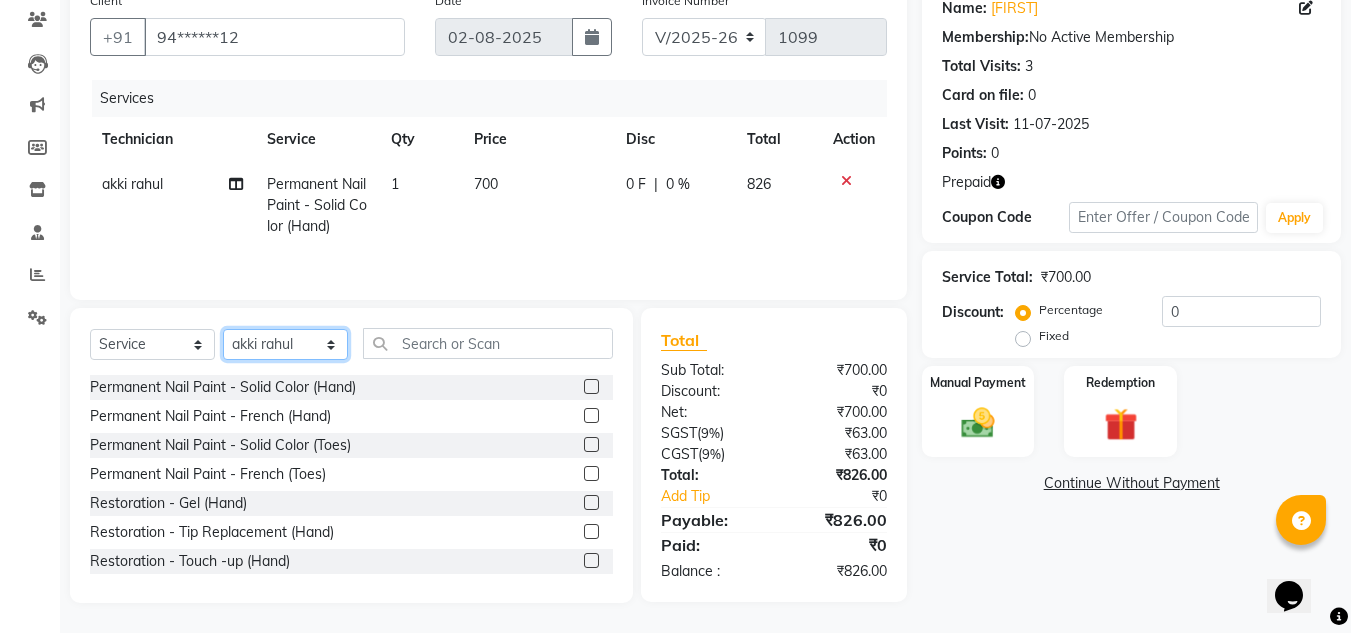 select on "81677" 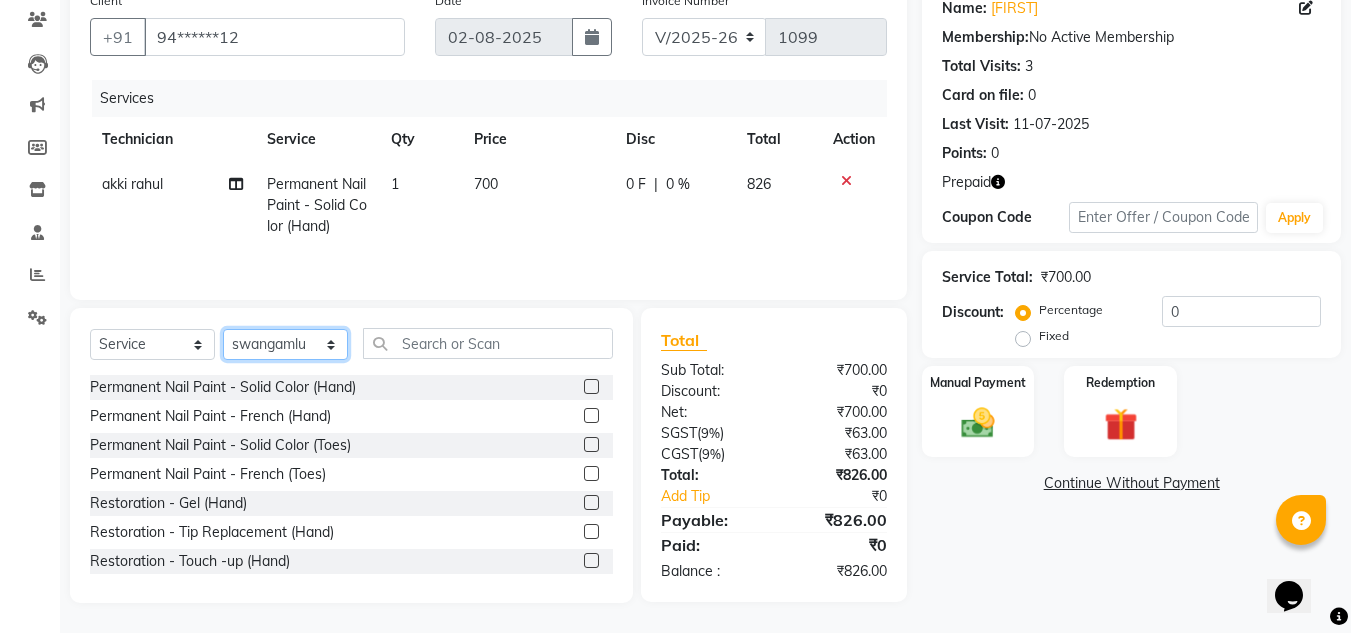 click on "Select Technician akki rahul Basiya Sultha Bilal jin kabir Kavya Kiruba  kunal Manager Rahul swangamlu" 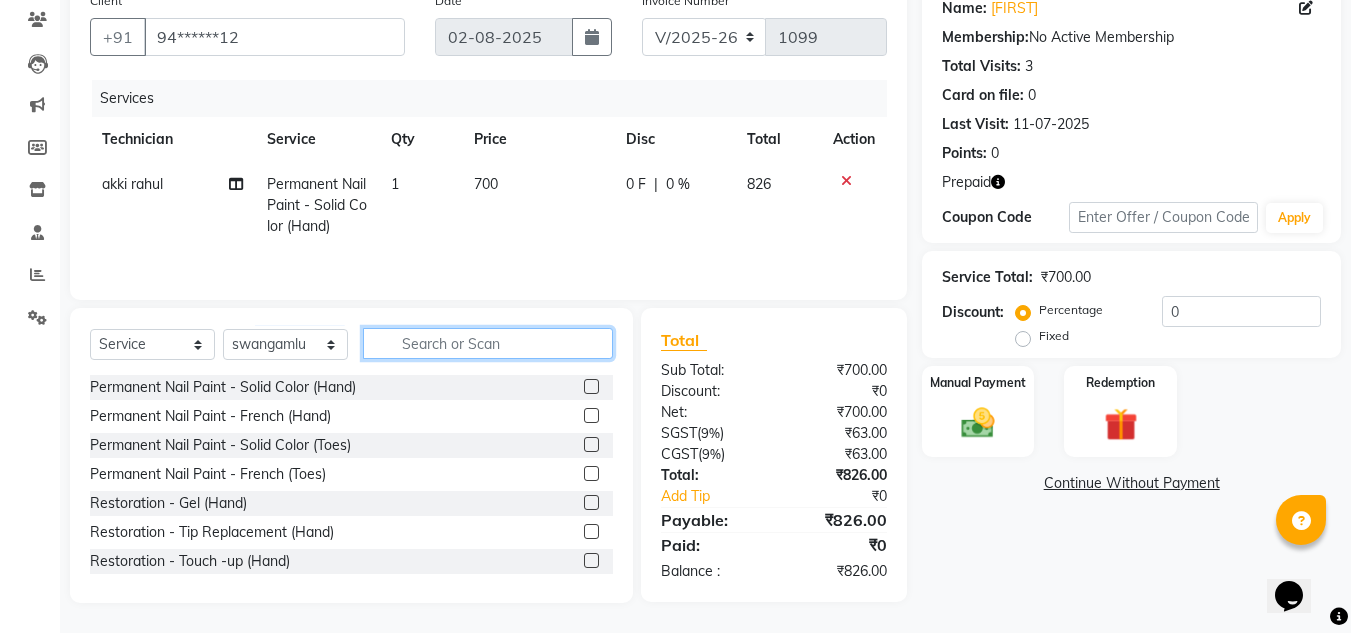 click 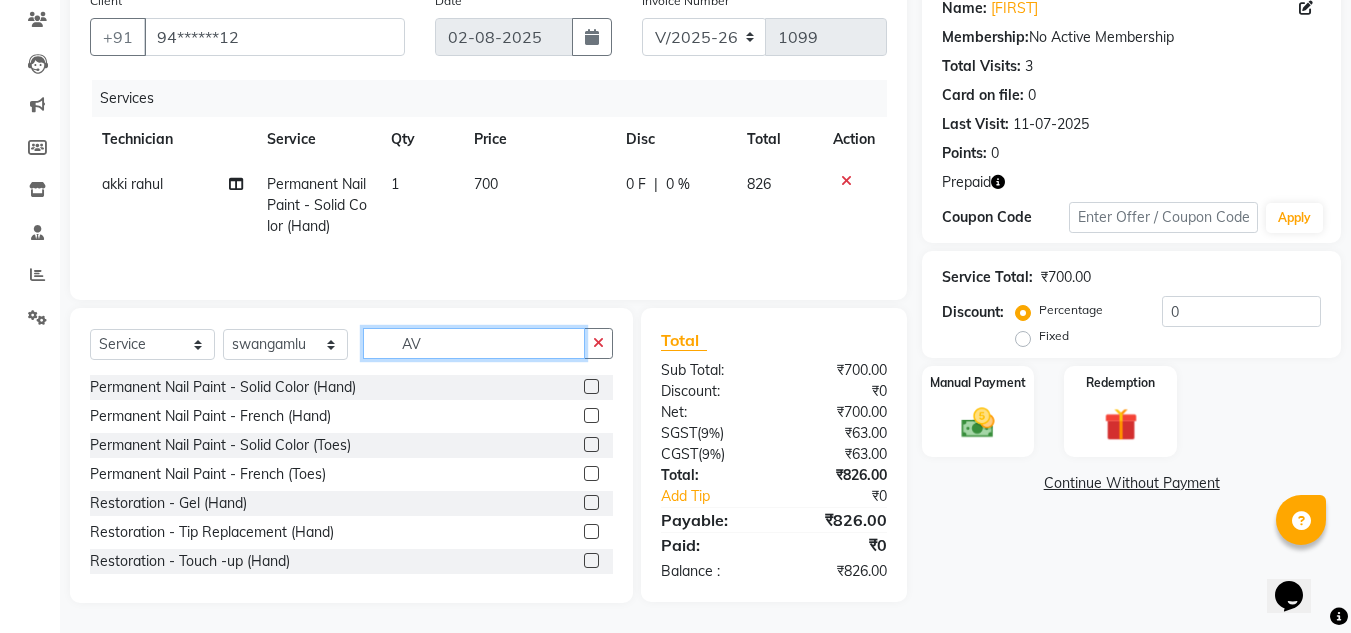 scroll, scrollTop: 167, scrollLeft: 0, axis: vertical 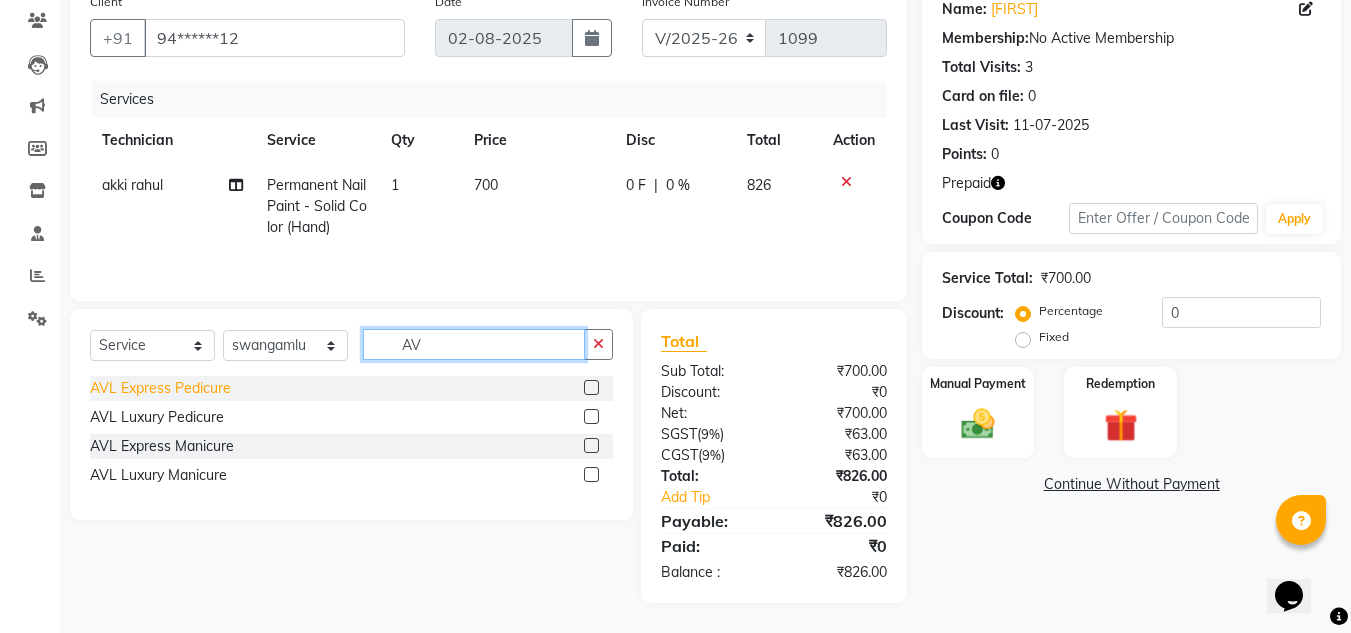 type on "AV" 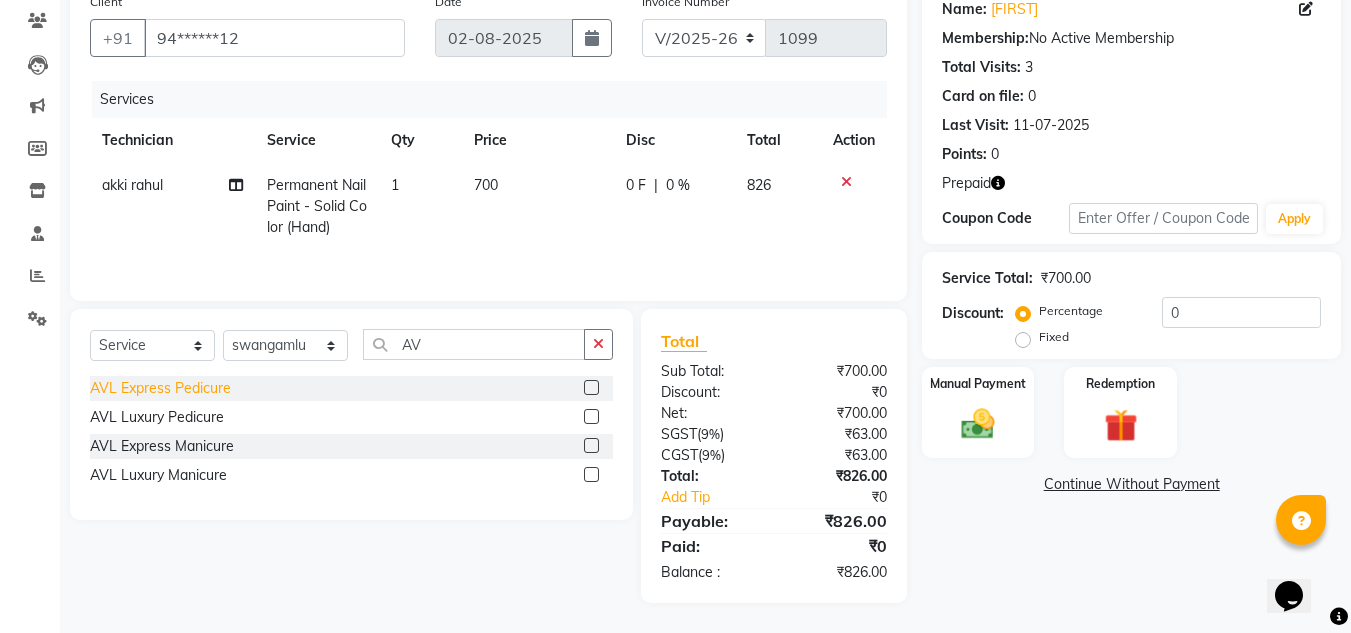 click on "AVL Express Pedicure" 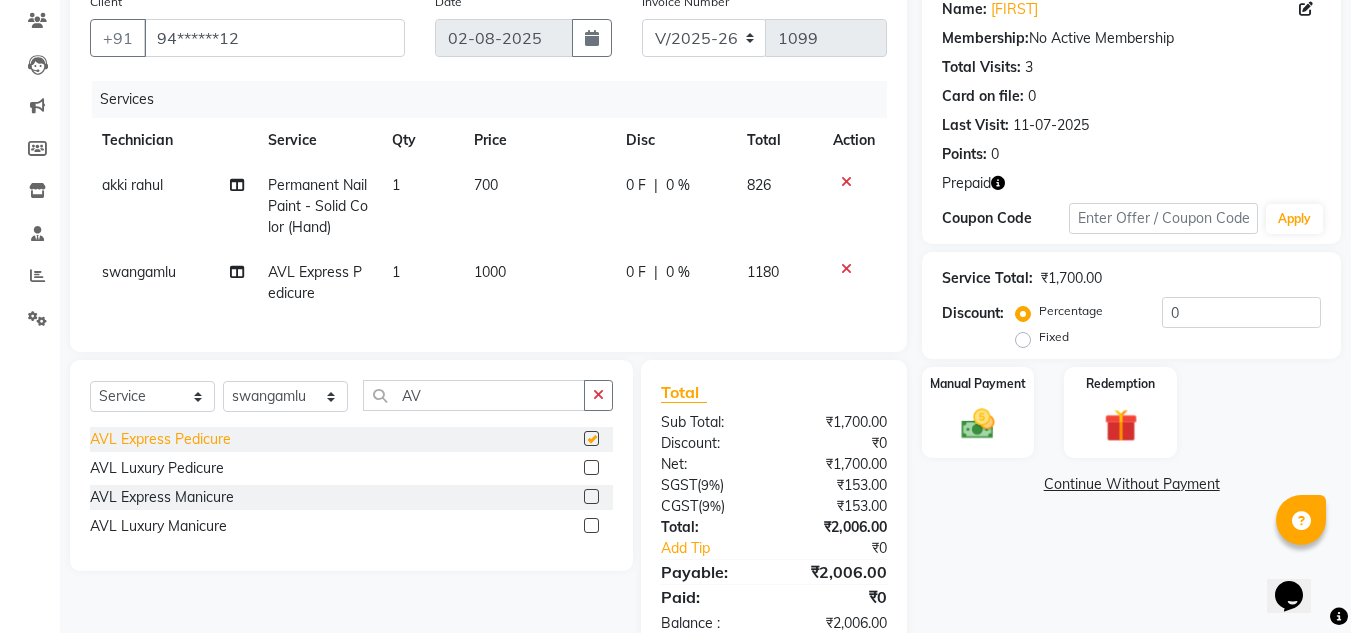 checkbox on "false" 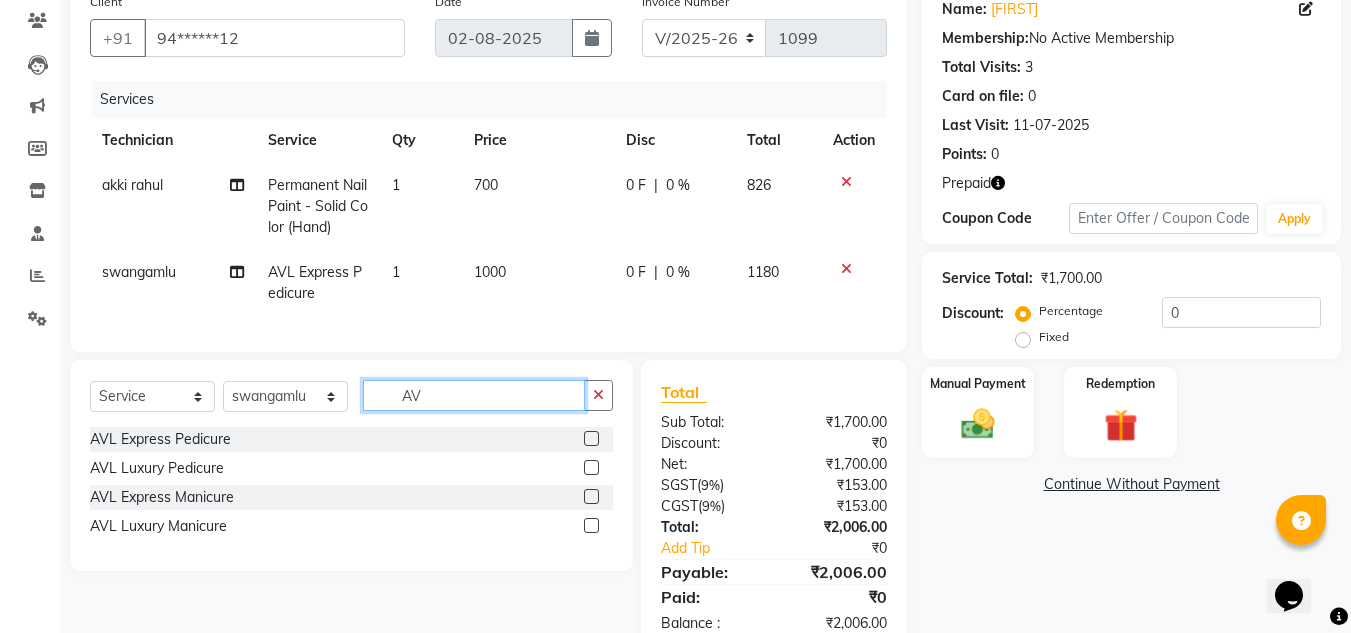 click on "AV" 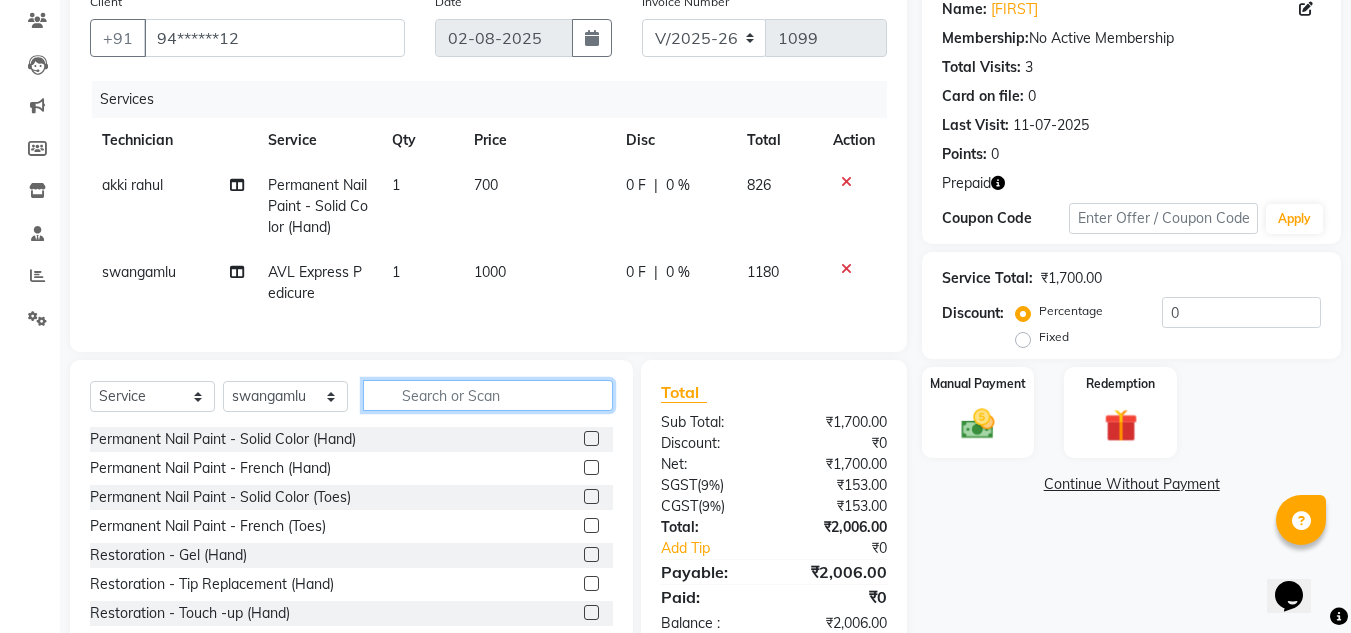 type 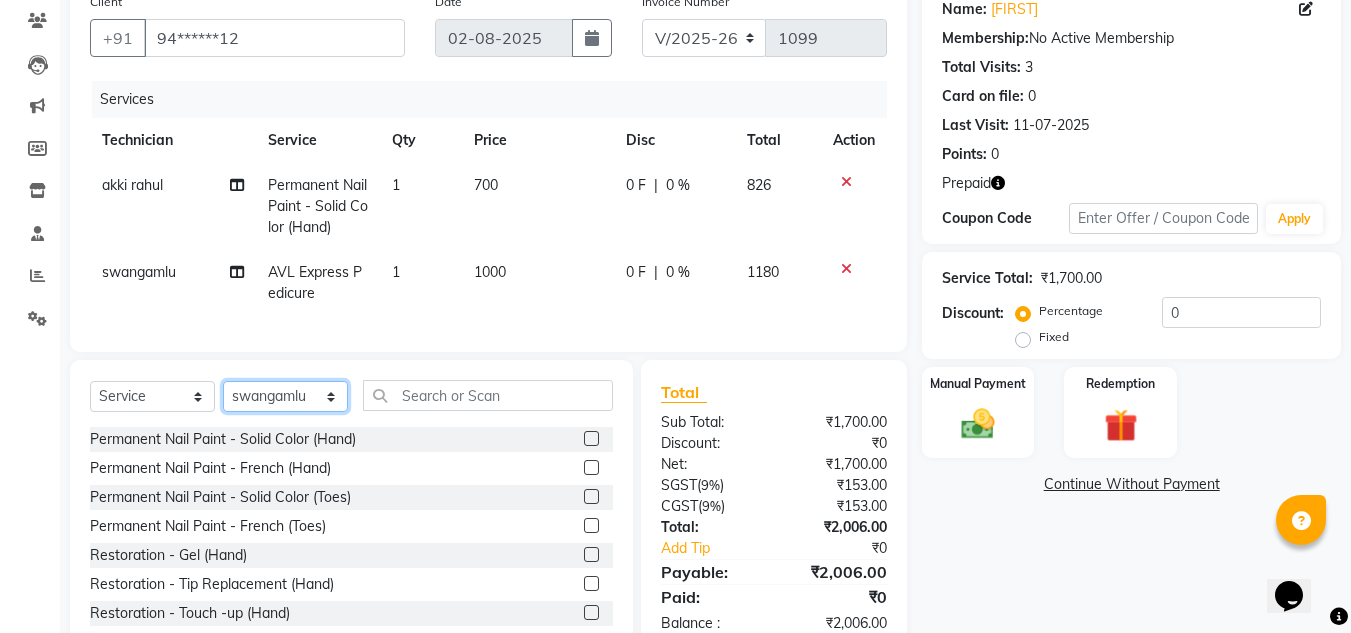 click on "Select Technician akki rahul Basiya Sultha Bilal jin kabir Kavya Kiruba  kunal Manager Rahul swangamlu" 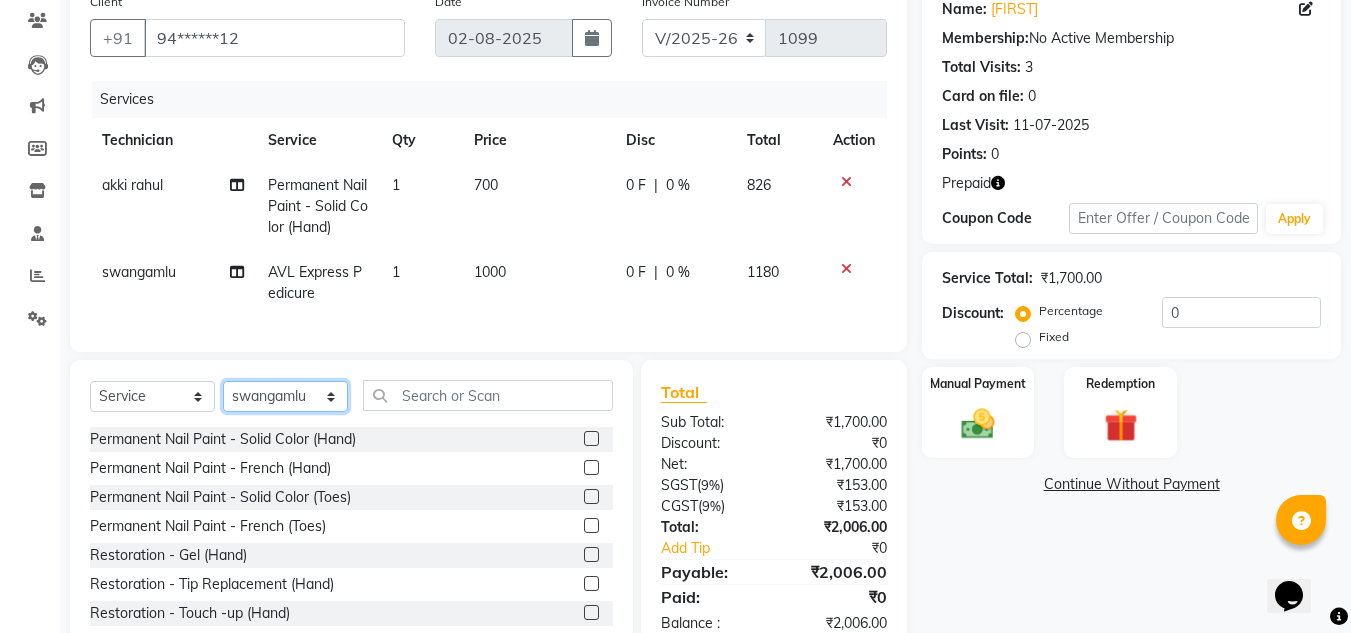 select on "84650" 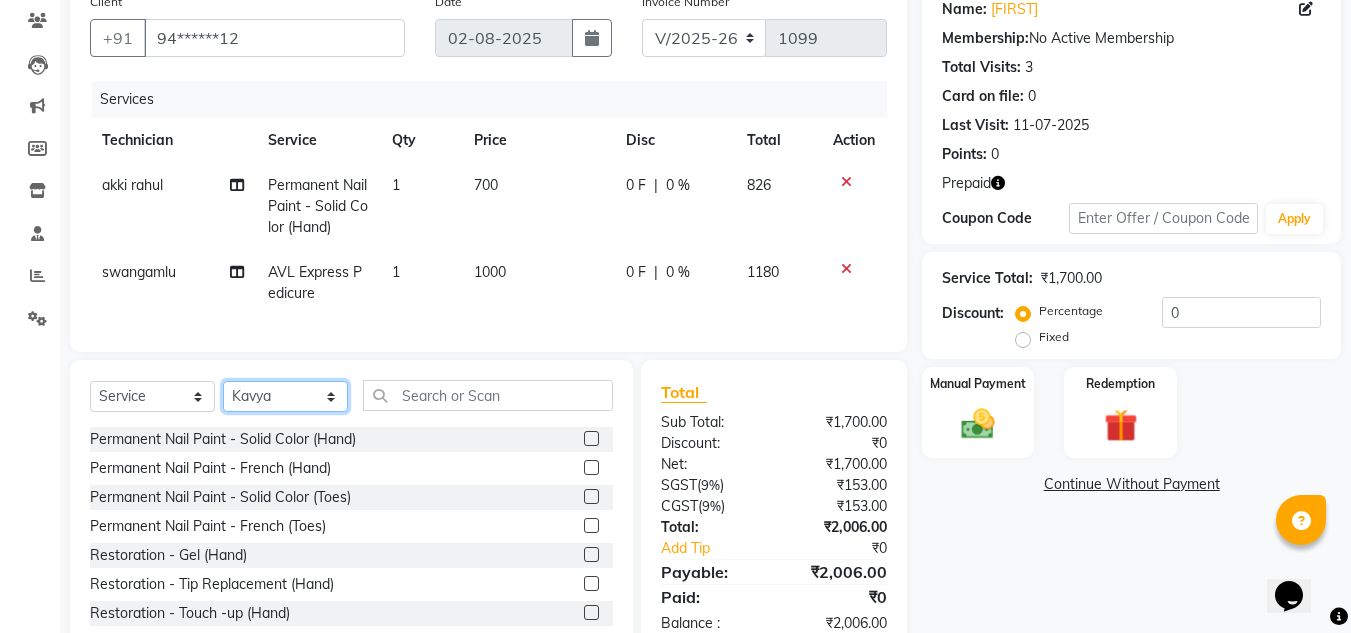 click on "Select Technician akki rahul Basiya Sultha Bilal jin kabir Kavya Kiruba  kunal Manager Rahul swangamlu" 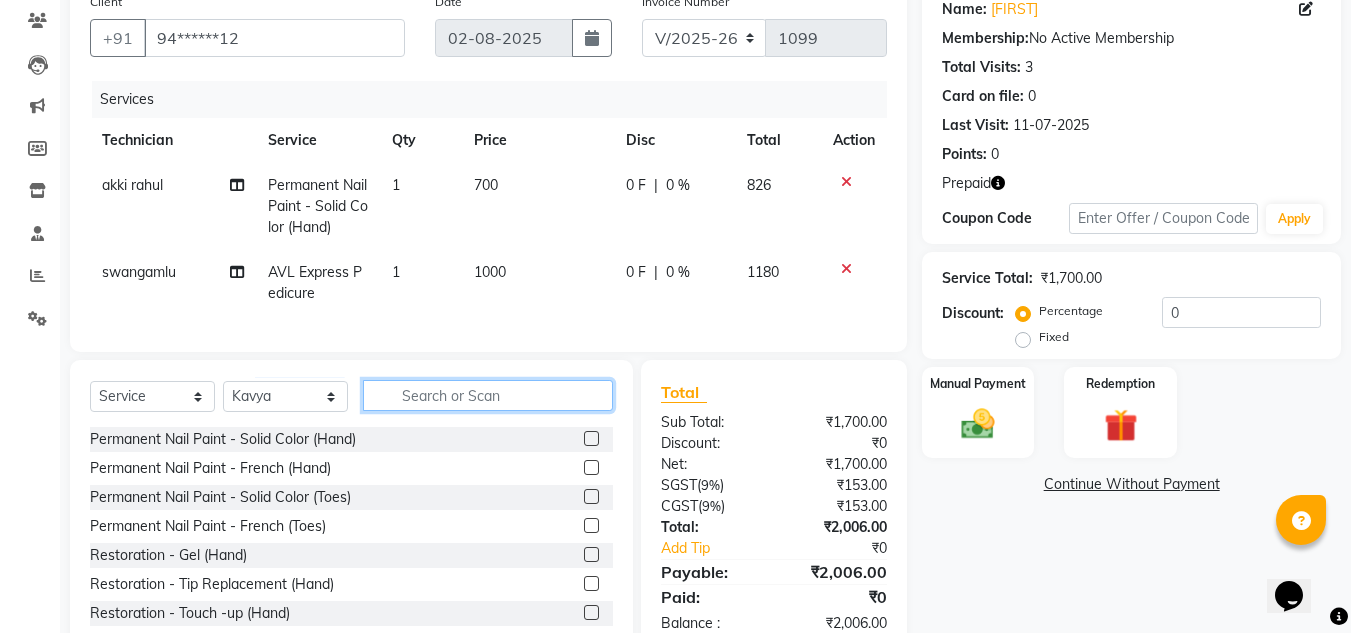 click 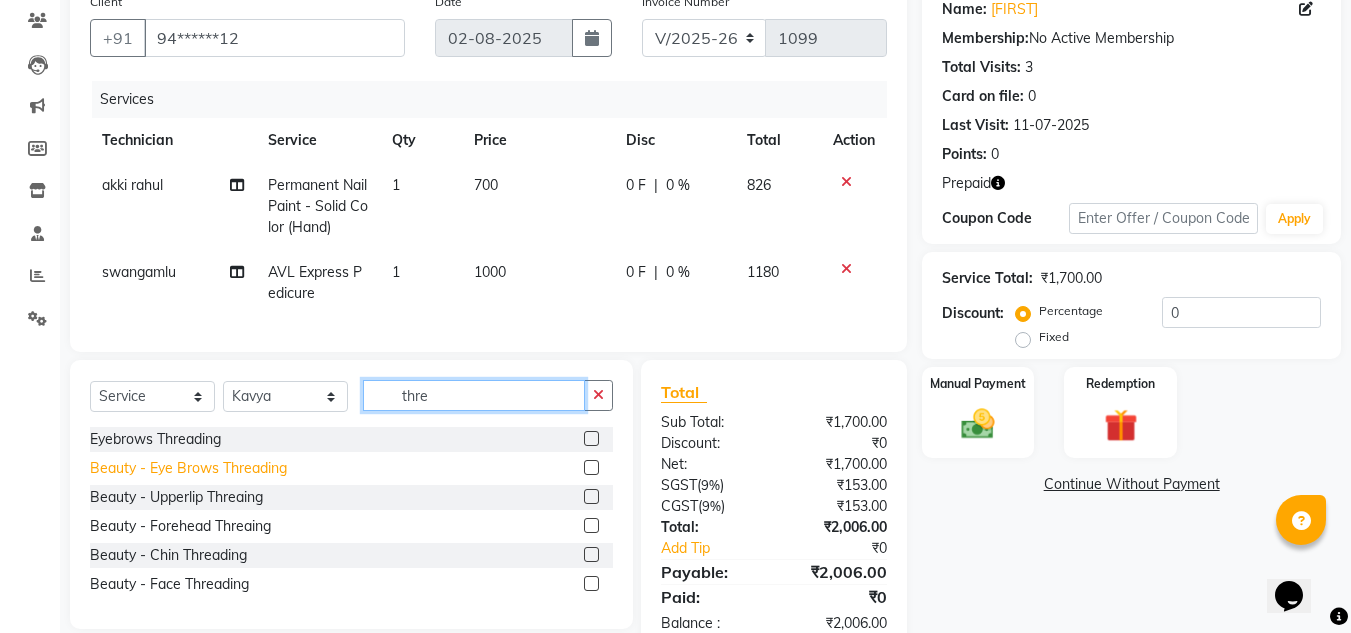 type on "thre" 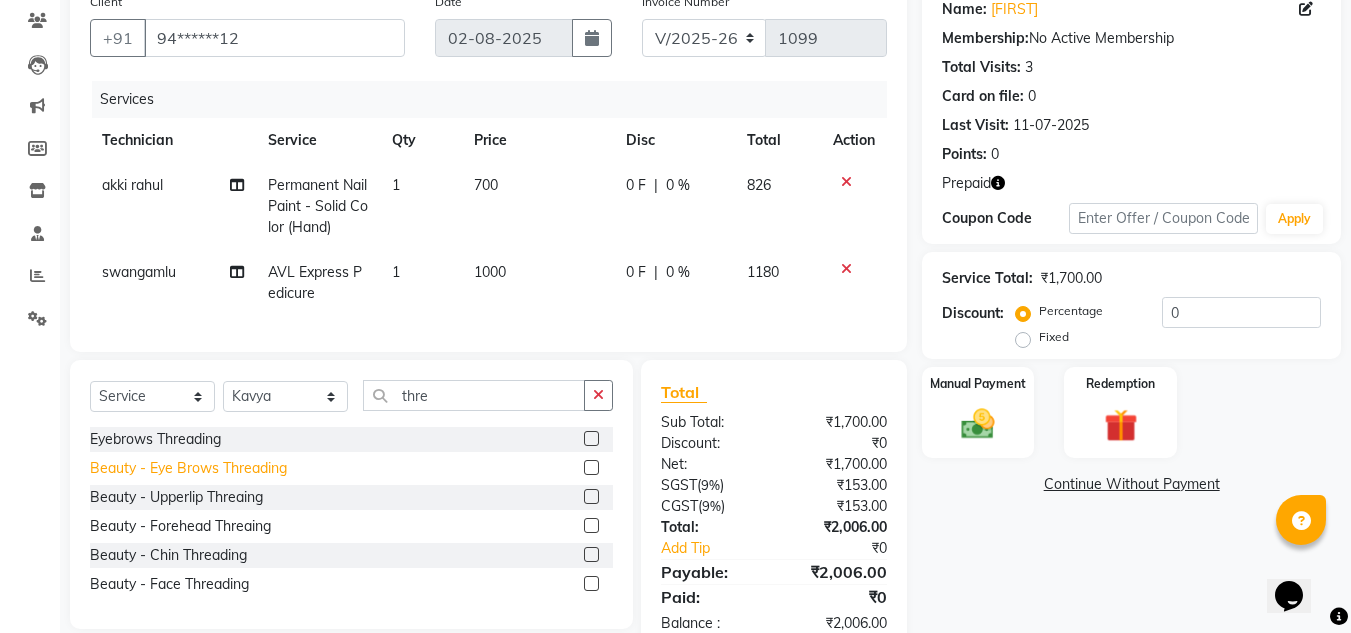 click on "Beauty  - Eye Brows Threading" 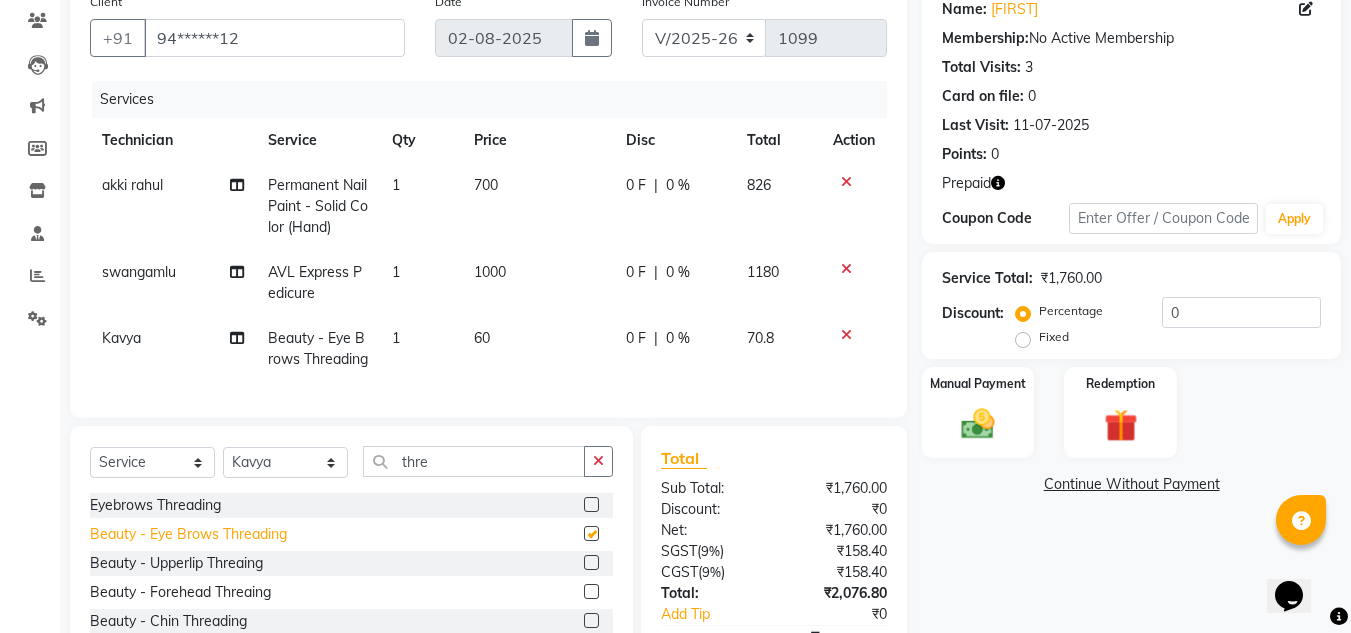 checkbox on "false" 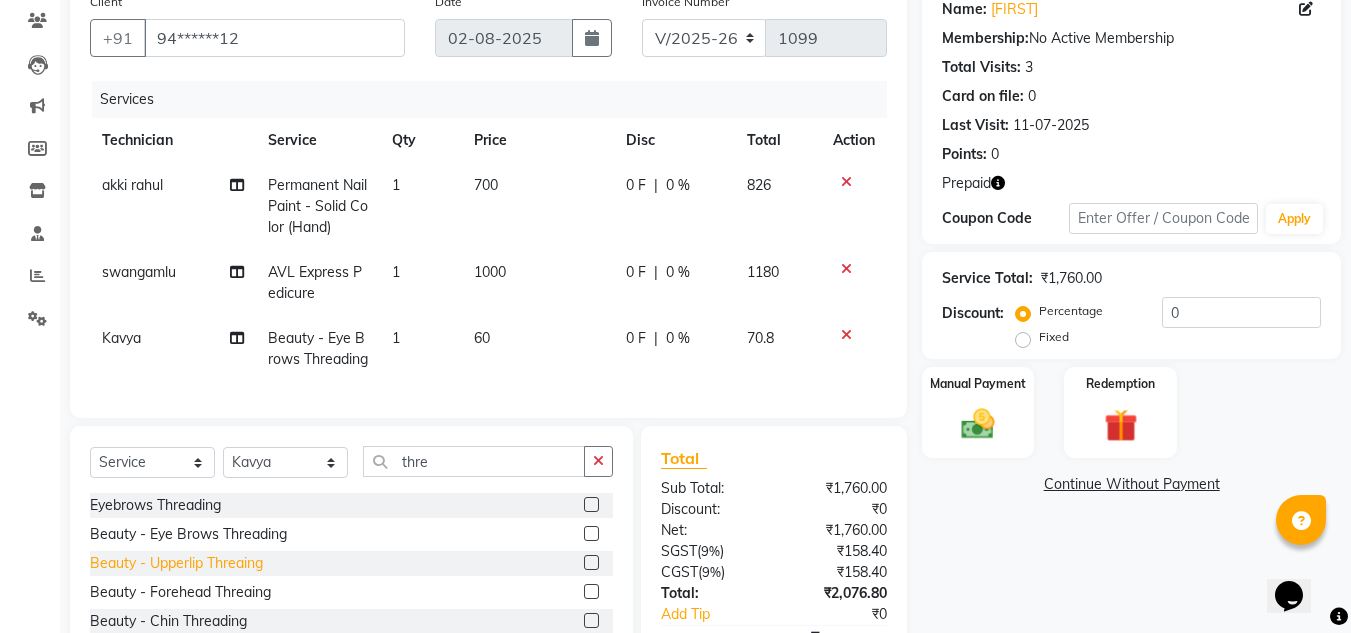 click on "Beauty  - Upperlip Threaing" 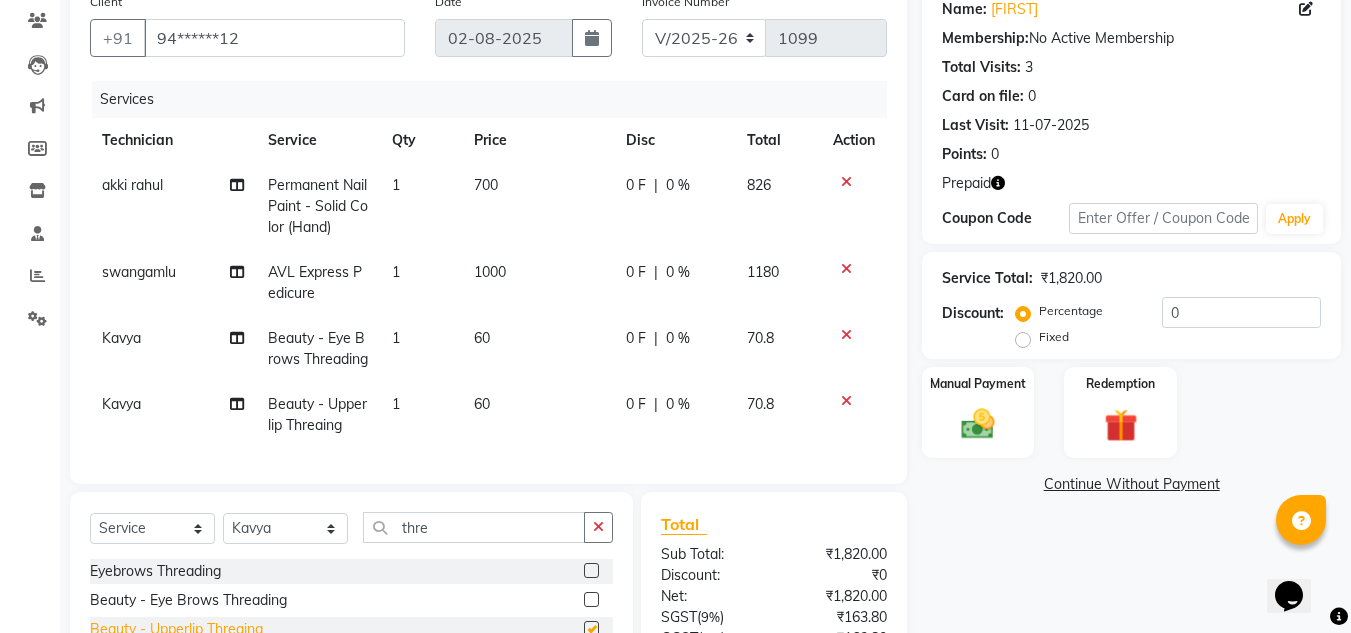 checkbox on "false" 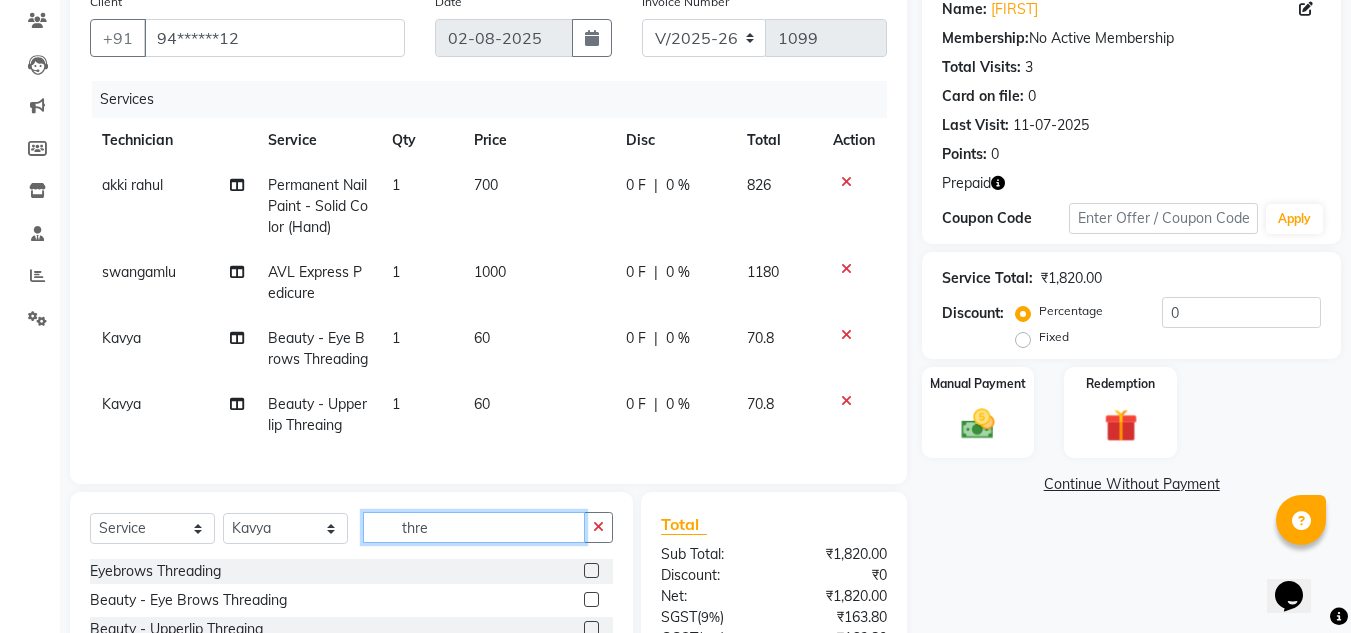 click on "thre" 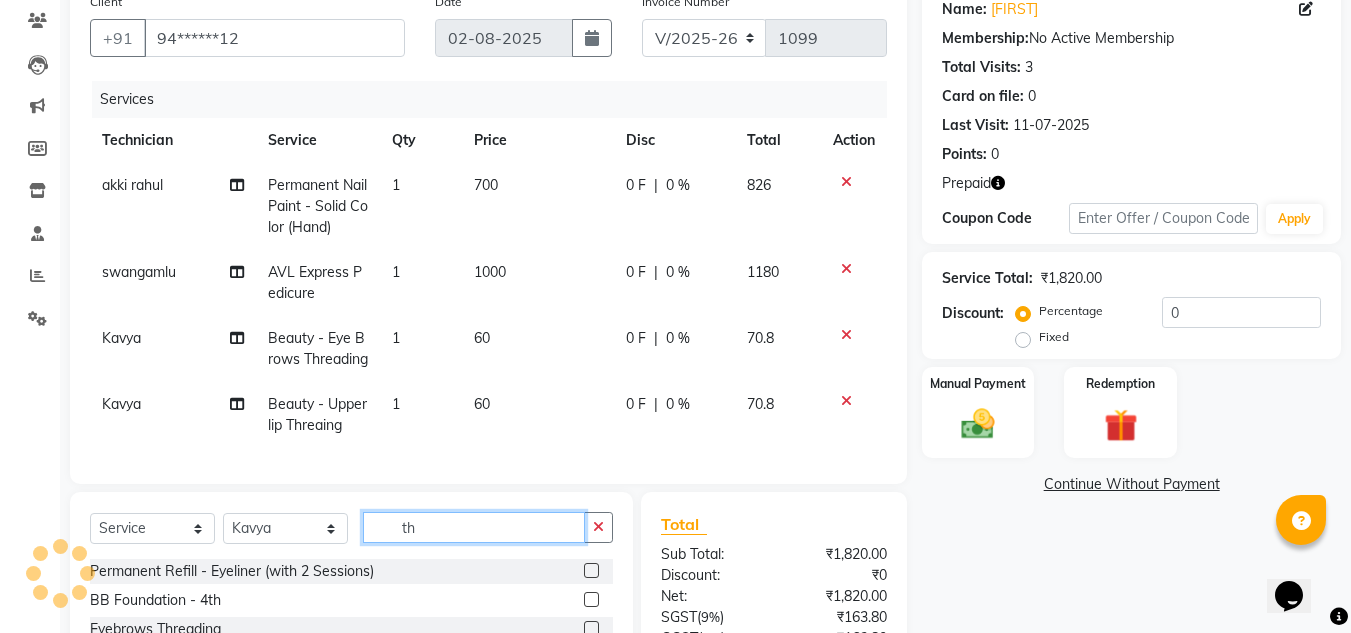 type on "t" 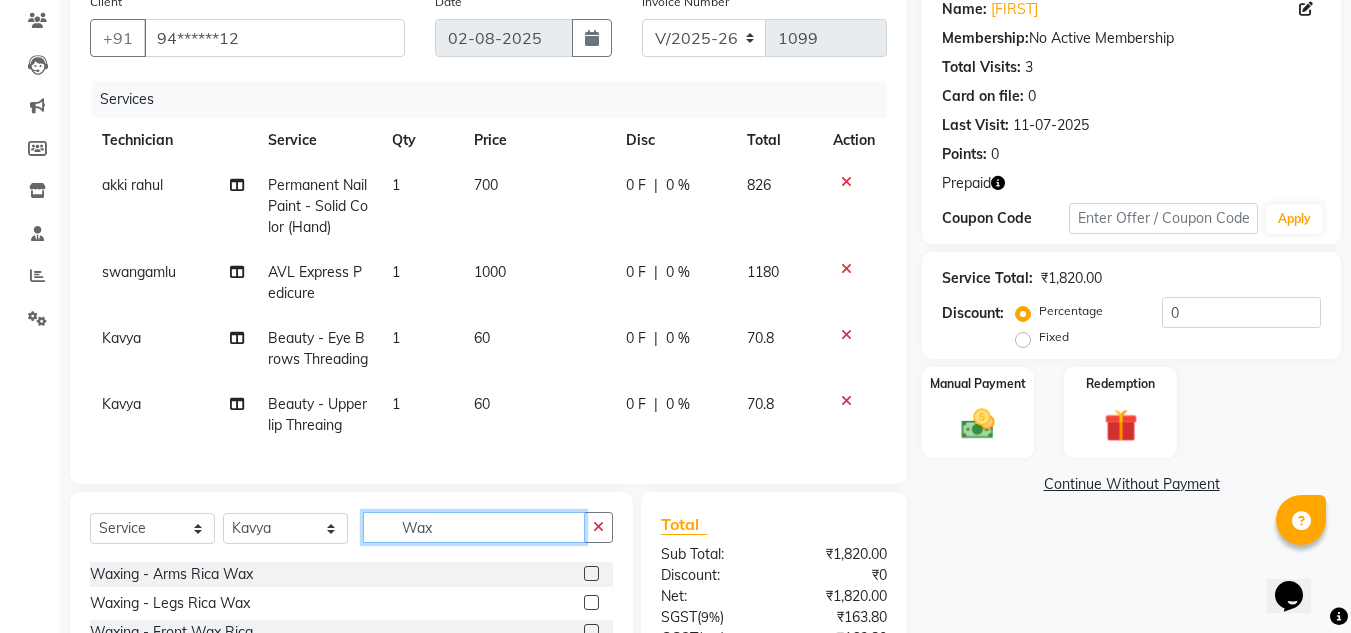 scroll, scrollTop: 172, scrollLeft: 0, axis: vertical 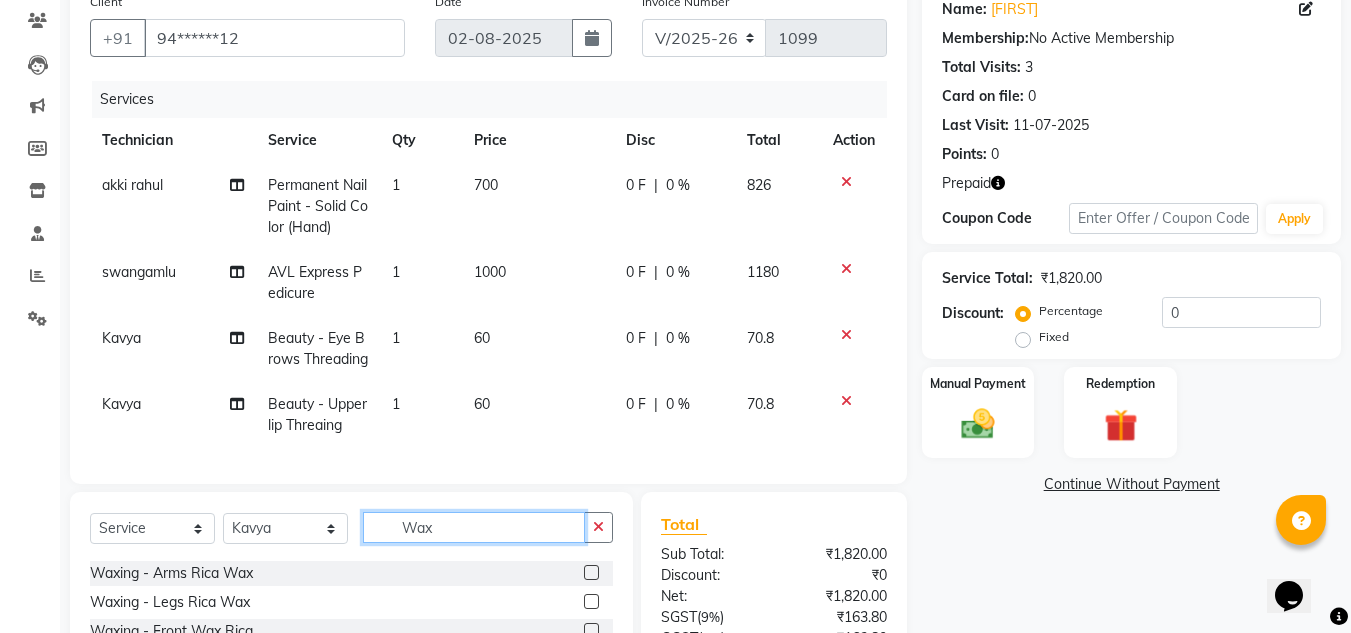 type on "Wax" 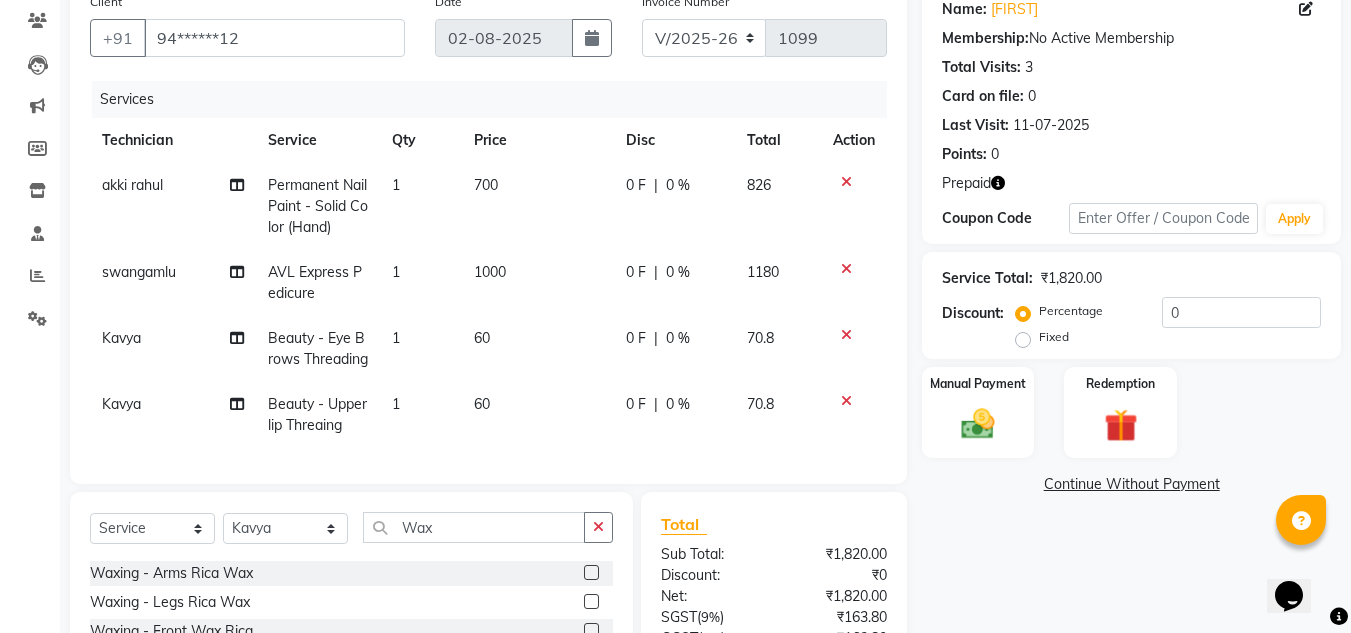 click on "Waxing - Arms Rica Wax" 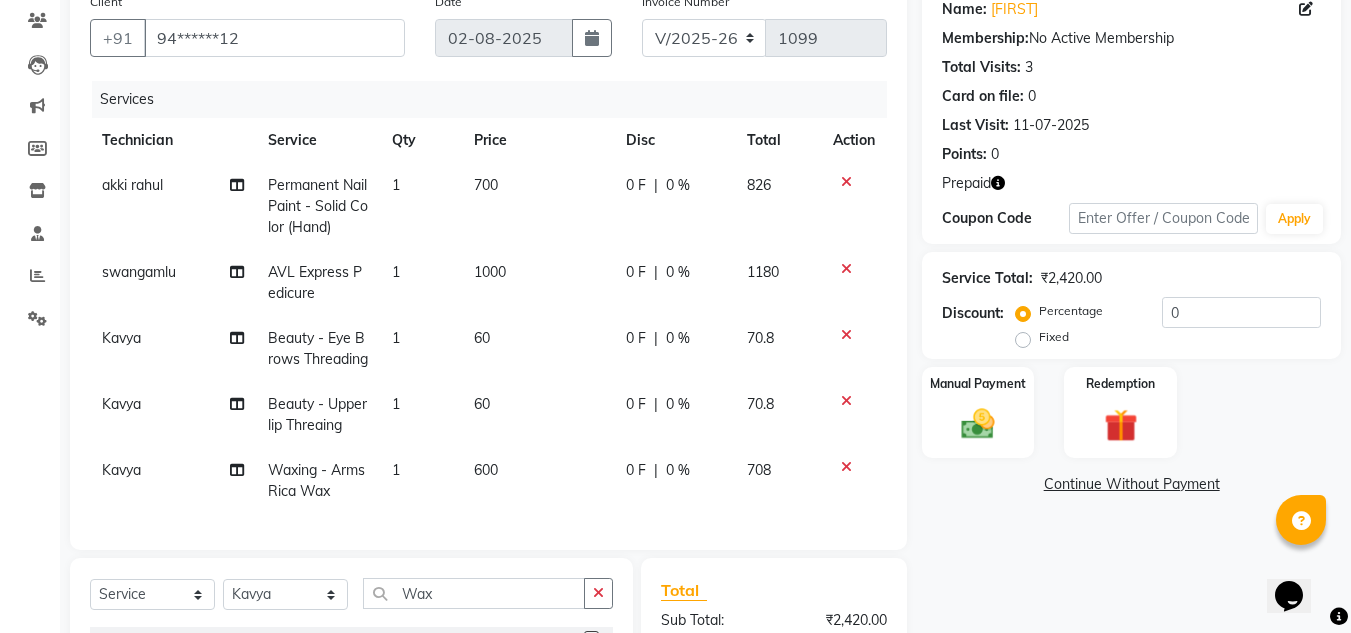 checkbox on "false" 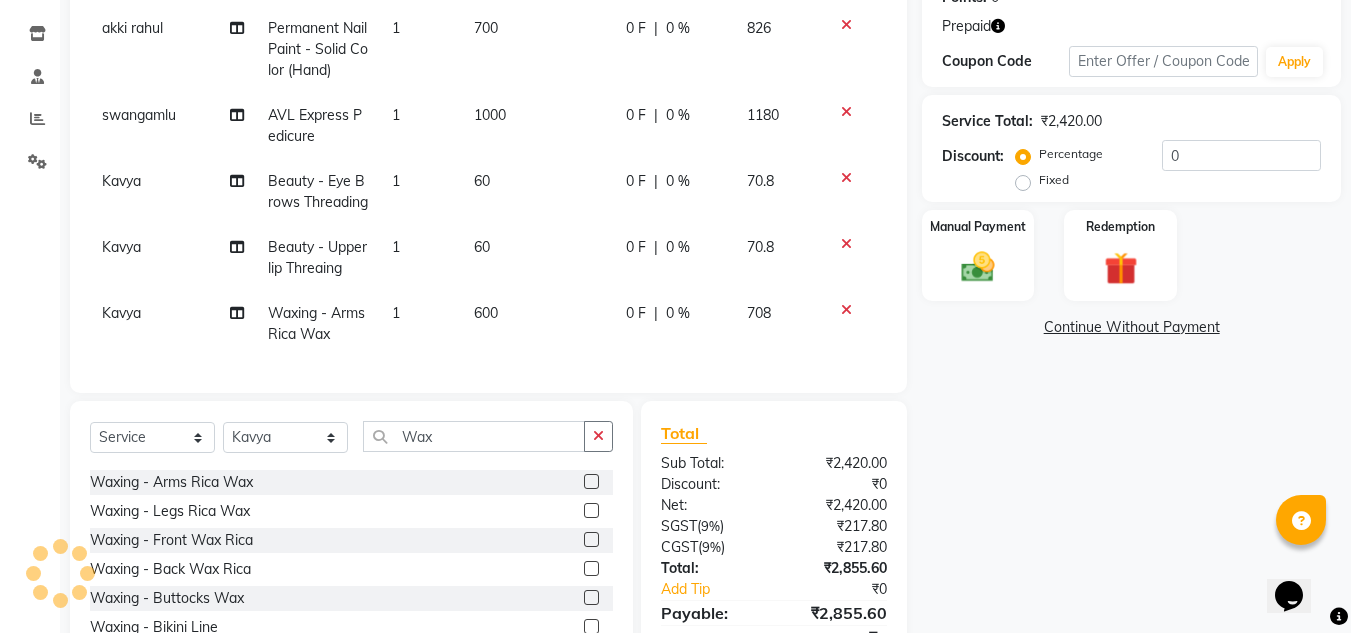 scroll, scrollTop: 326, scrollLeft: 0, axis: vertical 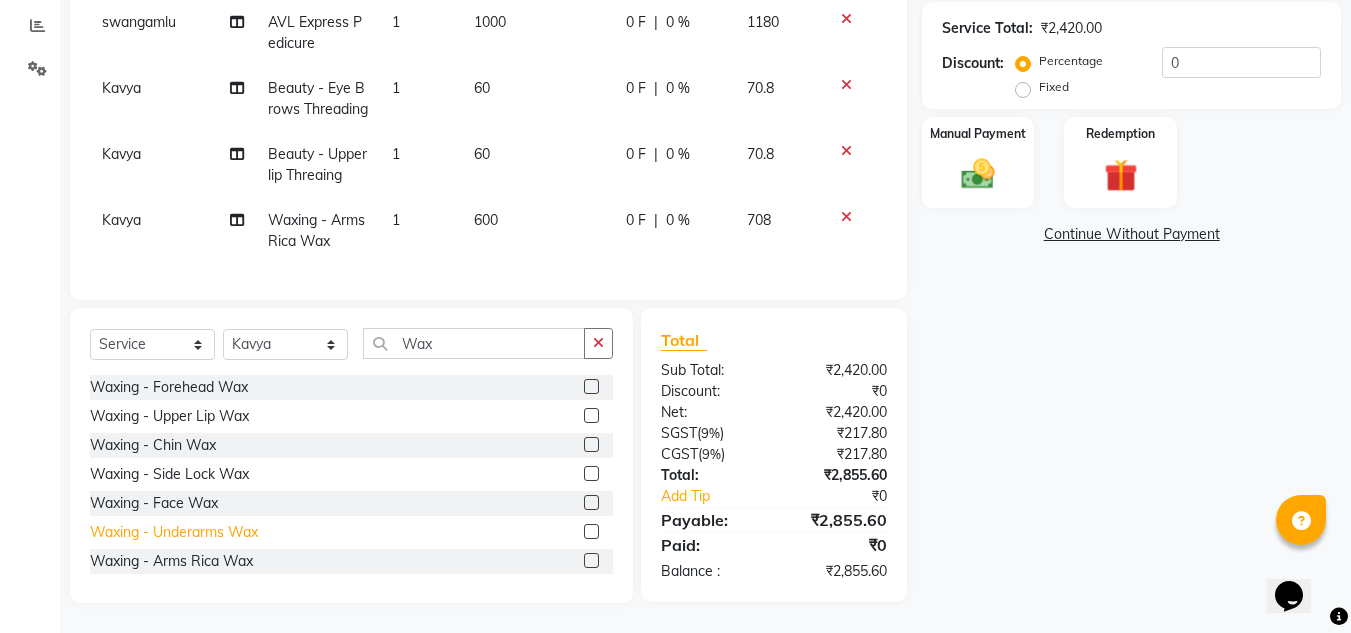 click on "Waxing - Underarms Wax" 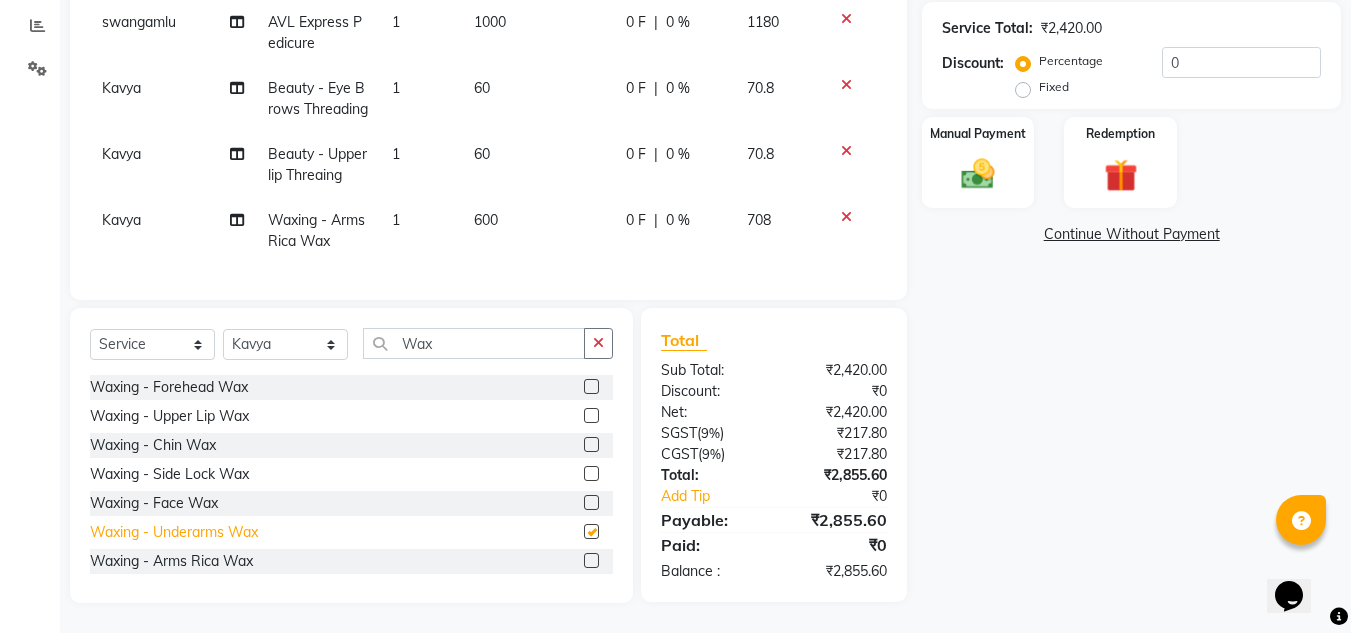 checkbox on "false" 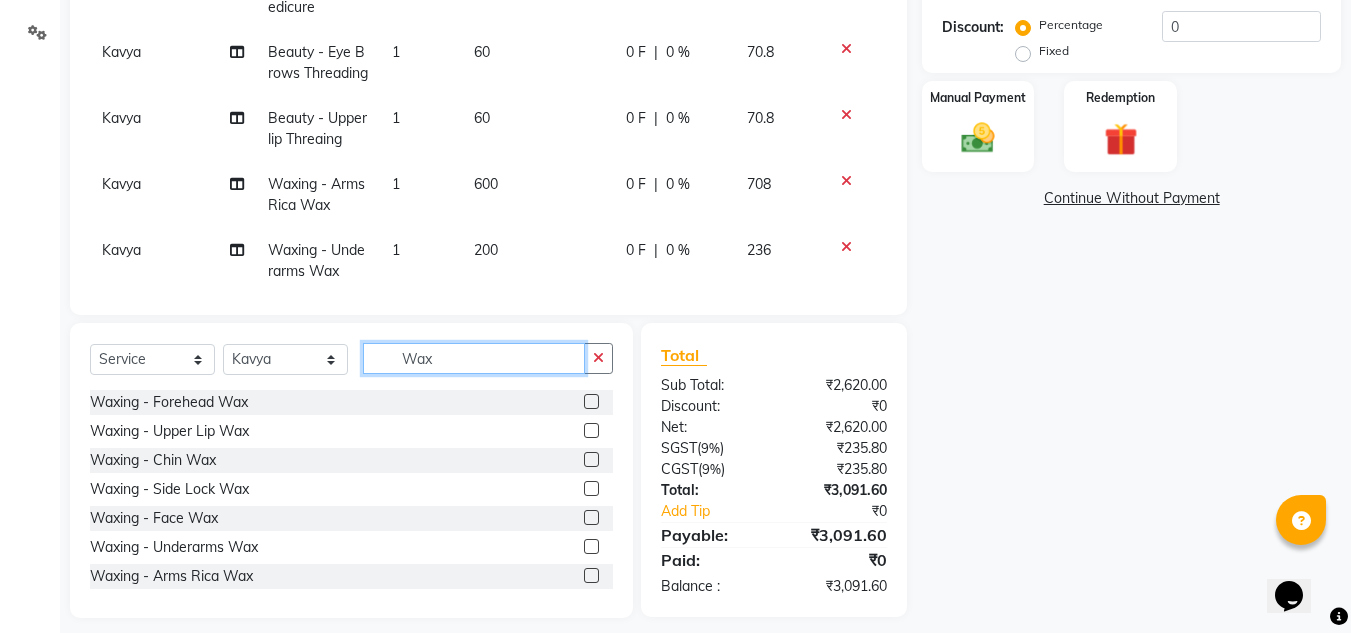 click on "Wax" 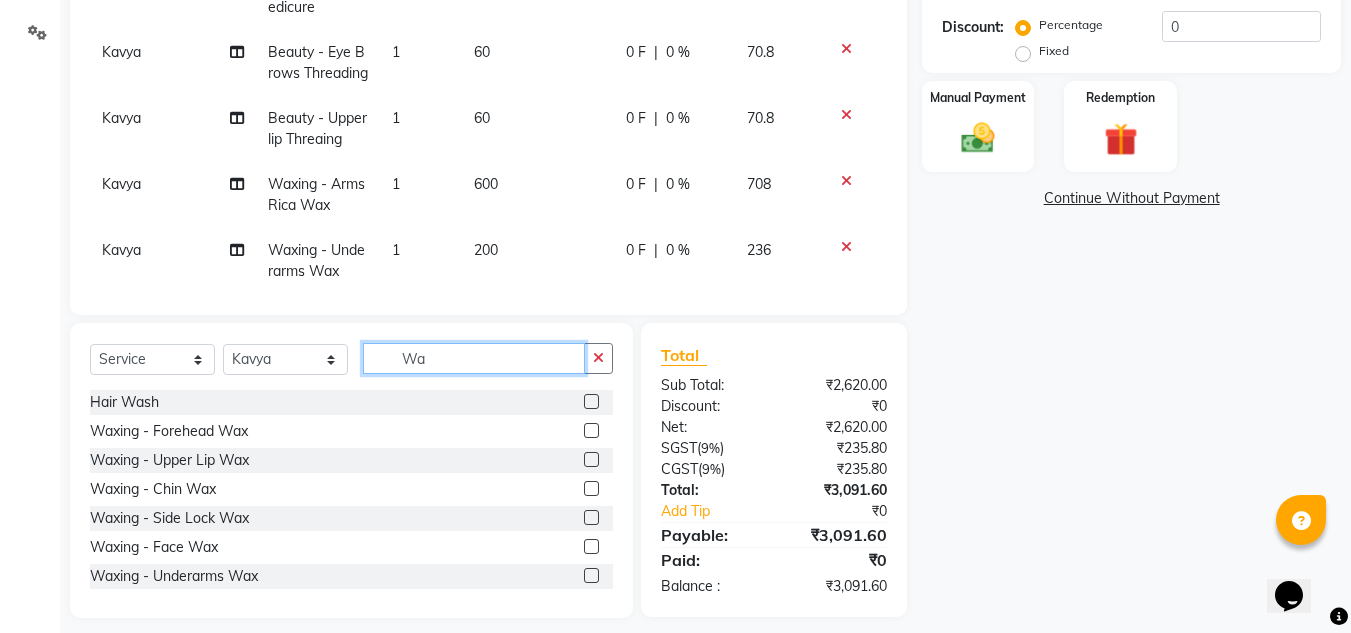 type on "W" 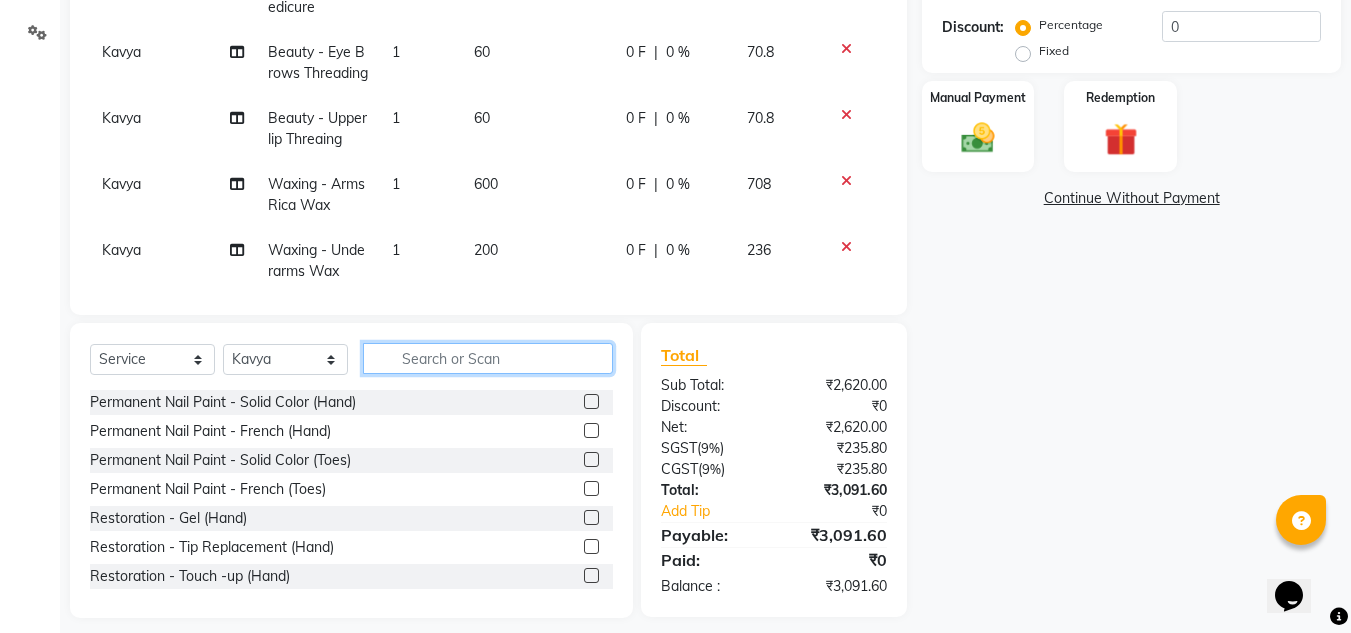 scroll, scrollTop: 468, scrollLeft: 0, axis: vertical 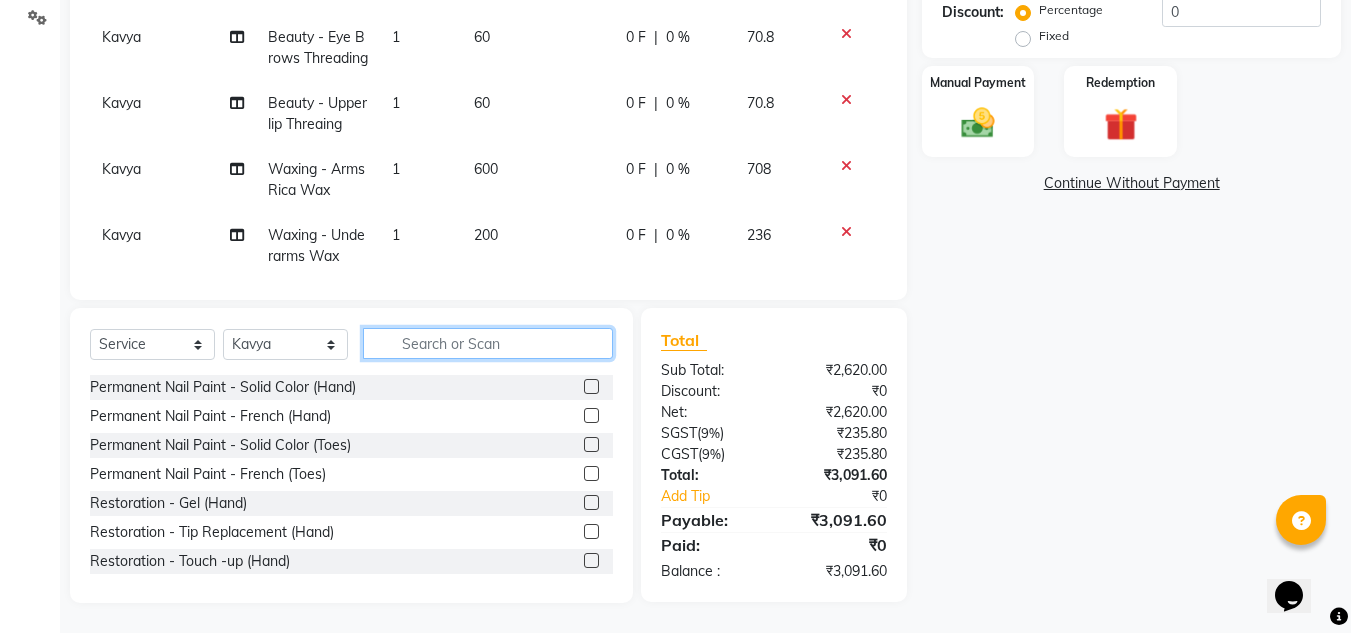 type 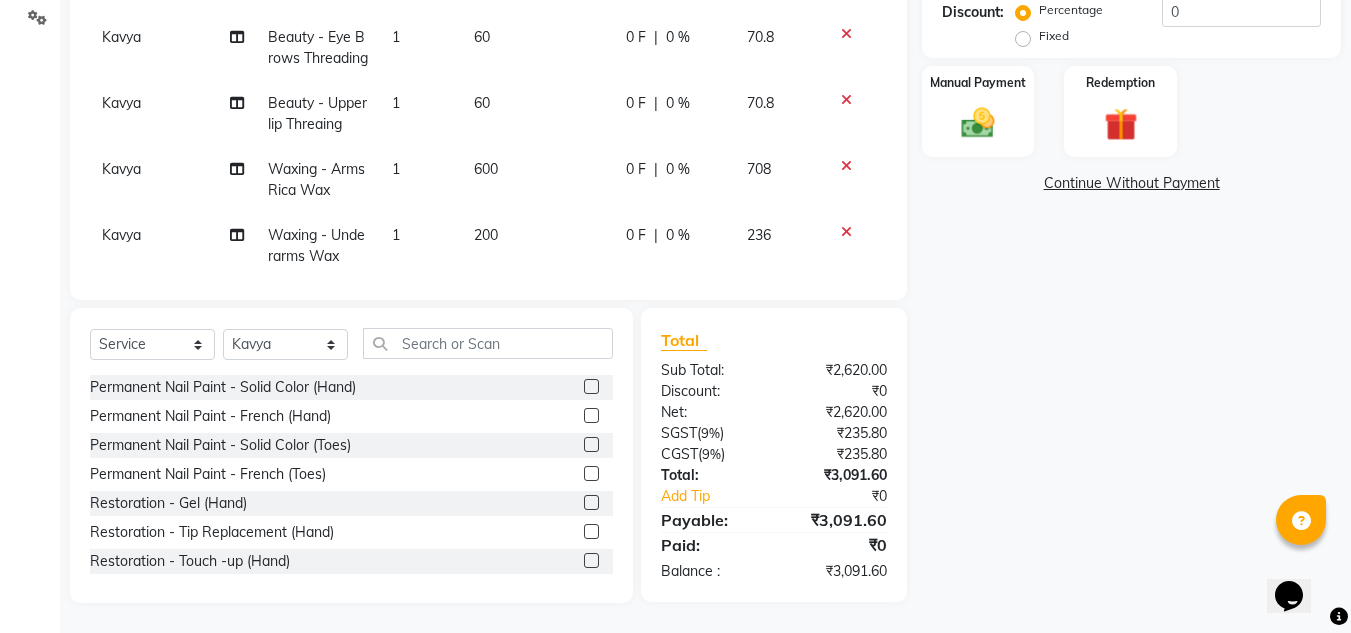 click on "200" 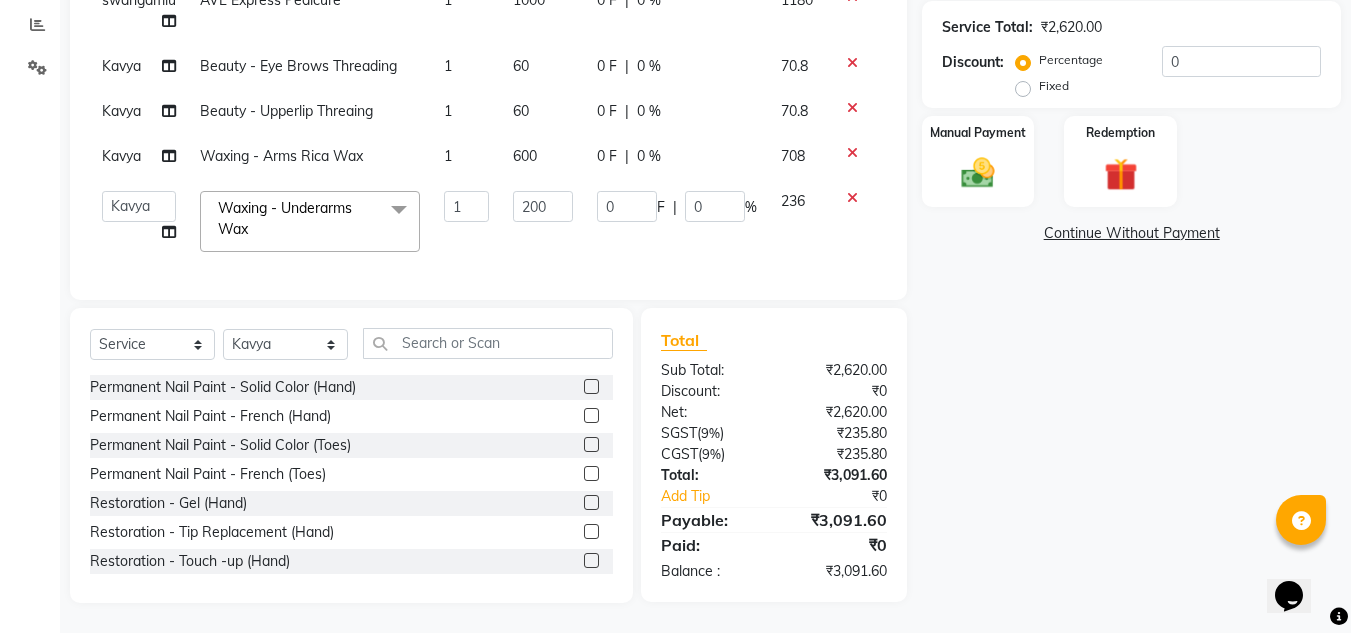 scroll, scrollTop: 433, scrollLeft: 0, axis: vertical 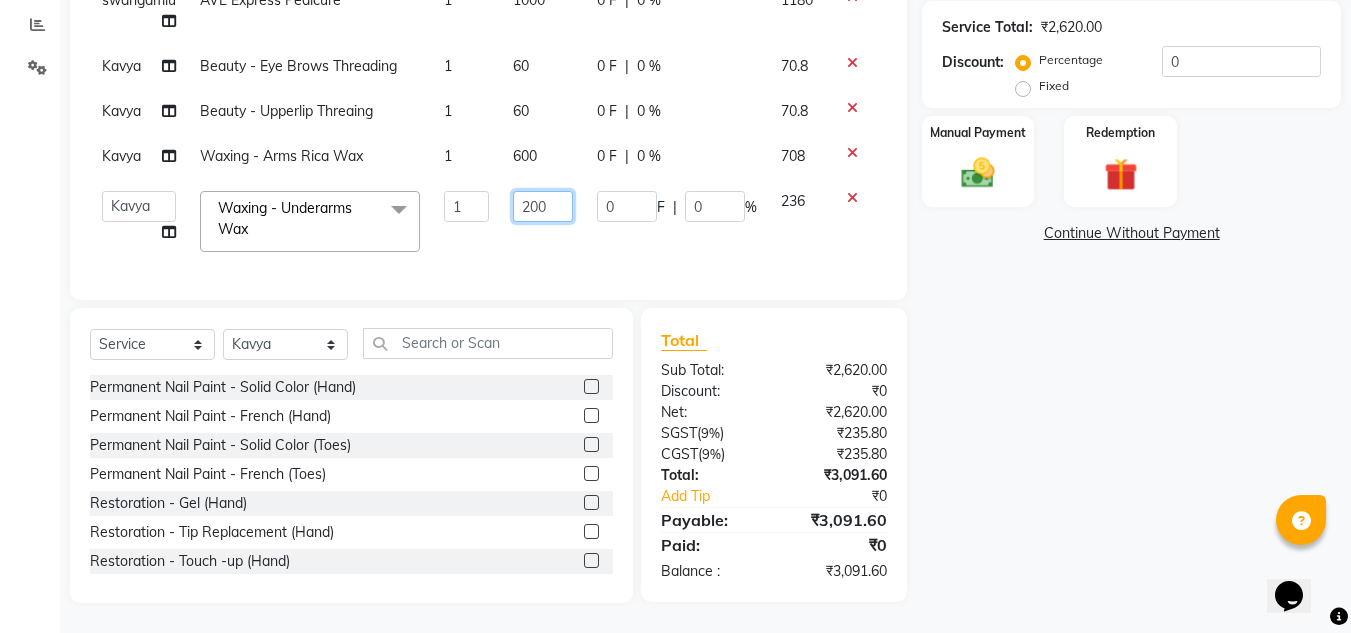 click on "200" 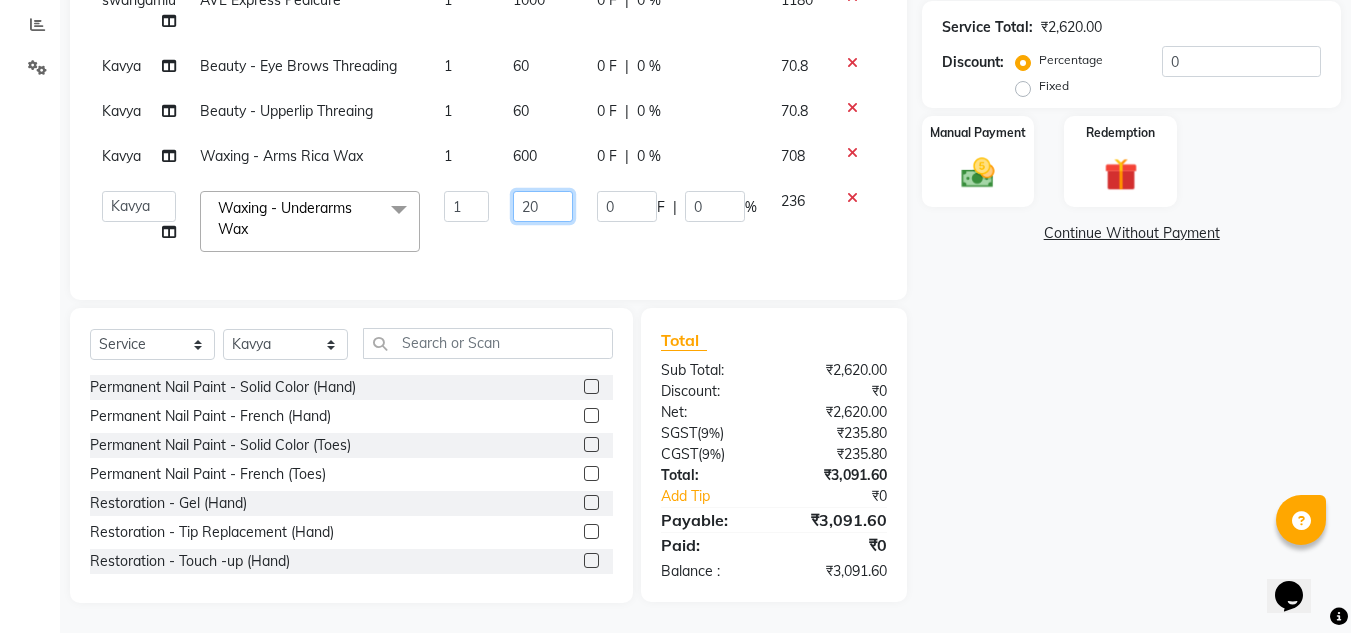 type on "2" 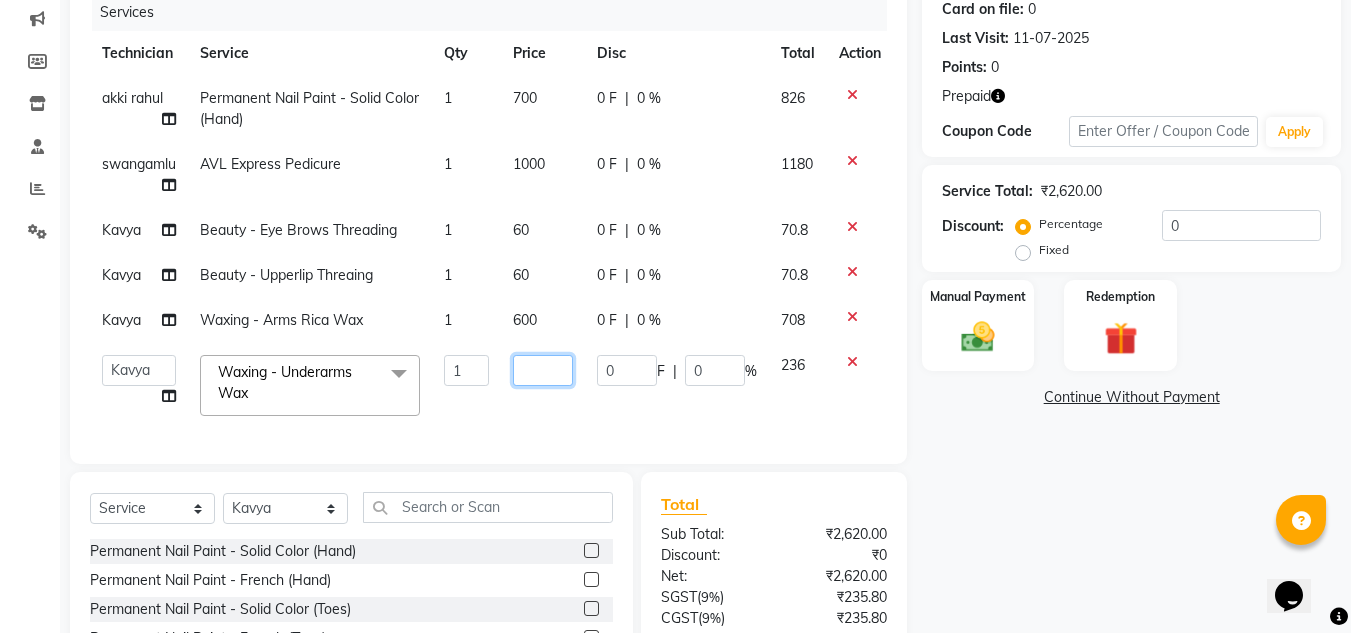 scroll, scrollTop: 246, scrollLeft: 0, axis: vertical 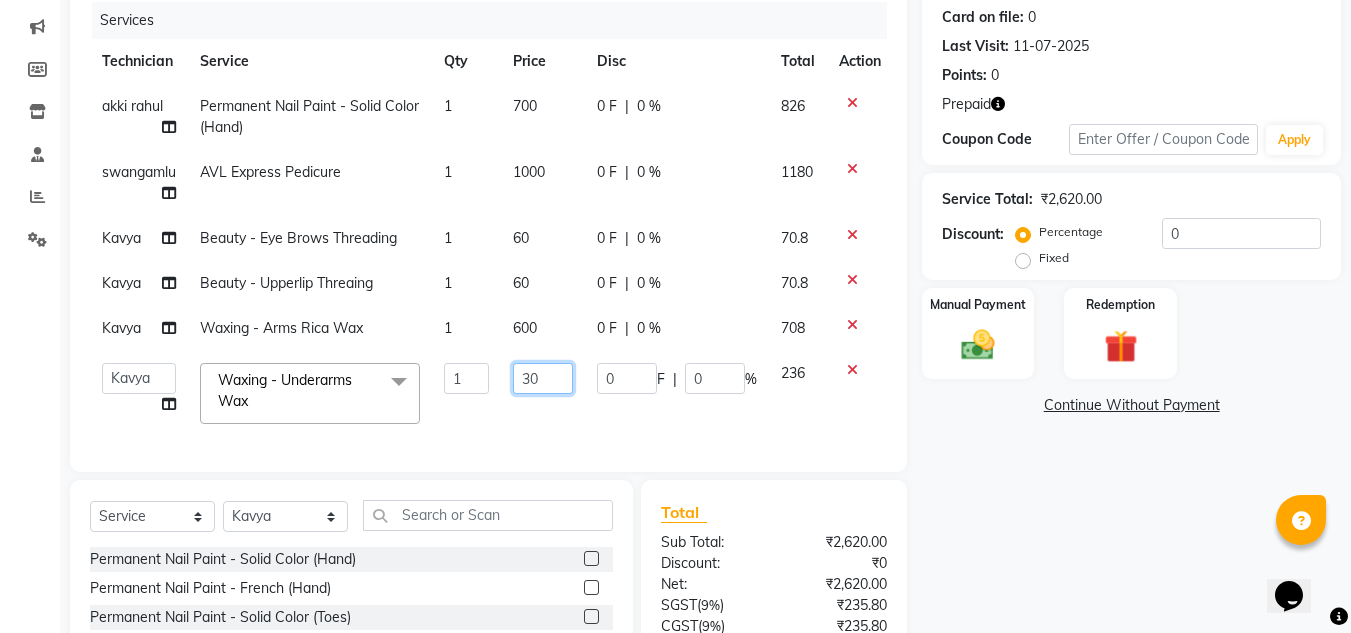 type on "300" 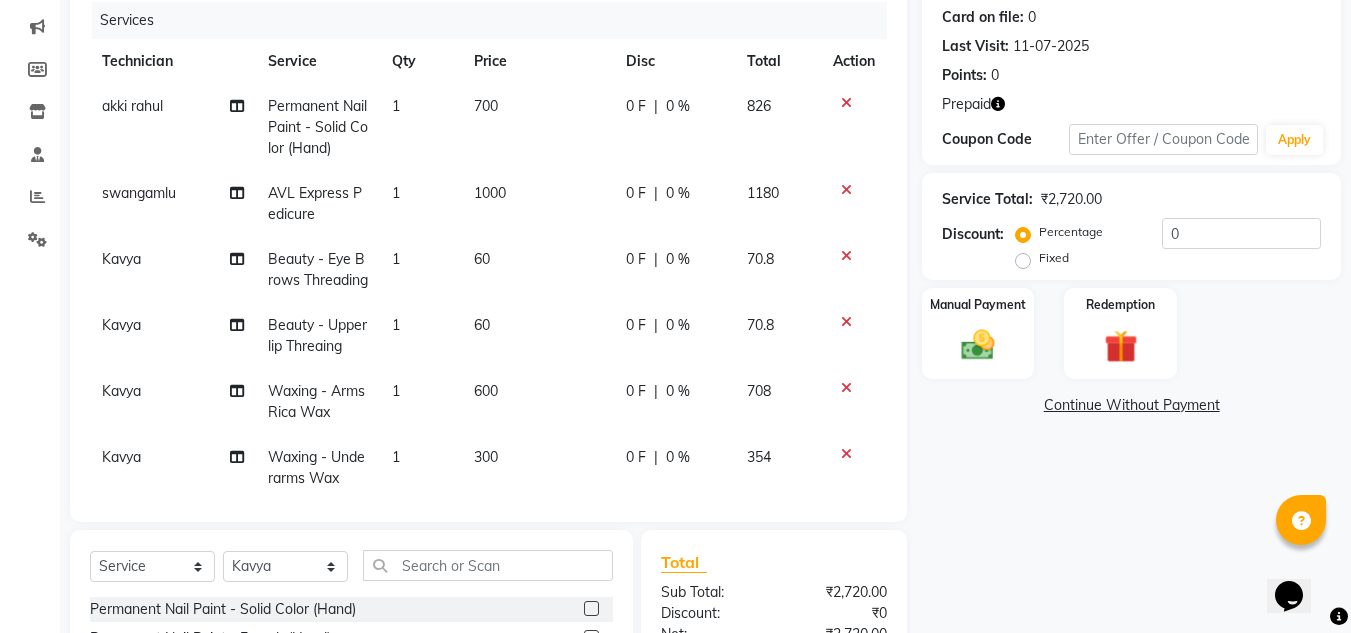 click on "akki rahul Permanent Nail Paint - Solid Color (Hand) 1 700 0 F | 0 % 826 swangamlu AVL Express Pedicure 1 1000 0 F | 0 % 1180 Kavya Beauty  - Eye Brows Threading 1 60 0 F | 0 % 70.8 Kavya Beauty  - Upperlip Threaing 1 60 0 F | 0 % 70.8 Kavya Waxing - Arms Rica Wax 1 600 0 F | 0 % 708 Kavya Waxing - Underarms Wax 1 300 0 F | 0 % 354" 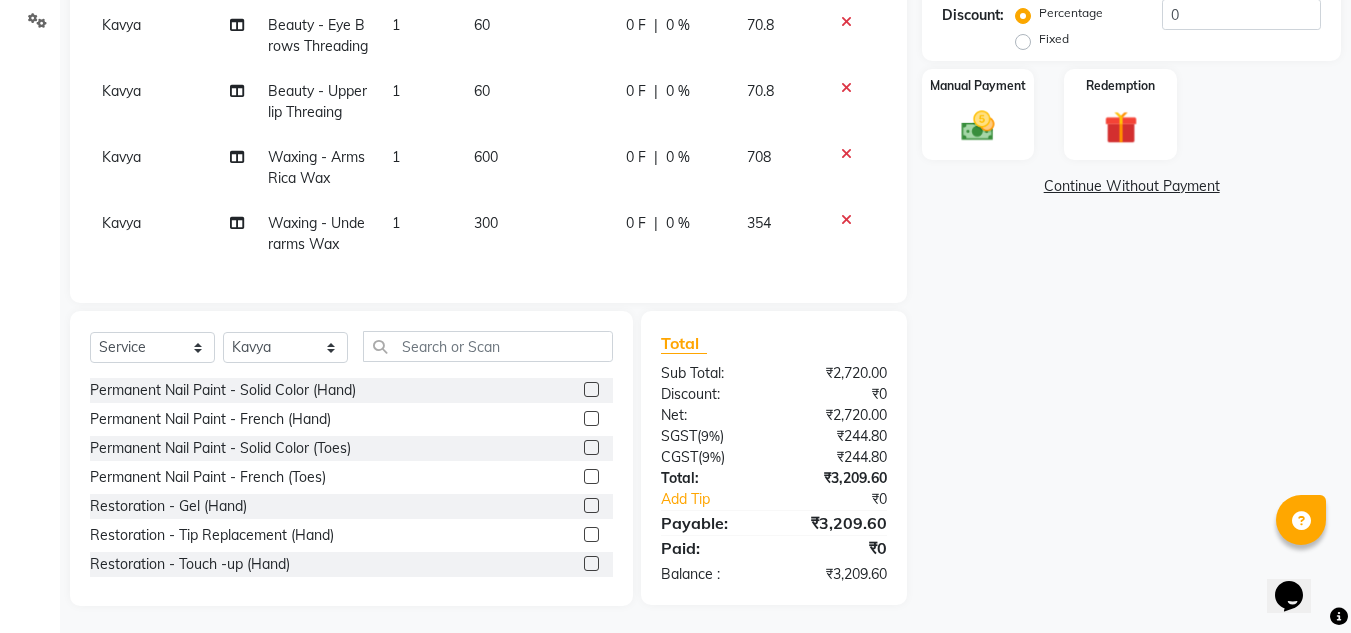 scroll, scrollTop: 468, scrollLeft: 0, axis: vertical 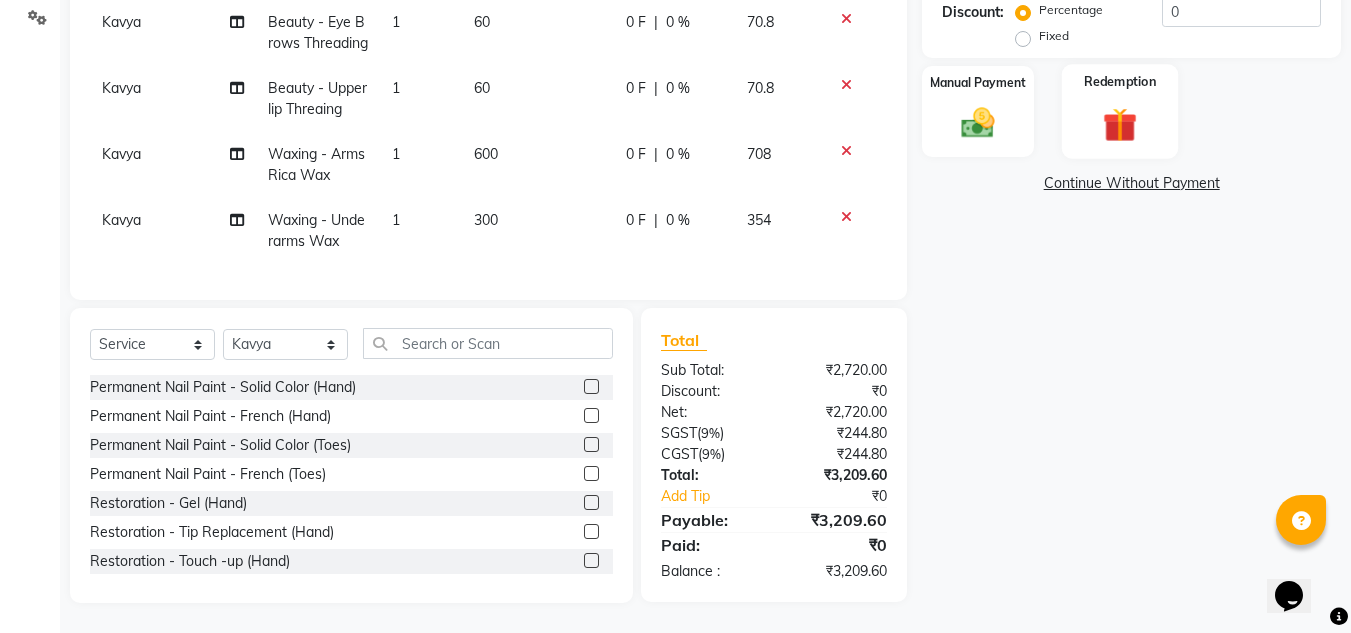 click 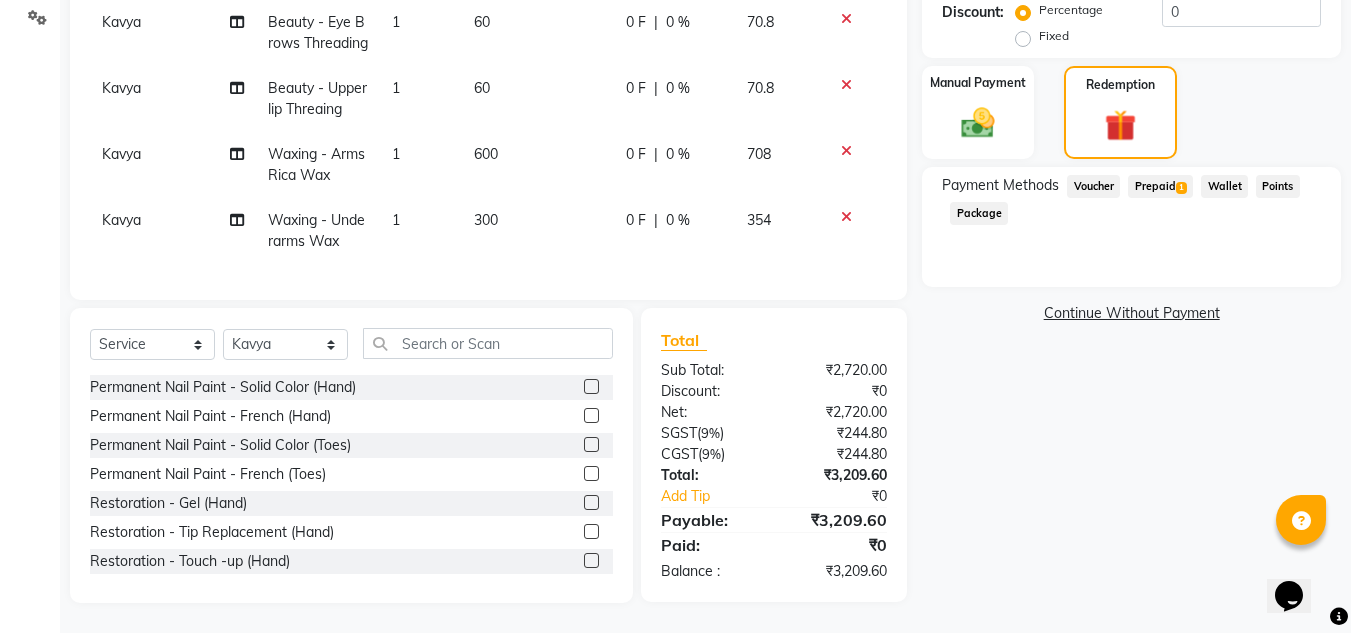click on "Prepaid  1" 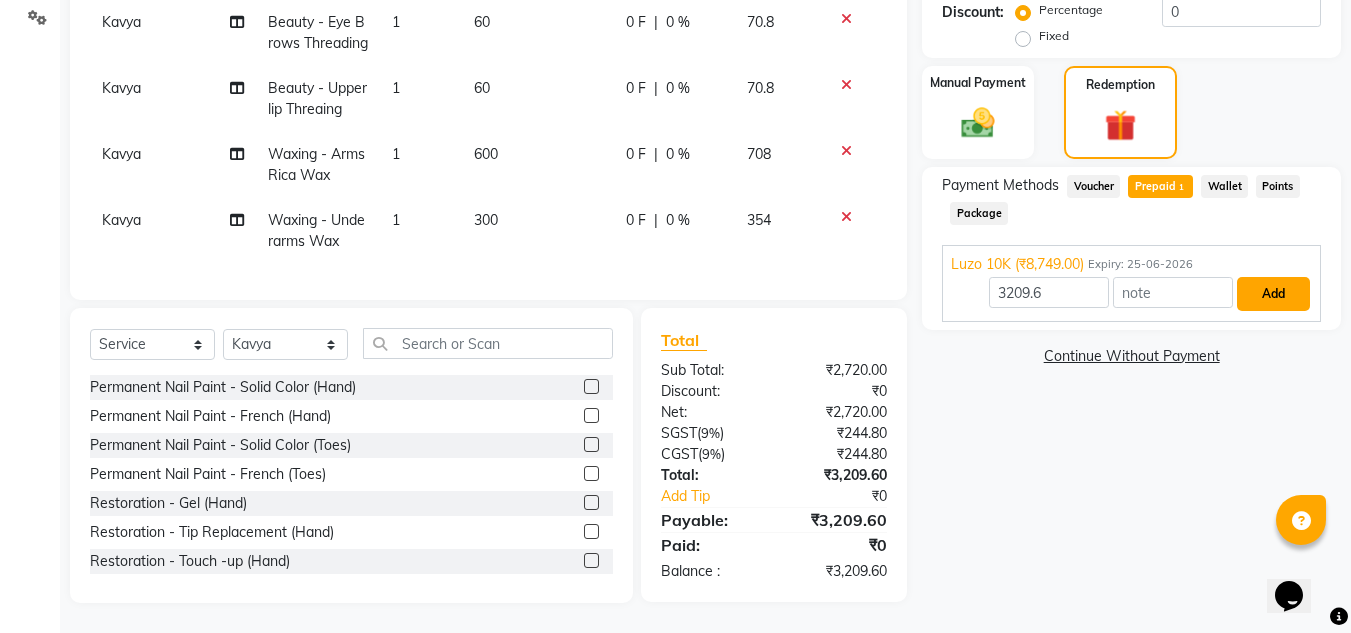 click on "Add" at bounding box center (1273, 294) 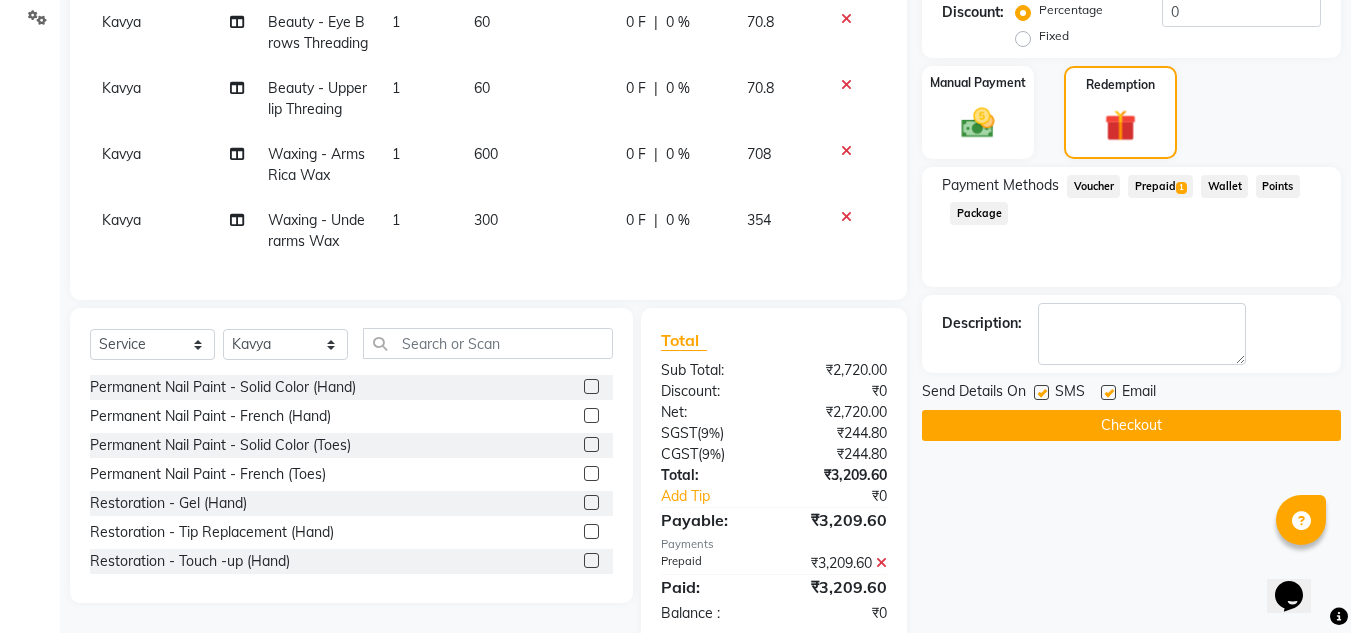 click on "Checkout" 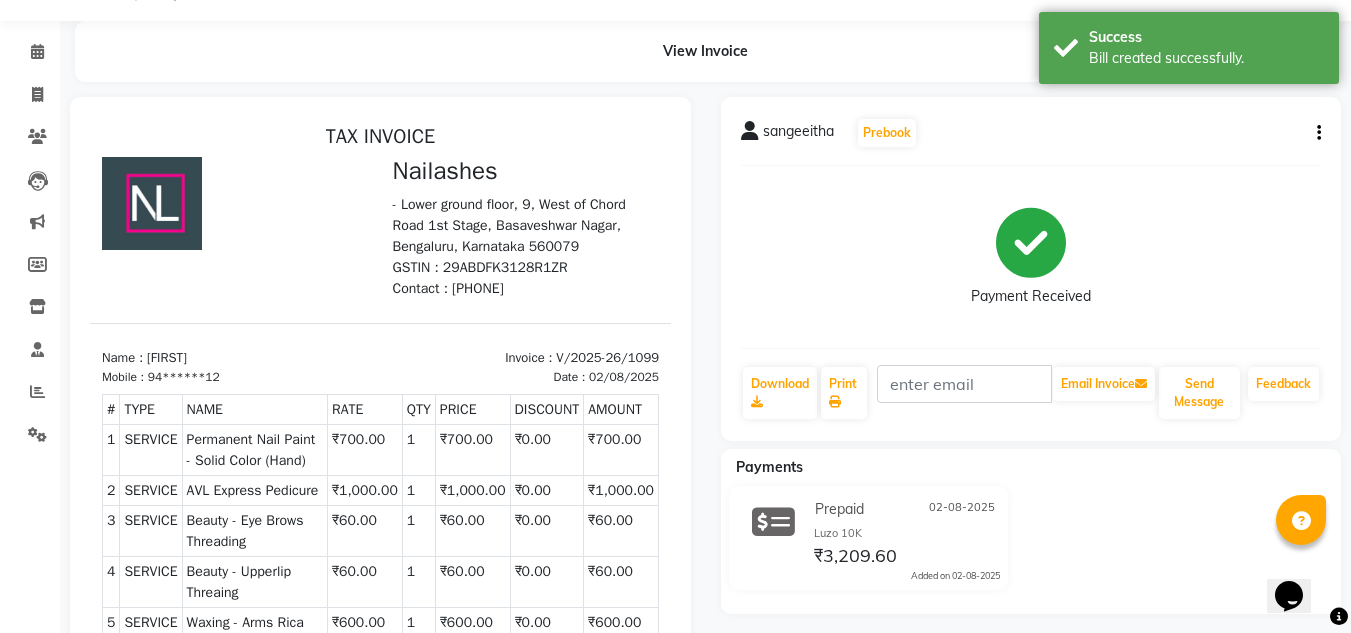 scroll, scrollTop: 0, scrollLeft: 0, axis: both 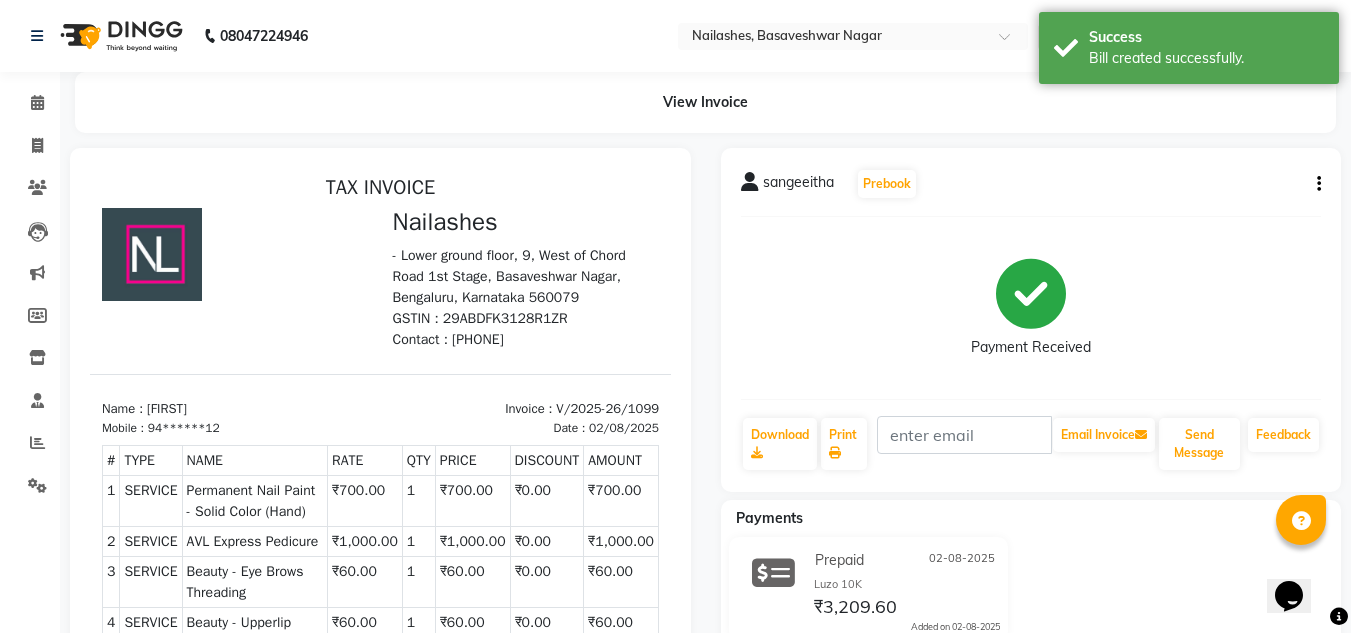 click 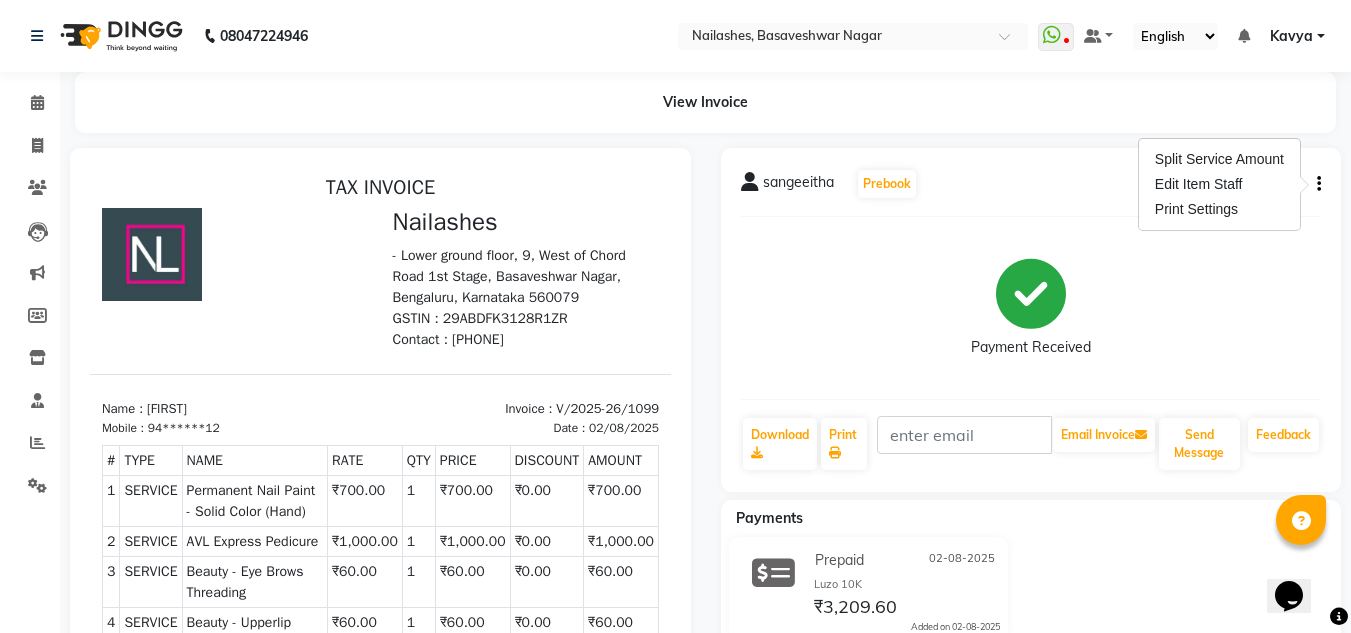 click on "sangeeitha" 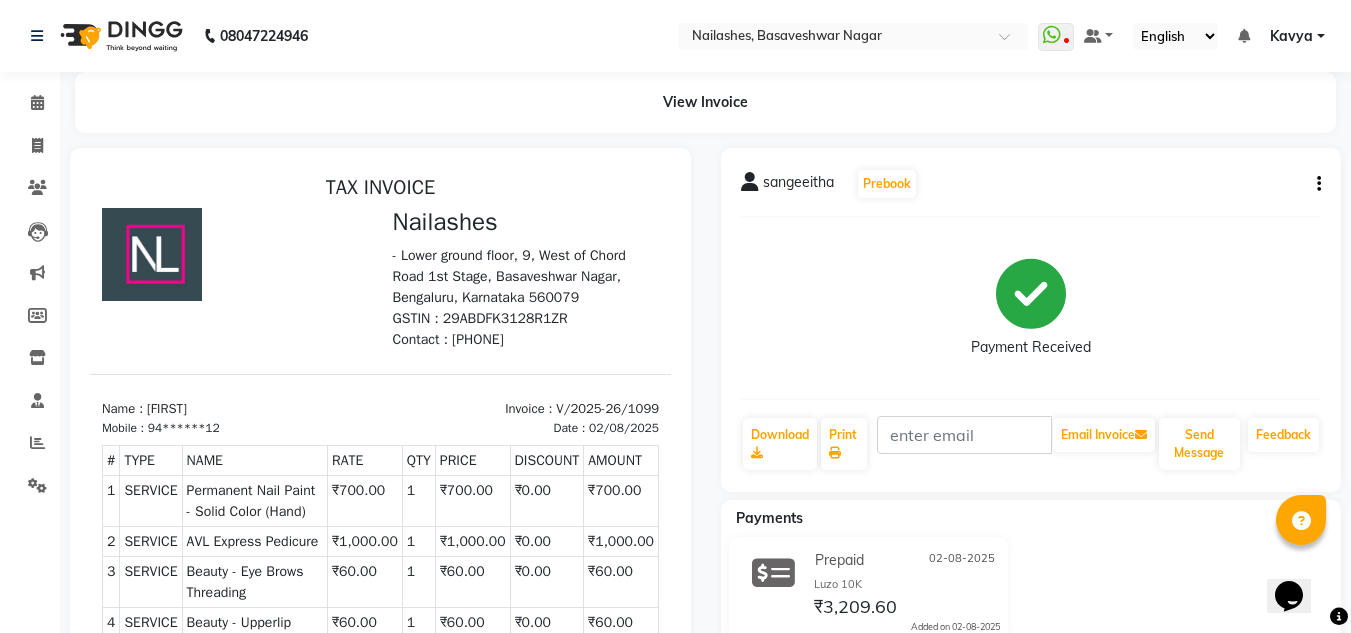 click 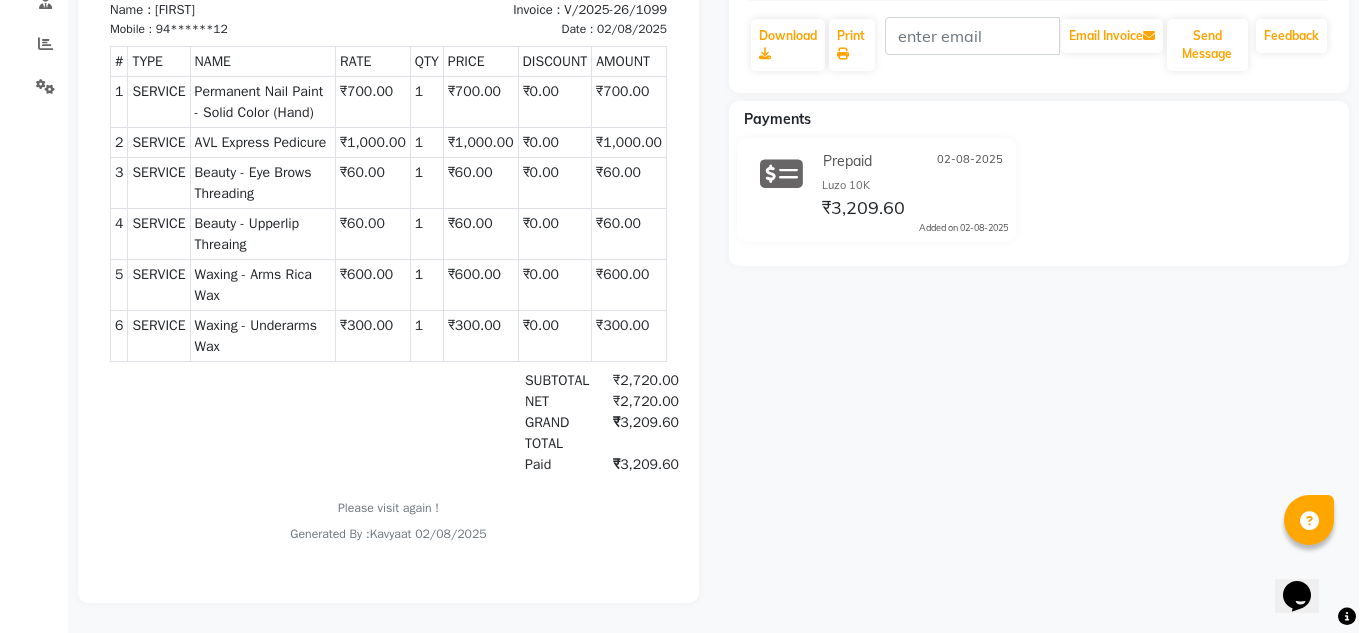 scroll, scrollTop: 0, scrollLeft: 0, axis: both 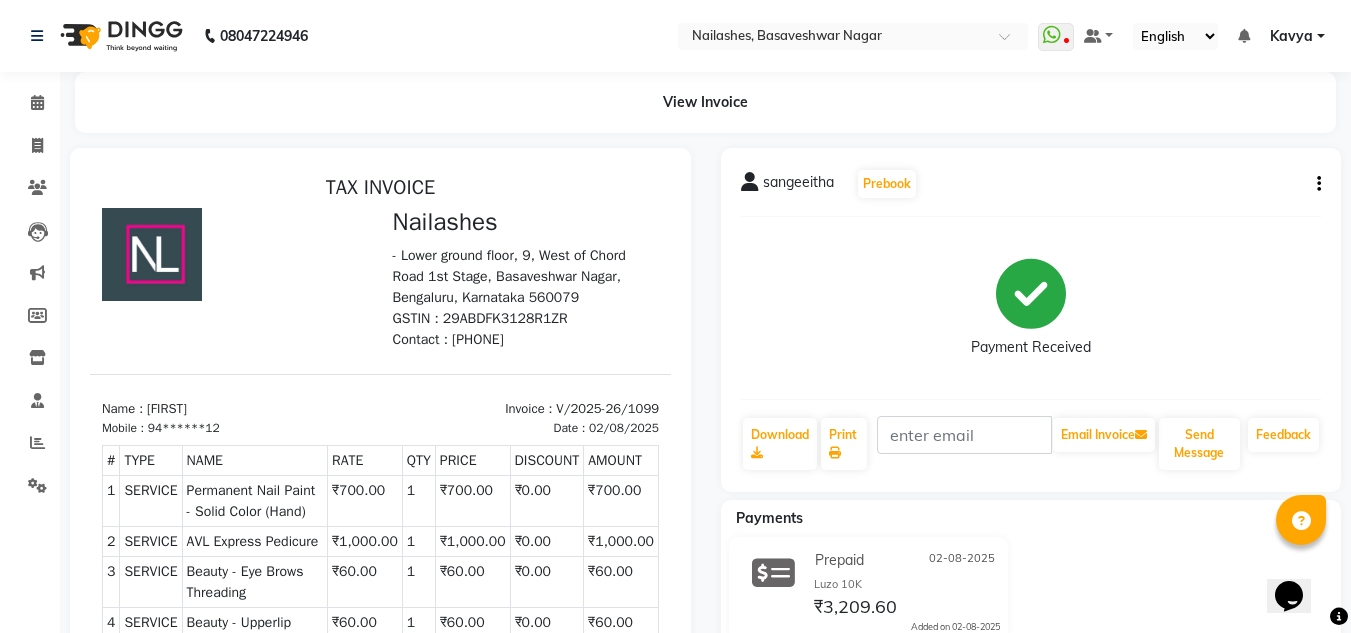 click on "sangeeitha" 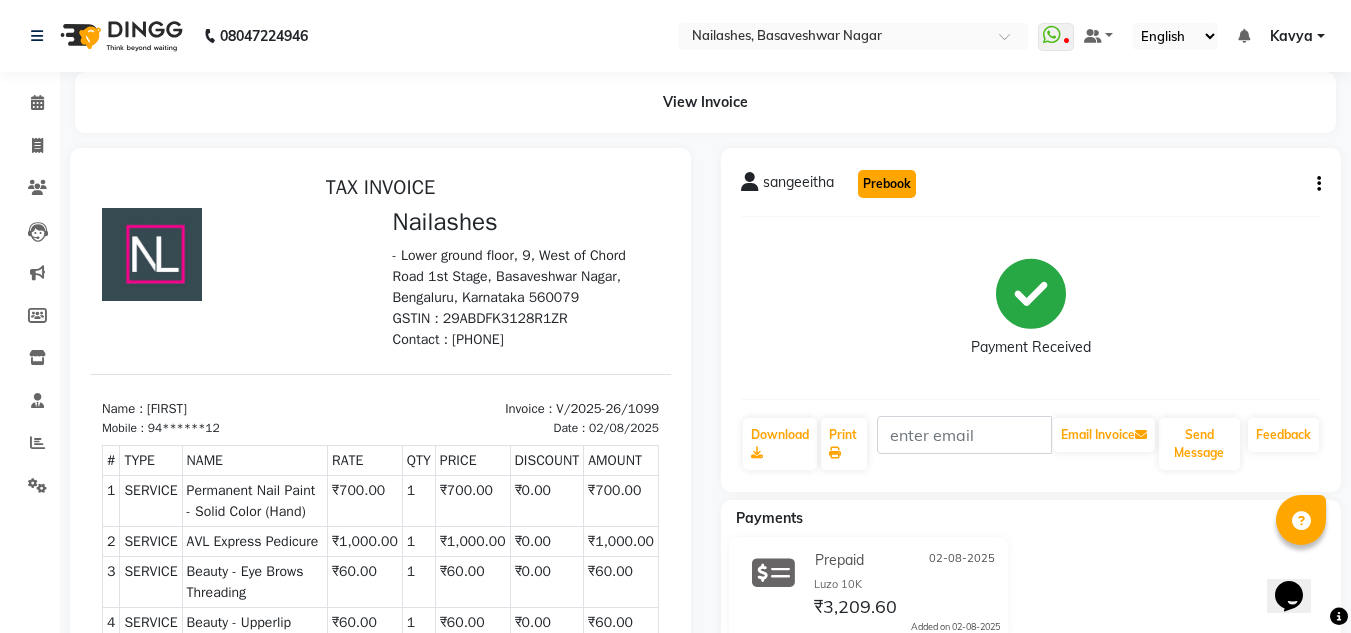 click on "Prebook" 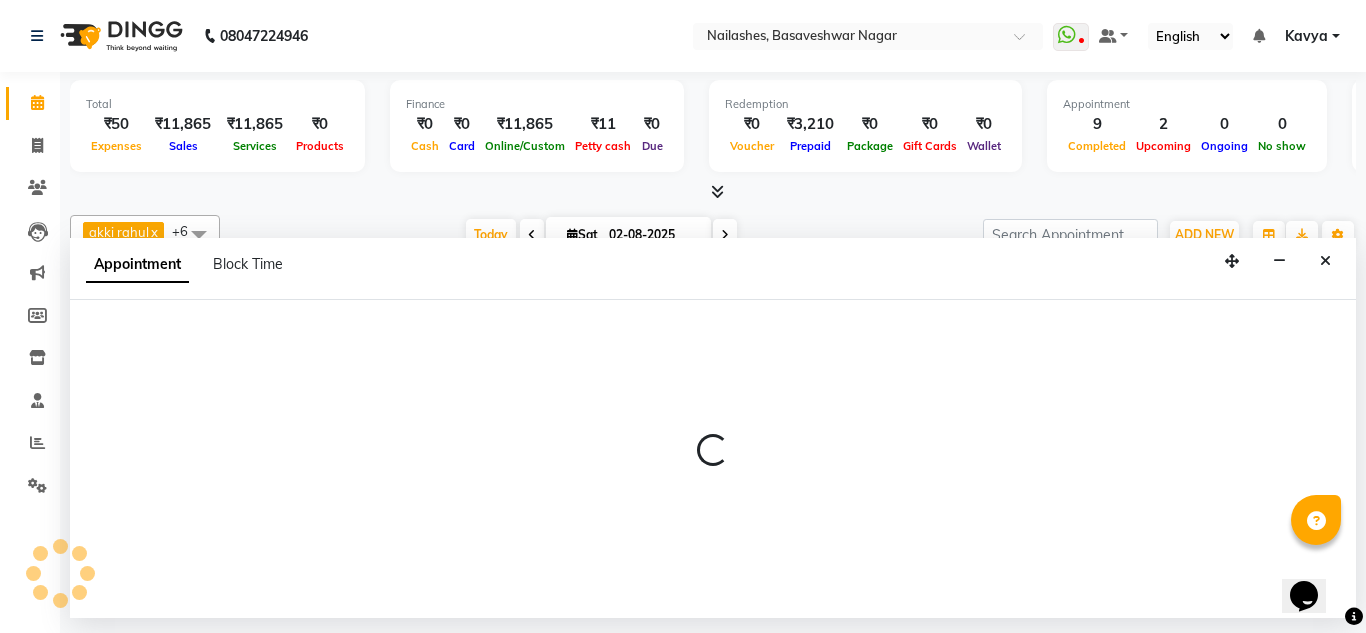 scroll, scrollTop: 0, scrollLeft: 0, axis: both 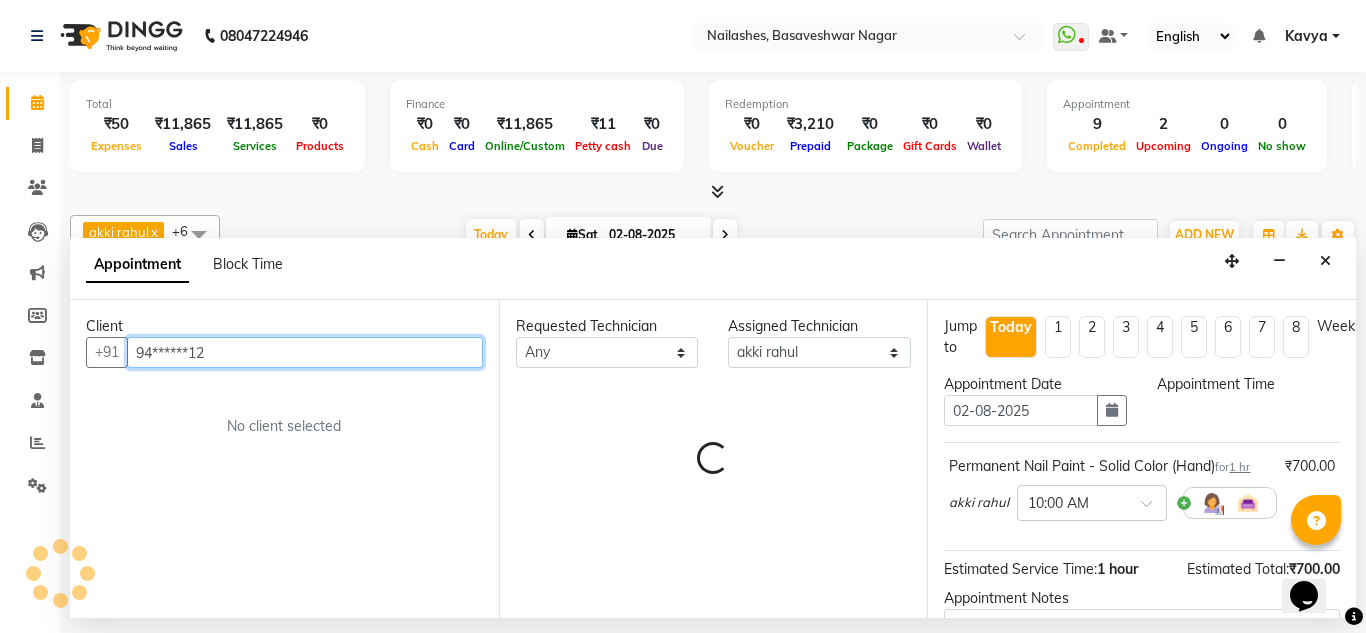 select on "600" 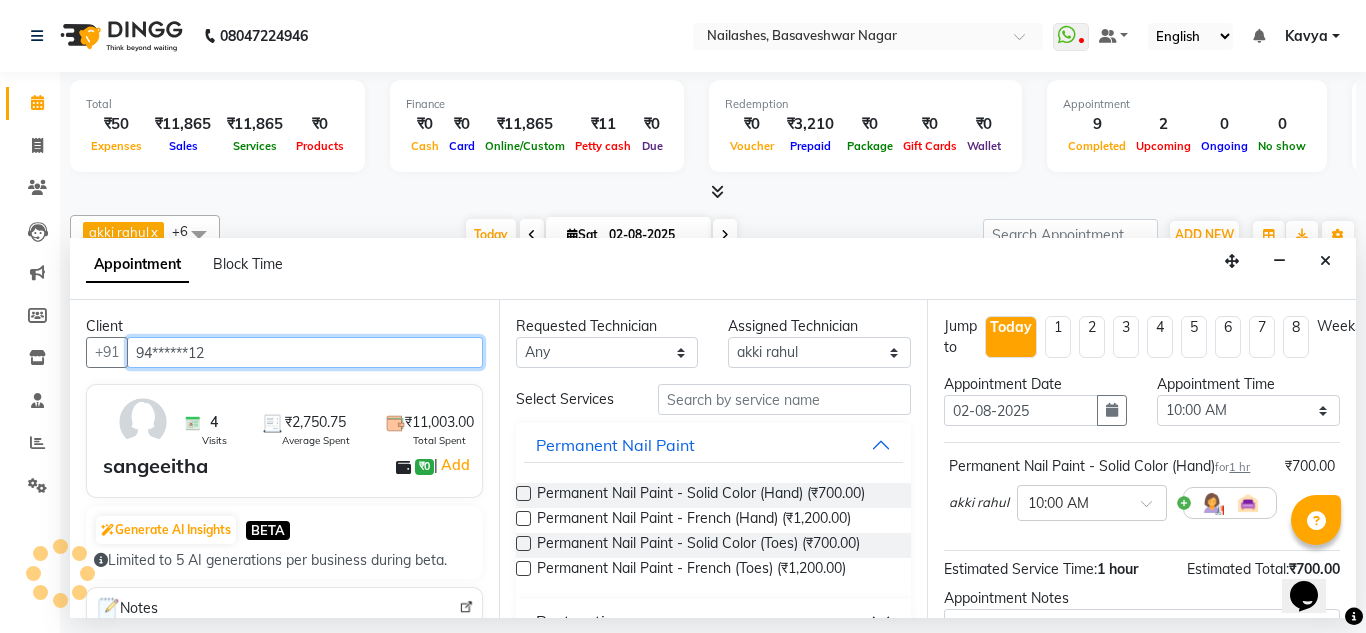 scroll, scrollTop: 0, scrollLeft: 429, axis: horizontal 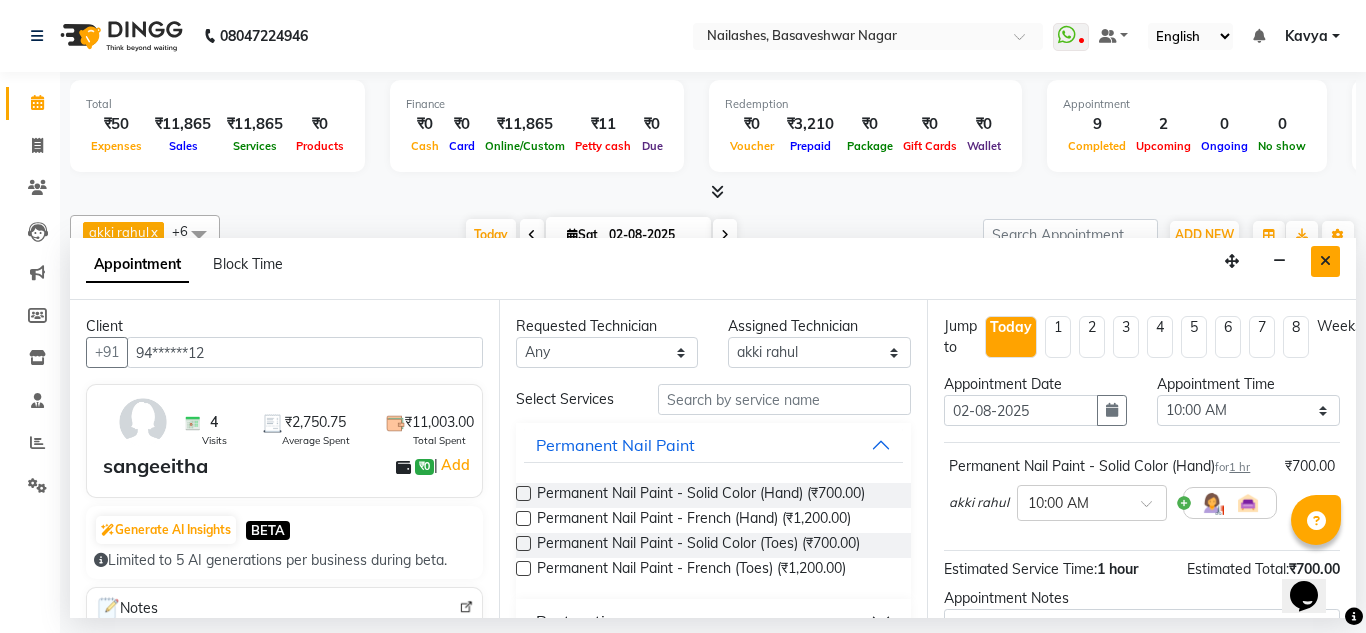 click at bounding box center [1325, 261] 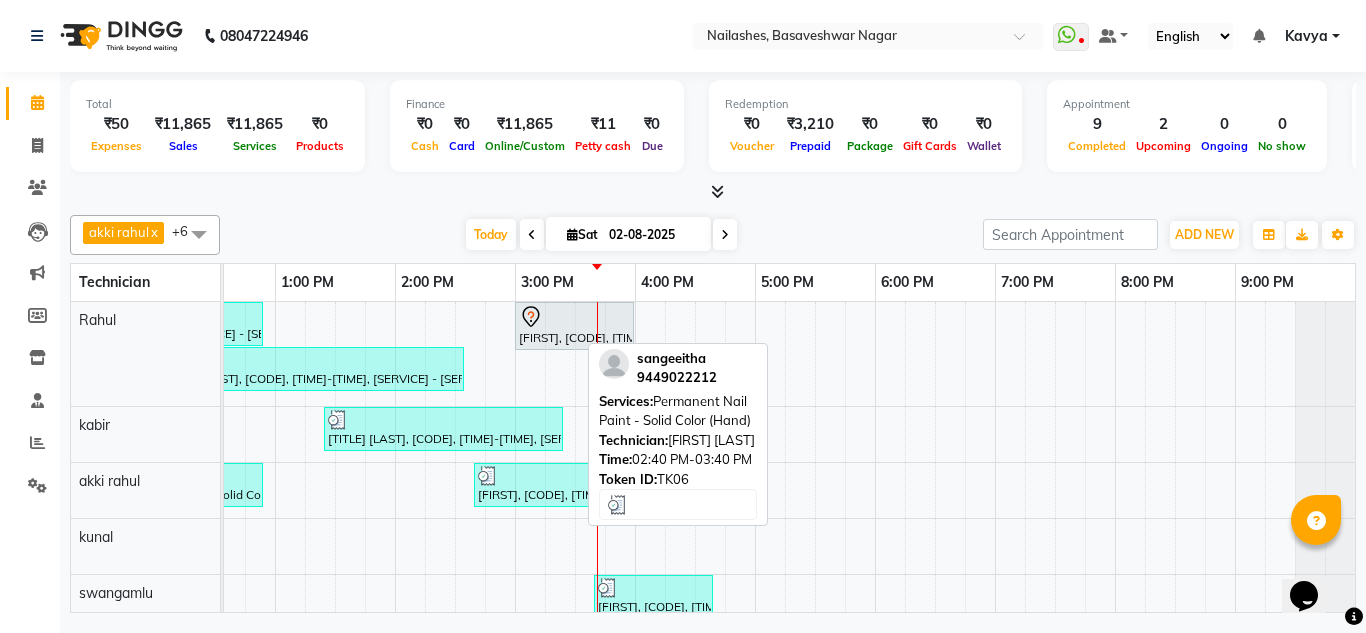 scroll, scrollTop: 127, scrollLeft: 444, axis: both 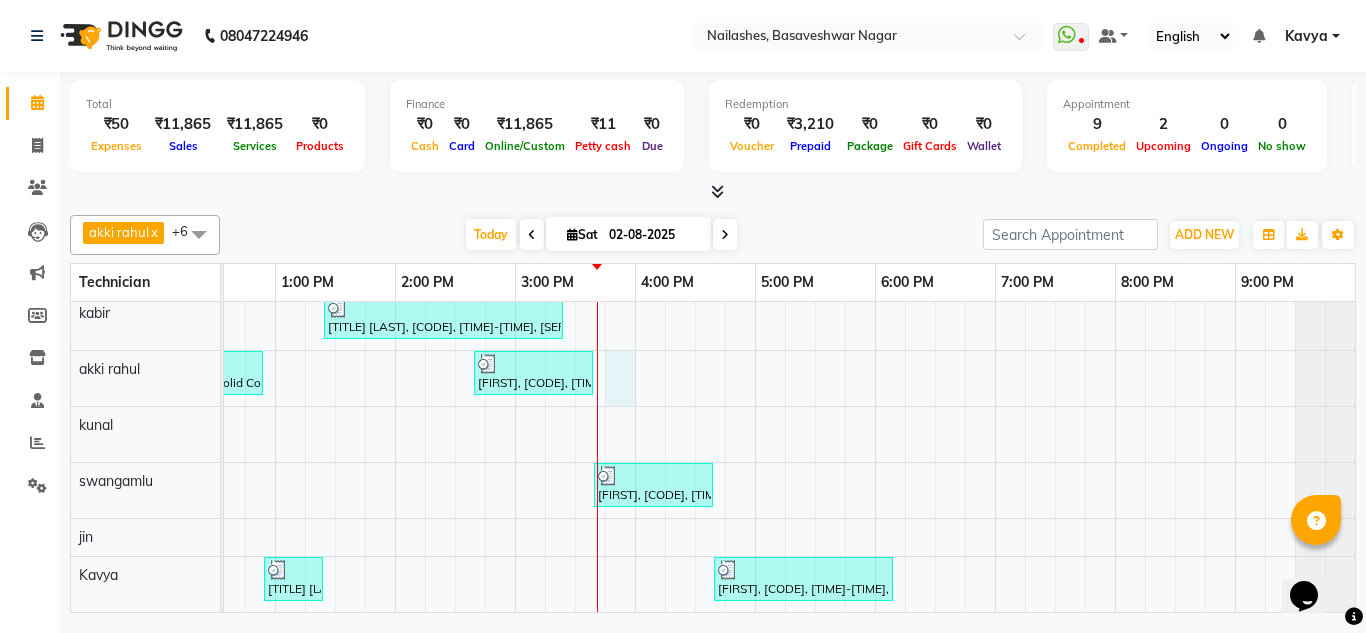 click on "DR LEKHNA, TK02, 10:25 AM-12:55 PM, Permanent Nail Paint - Solid Color (Hand),Nail Extension - Acrylic (Hand),Nail Art - Per Stone (Hand),Nail Art - Glitter Per Finger (Hand)             Sheetal, TK04, 03:00 PM-04:00 PM, Permanent Nail Paint - Solid Color (Hand)             Sheetal, TK04, 11:00 AM-12:00 PM, Permanent Nail Paint - Solid Color (Hand)     anayraa, TK05, 12:20 PM-02:35 PM, Permanent Nail Paint - Solid Color (Hand),Nail Extension - Acrylic (Hand),Nail Art - Glitter Per Finger (Hand)     DR LEKHNA, TK02, 01:25 PM-03:25 PM, Permanent Nail Paint - Solid Color (Hand),Nail Extension - Acrylic (Hand)     Bilal, TK03, 09:55 AM-12:55 PM, Permanent Nail Paint - Solid Color (Hand),Permanent Nail Paint - Solid Color (Hand),Gel polish removal,Gel polish removal     sangeeitha, TK06, 02:40 PM-03:40 PM, Permanent Nail Paint - Solid Color (Hand)     krupa, TK01, 09:25 AM-12:25 PM, Nail Art - Cat Eye (Hand),Nail Extension - Acrylic (Hand),Nail Art - Cat Eye (Hand)" at bounding box center [575, 401] 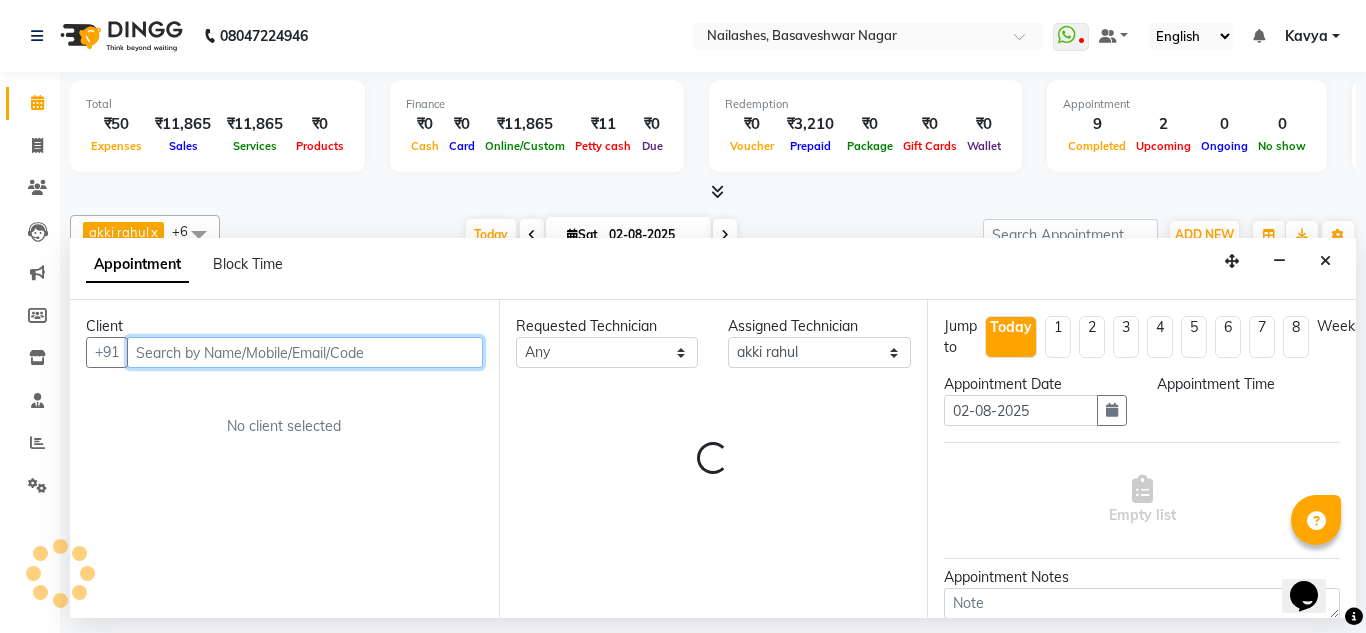 select on "945" 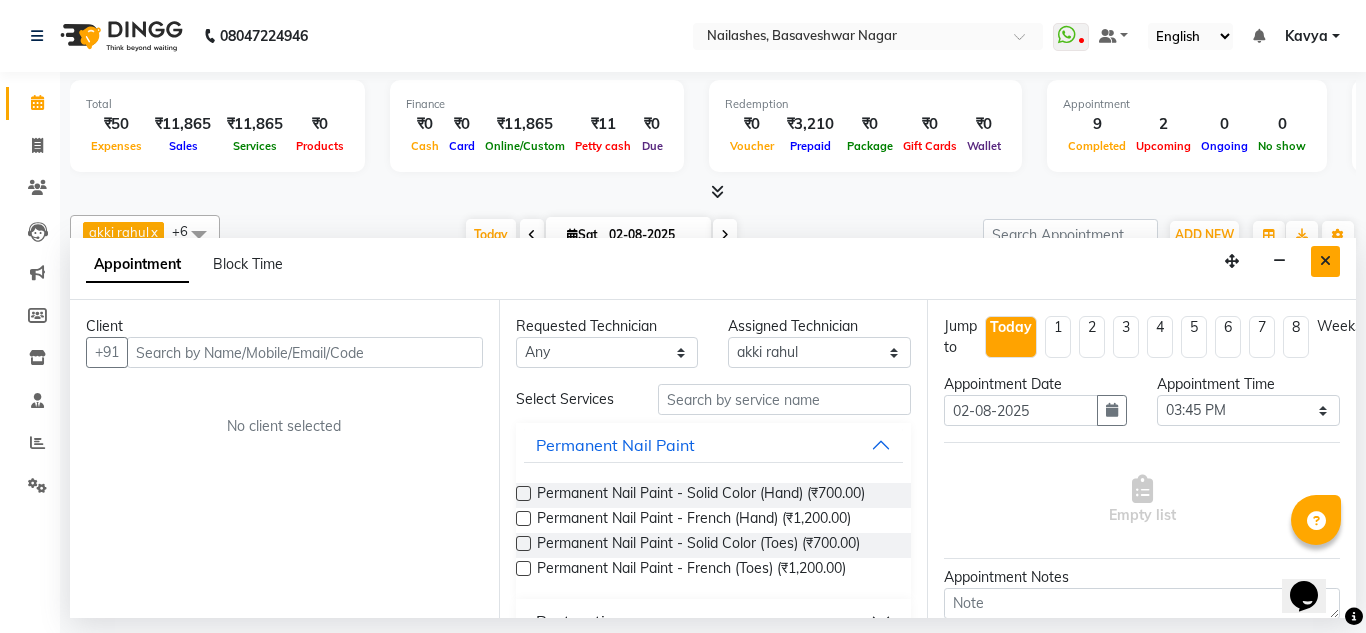 click at bounding box center (1325, 261) 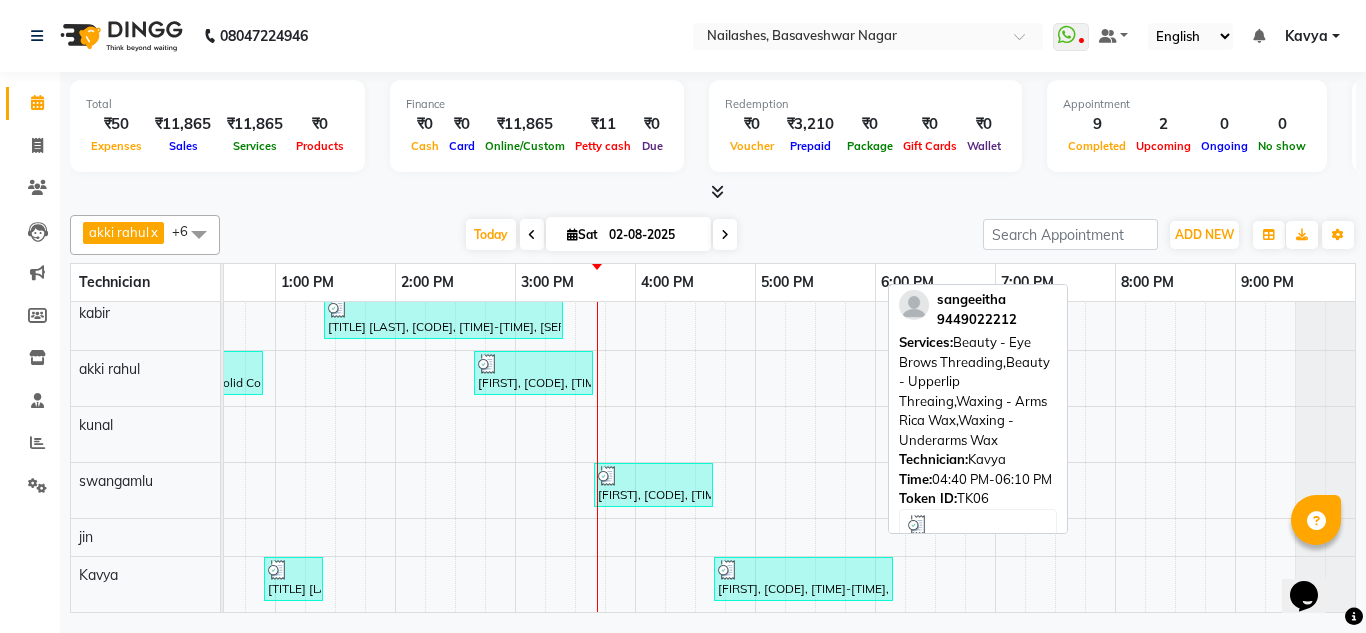 click at bounding box center (803, 570) 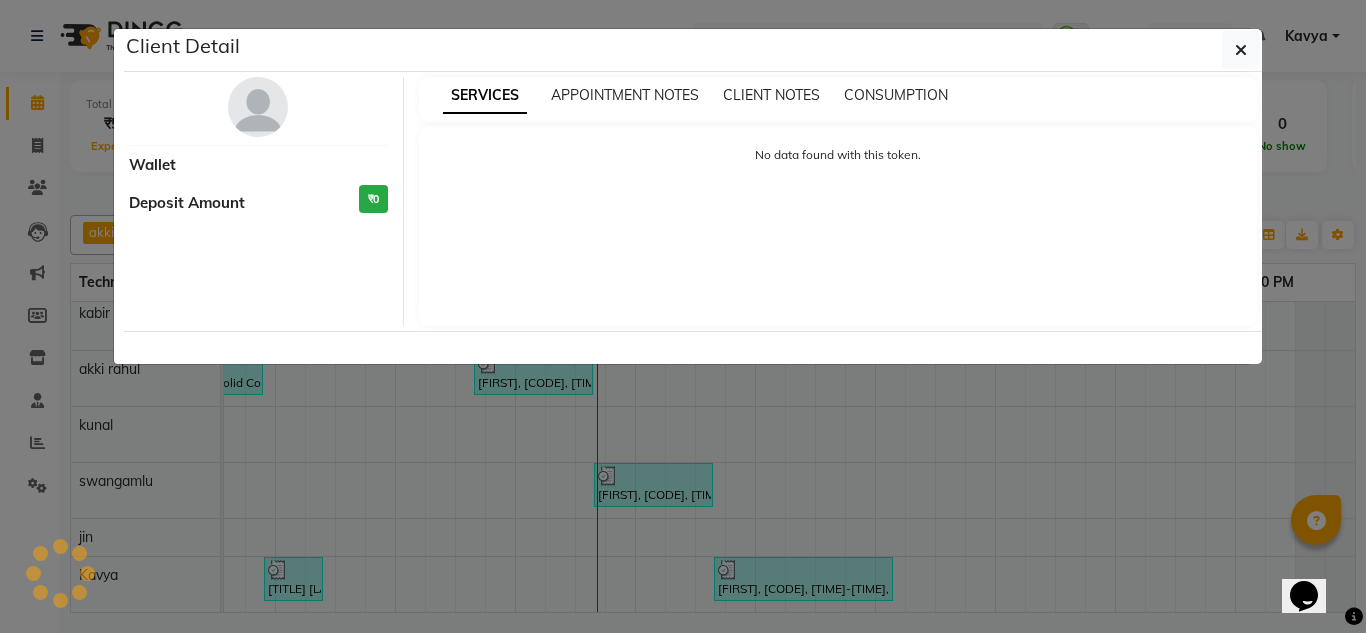 select on "3" 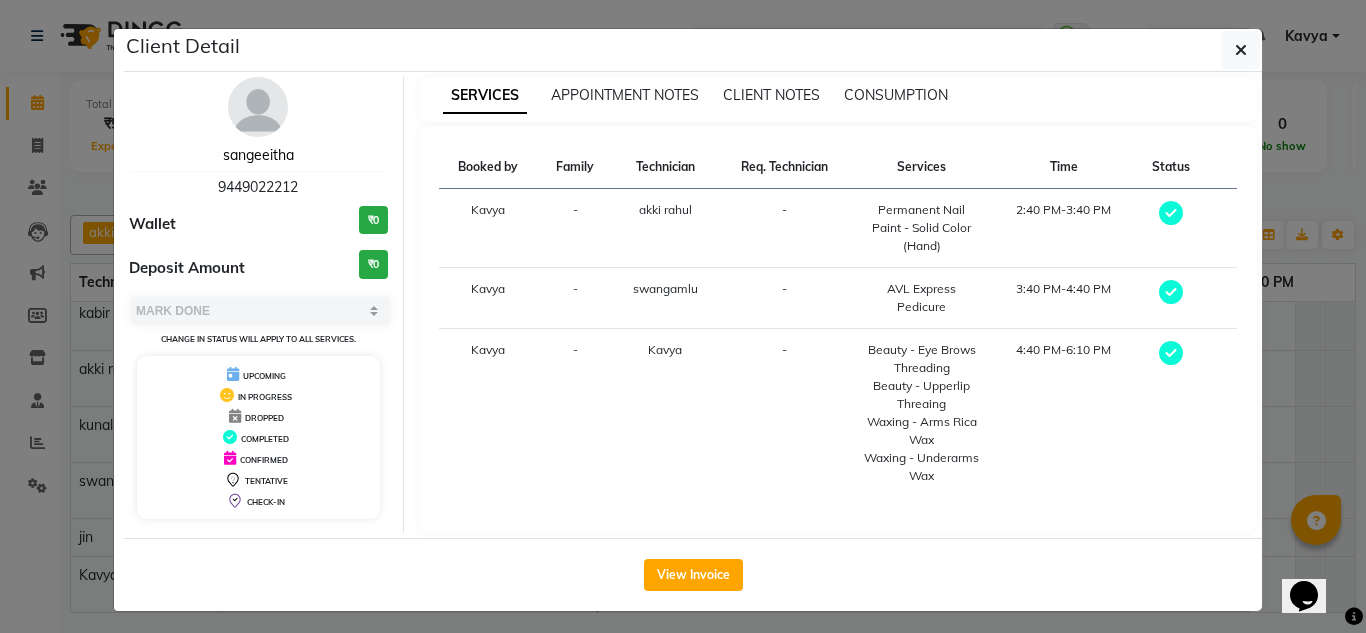 click on "sangeeitha" at bounding box center [258, 155] 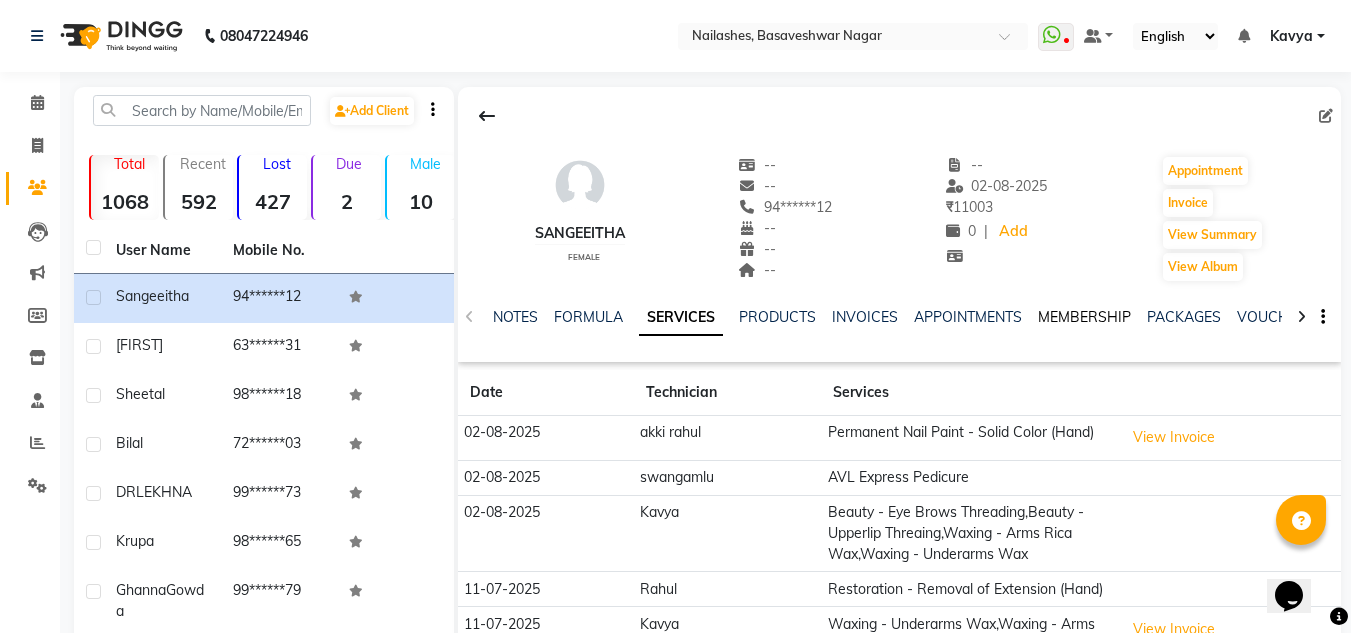 click on "MEMBERSHIP" 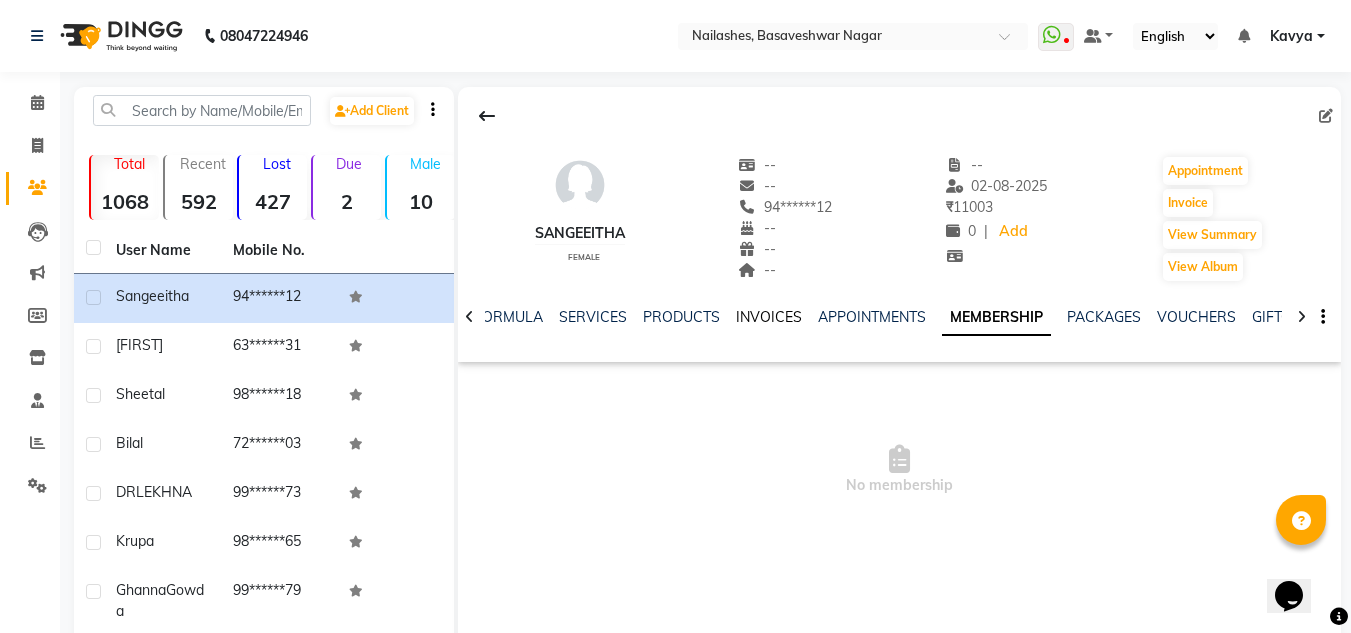 click on "INVOICES" 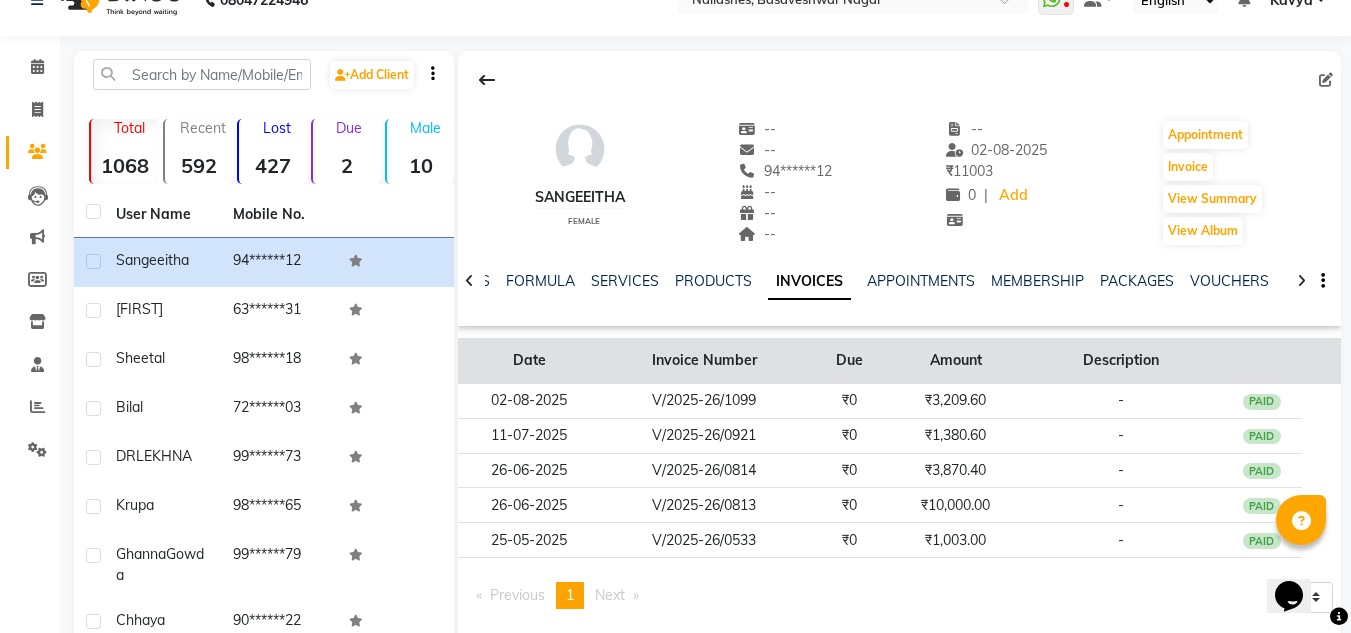 scroll, scrollTop: 35, scrollLeft: 0, axis: vertical 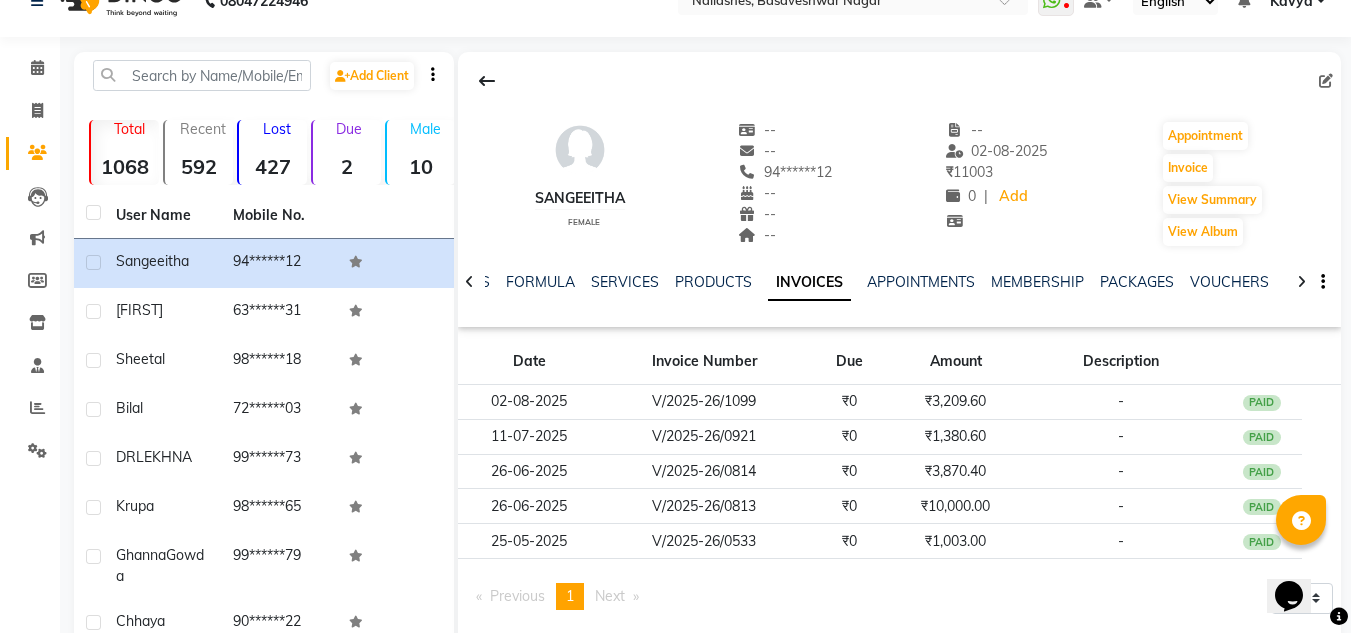 click on "PACKAGES" 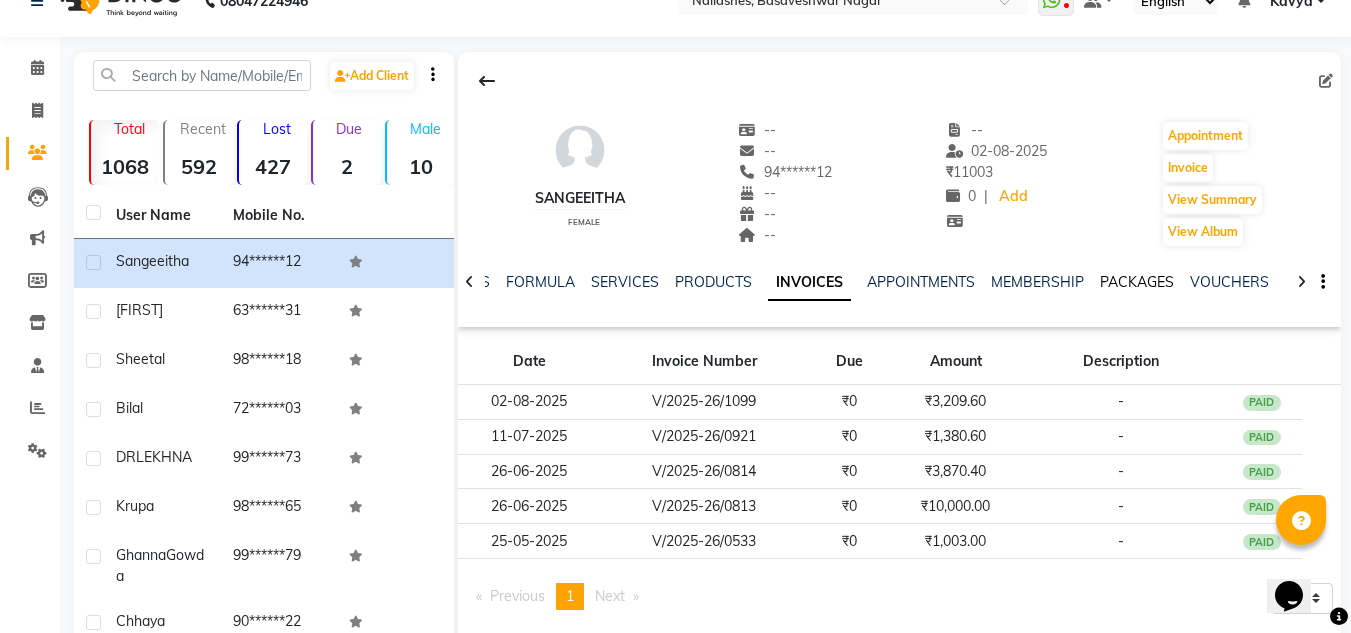 click on "PACKAGES" 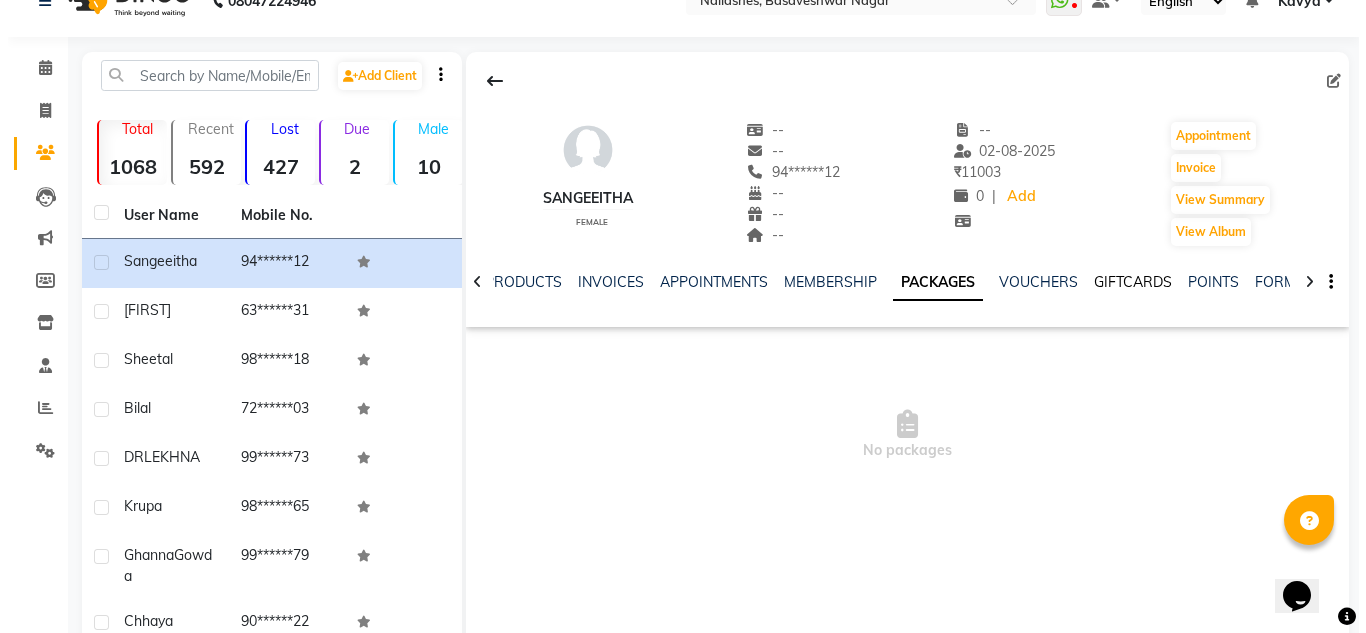 scroll, scrollTop: 0, scrollLeft: 0, axis: both 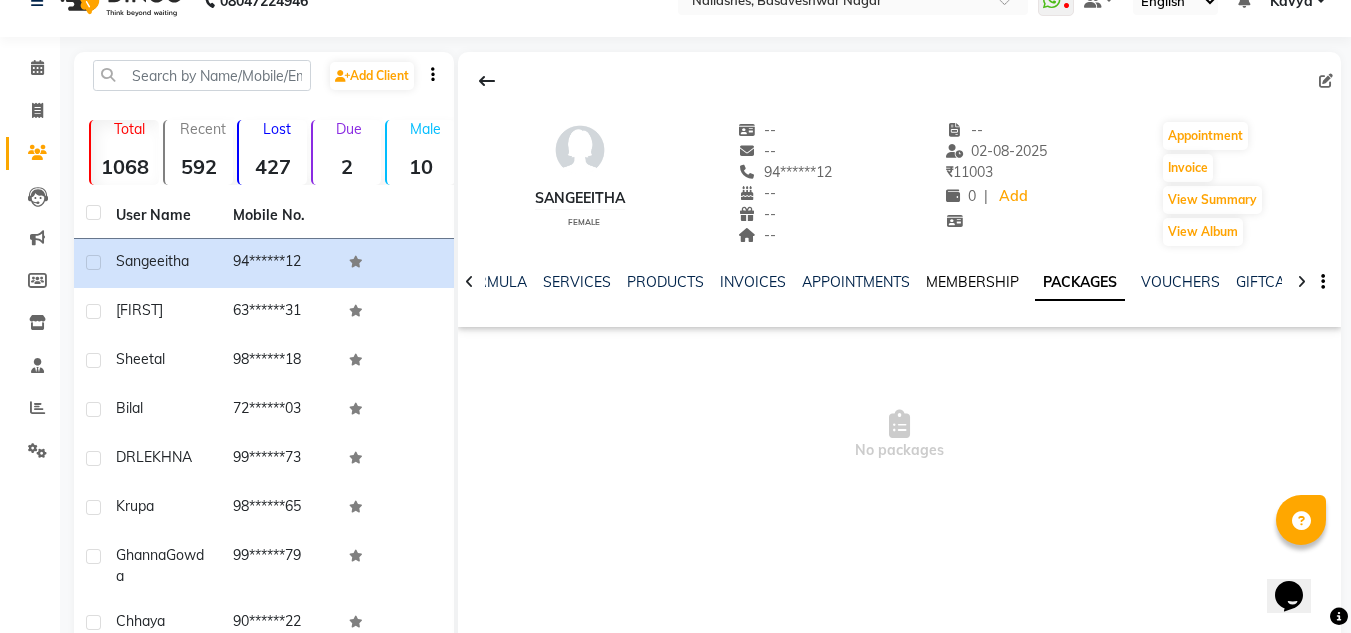 click on "MEMBERSHIP" 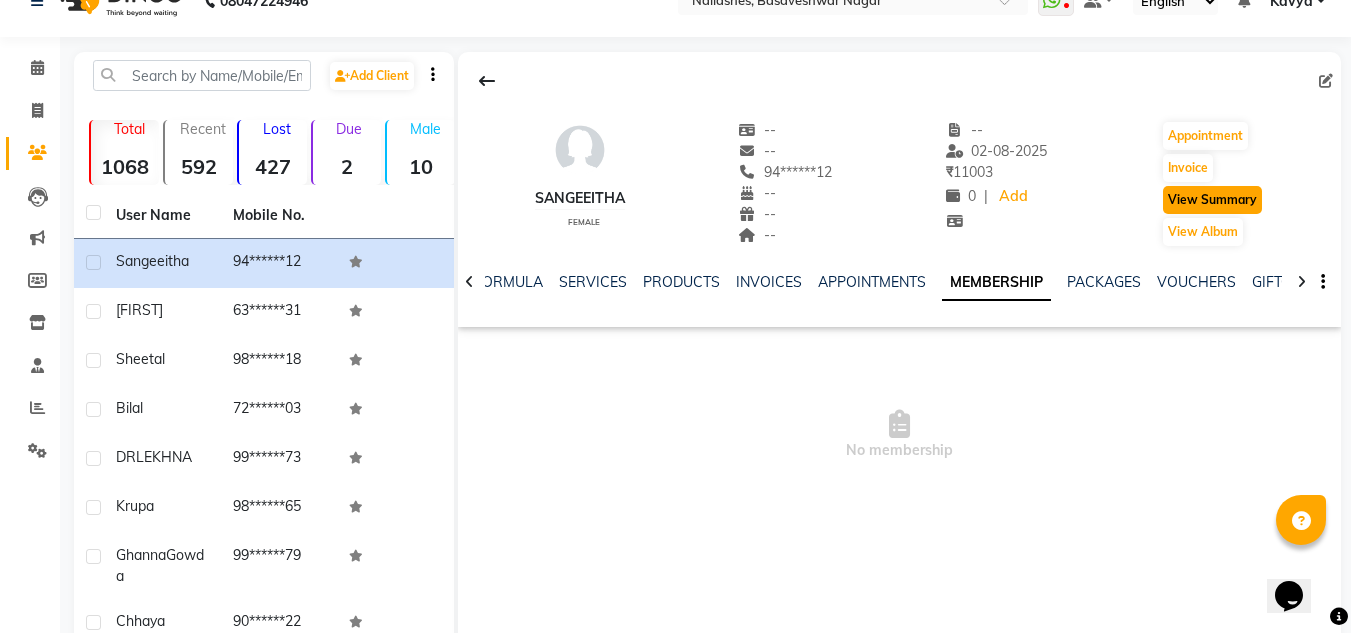 click on "View Summary" 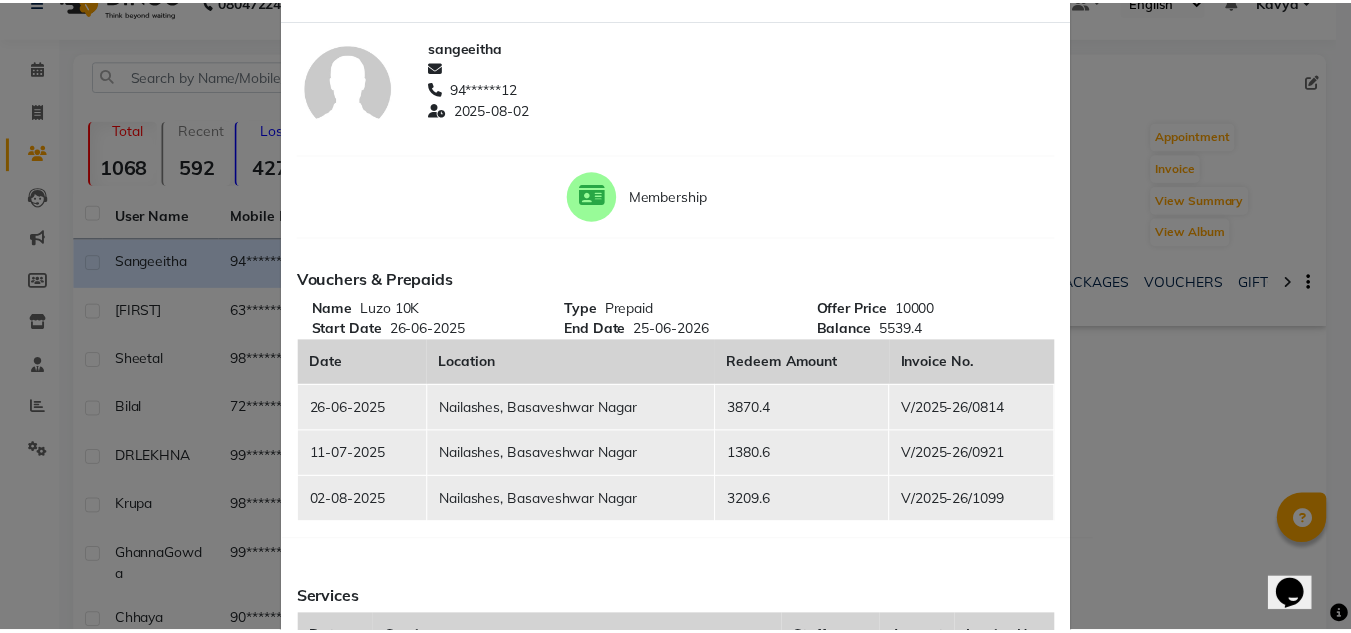 scroll, scrollTop: 0, scrollLeft: 0, axis: both 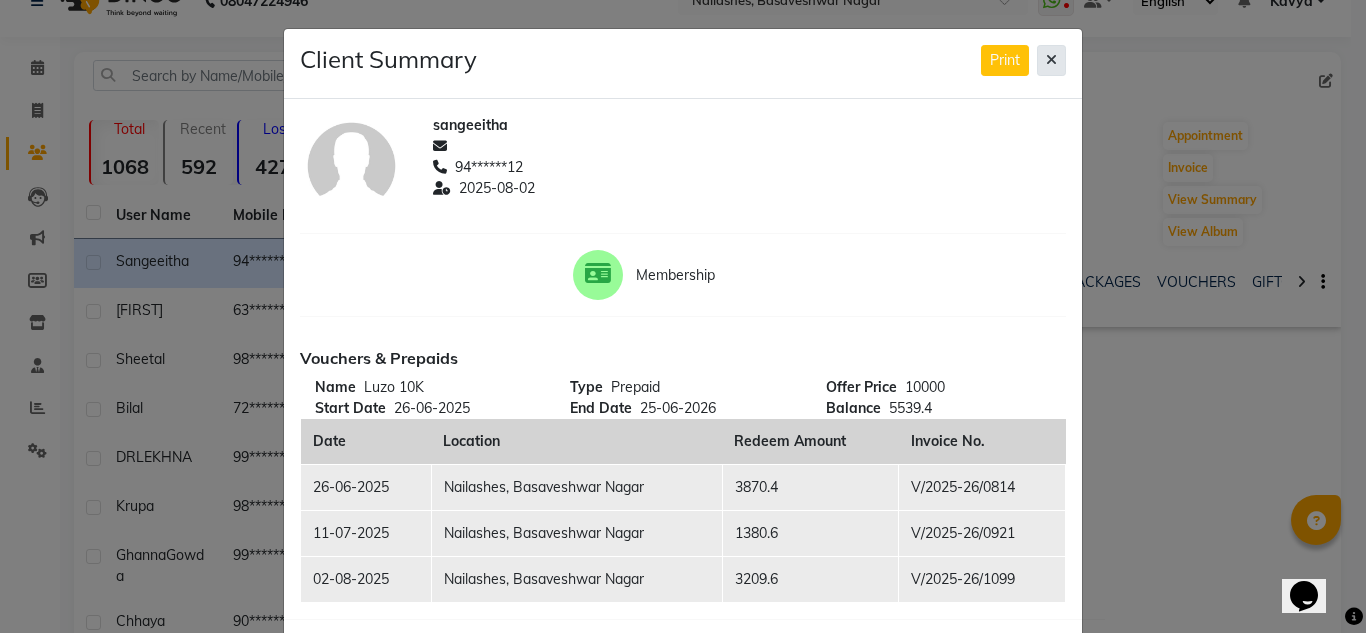 click 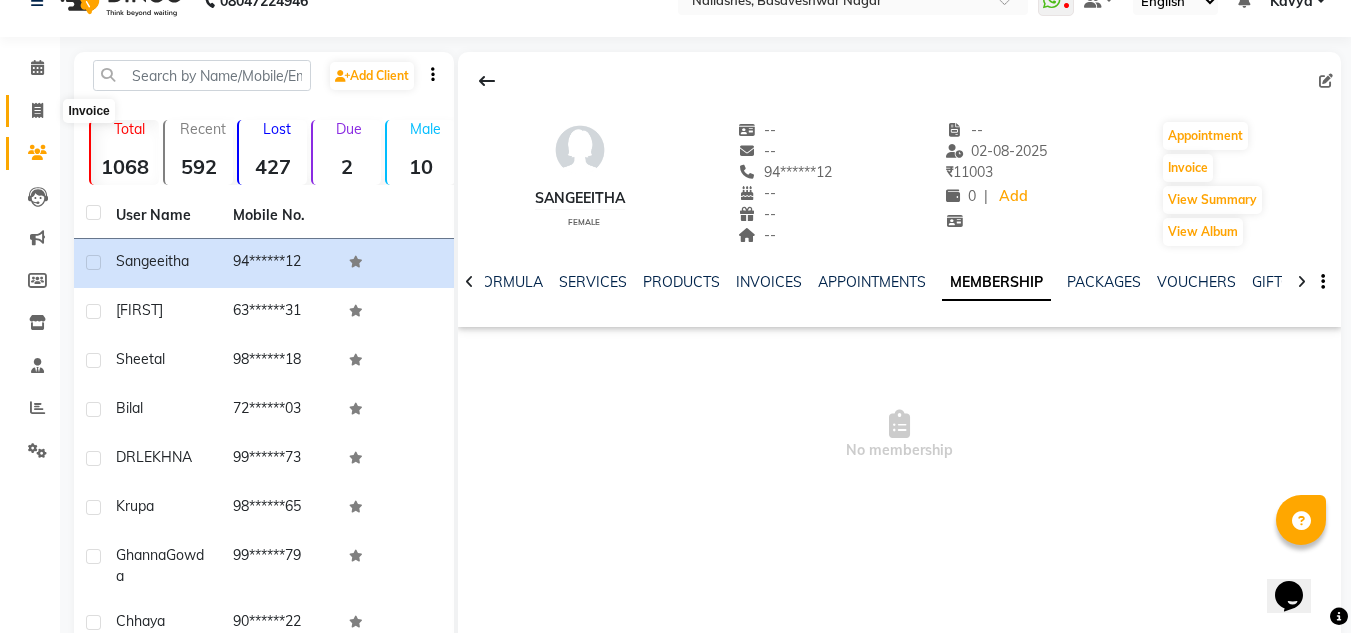 click 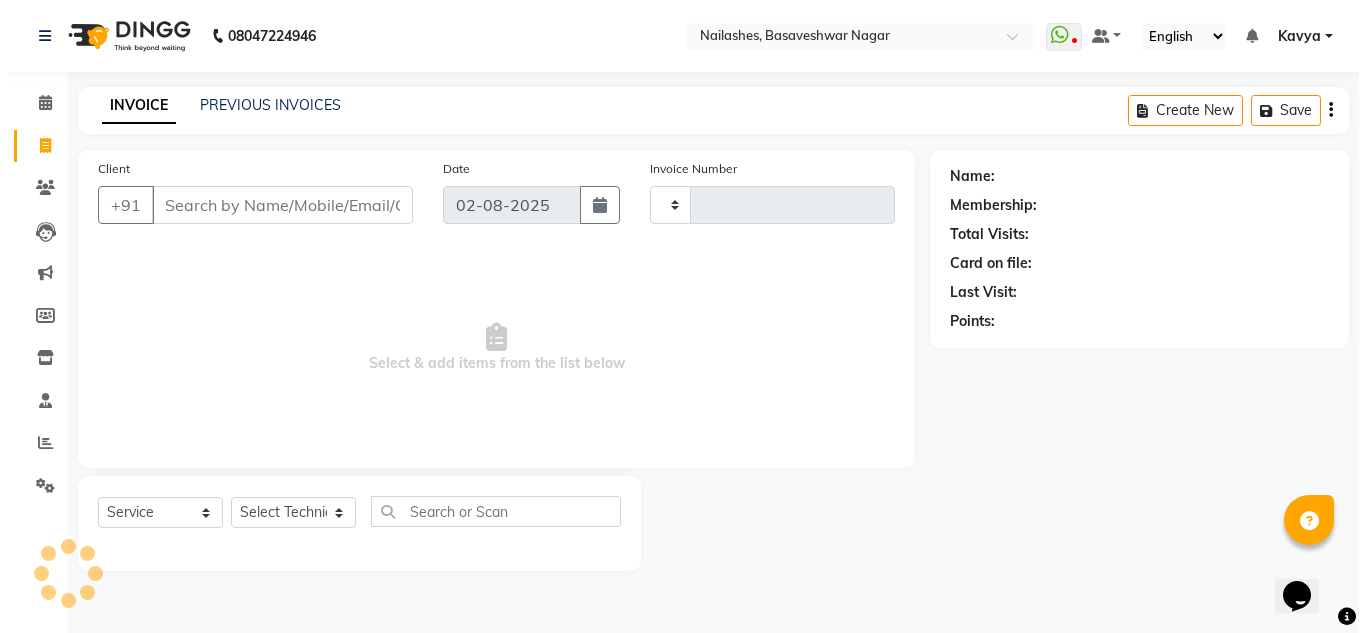 scroll, scrollTop: 0, scrollLeft: 0, axis: both 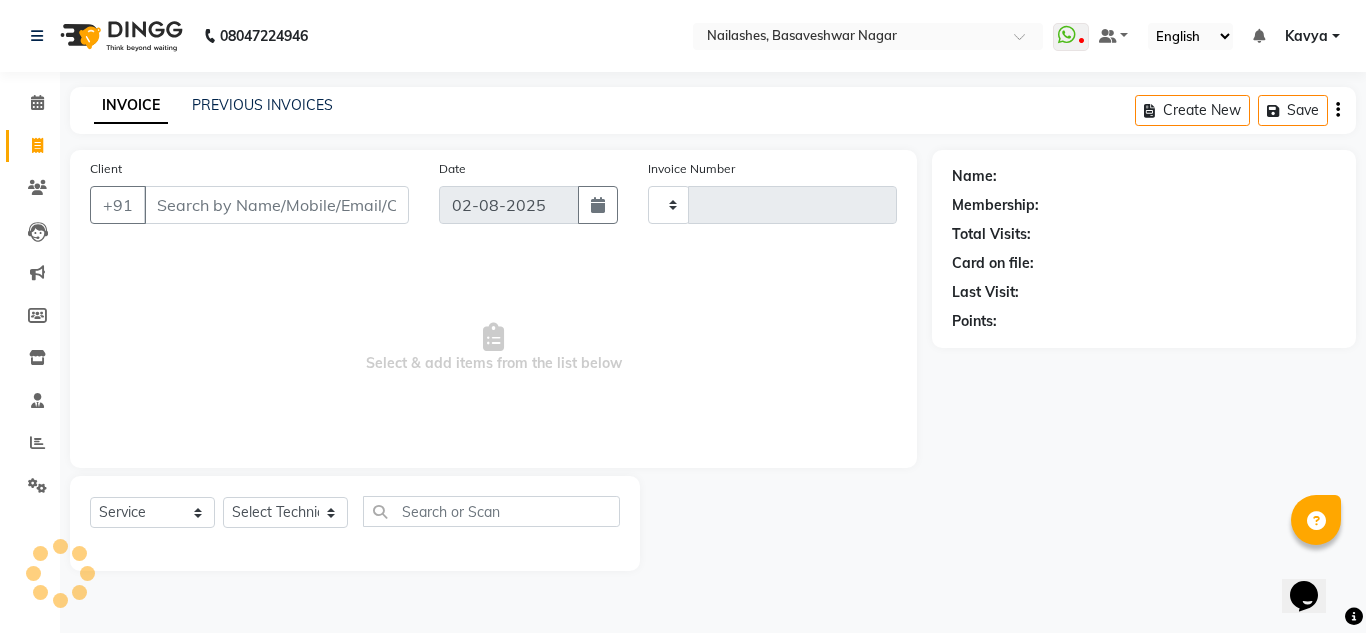 type on "1100" 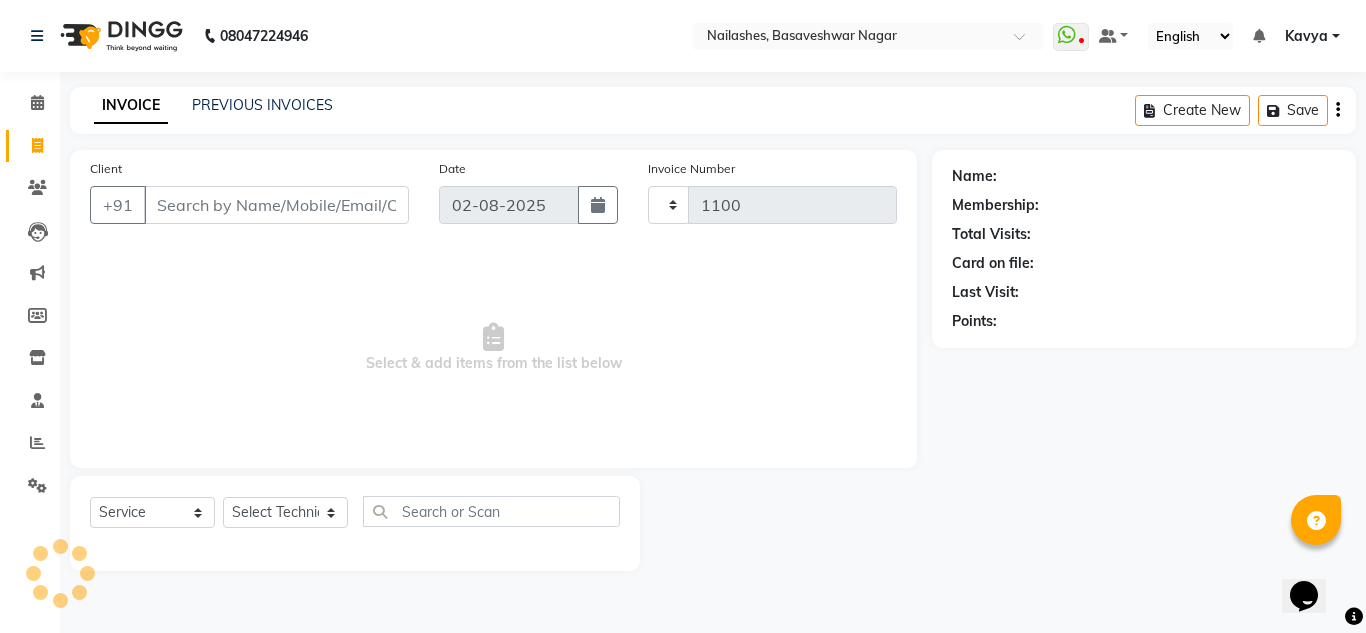 select on "7686" 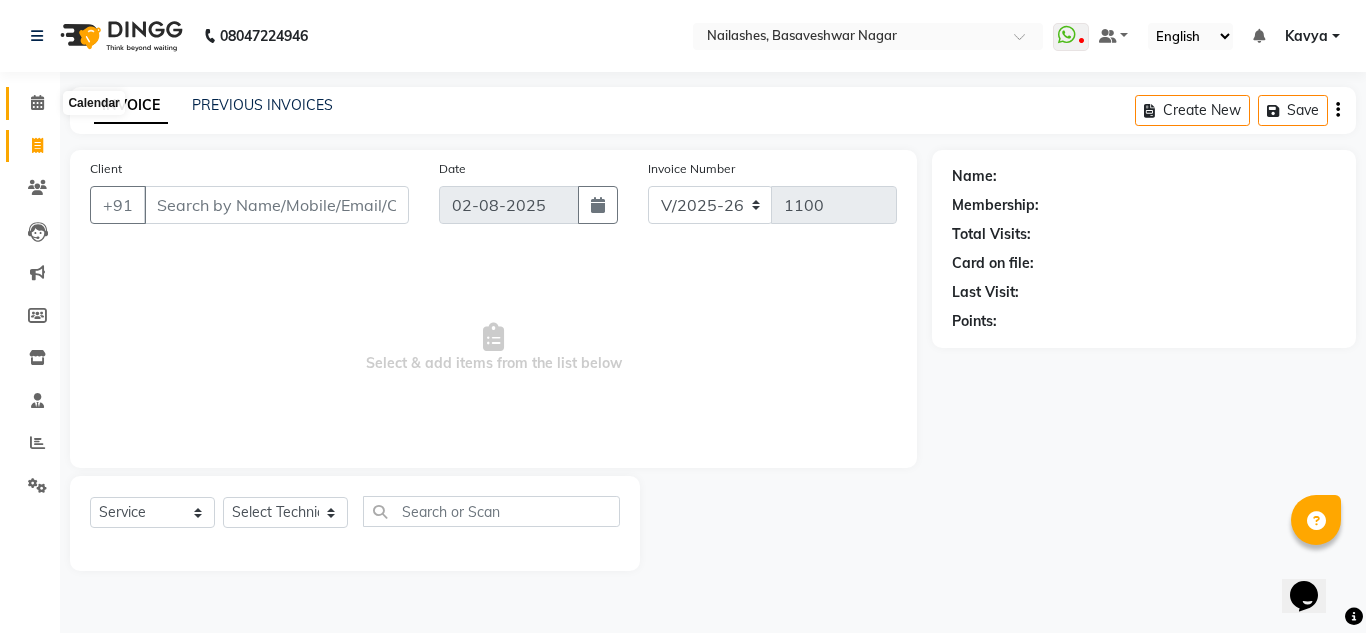 click 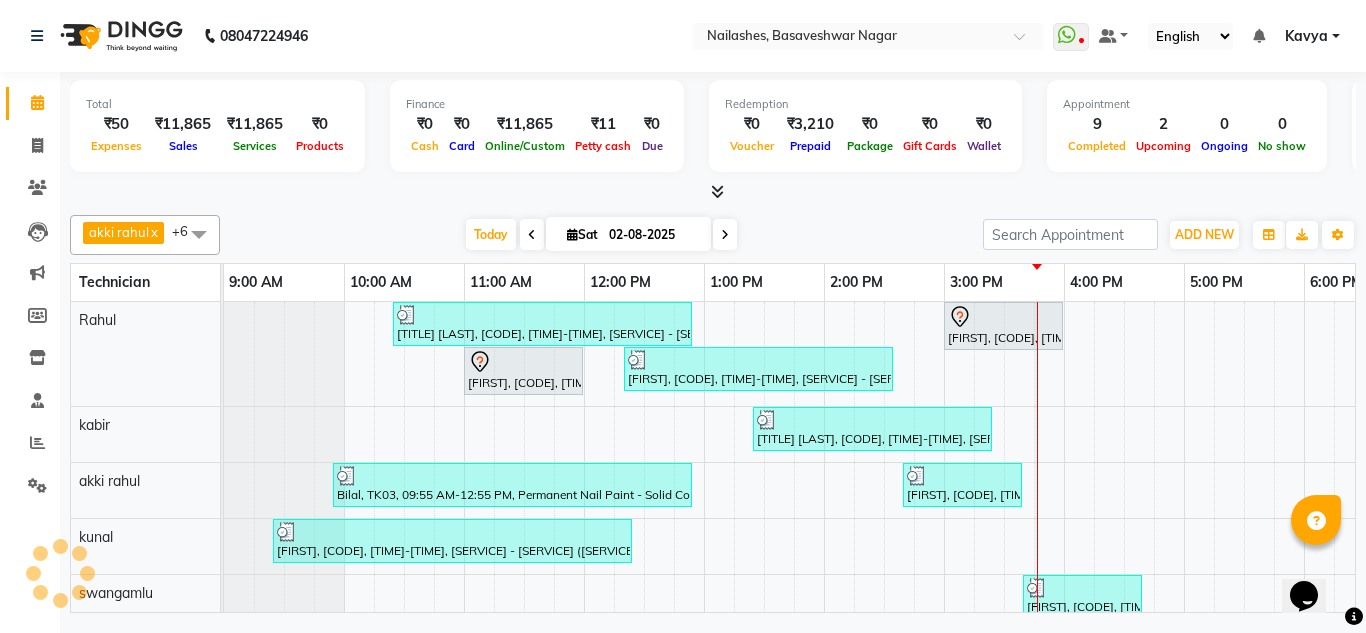 scroll, scrollTop: 0, scrollLeft: 429, axis: horizontal 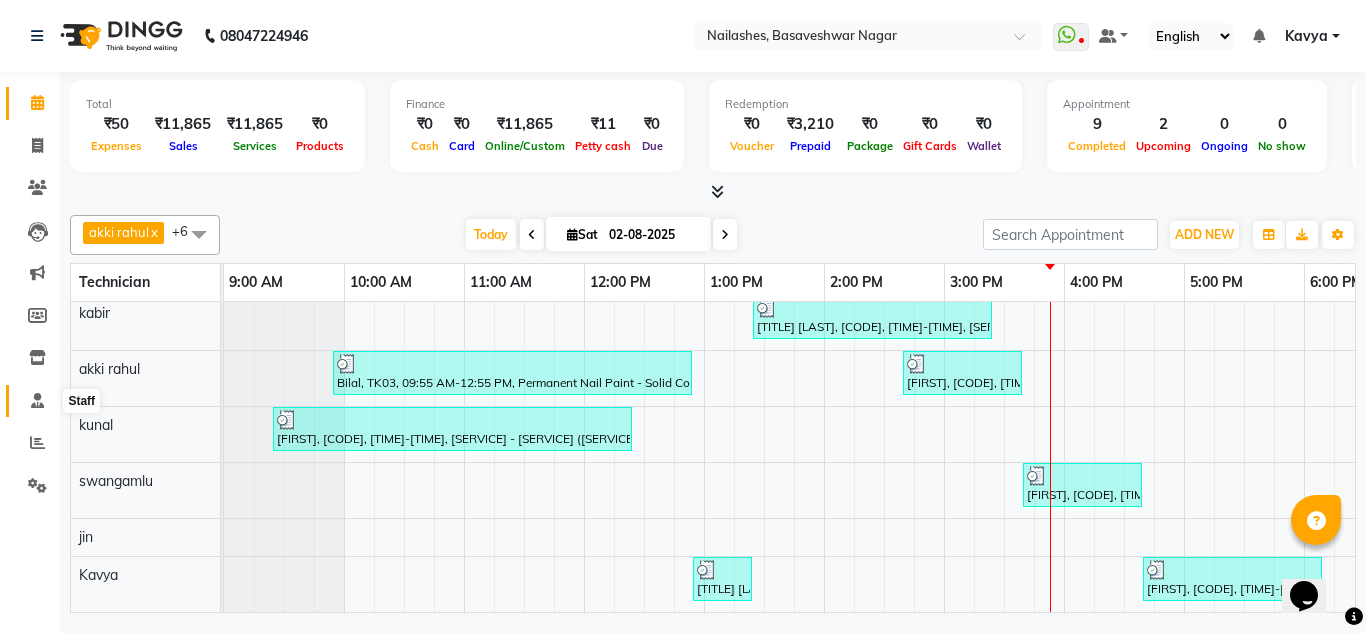 click 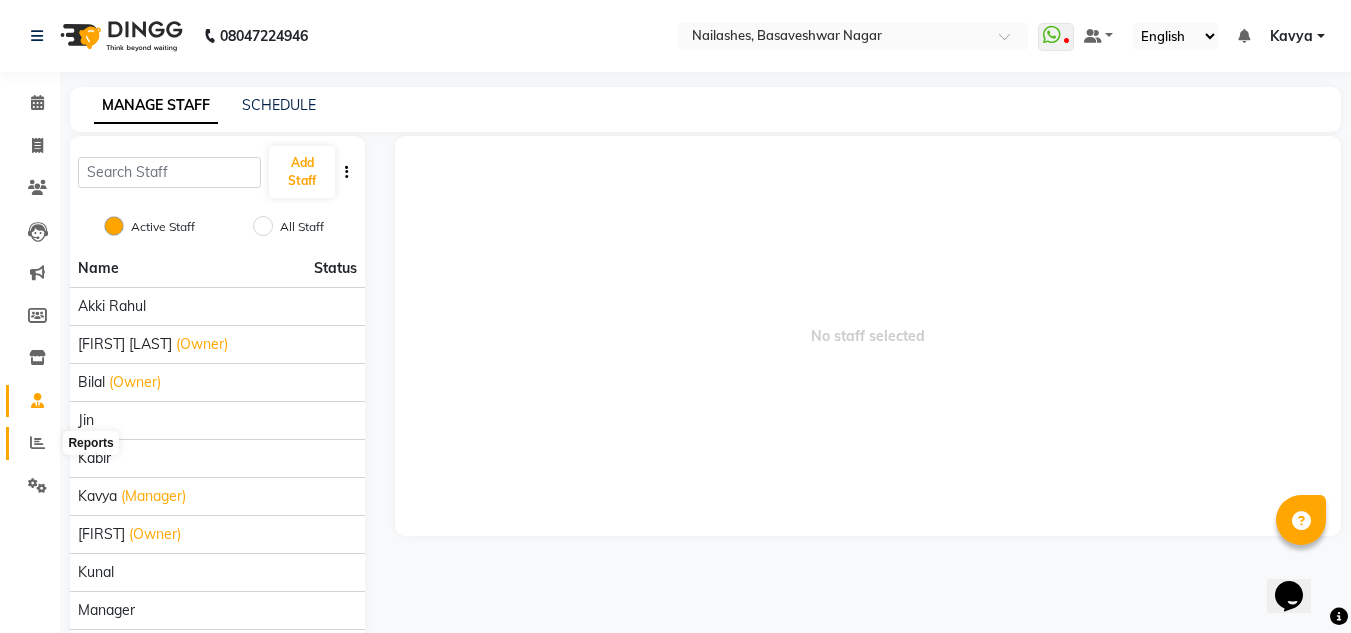 click 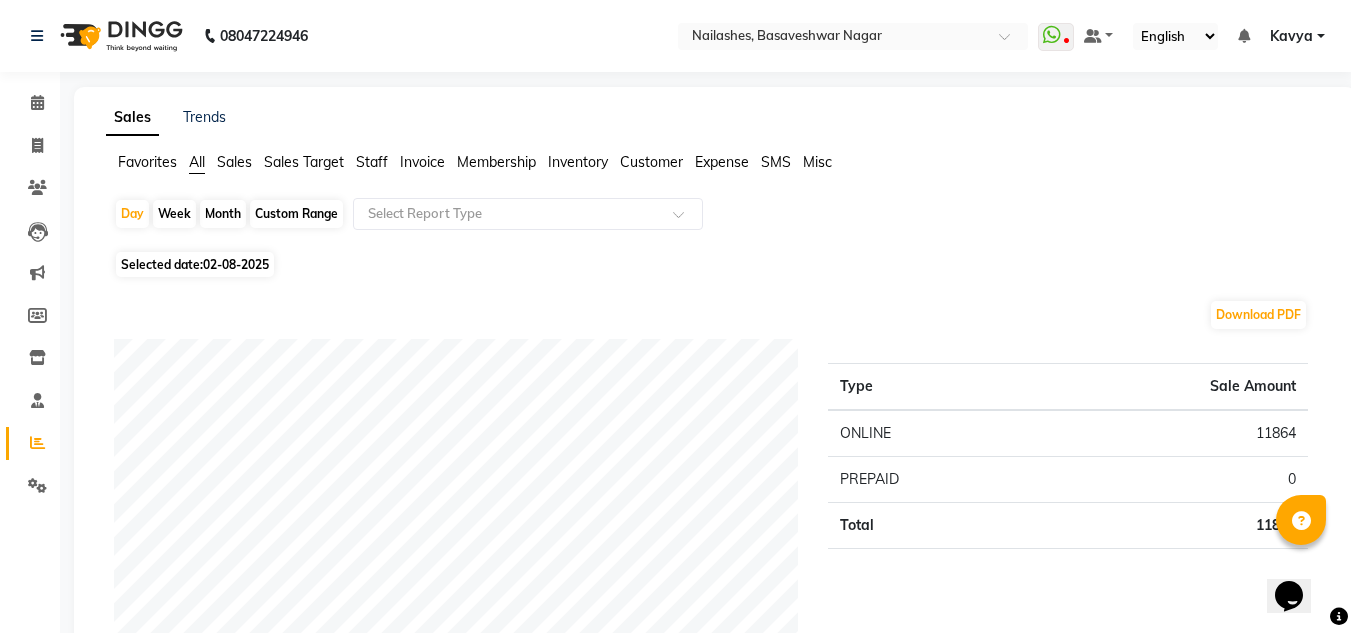 click on "Staff" 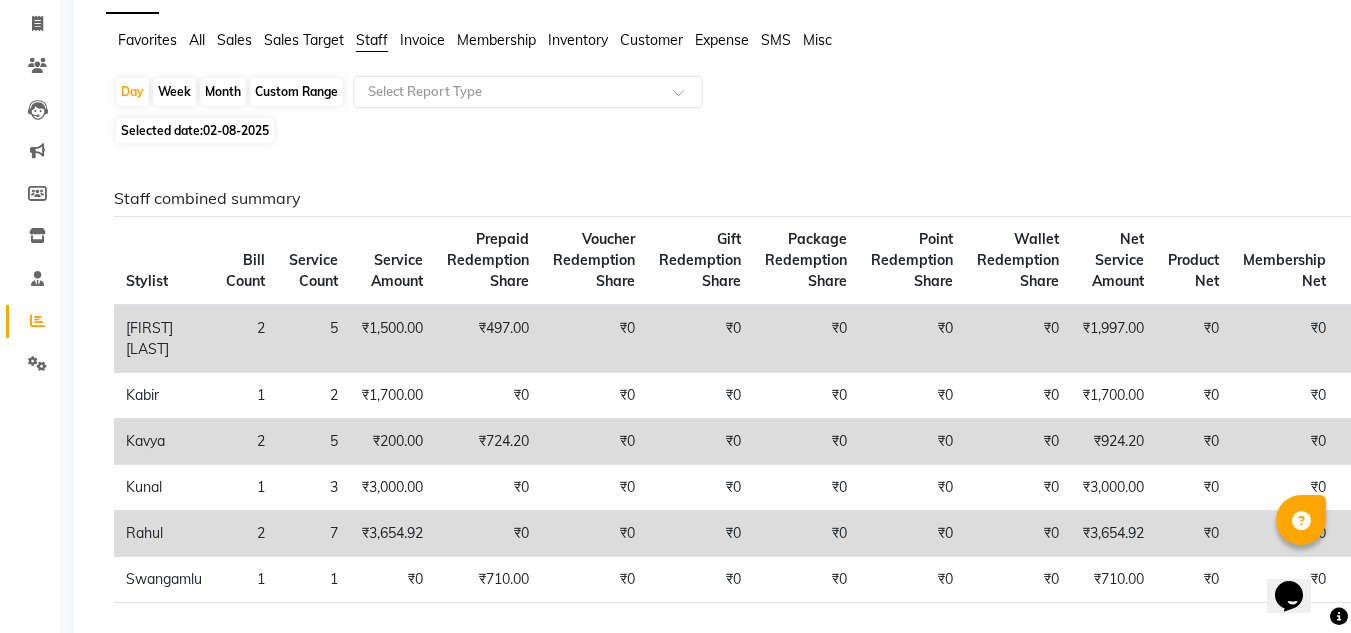 scroll, scrollTop: 123, scrollLeft: 0, axis: vertical 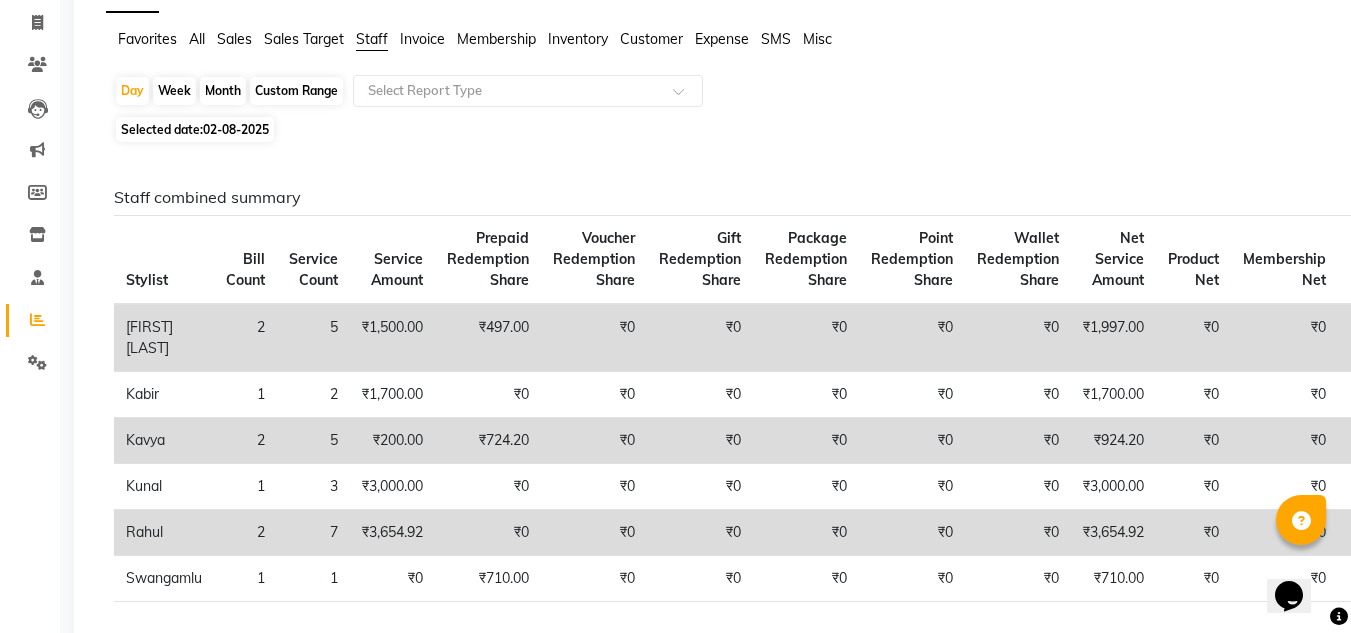 click on "Month" 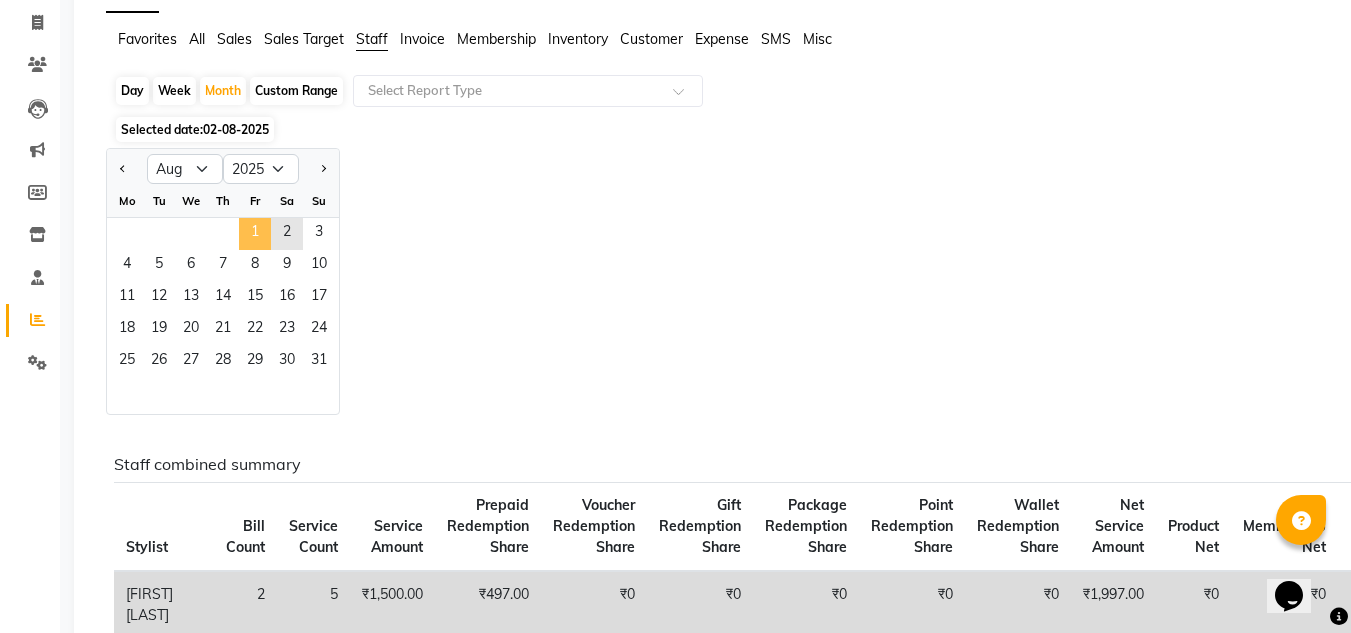 click on "1" 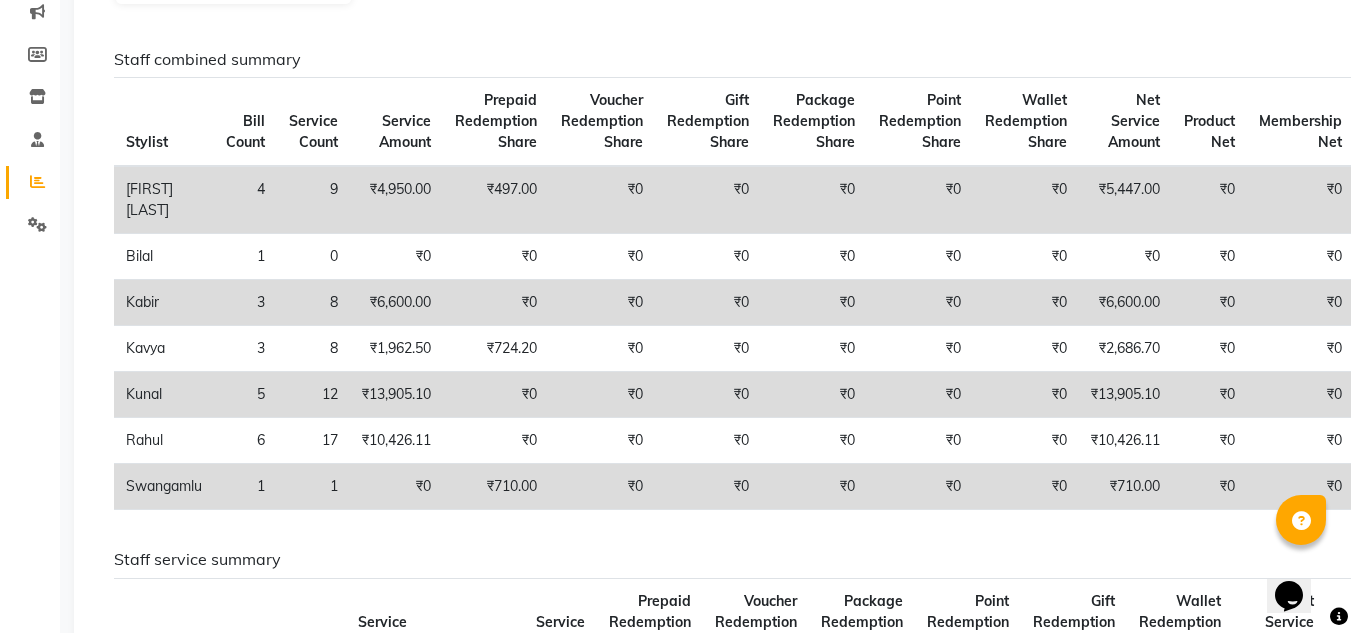 scroll, scrollTop: 0, scrollLeft: 0, axis: both 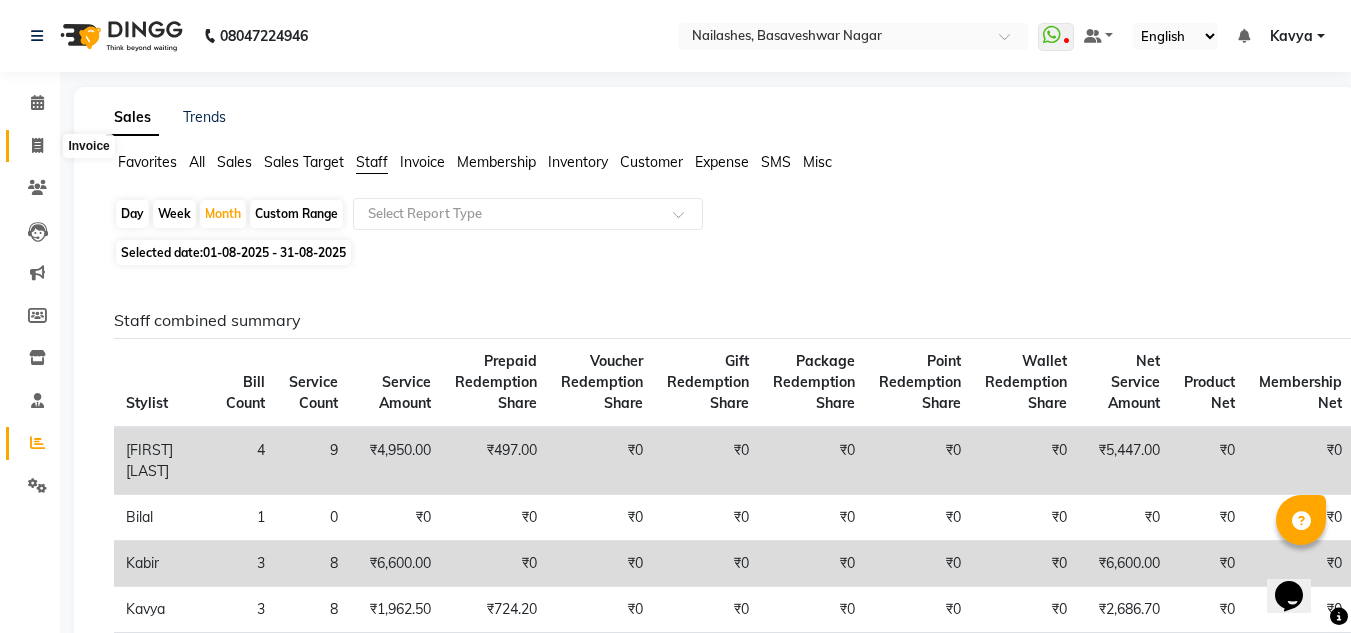click 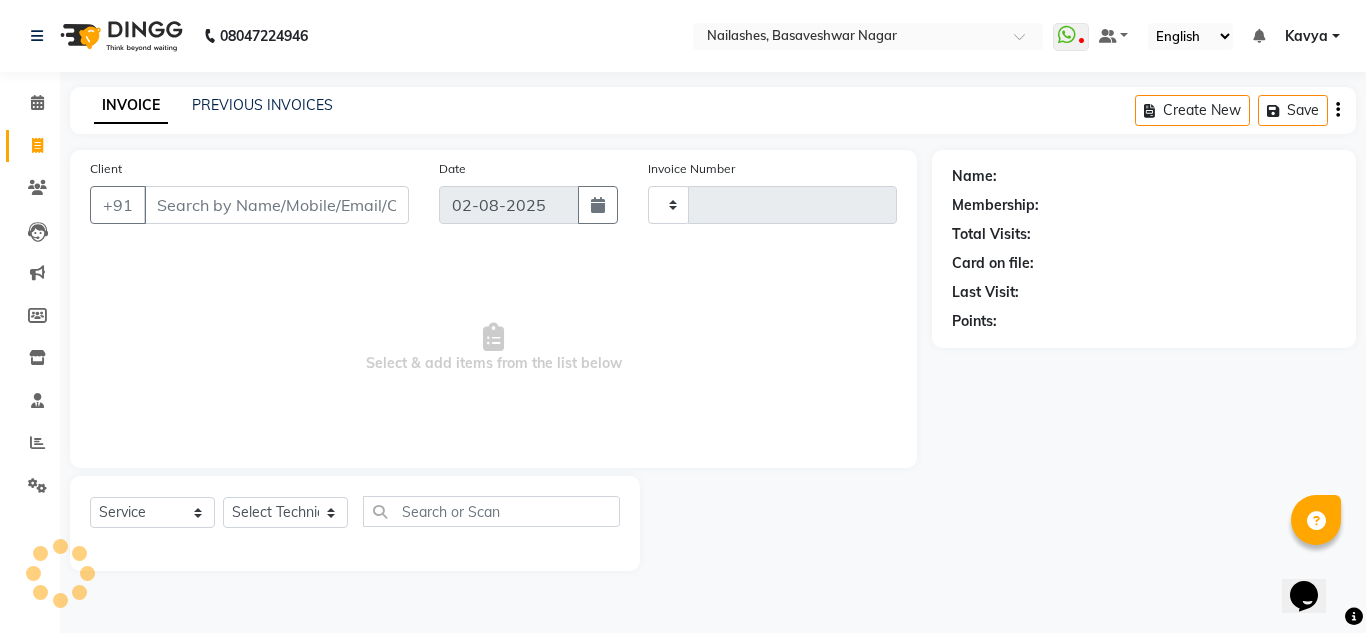 type on "1100" 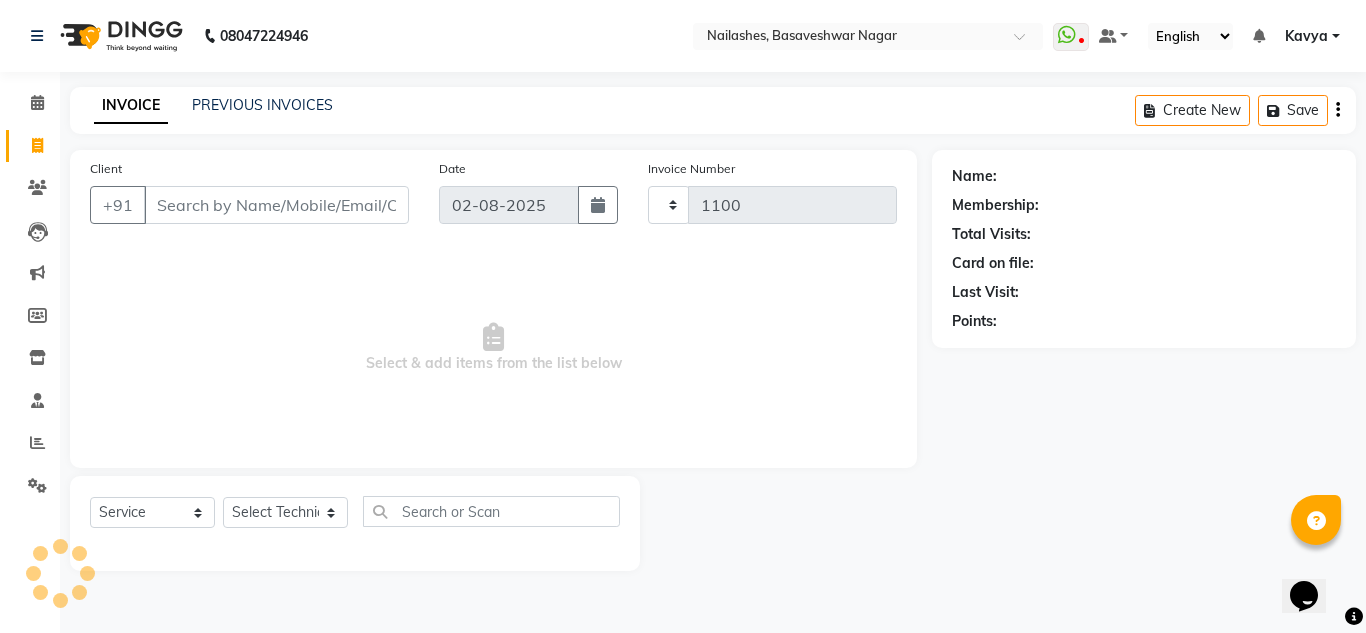 select on "7686" 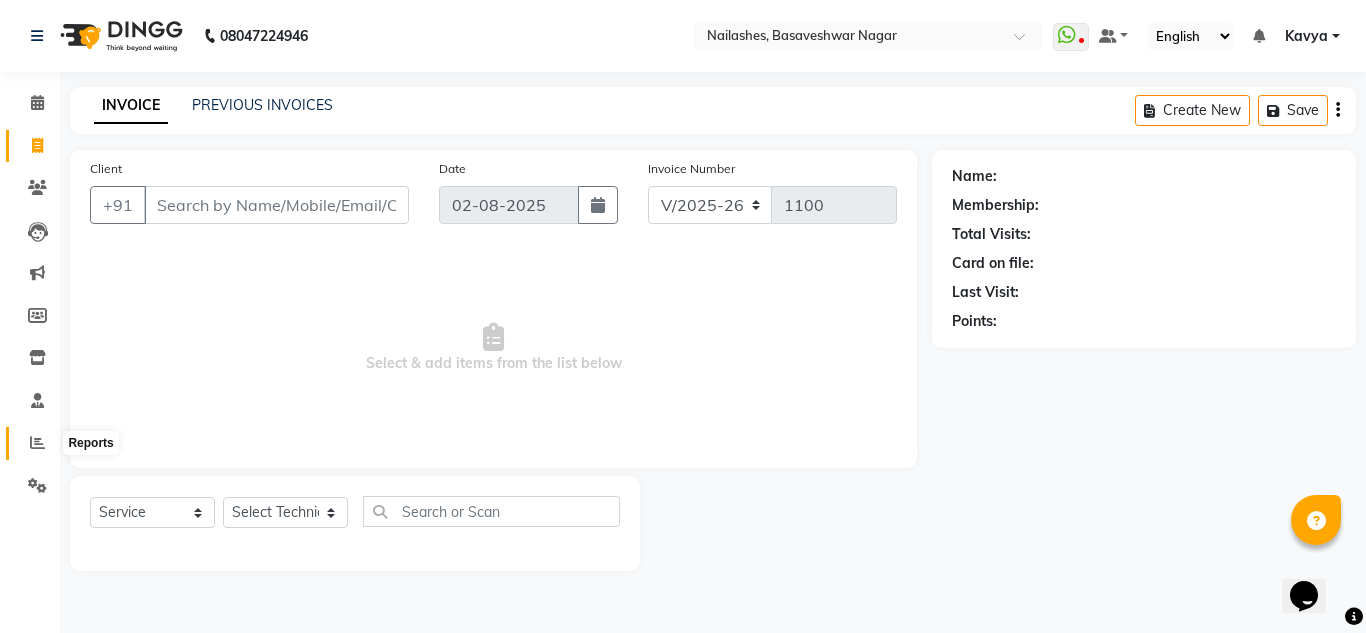 click 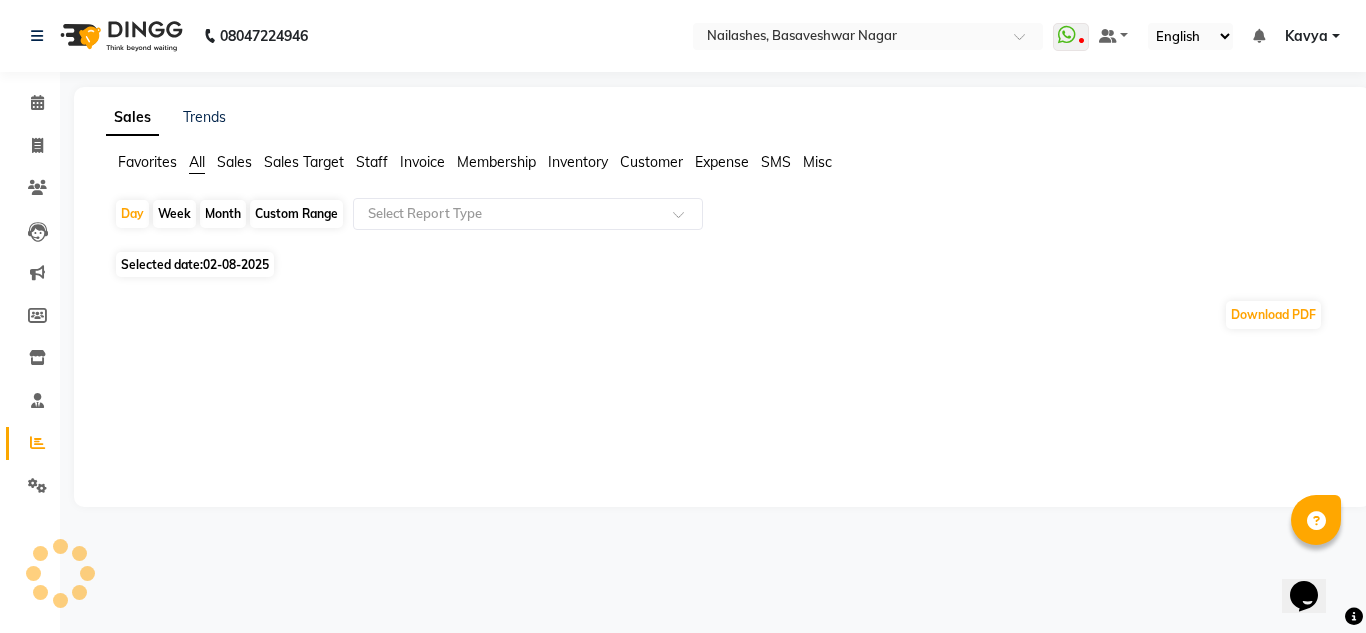 click on "Staff" 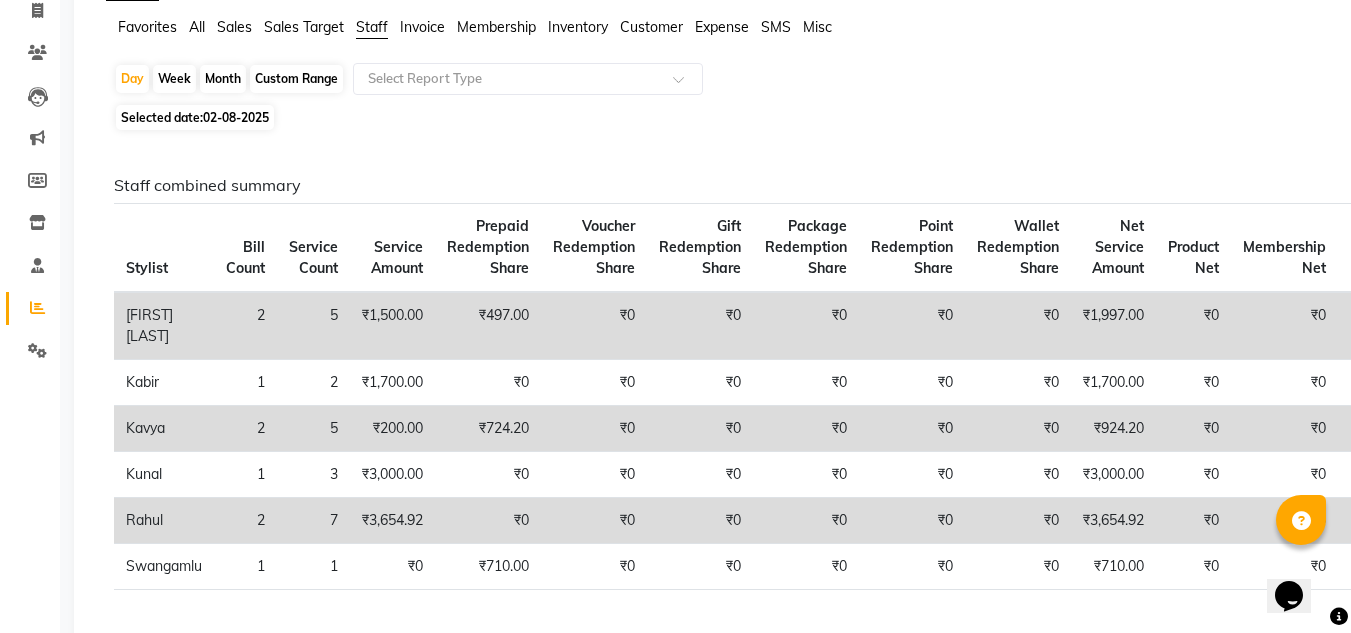 scroll, scrollTop: 136, scrollLeft: 0, axis: vertical 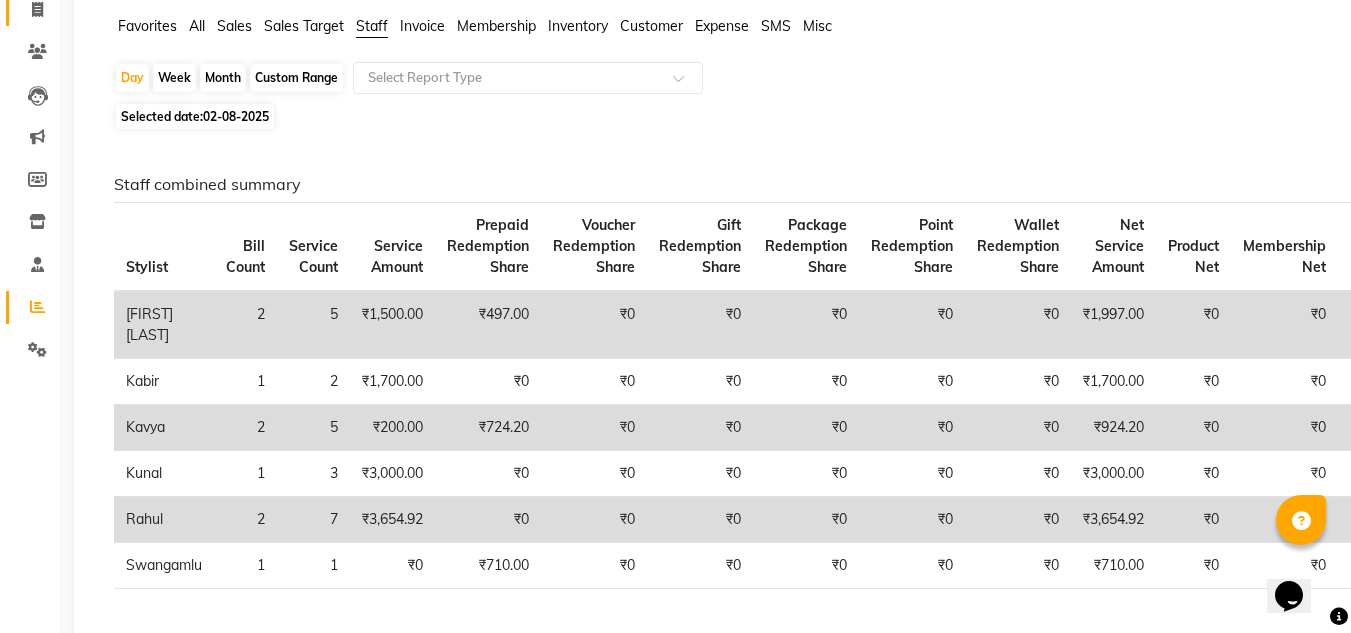 select on "service" 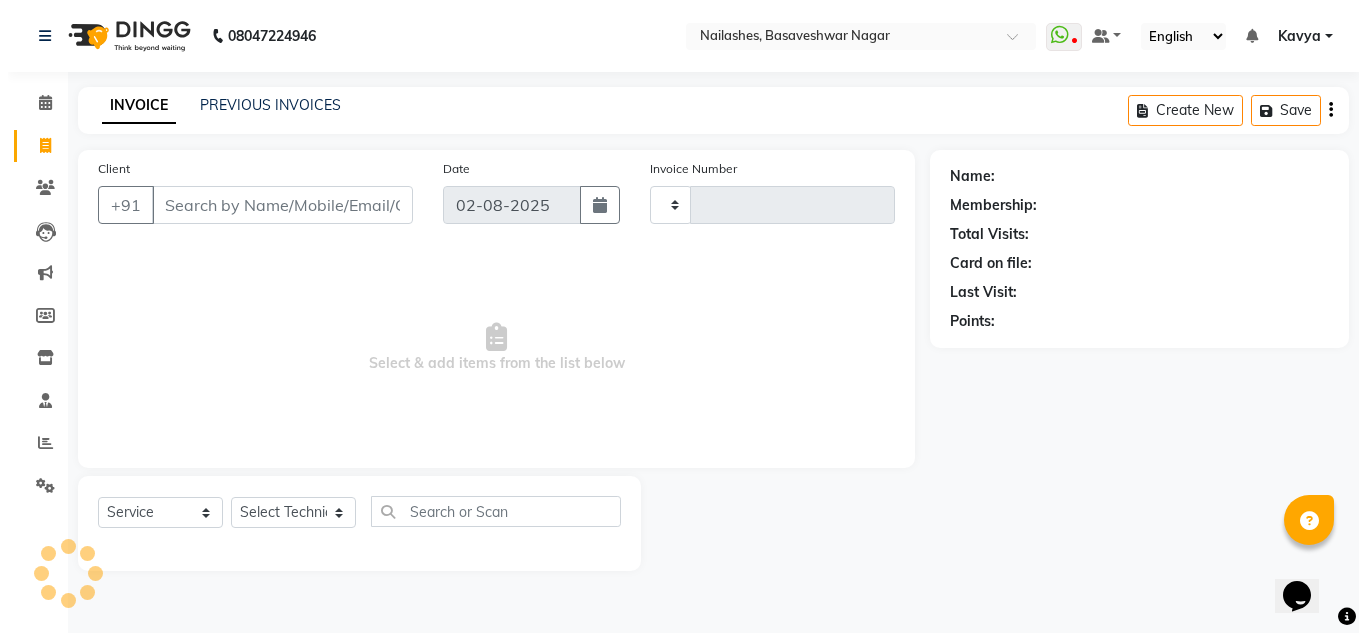scroll, scrollTop: 0, scrollLeft: 0, axis: both 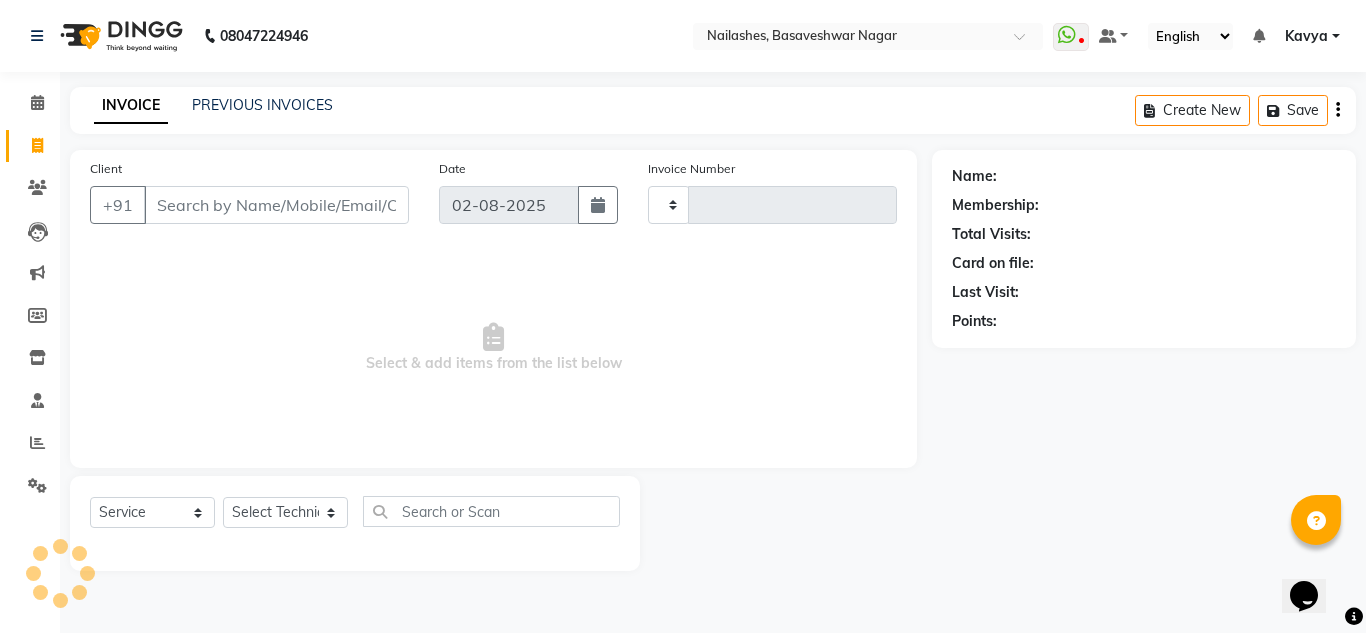 type on "1100" 